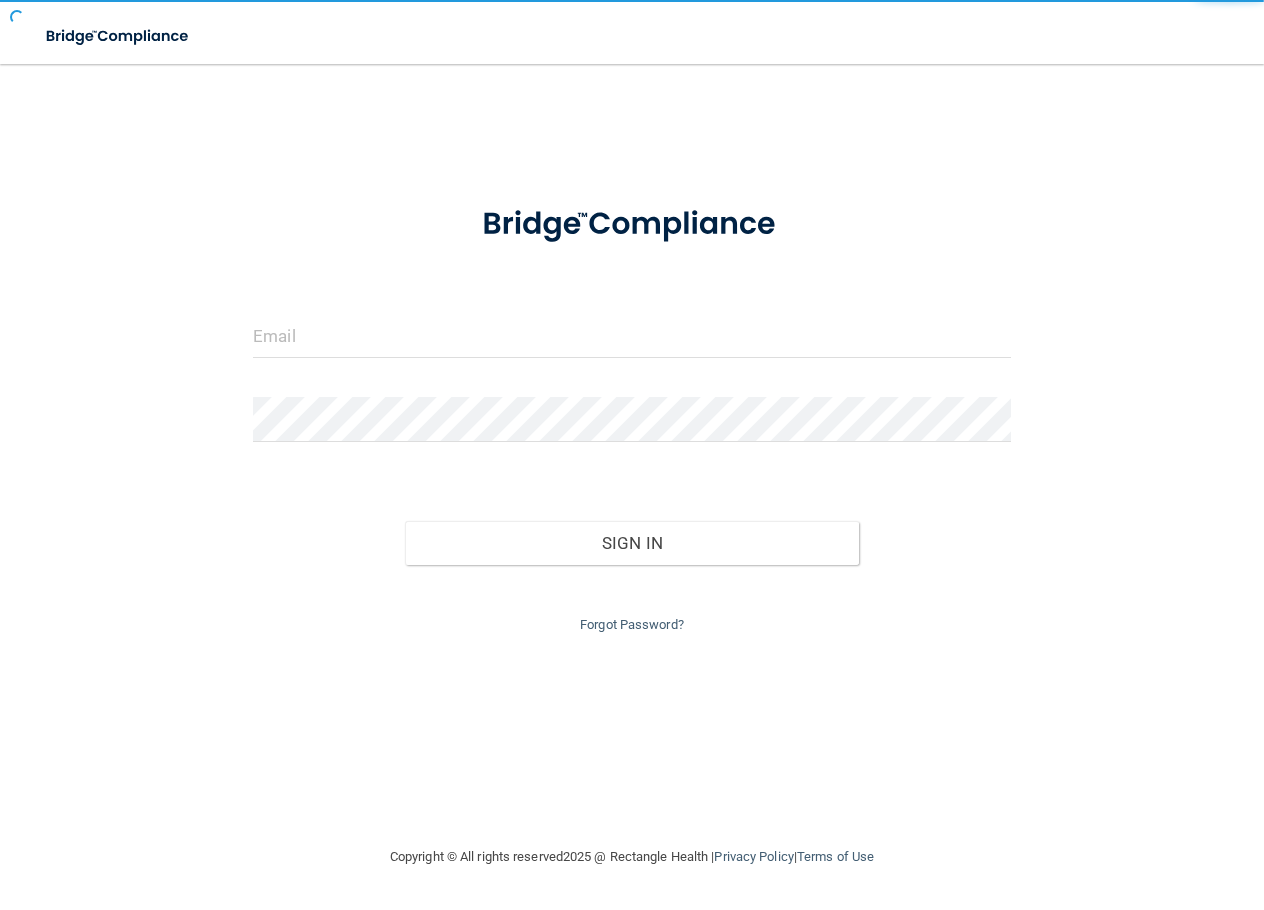 scroll, scrollTop: 0, scrollLeft: 0, axis: both 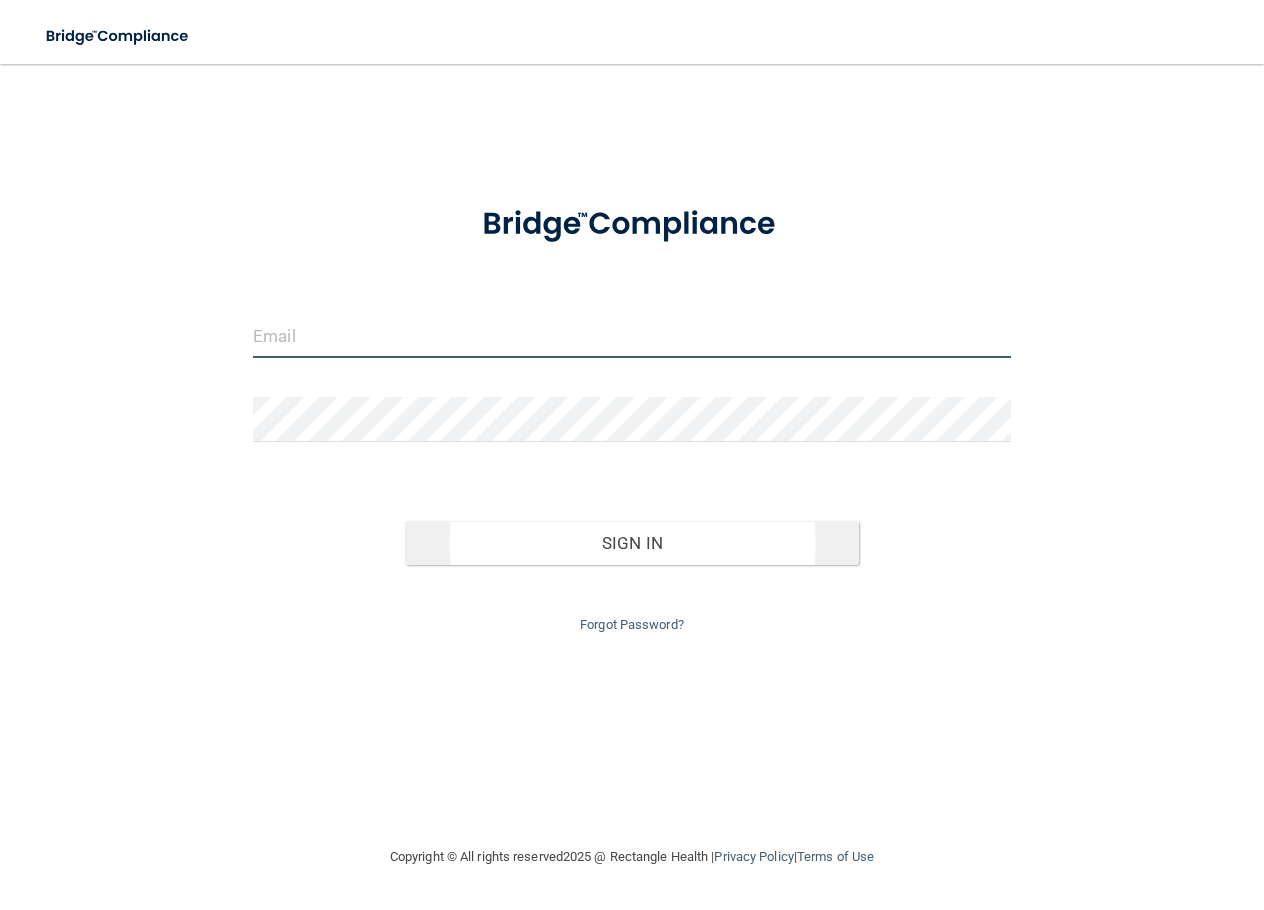 type on "[EMAIL_ADDRESS][DOMAIN_NAME]" 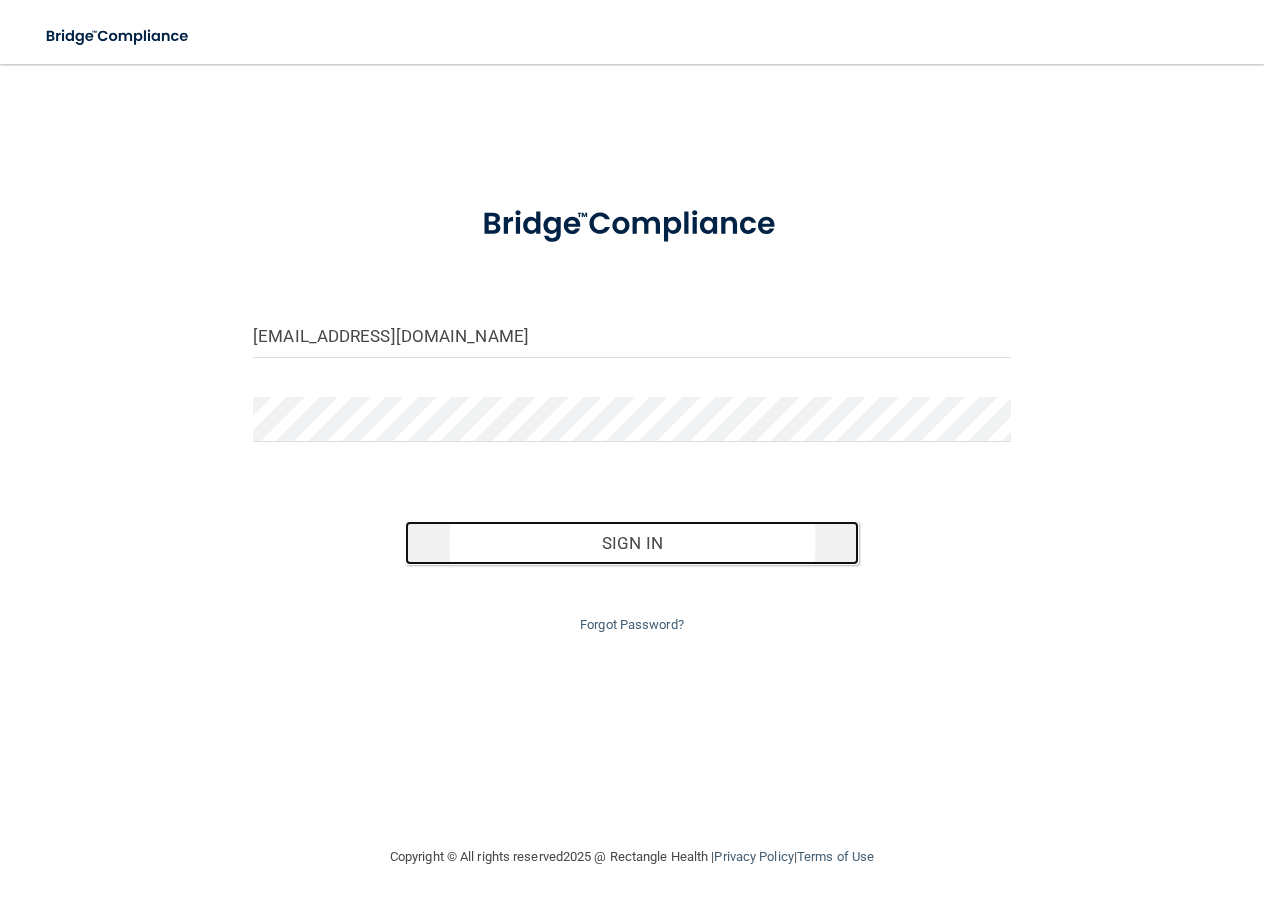 click on "Sign In" at bounding box center [632, 543] 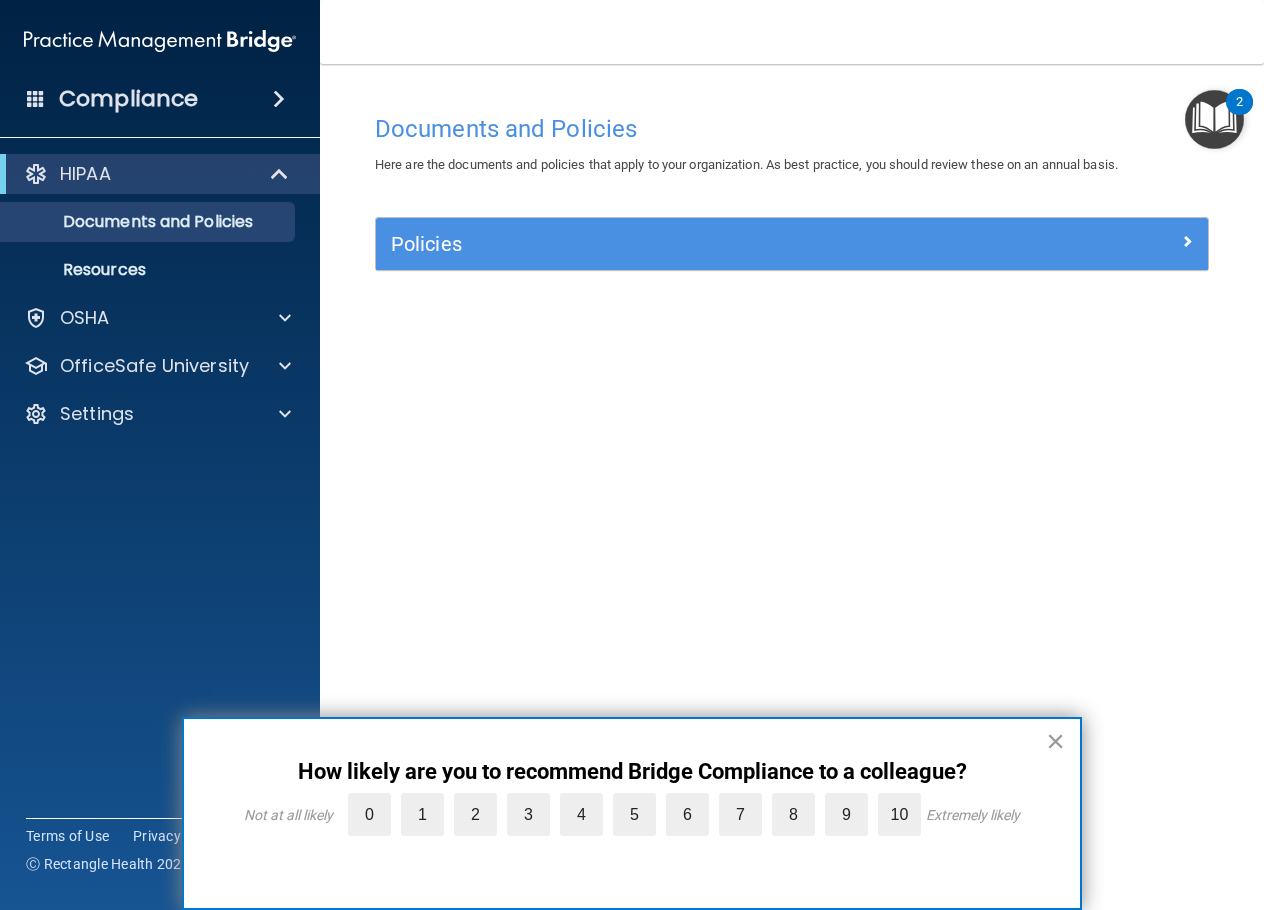 click on "×" at bounding box center [1055, 741] 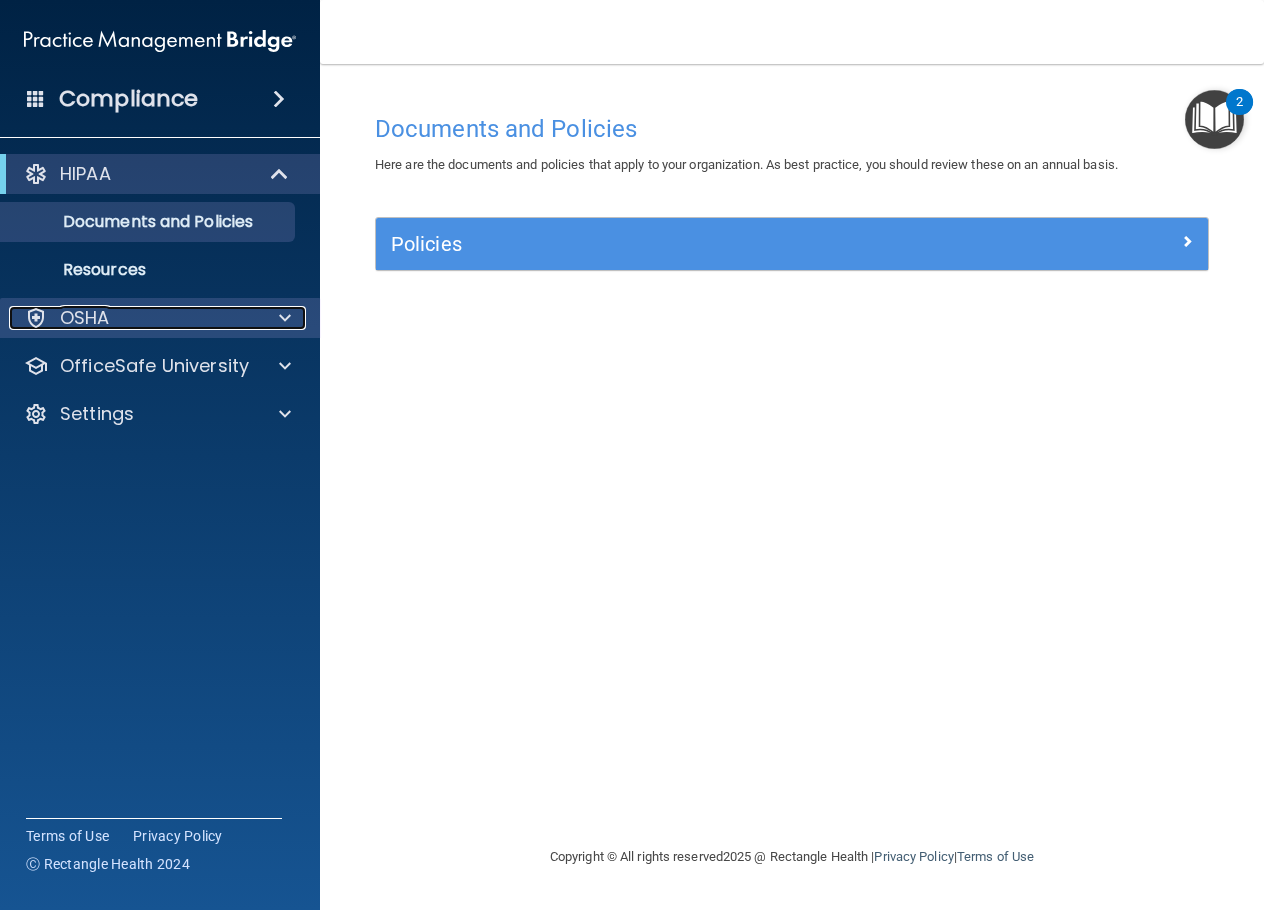 click at bounding box center [282, 318] 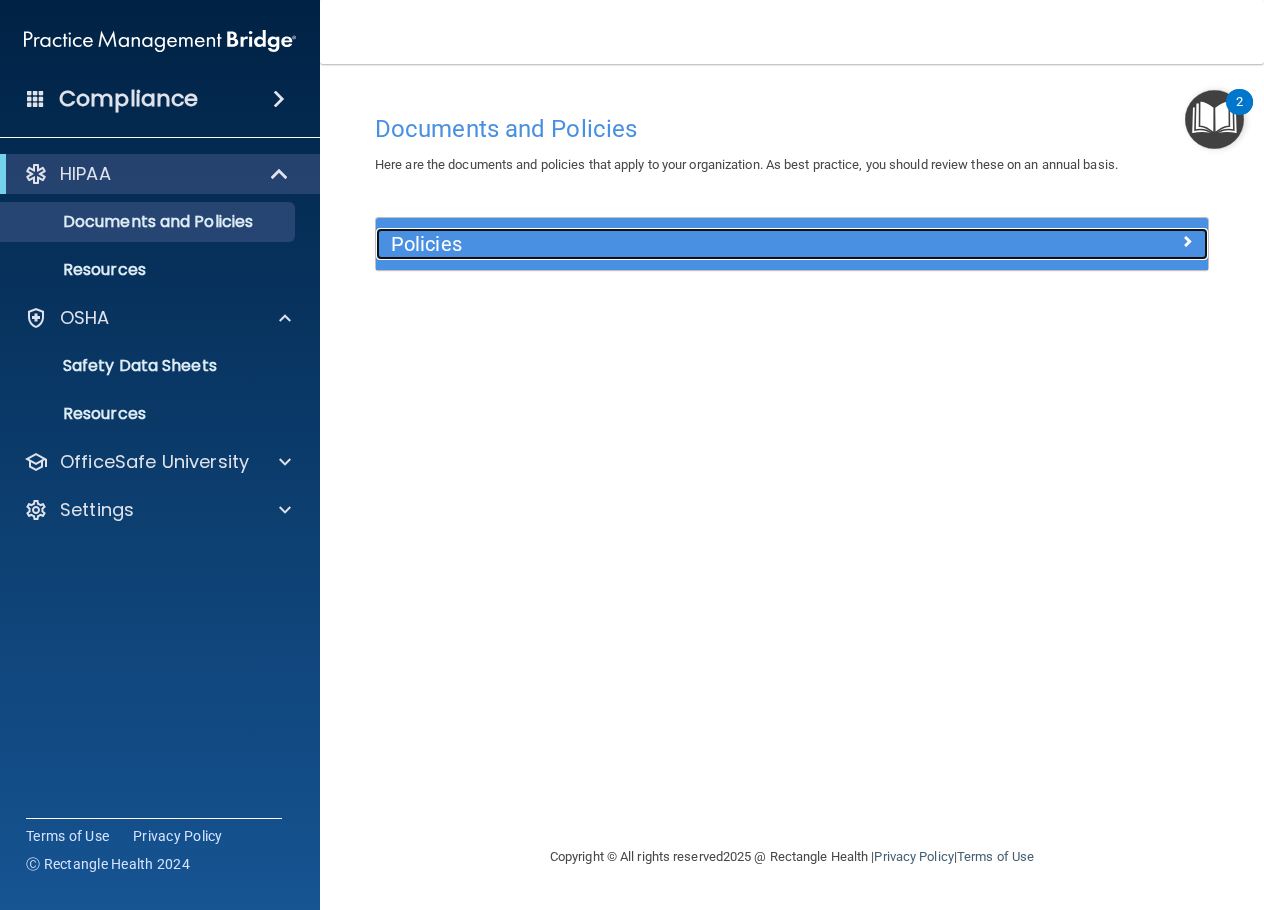 click at bounding box center [1104, 240] 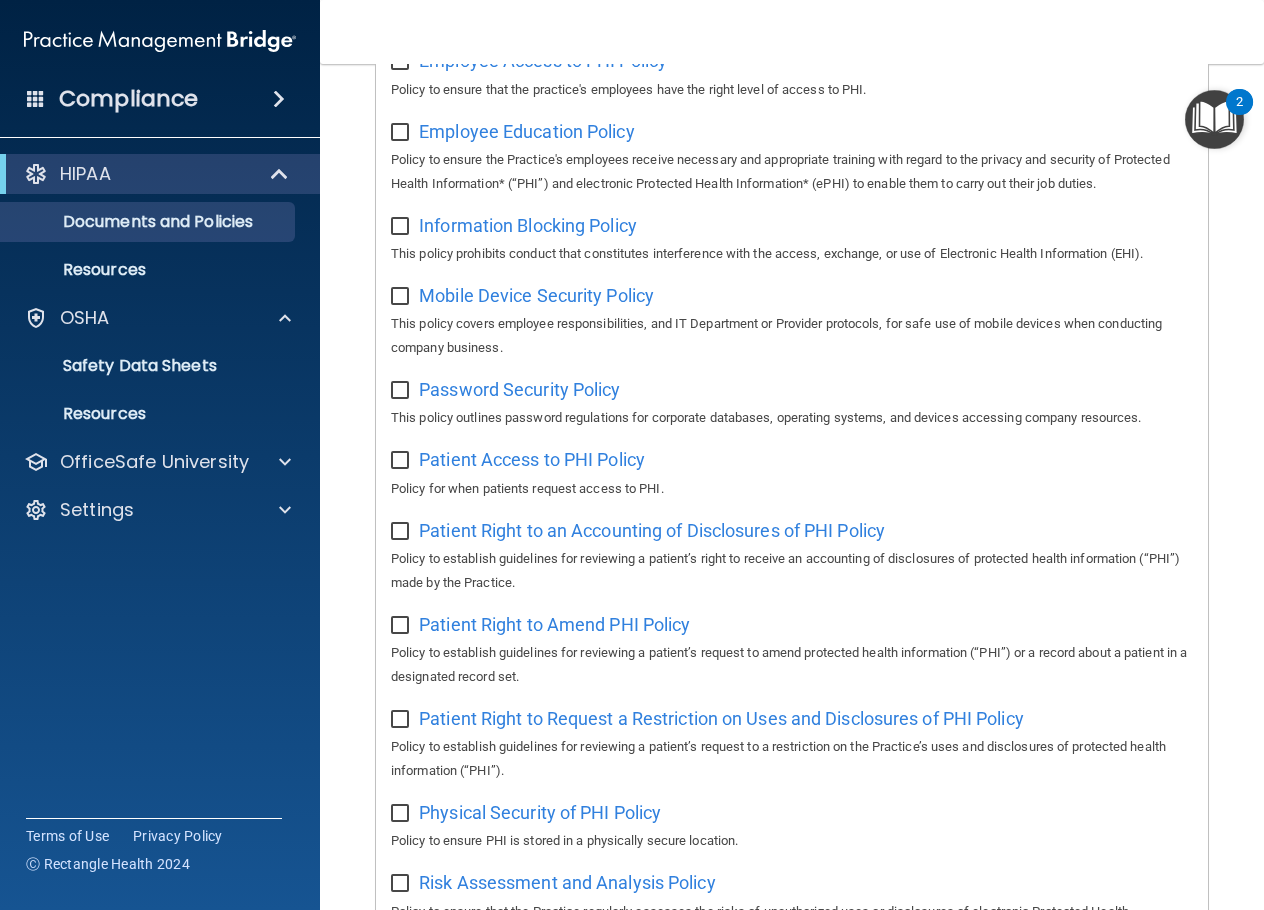 scroll, scrollTop: 900, scrollLeft: 0, axis: vertical 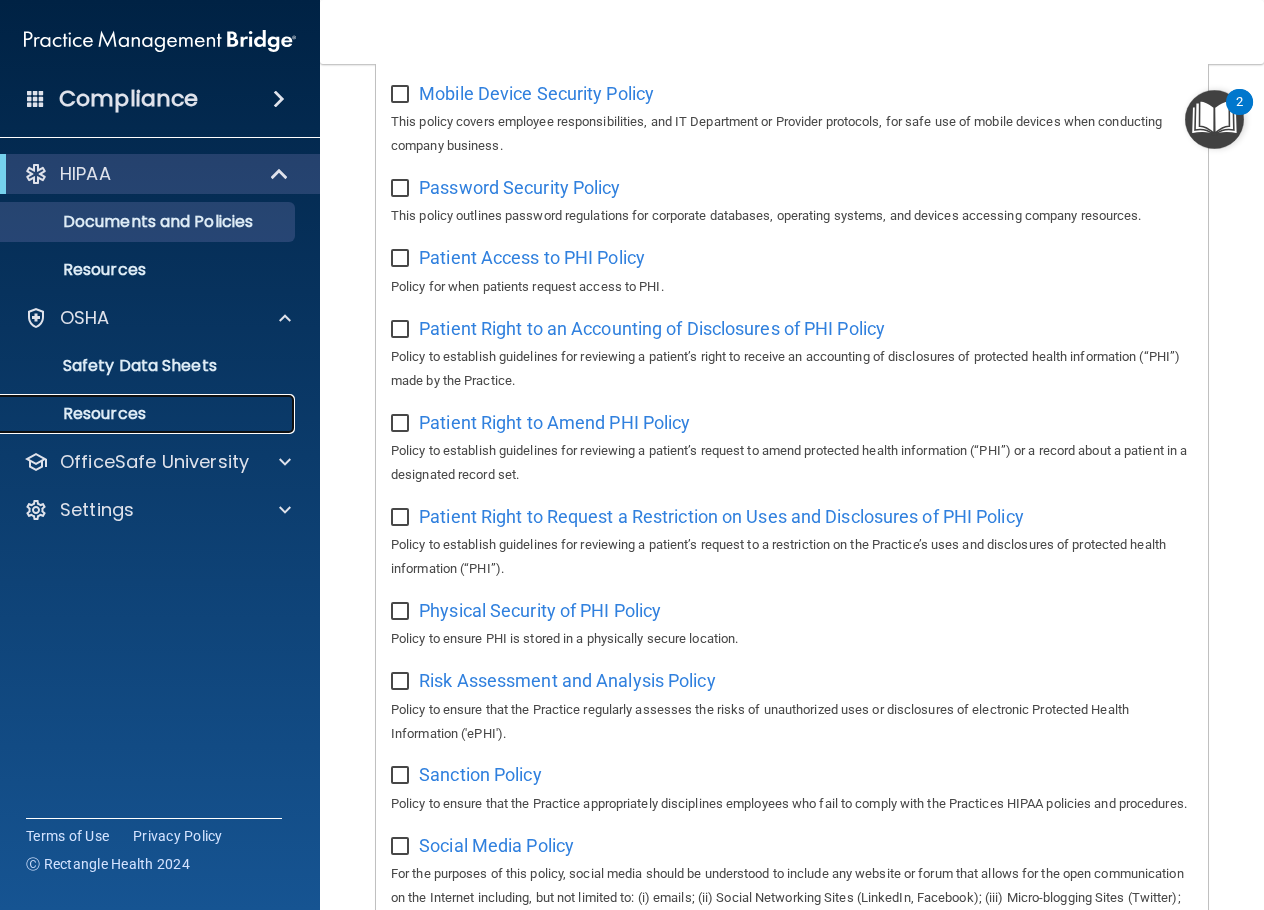 click on "Resources" at bounding box center (149, 414) 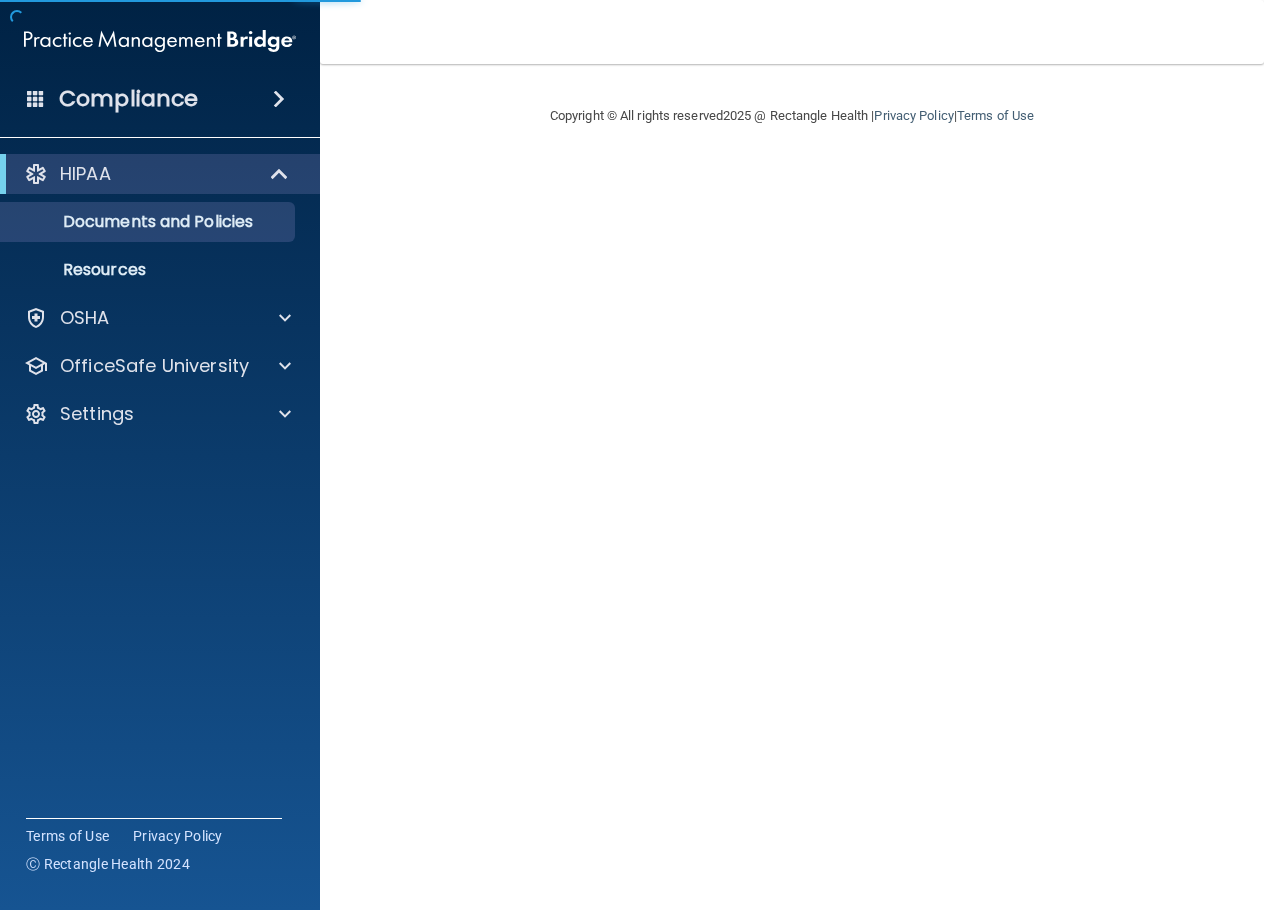 scroll, scrollTop: 0, scrollLeft: 0, axis: both 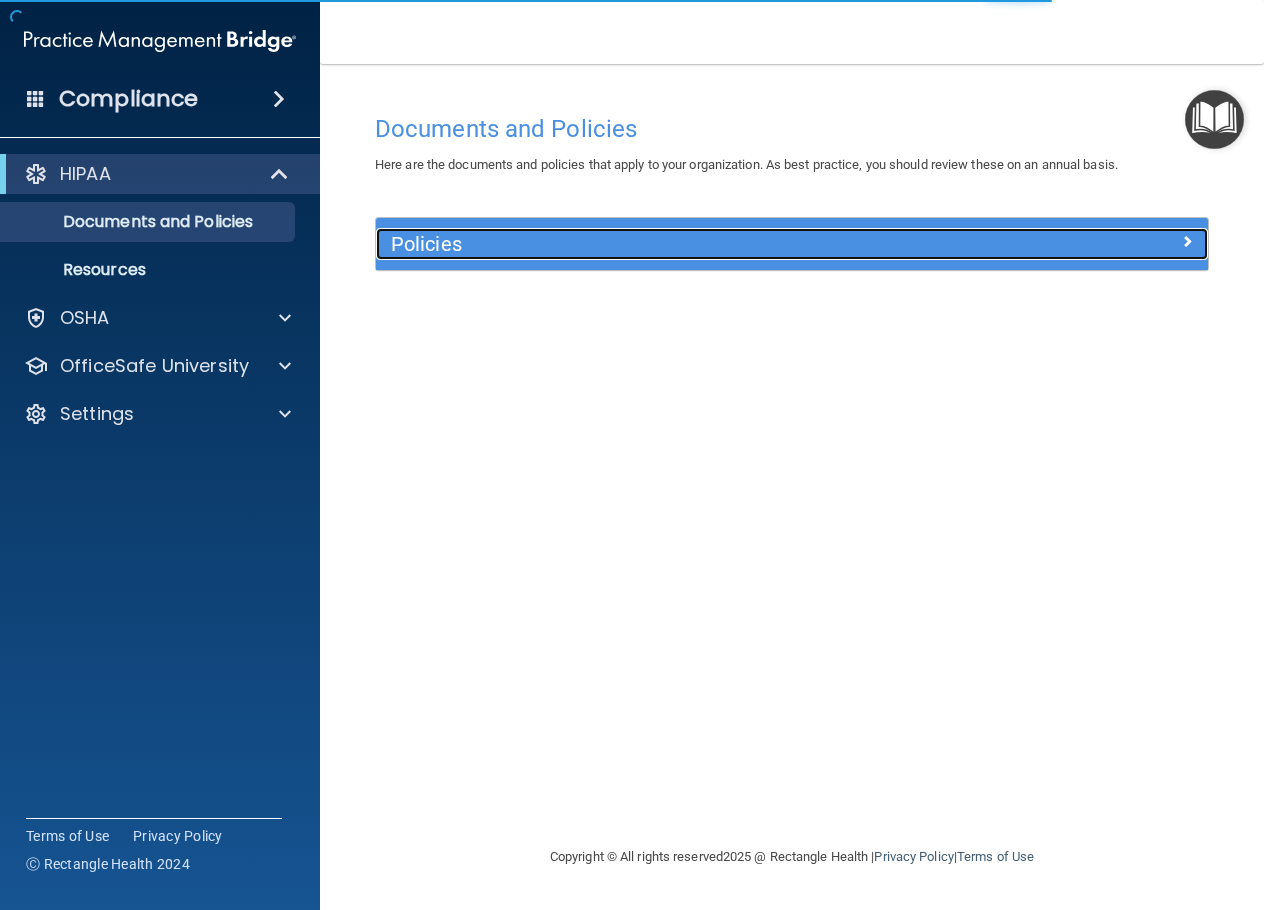 click on "Policies" at bounding box center (688, 244) 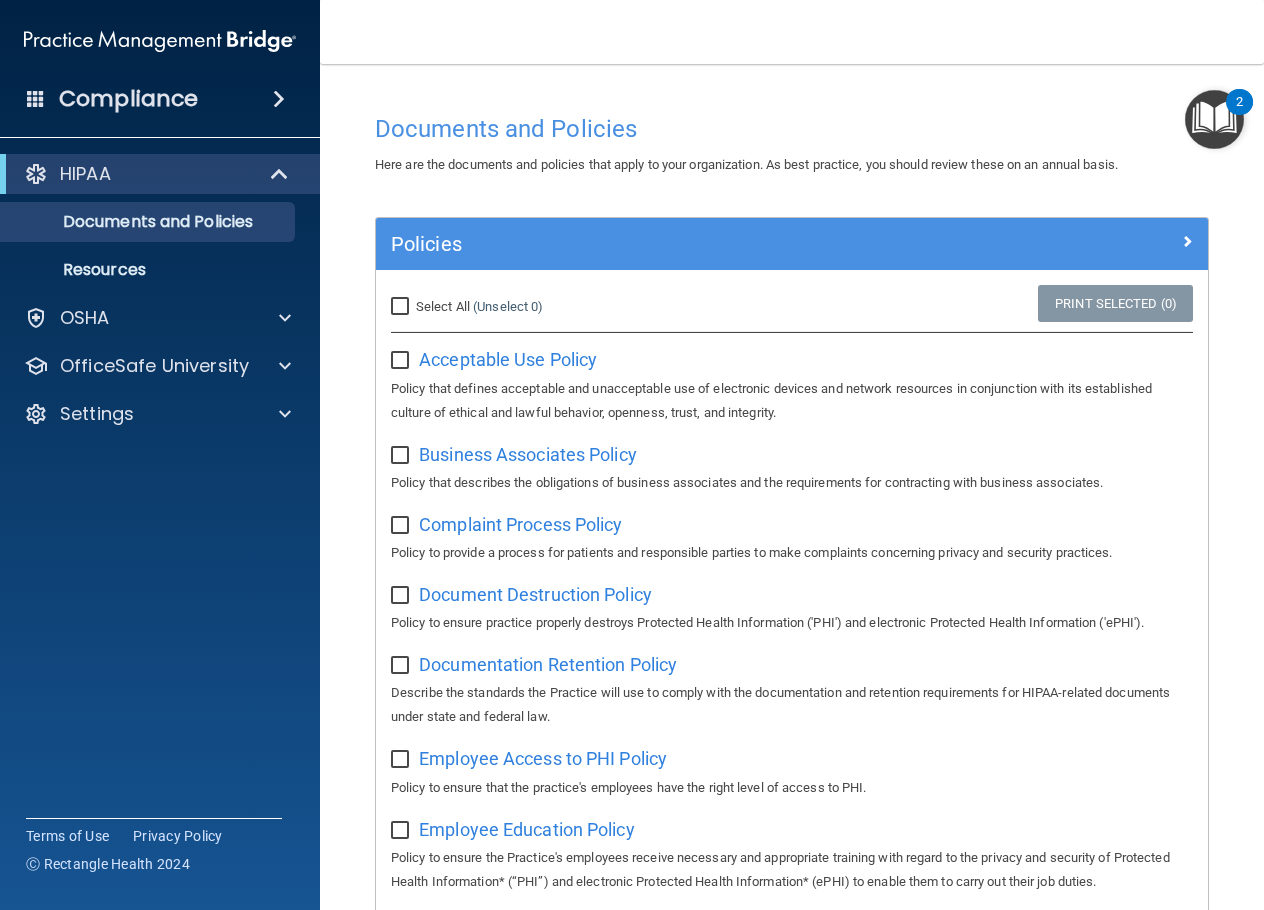 click on "Compliance" at bounding box center (128, 99) 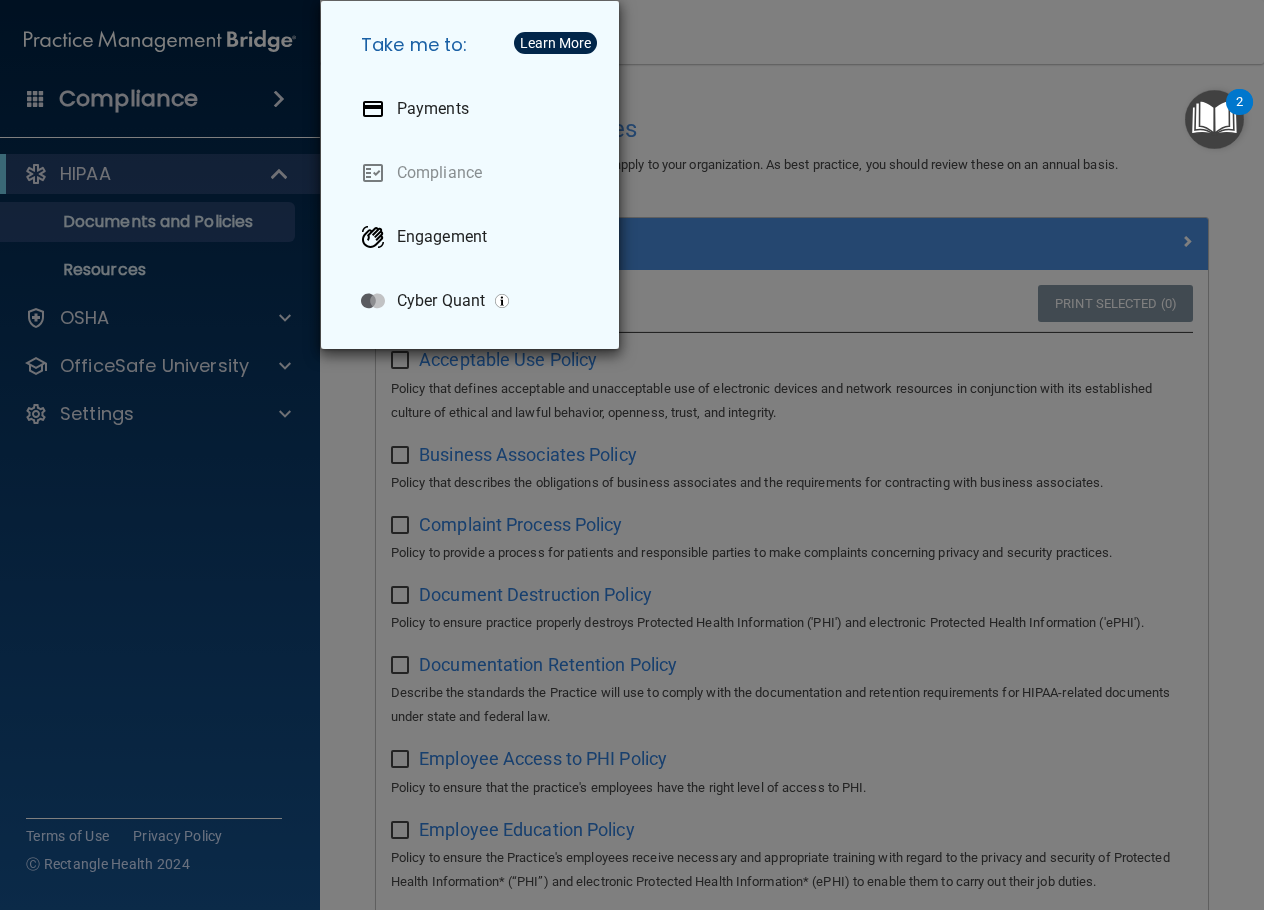 click on "Take me to:             Payments                   Compliance                     Engagement                     Cyber Quant" at bounding box center (632, 455) 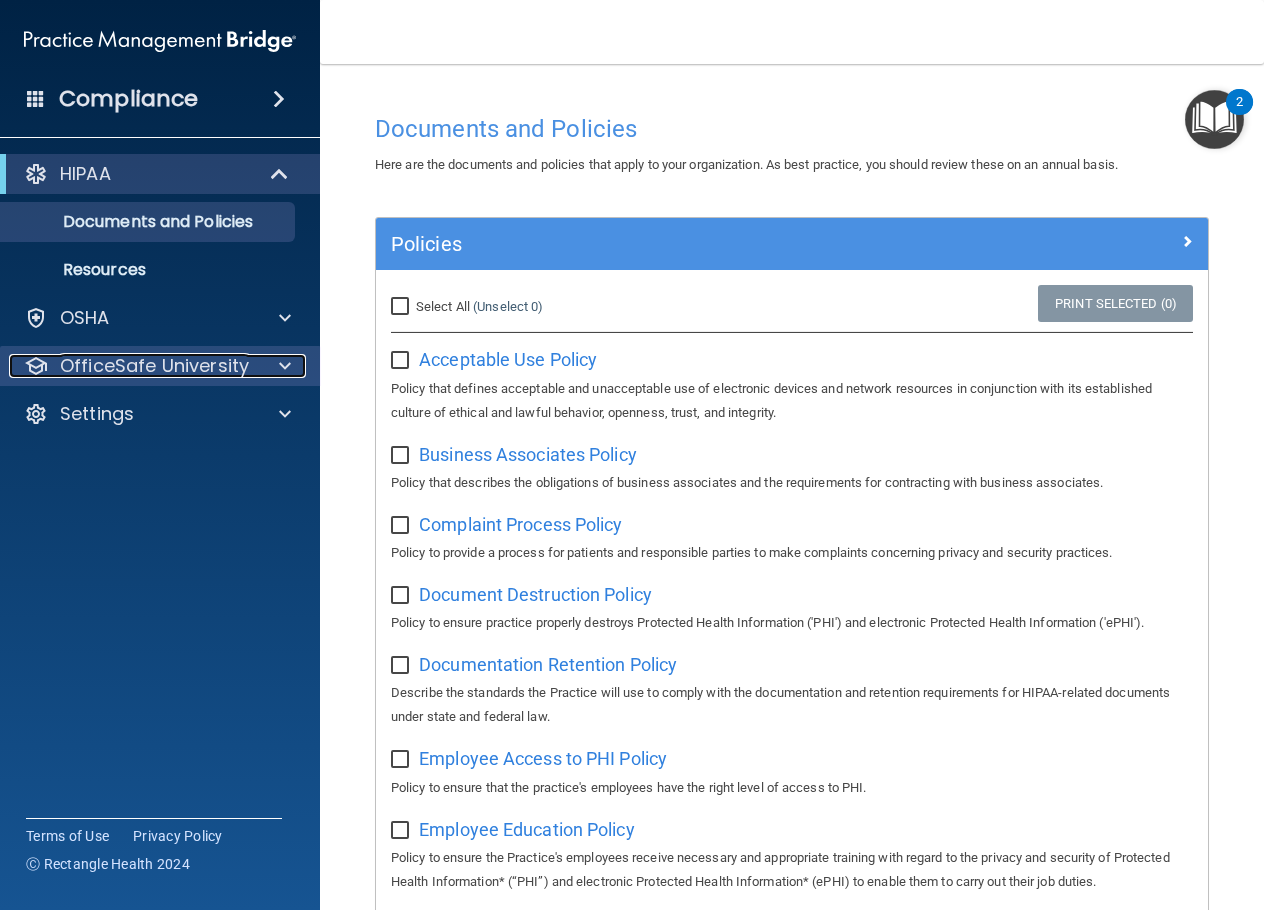 click at bounding box center (285, 366) 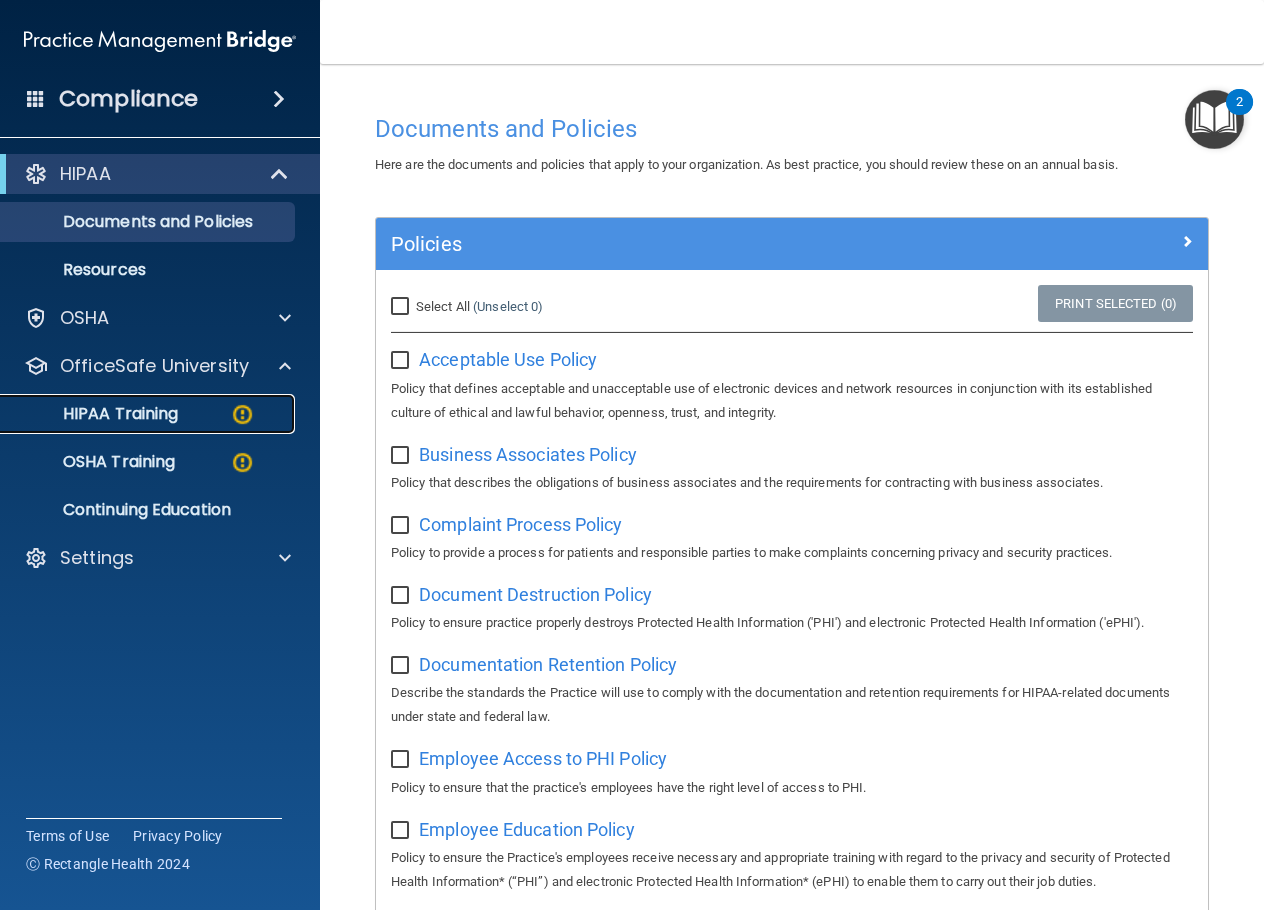 click on "HIPAA Training" at bounding box center [95, 414] 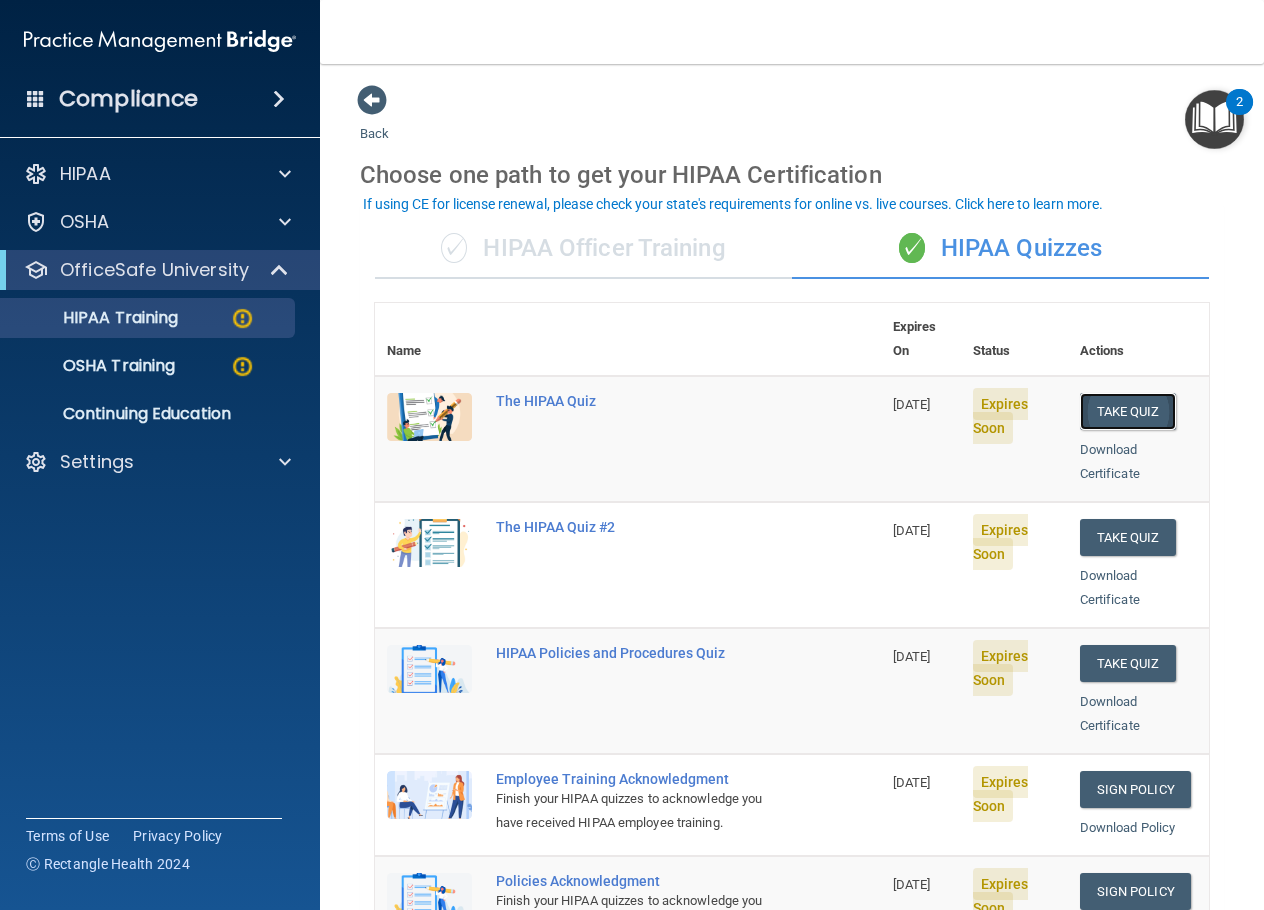 click on "Take Quiz" at bounding box center [1128, 411] 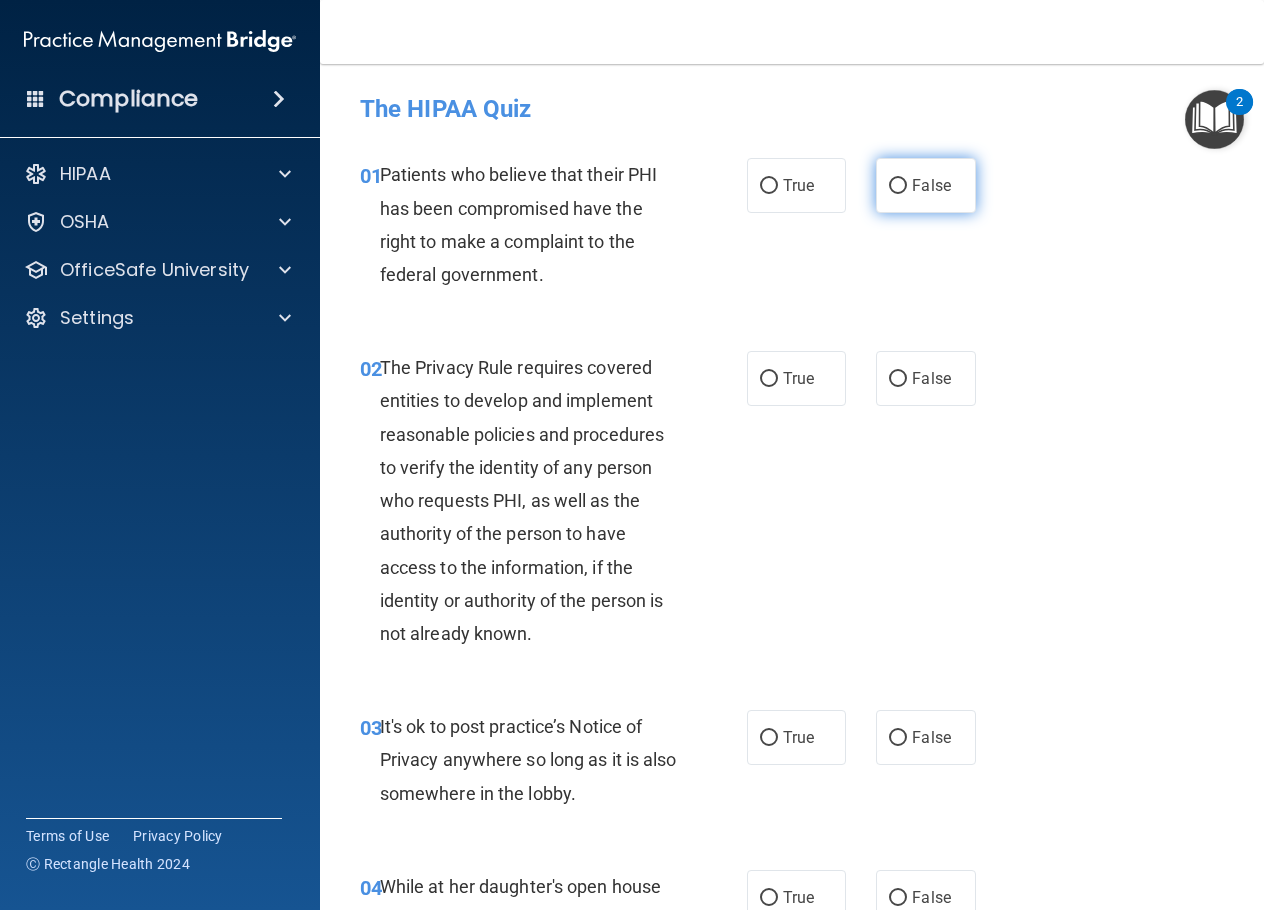 click on "False" at bounding box center (898, 186) 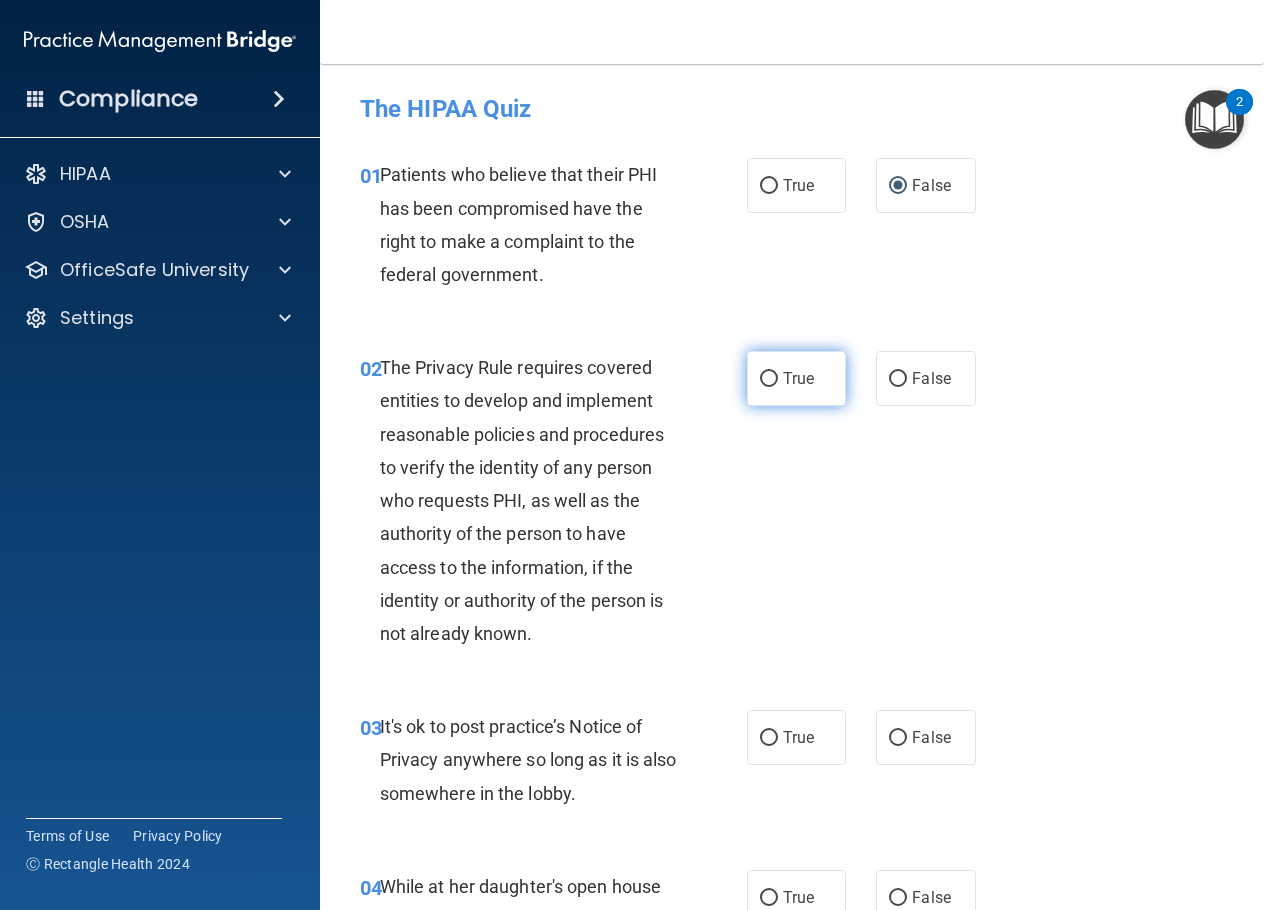 click on "True" at bounding box center (769, 379) 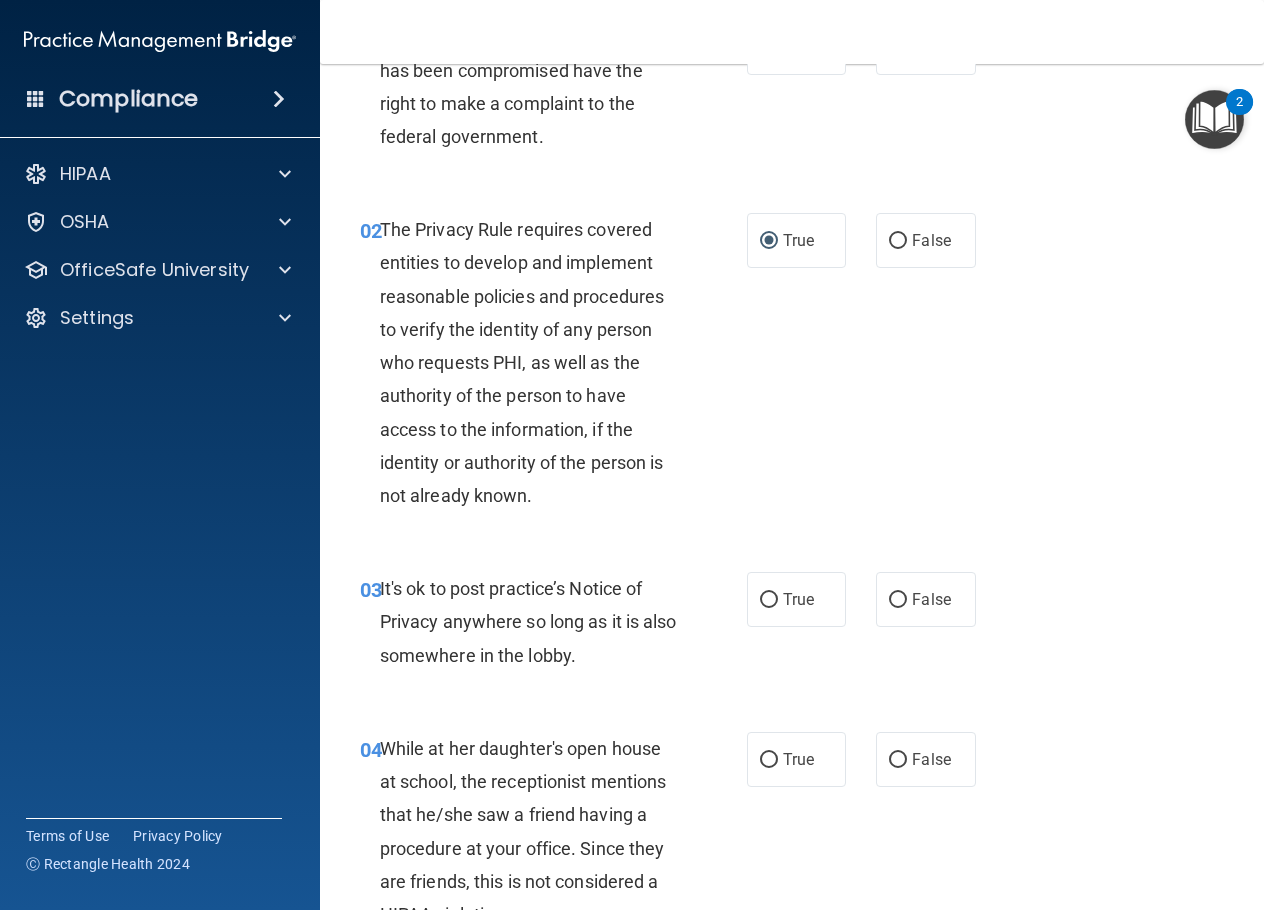 scroll, scrollTop: 200, scrollLeft: 0, axis: vertical 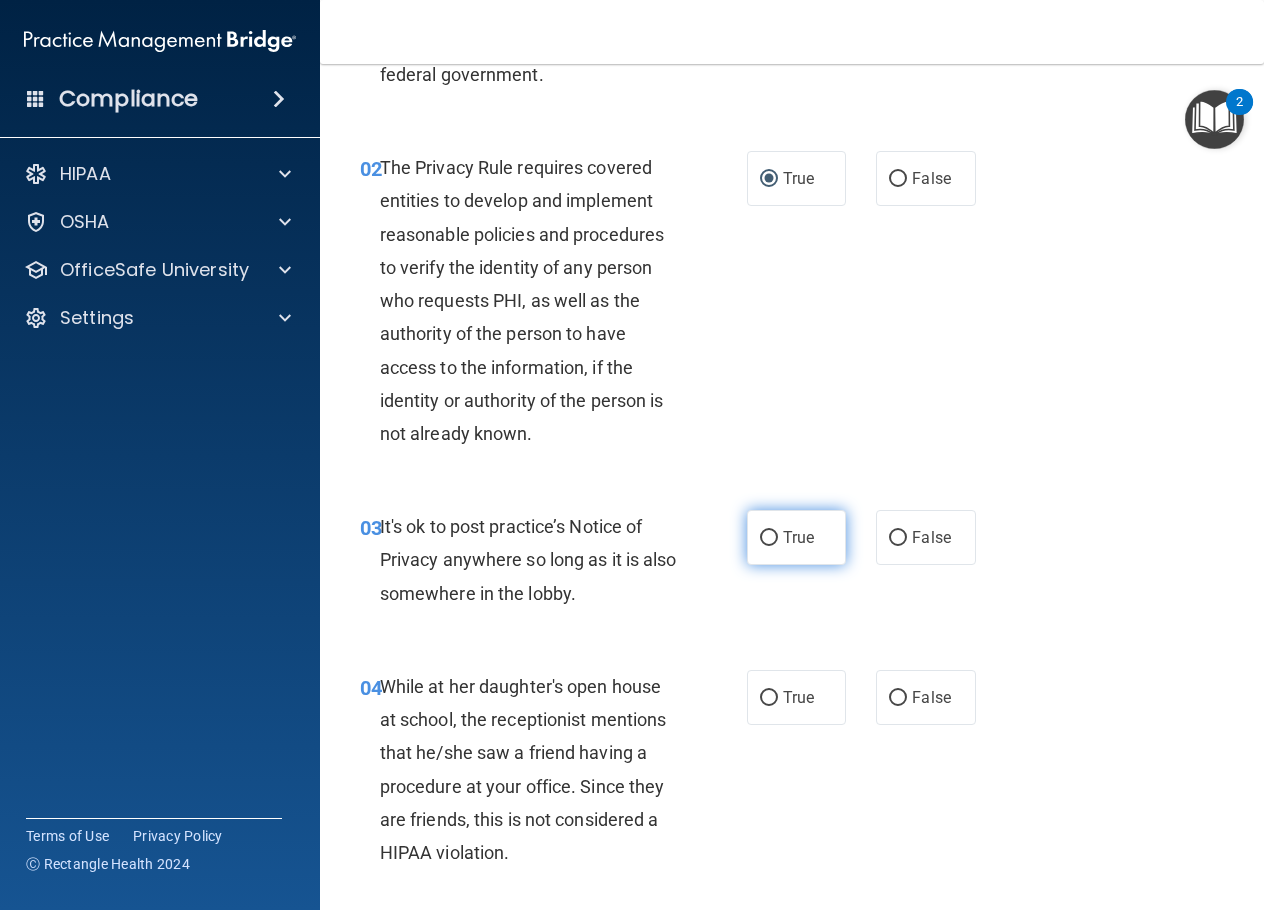 click on "True" at bounding box center [769, 538] 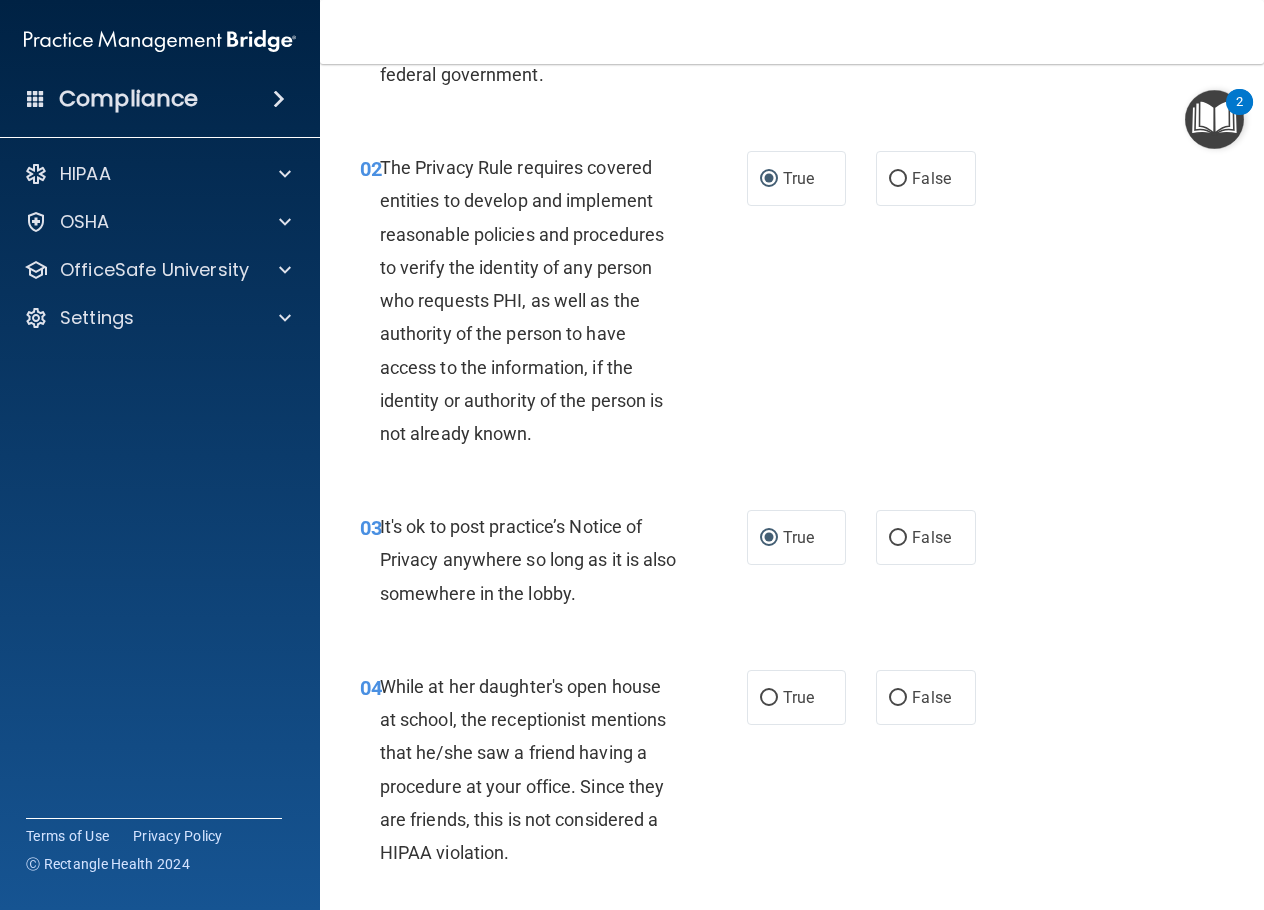 scroll, scrollTop: 300, scrollLeft: 0, axis: vertical 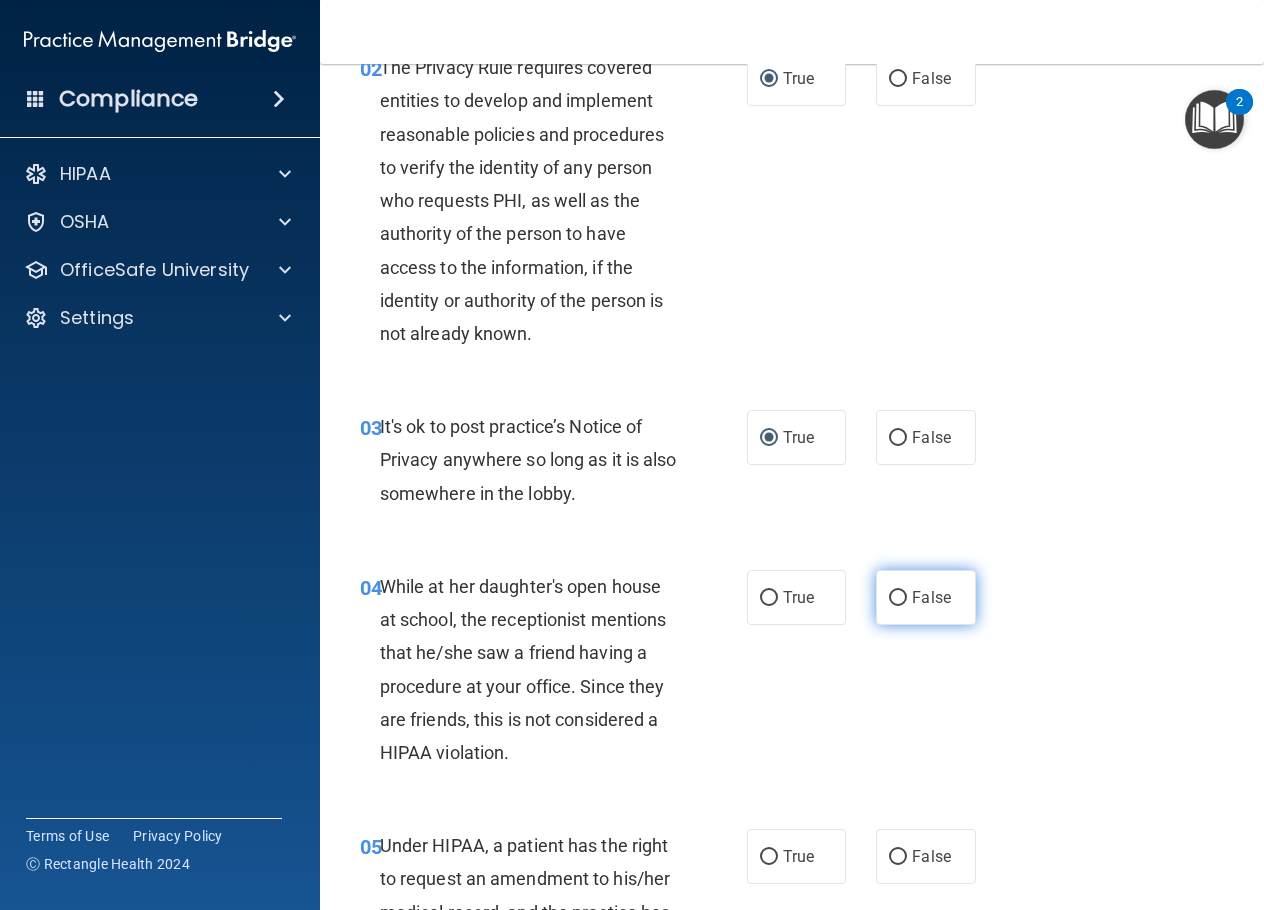 click on "False" at bounding box center (898, 598) 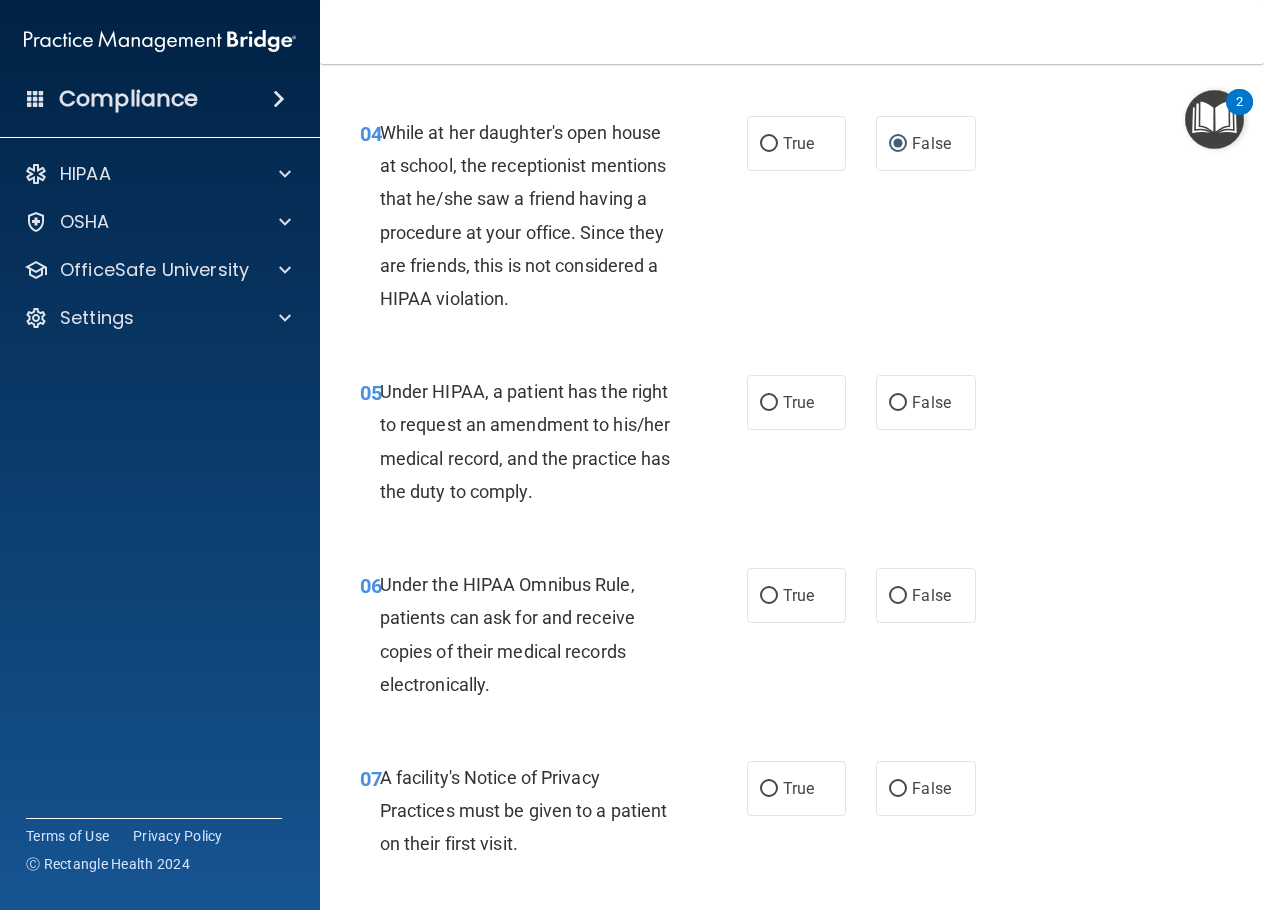 scroll, scrollTop: 800, scrollLeft: 0, axis: vertical 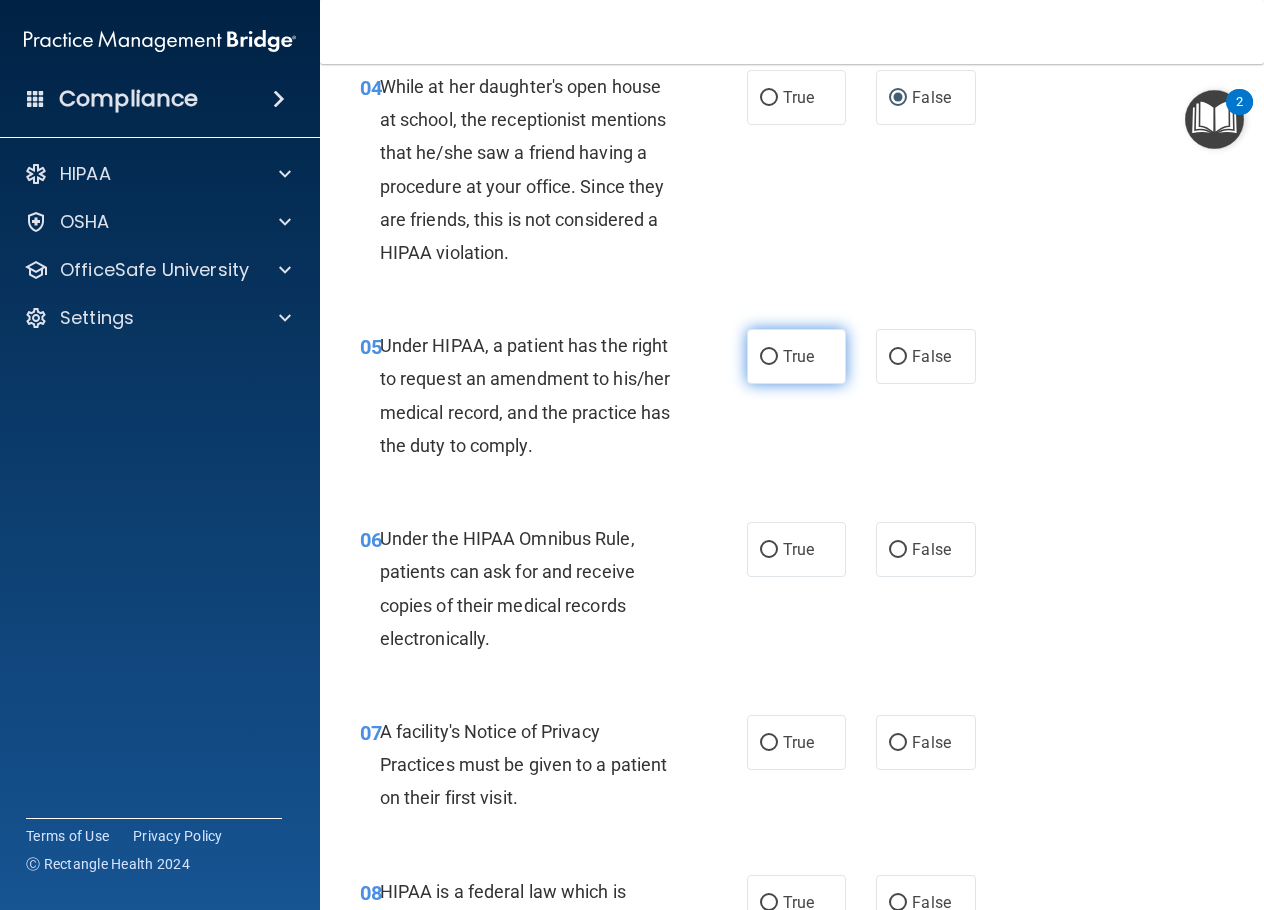 click on "True" at bounding box center (796, 356) 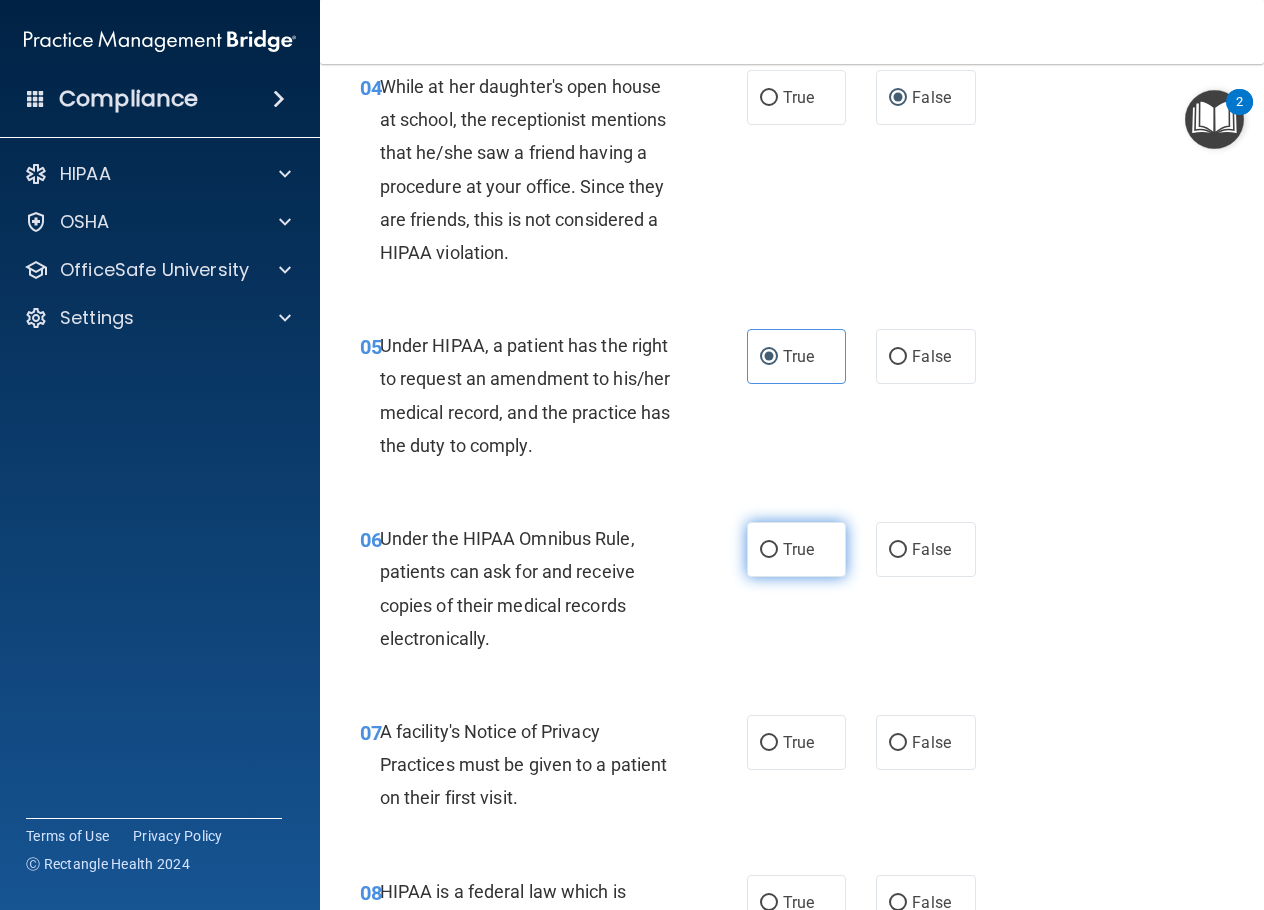 click on "True" at bounding box center (769, 550) 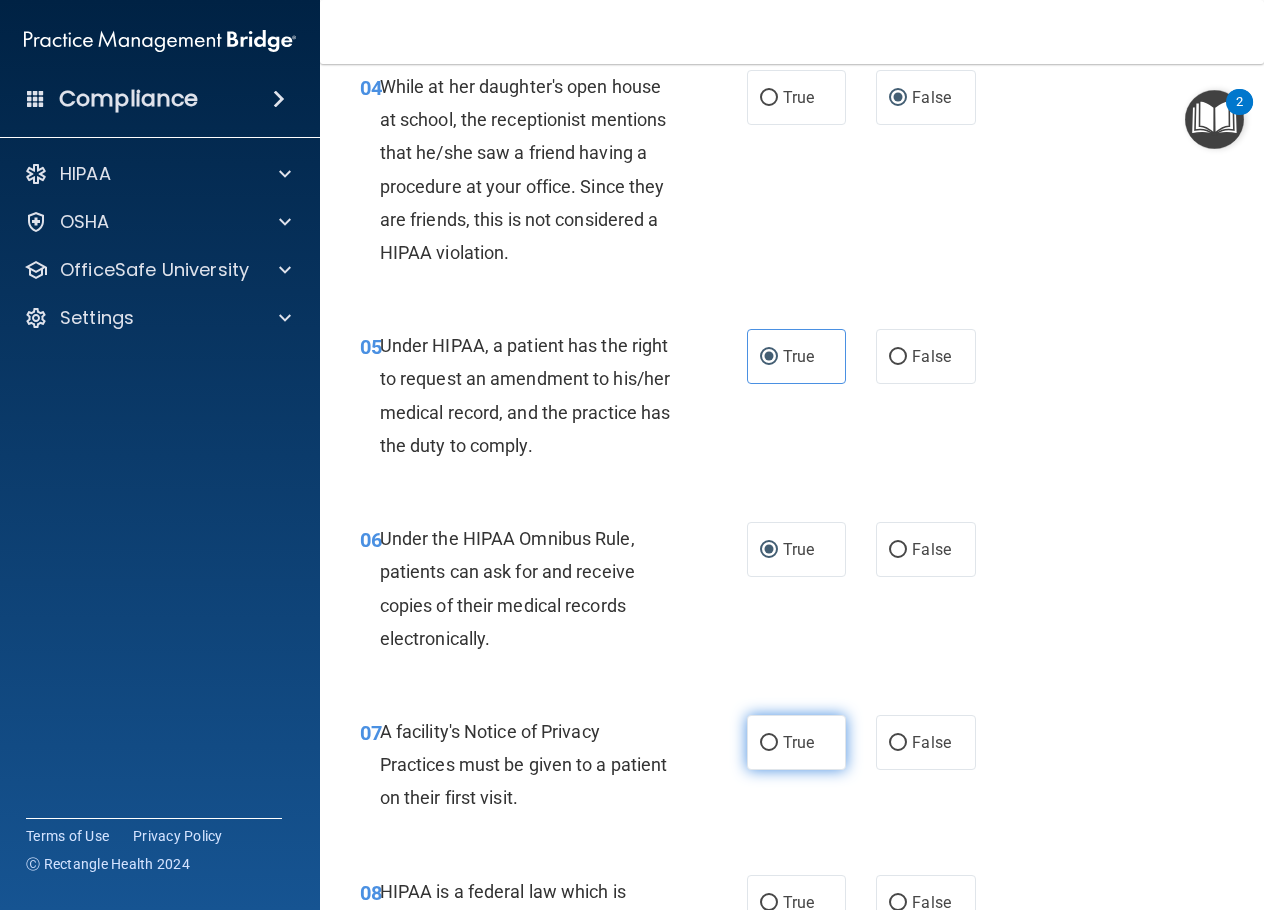 click on "True" at bounding box center (769, 743) 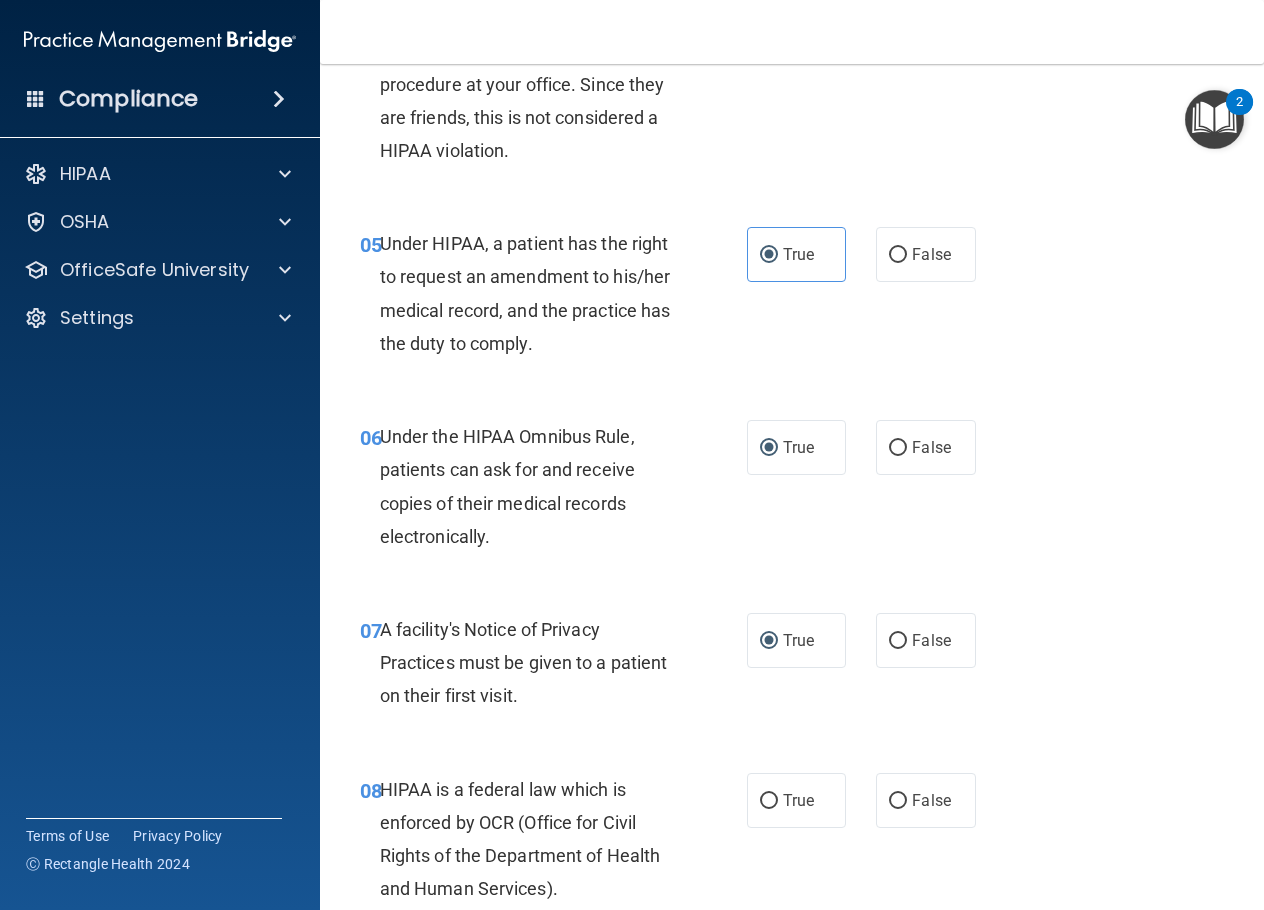 scroll, scrollTop: 1000, scrollLeft: 0, axis: vertical 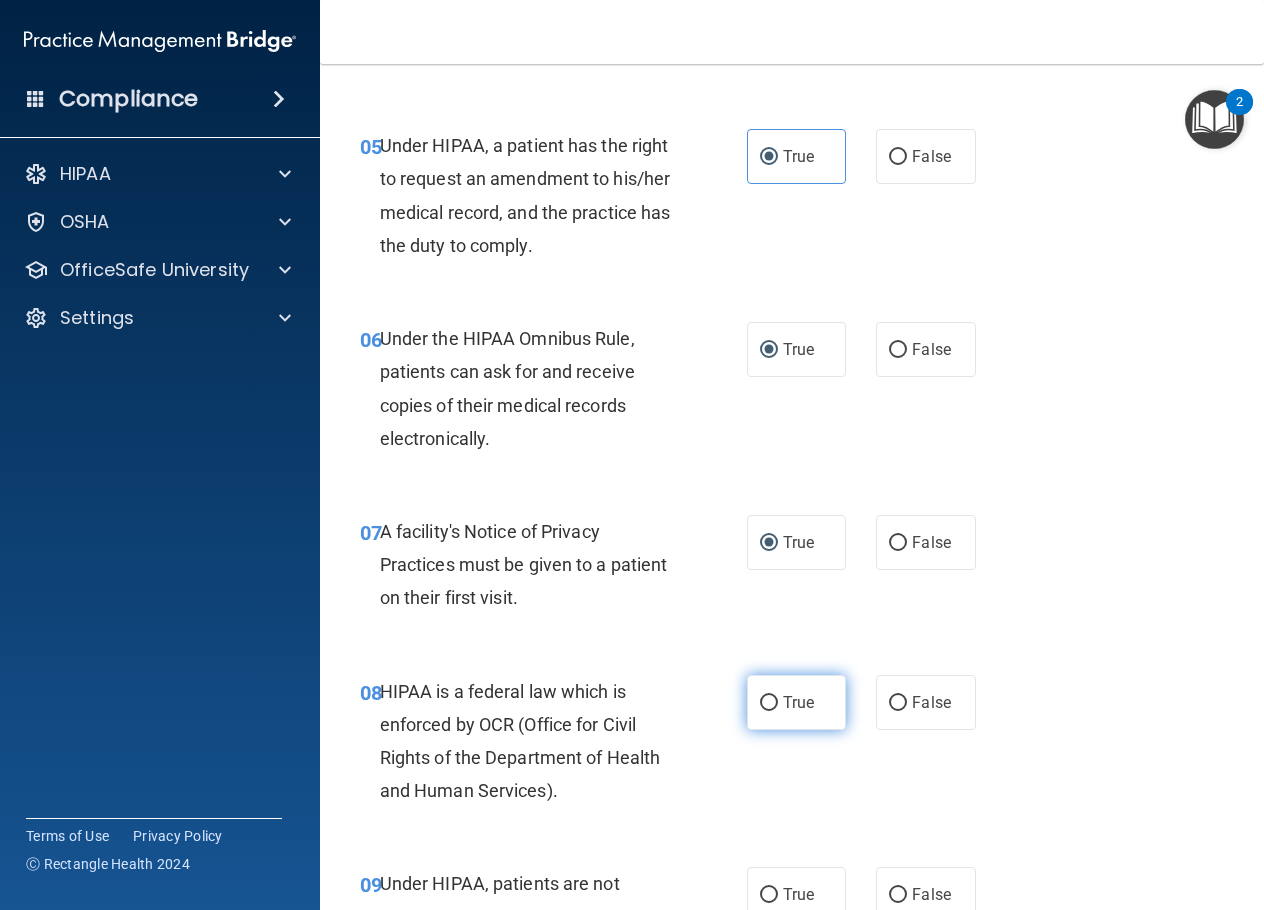 click on "True" at bounding box center [769, 703] 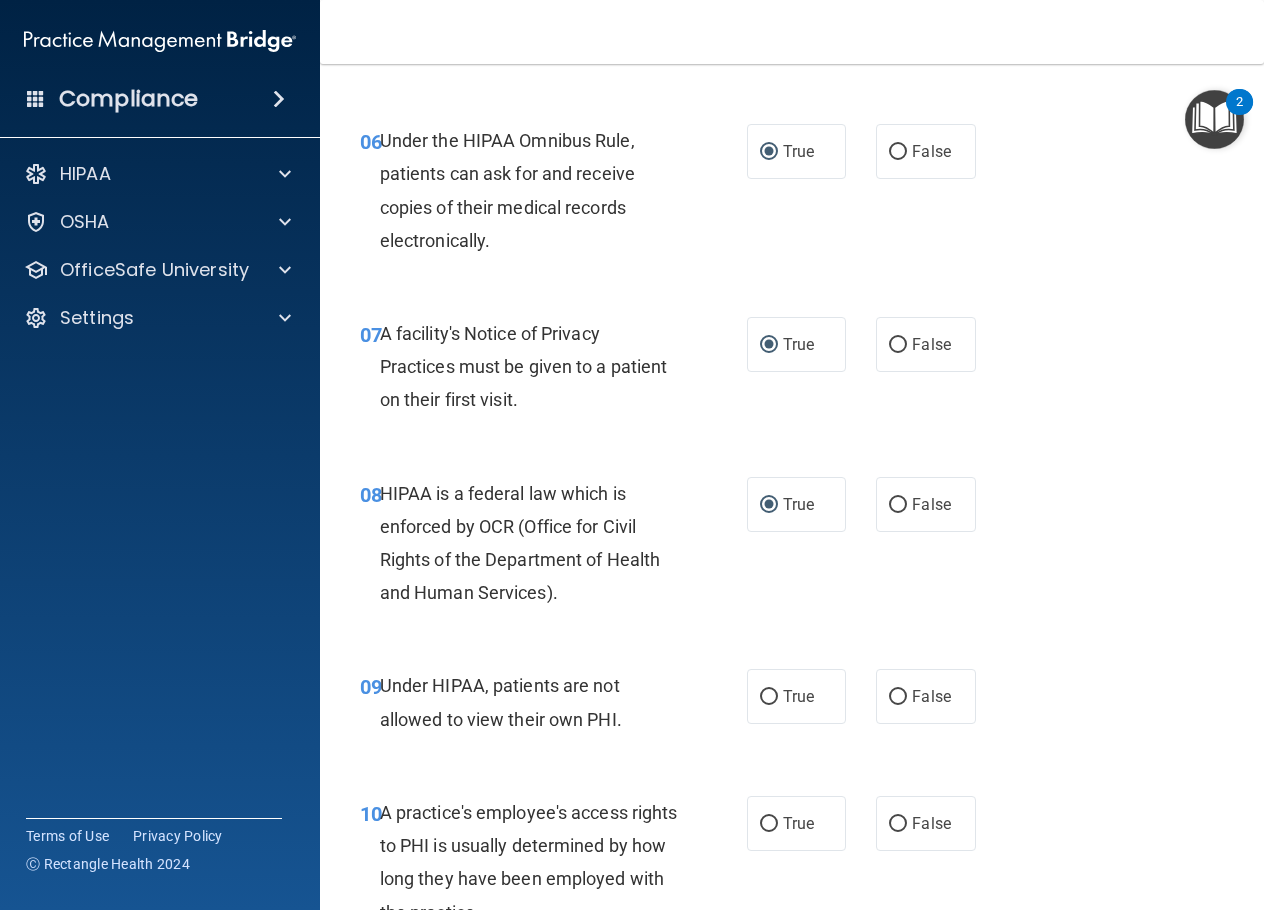 scroll, scrollTop: 1200, scrollLeft: 0, axis: vertical 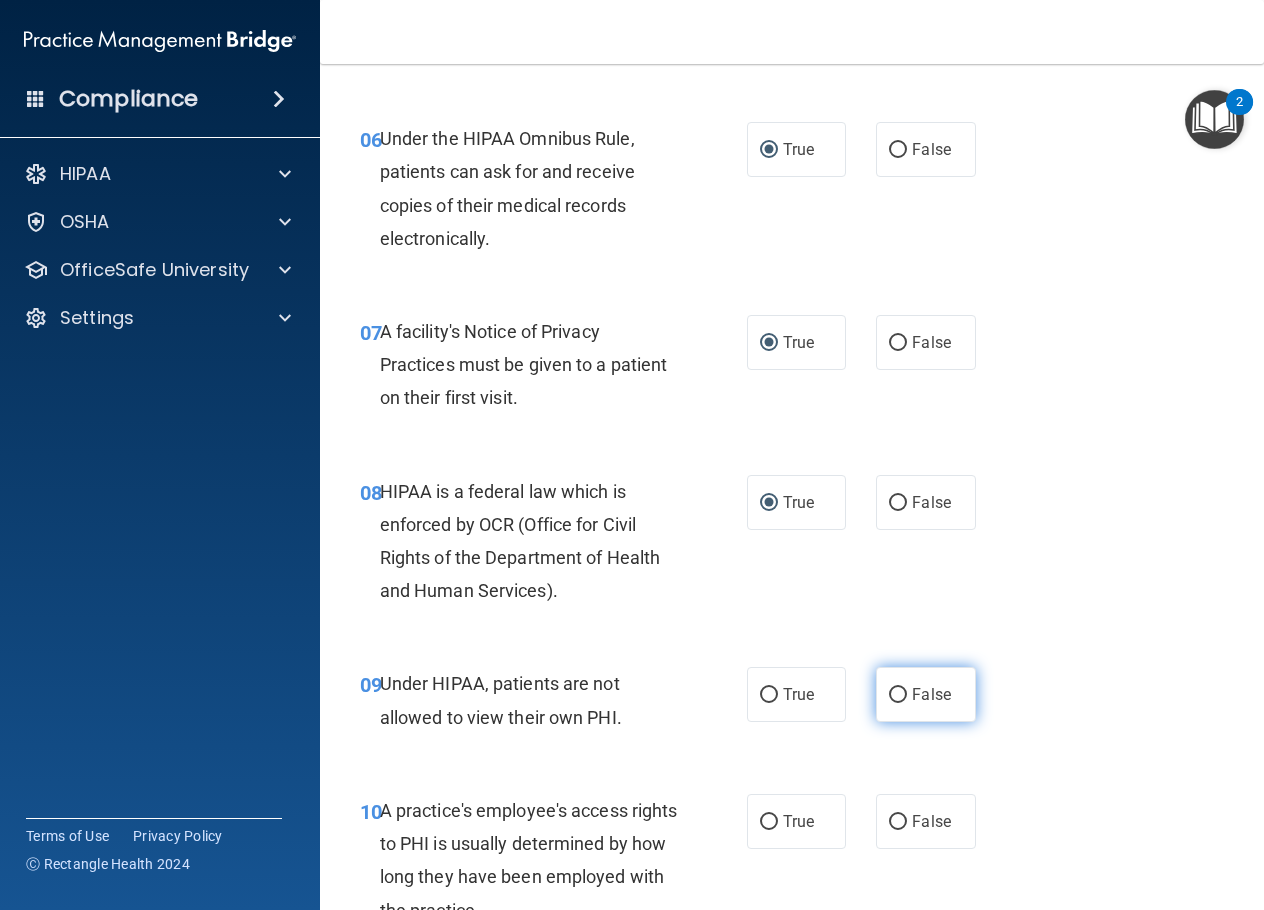 click on "False" at bounding box center [898, 695] 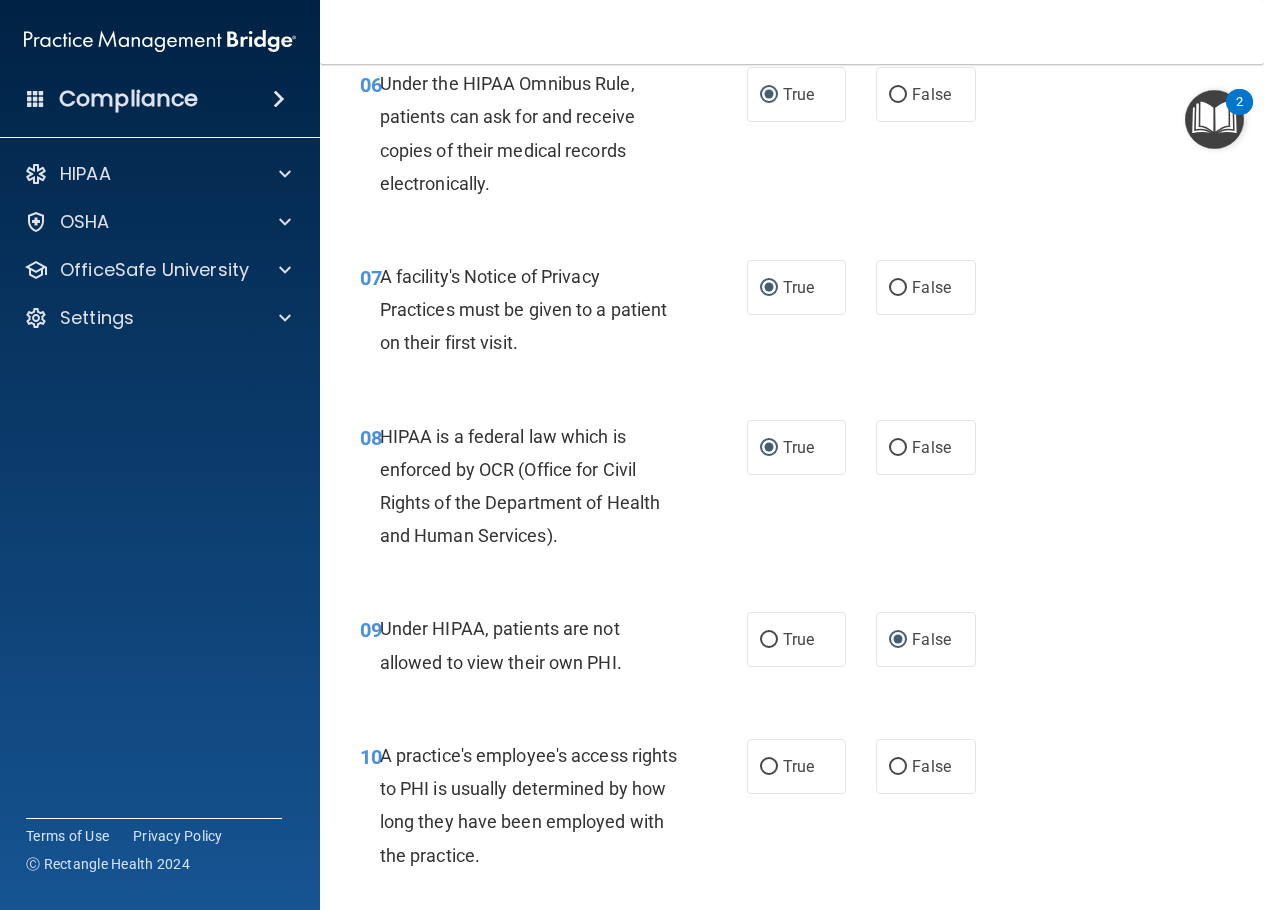 scroll, scrollTop: 1300, scrollLeft: 0, axis: vertical 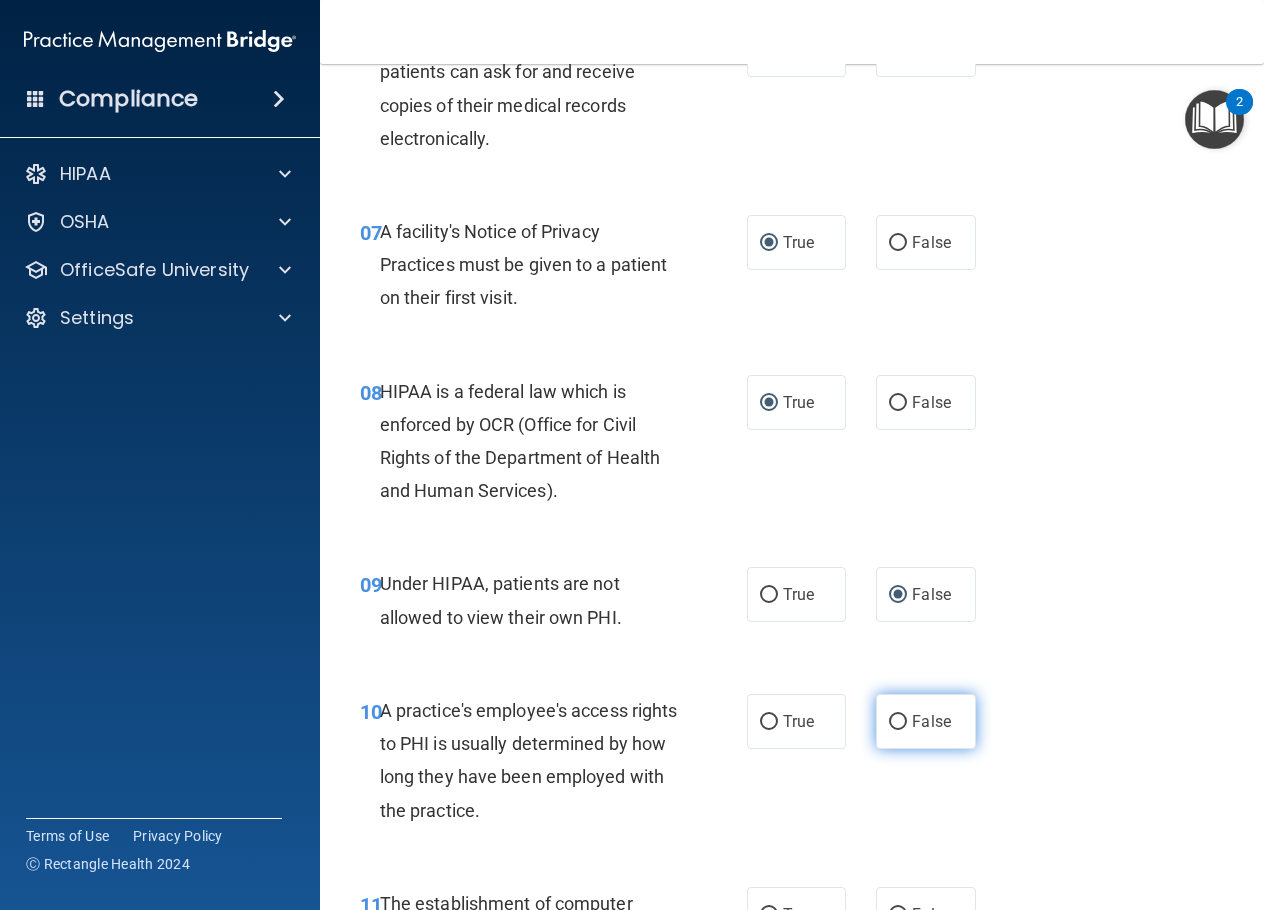 click on "False" at bounding box center (898, 722) 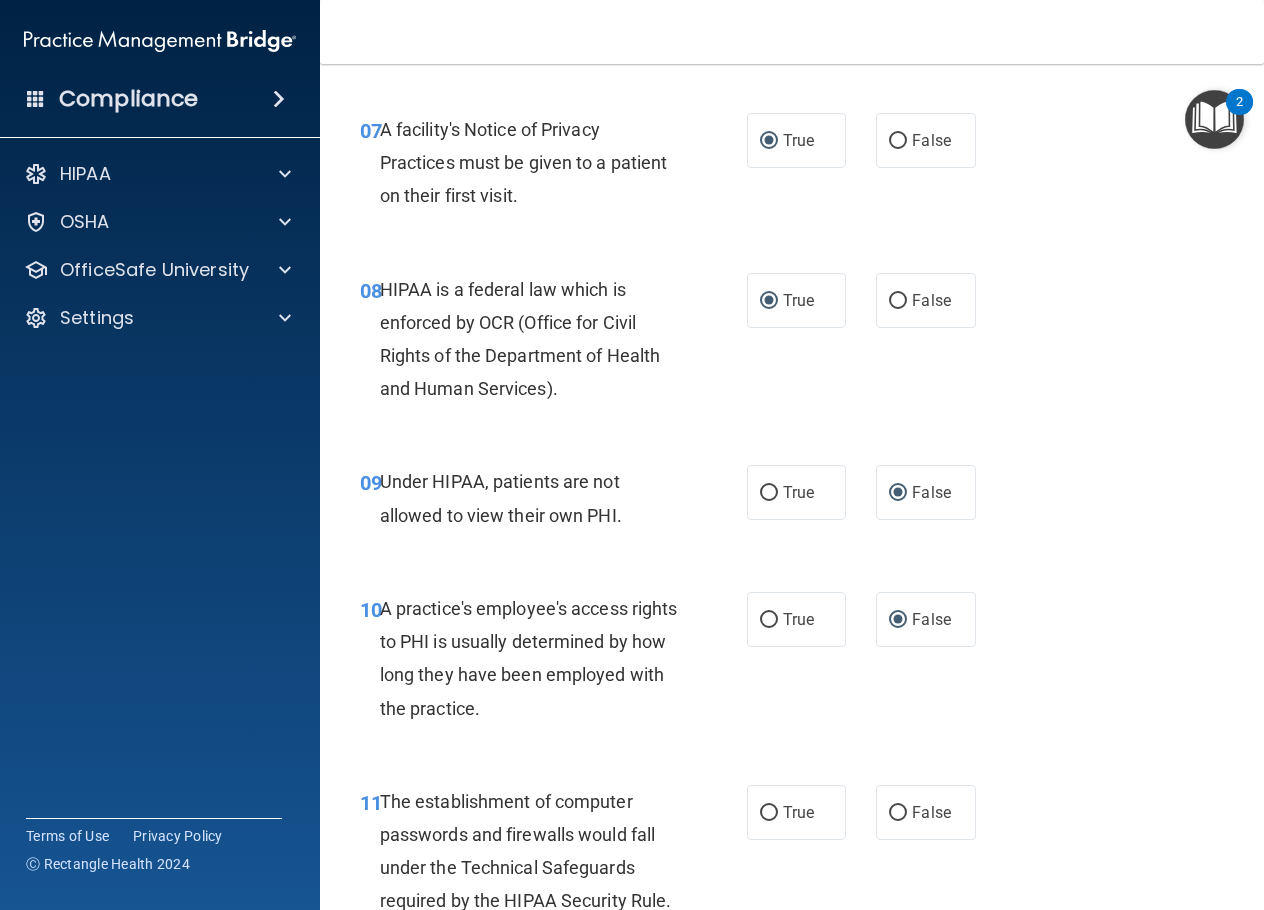 scroll, scrollTop: 1500, scrollLeft: 0, axis: vertical 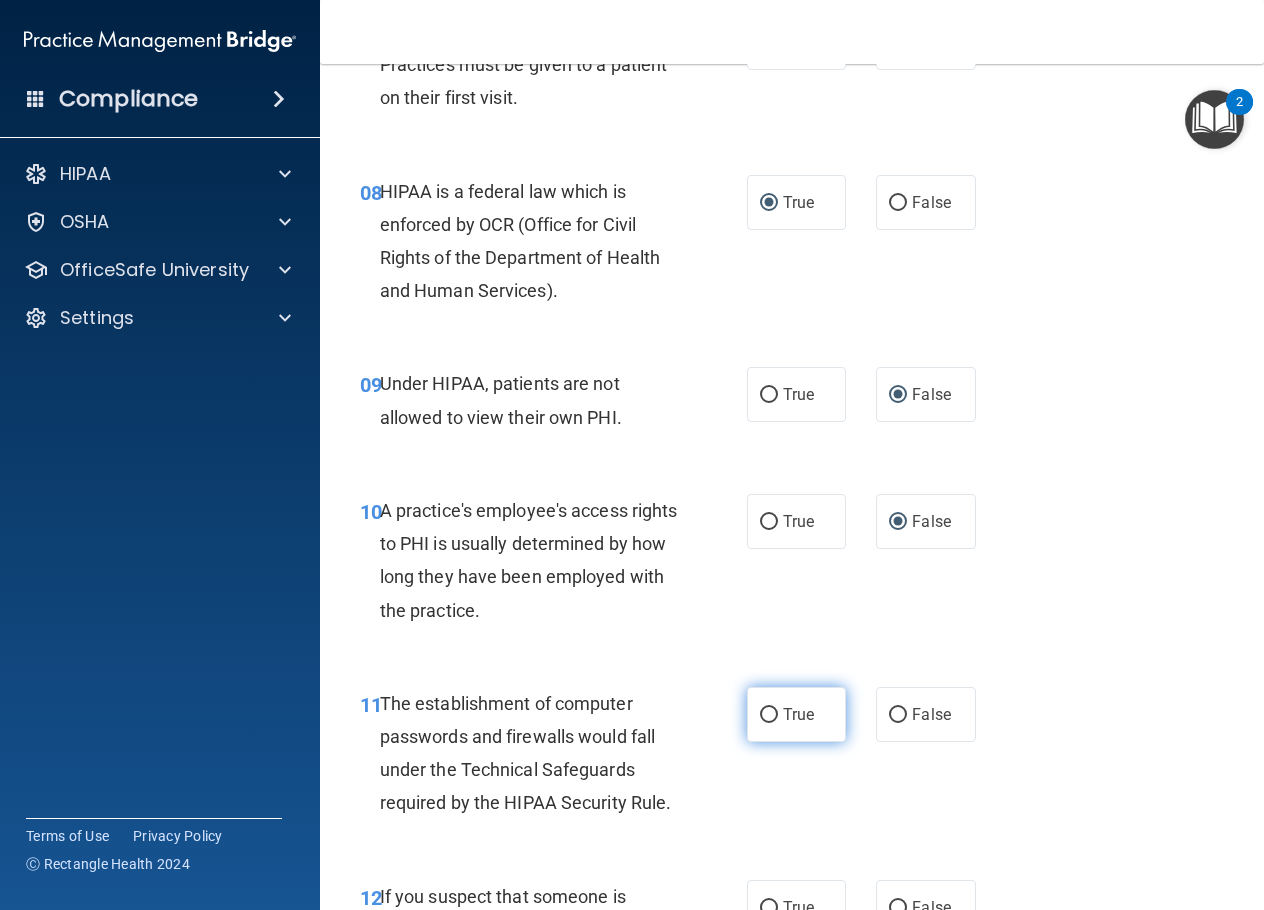 click on "True" at bounding box center (796, 714) 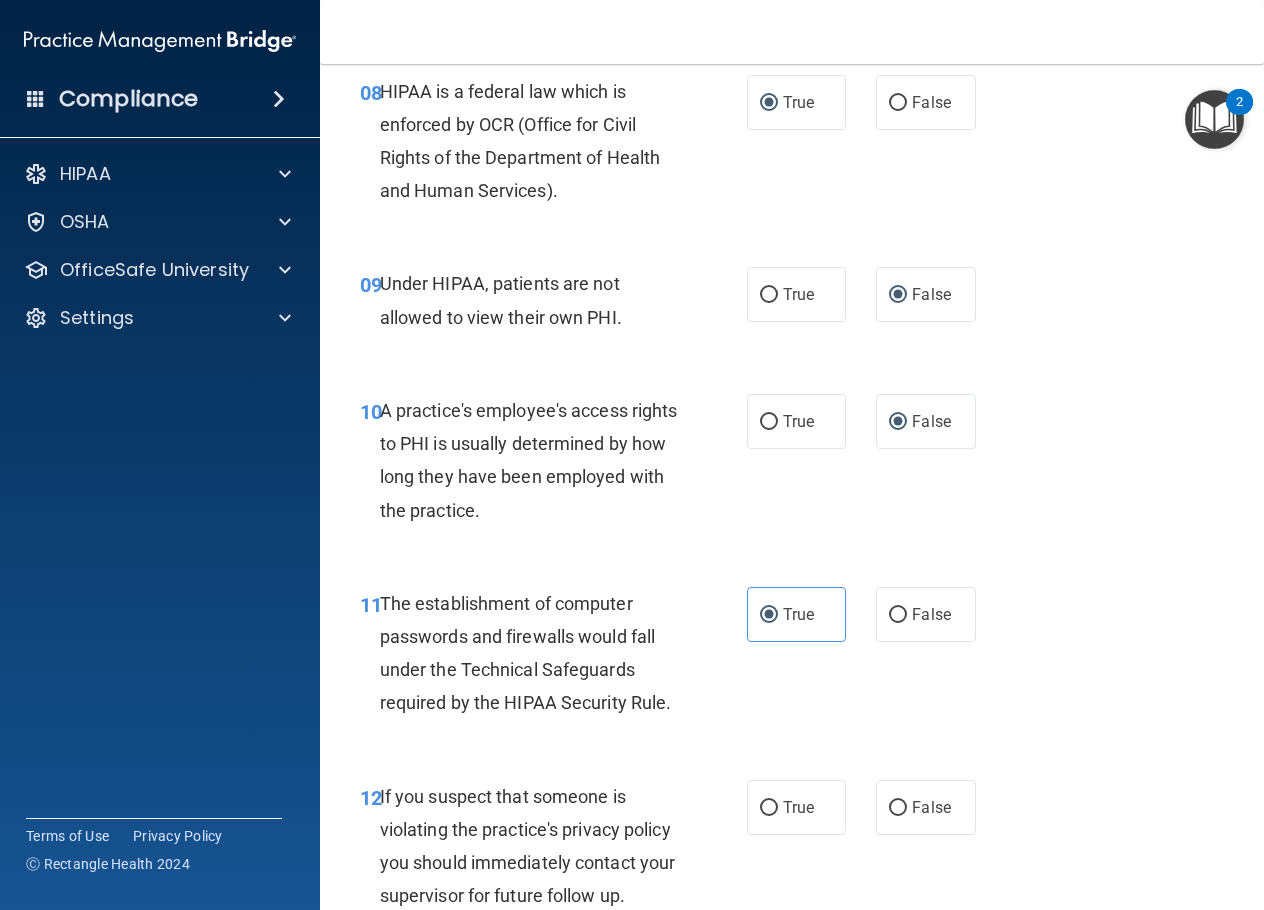 scroll, scrollTop: 1700, scrollLeft: 0, axis: vertical 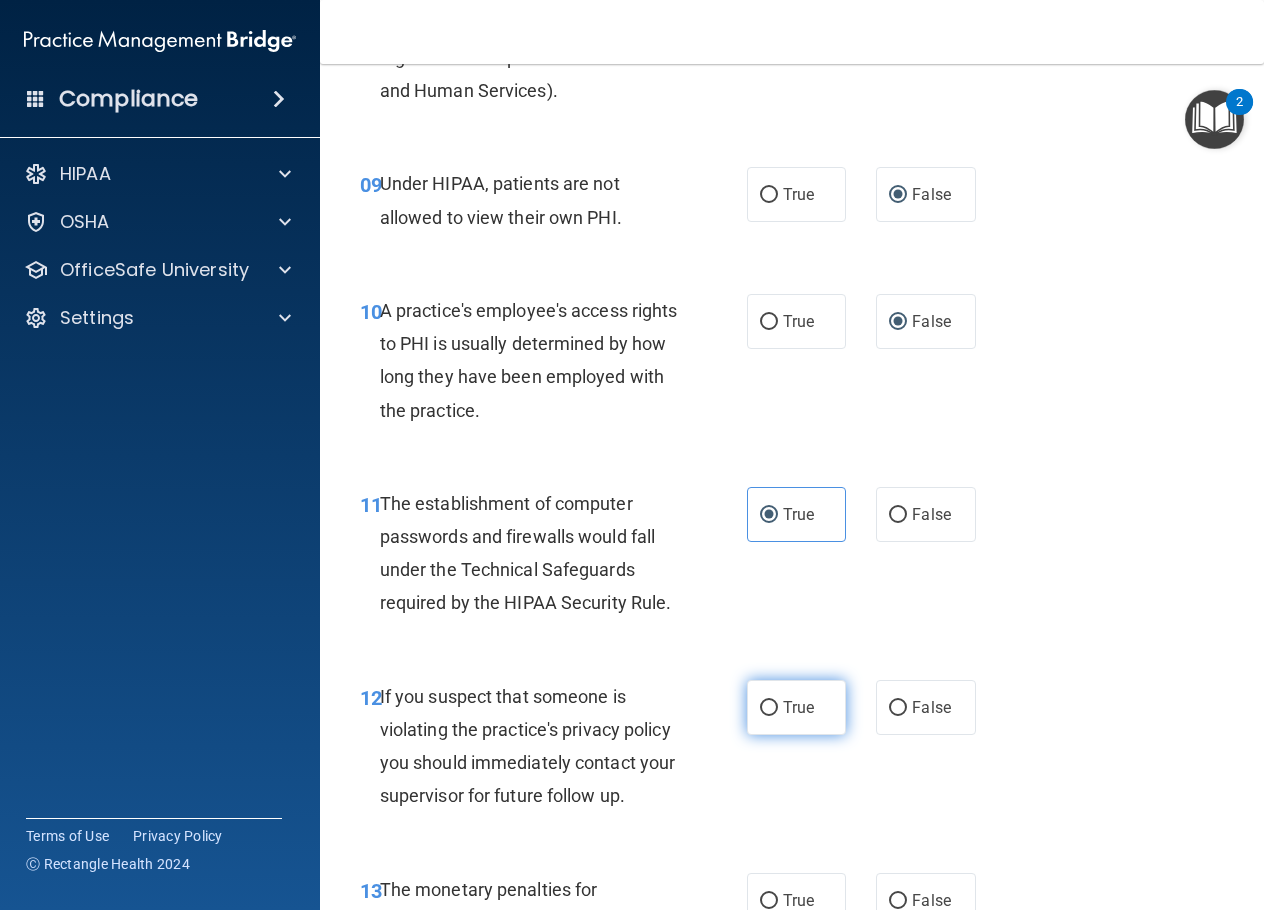 click on "True" at bounding box center (769, 708) 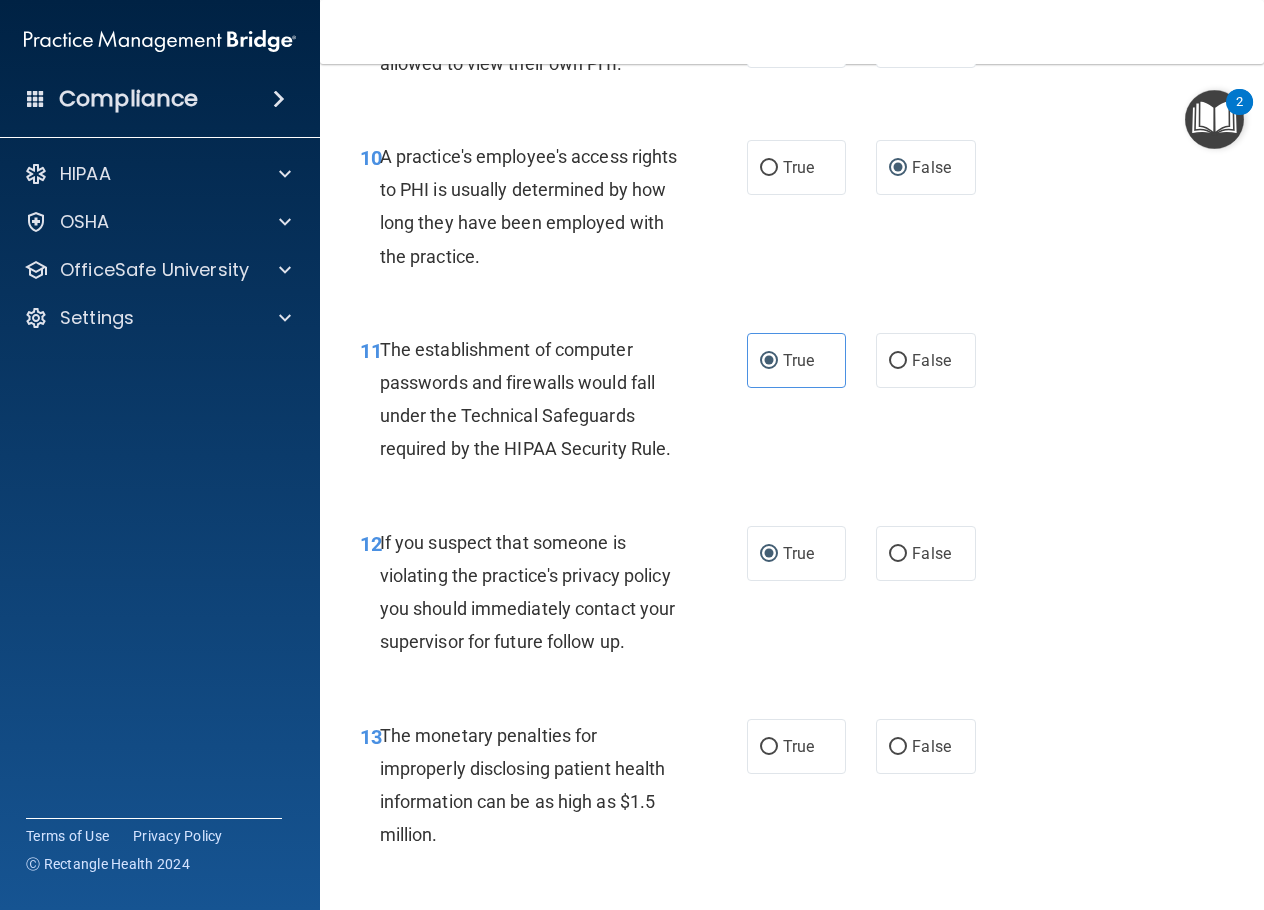 scroll, scrollTop: 1900, scrollLeft: 0, axis: vertical 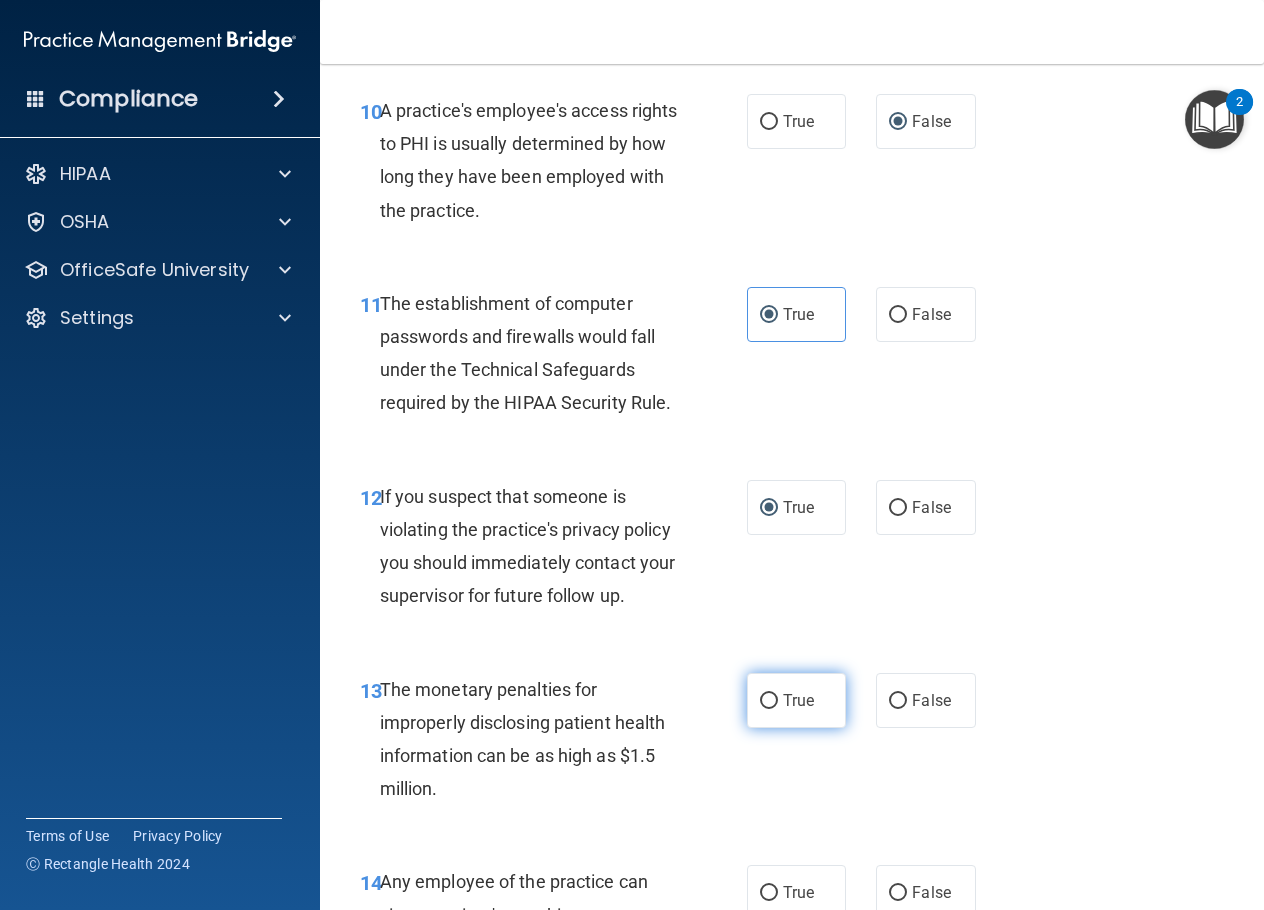 click on "True" at bounding box center [769, 701] 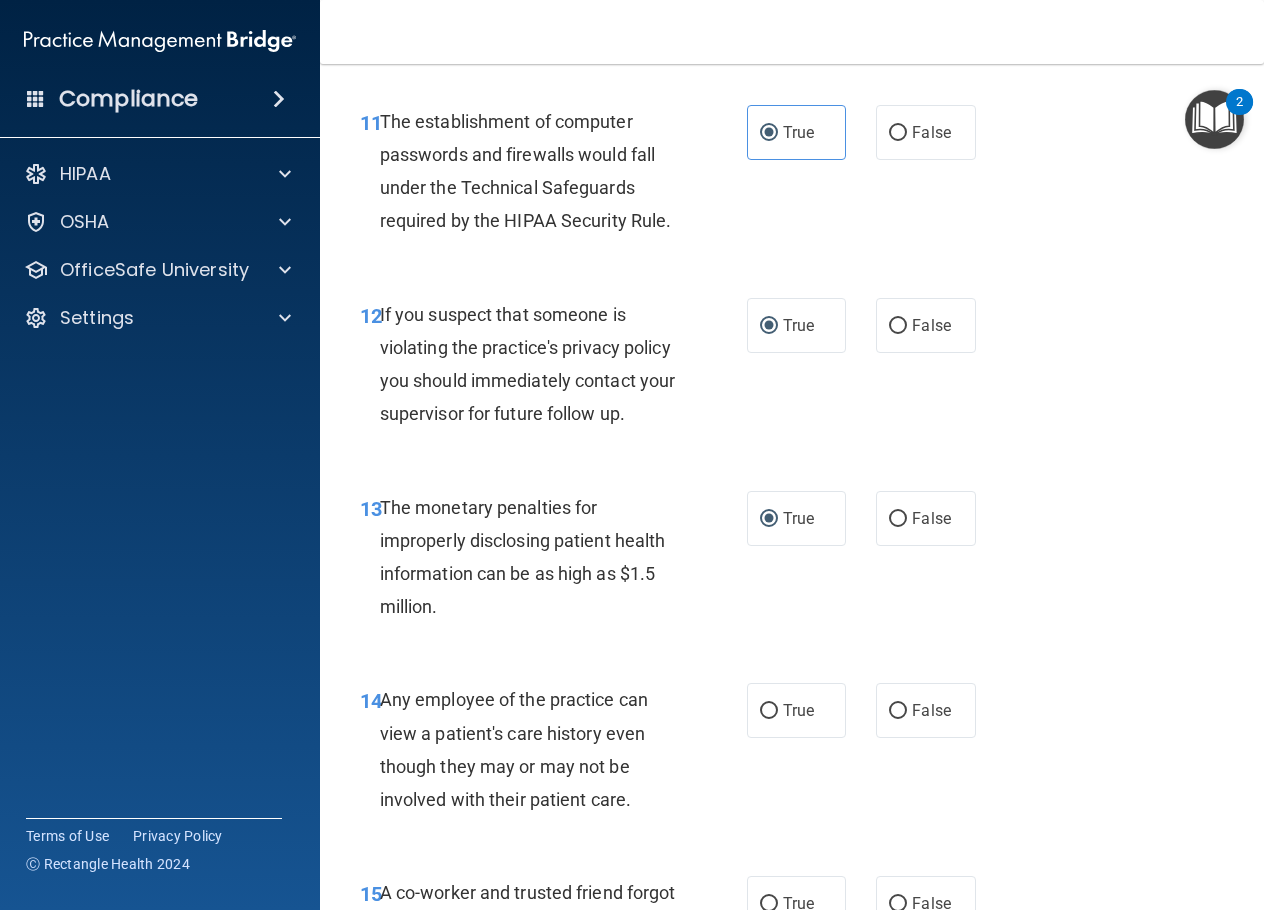 scroll, scrollTop: 2100, scrollLeft: 0, axis: vertical 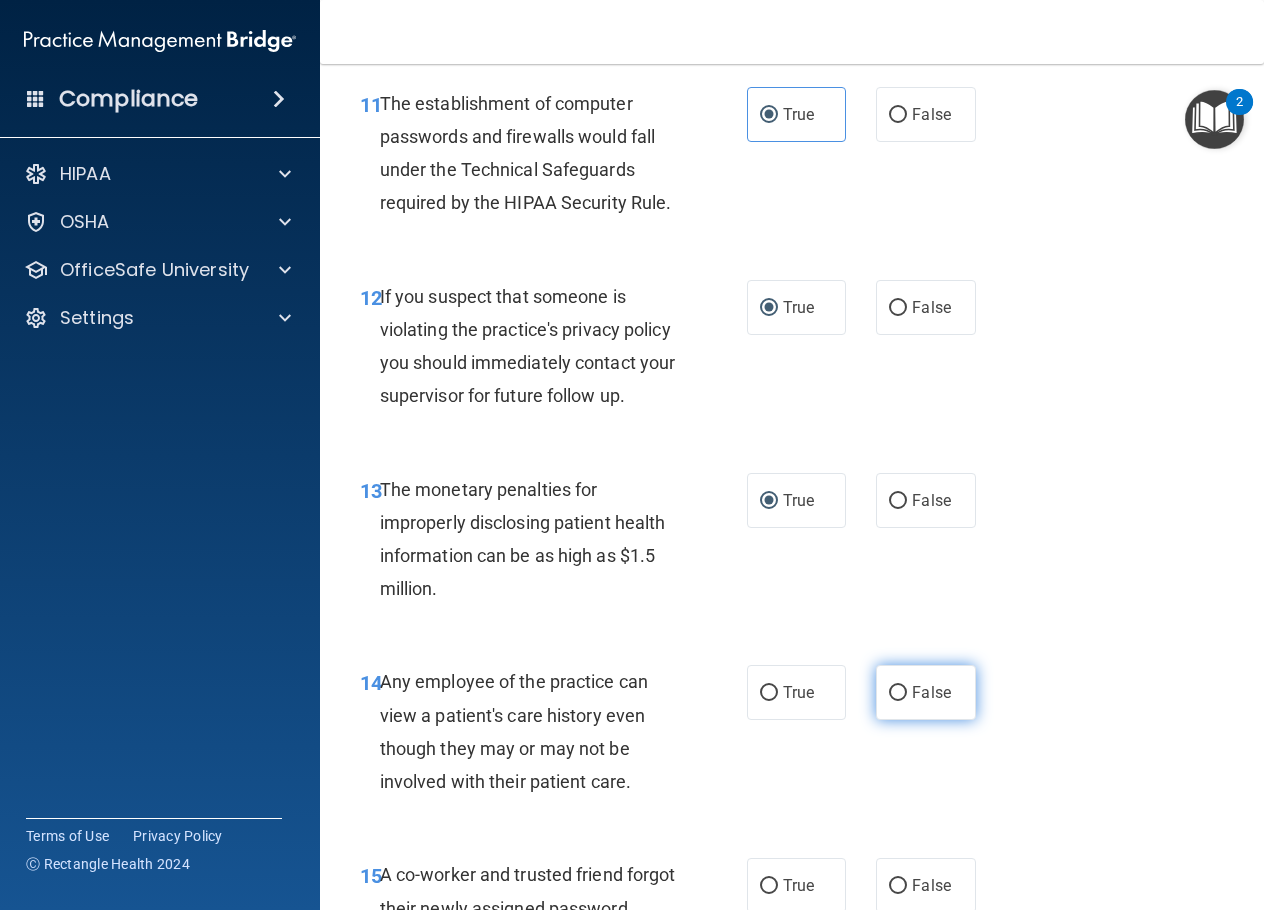 click on "False" at bounding box center [898, 693] 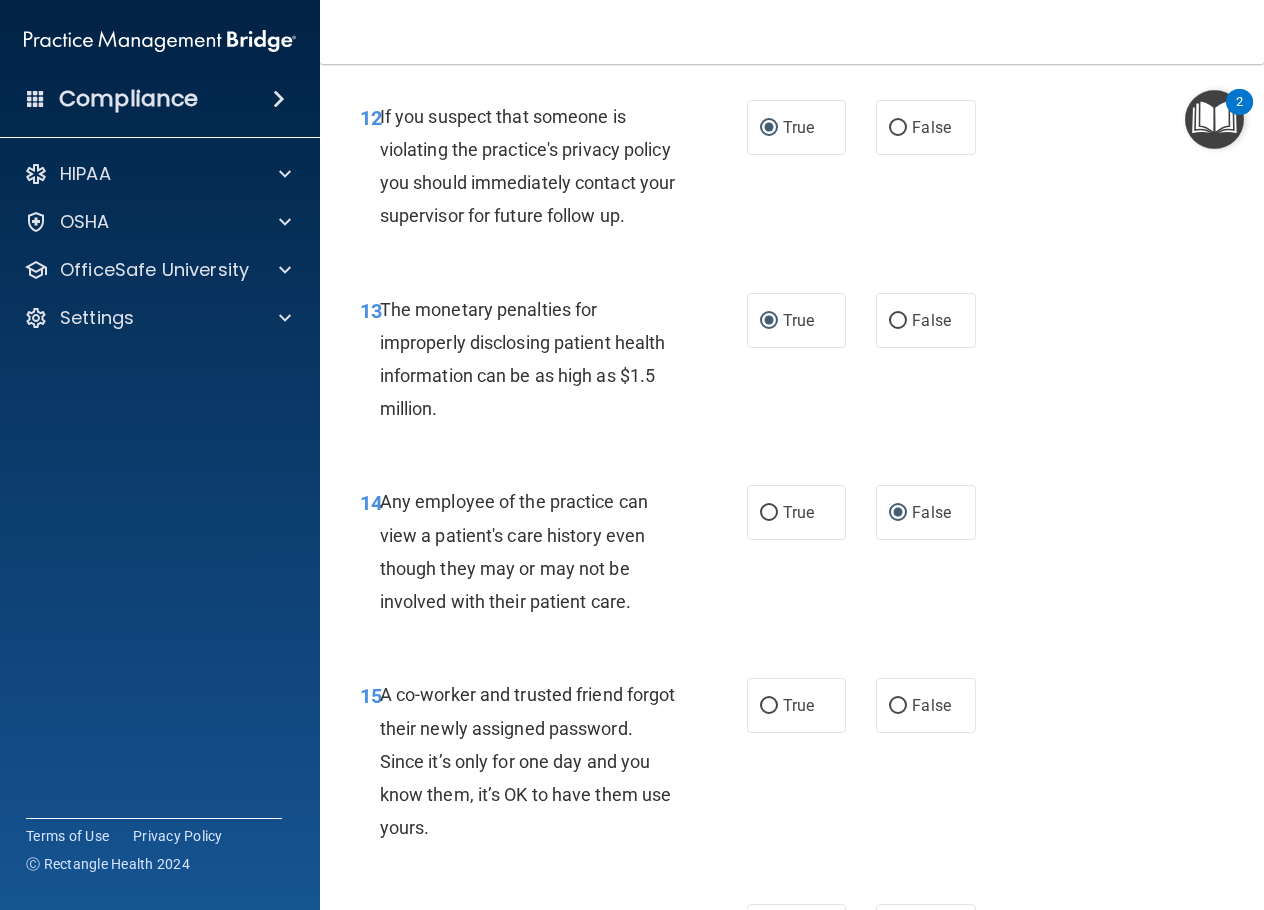 scroll, scrollTop: 2300, scrollLeft: 0, axis: vertical 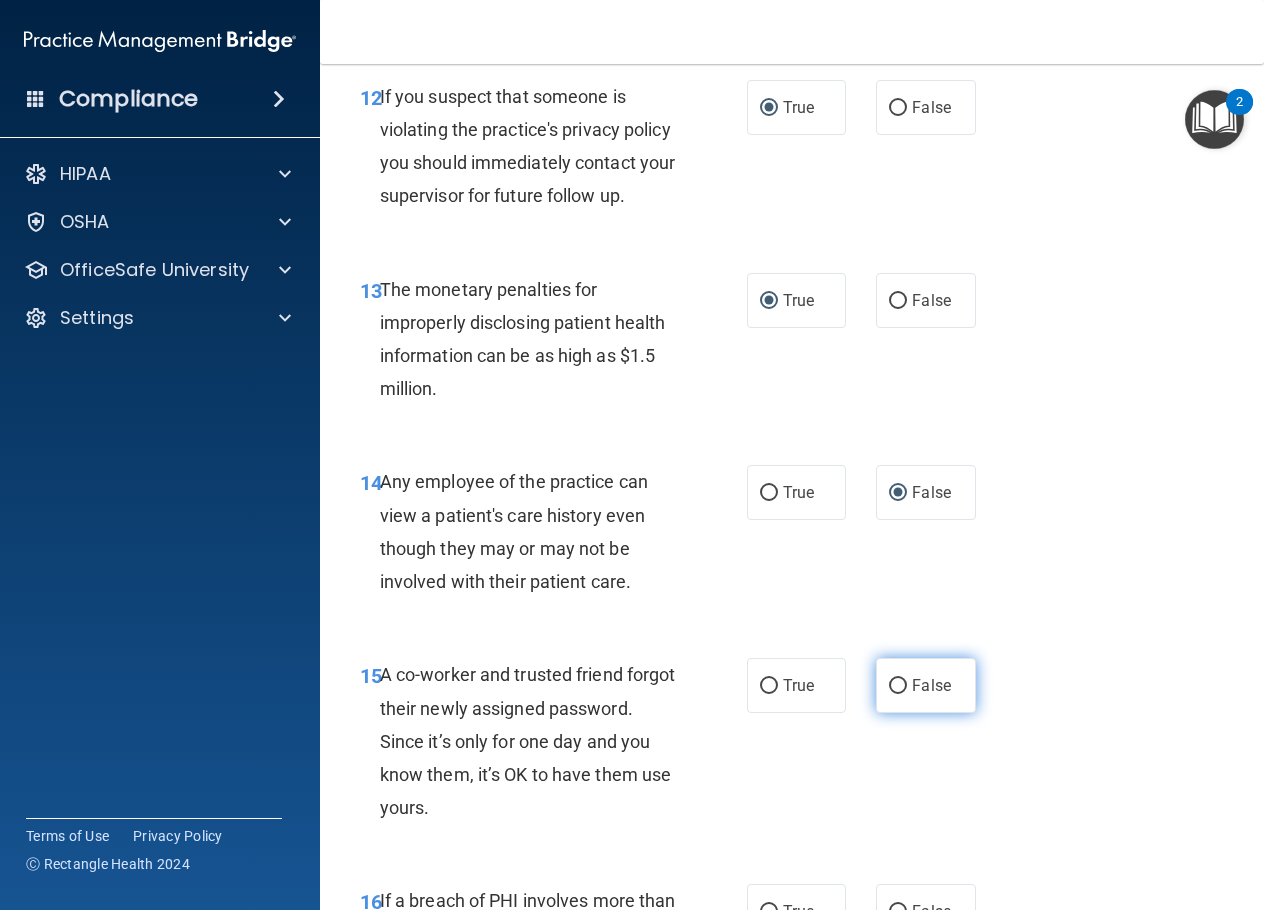 click on "False" at bounding box center [898, 686] 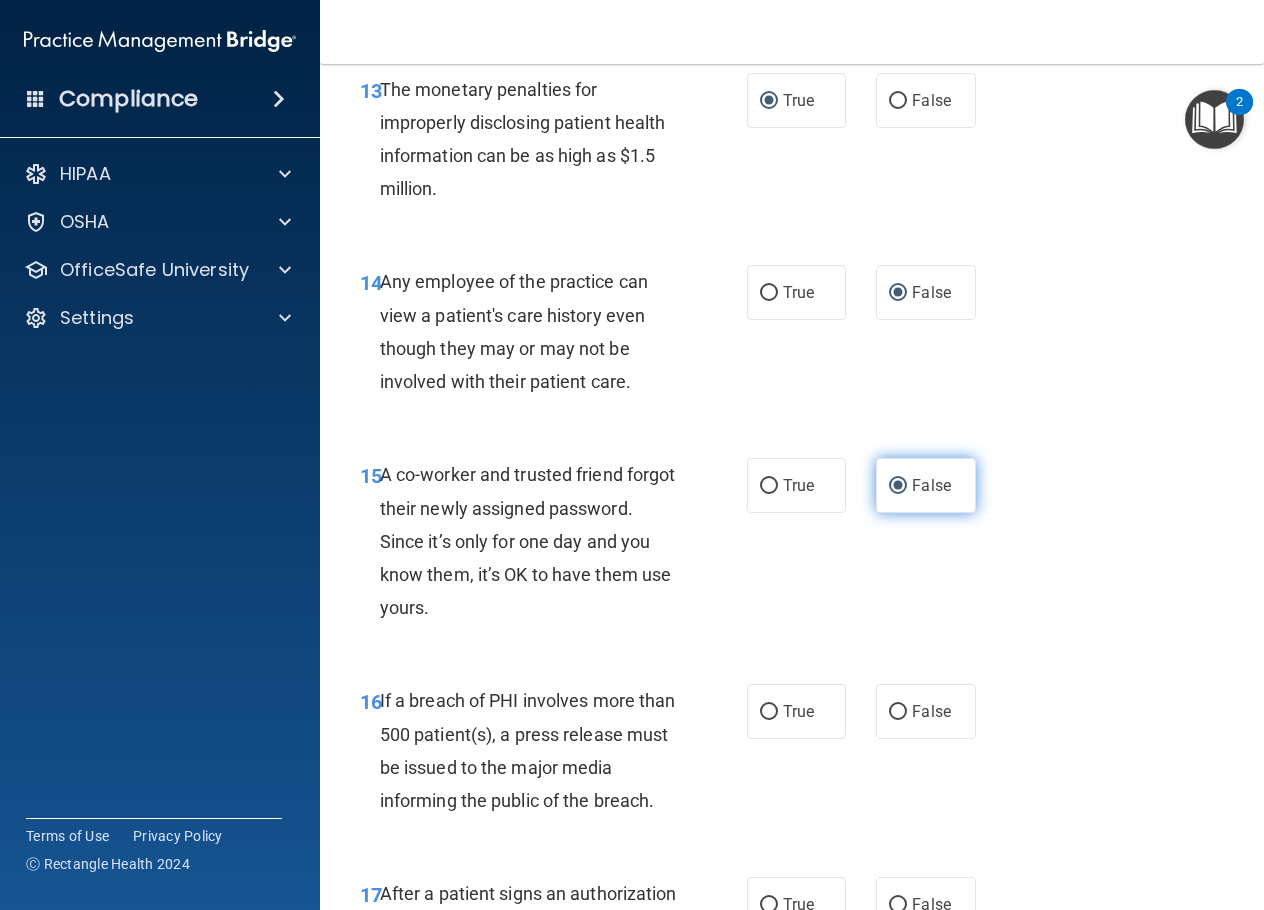 scroll, scrollTop: 2600, scrollLeft: 0, axis: vertical 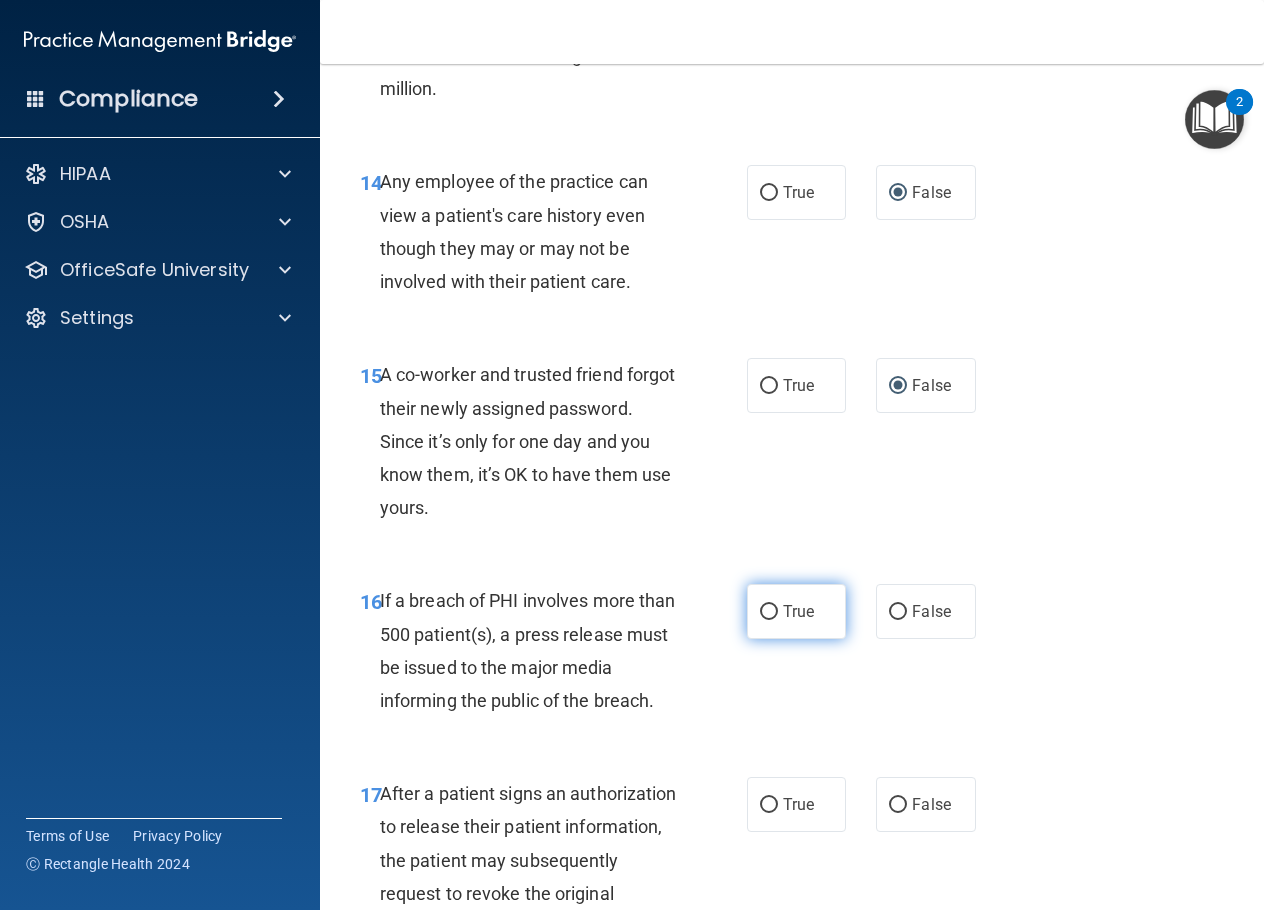 click on "True" at bounding box center (769, 612) 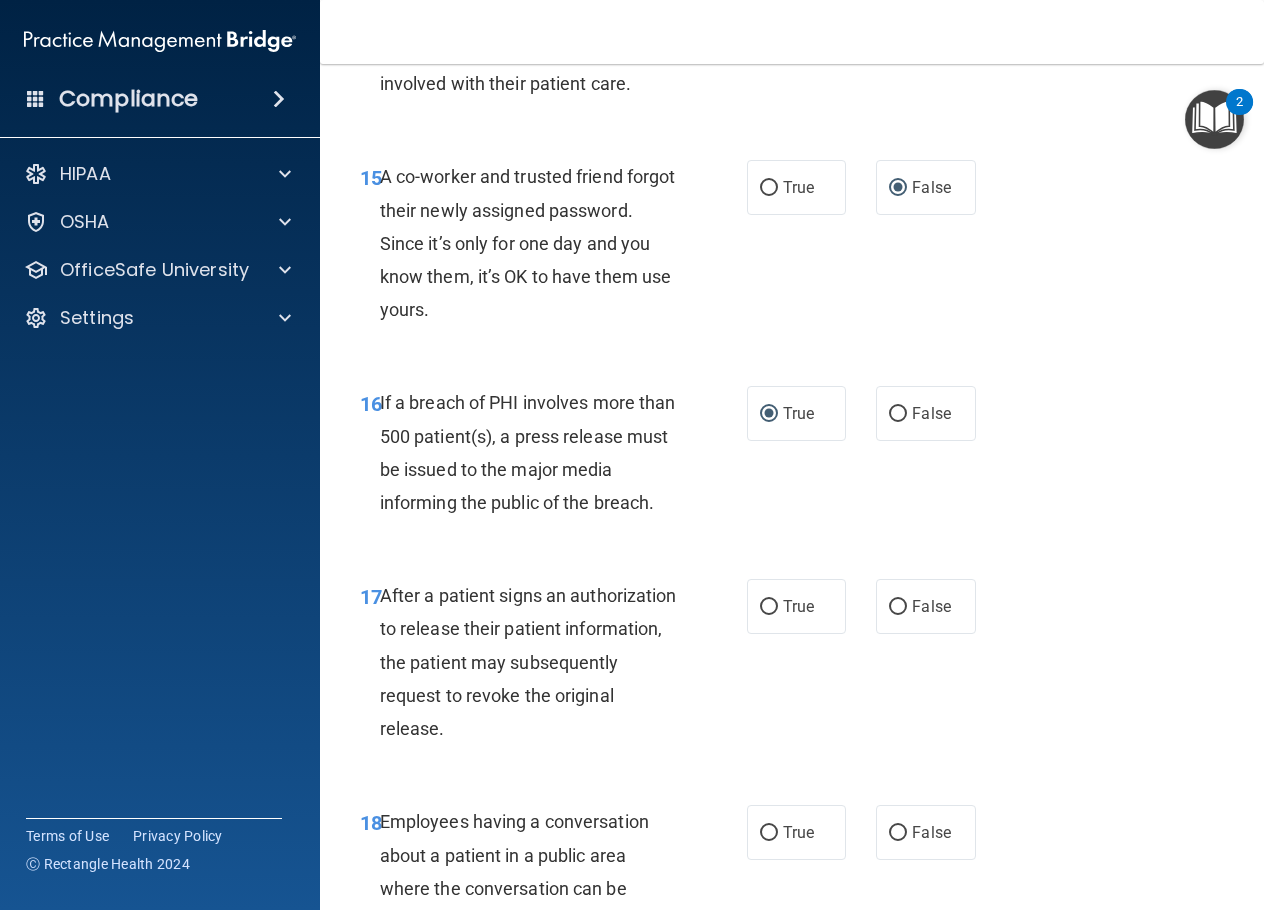 scroll, scrollTop: 2800, scrollLeft: 0, axis: vertical 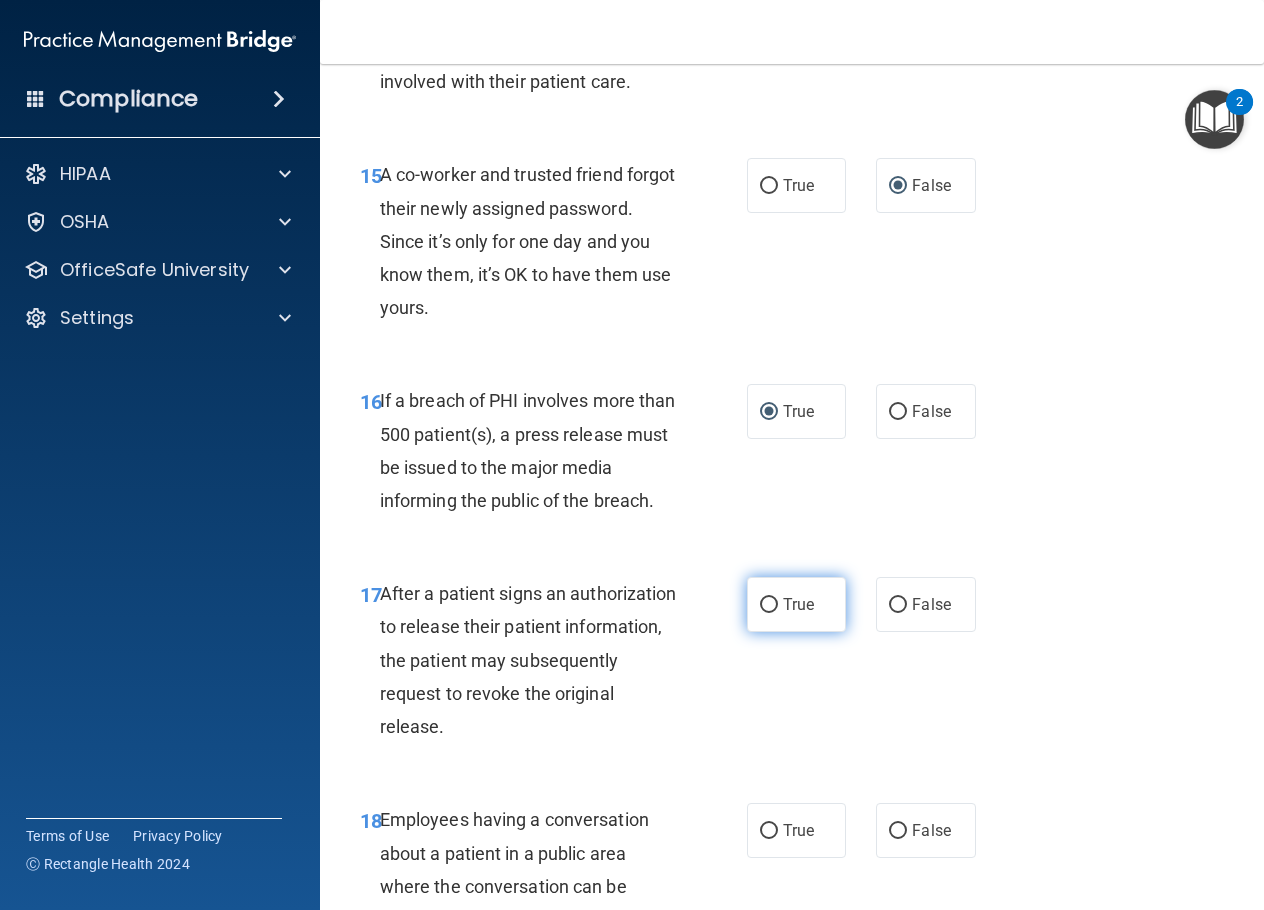 click on "True" at bounding box center (769, 605) 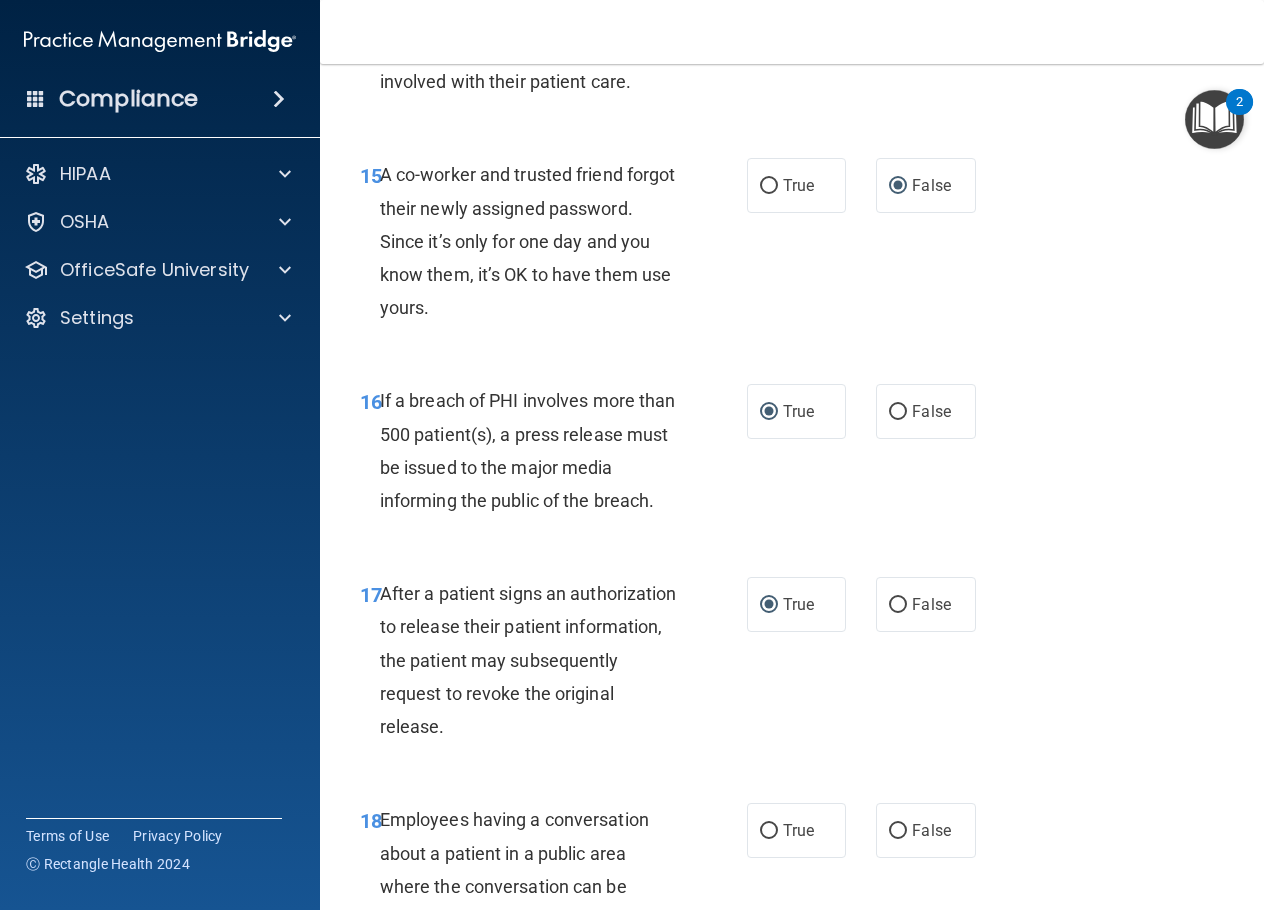 scroll, scrollTop: 2900, scrollLeft: 0, axis: vertical 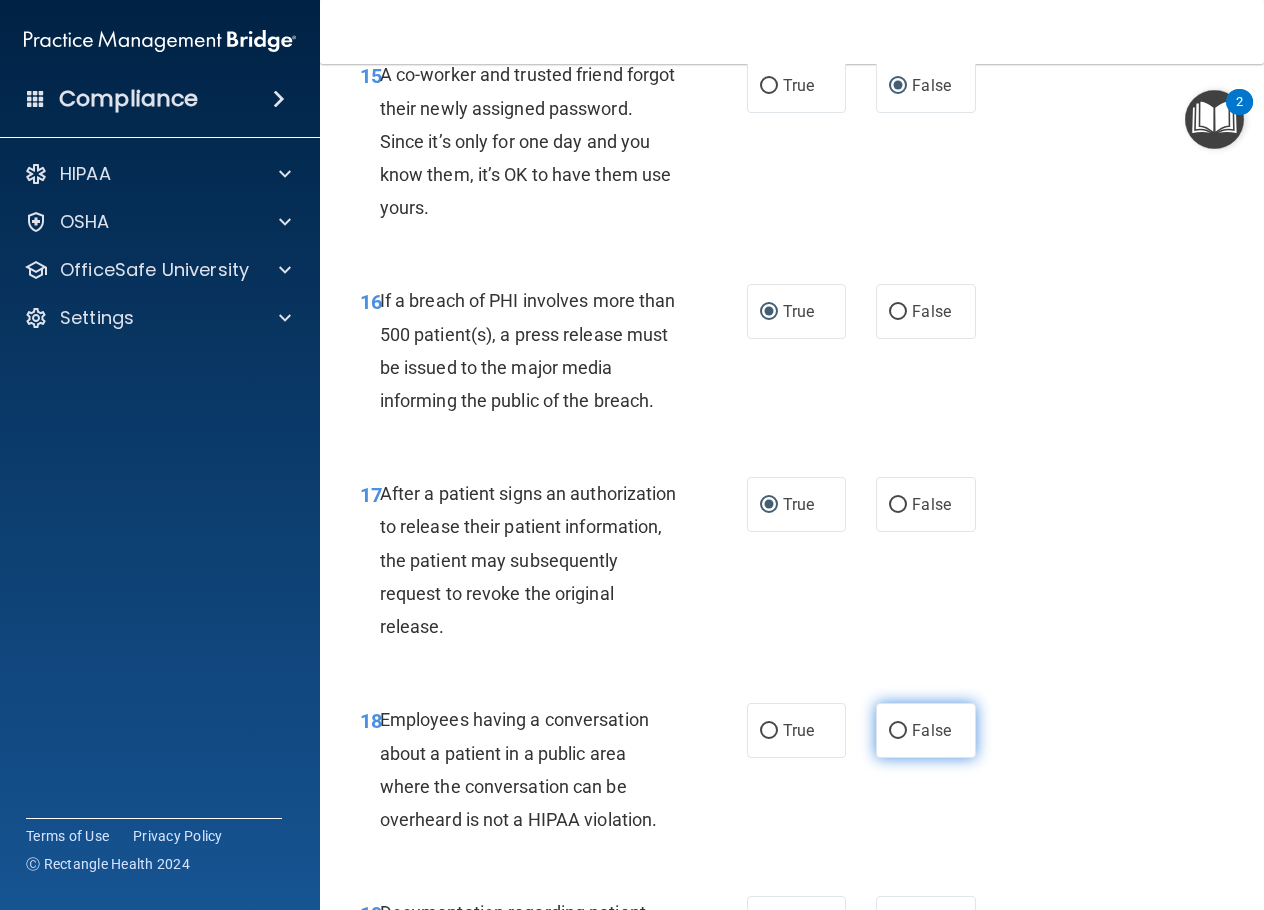click on "False" at bounding box center [898, 731] 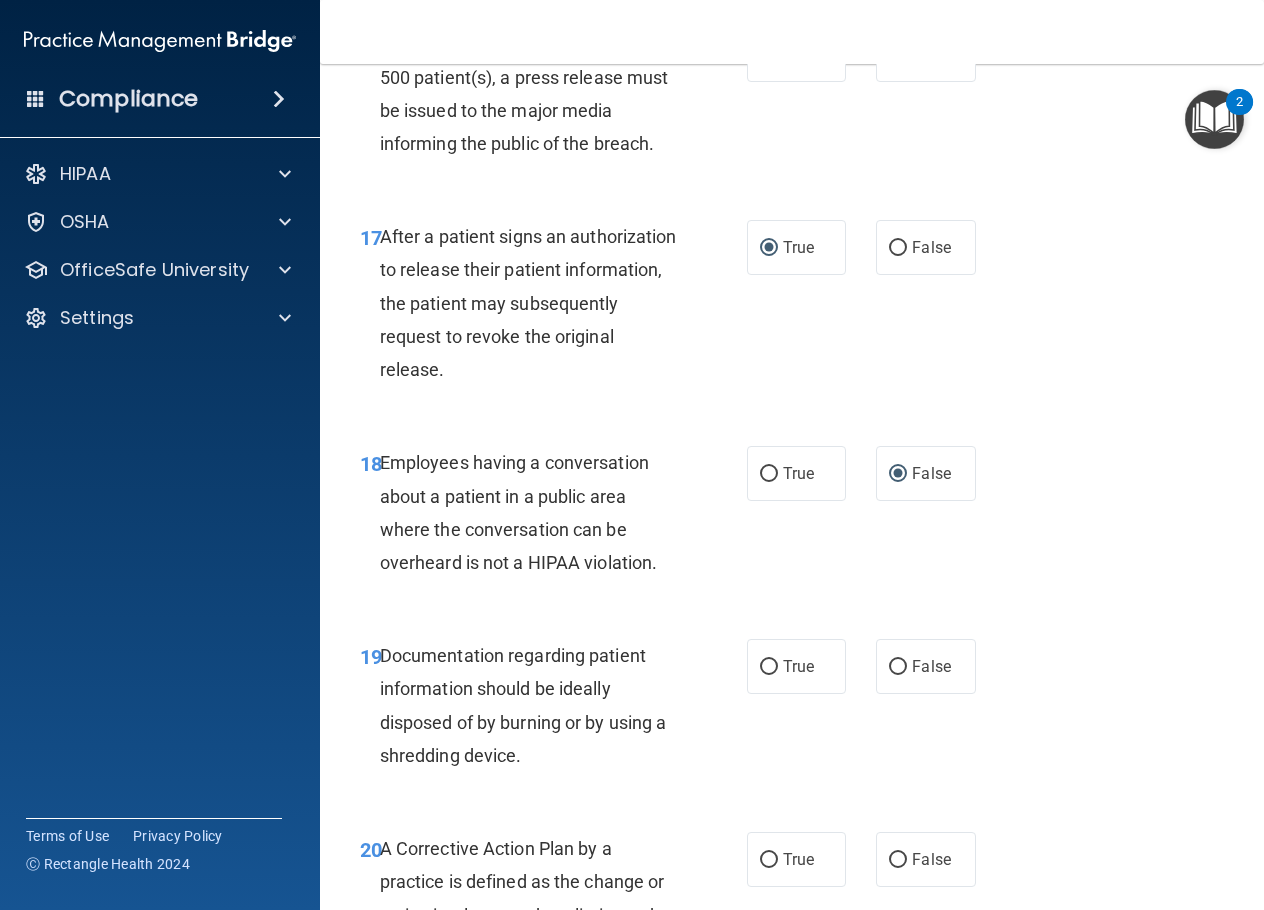 scroll, scrollTop: 3200, scrollLeft: 0, axis: vertical 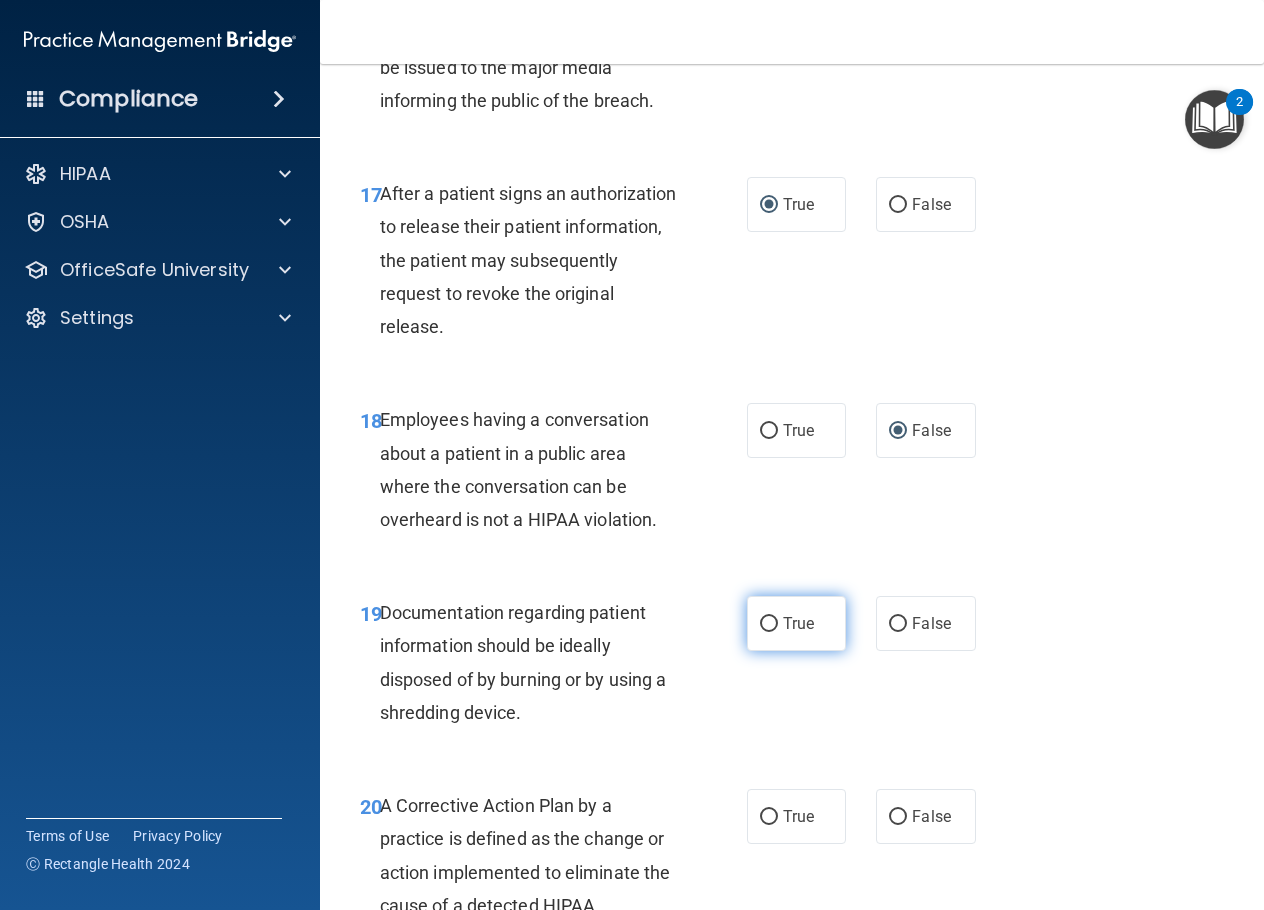 click on "True" at bounding box center (769, 624) 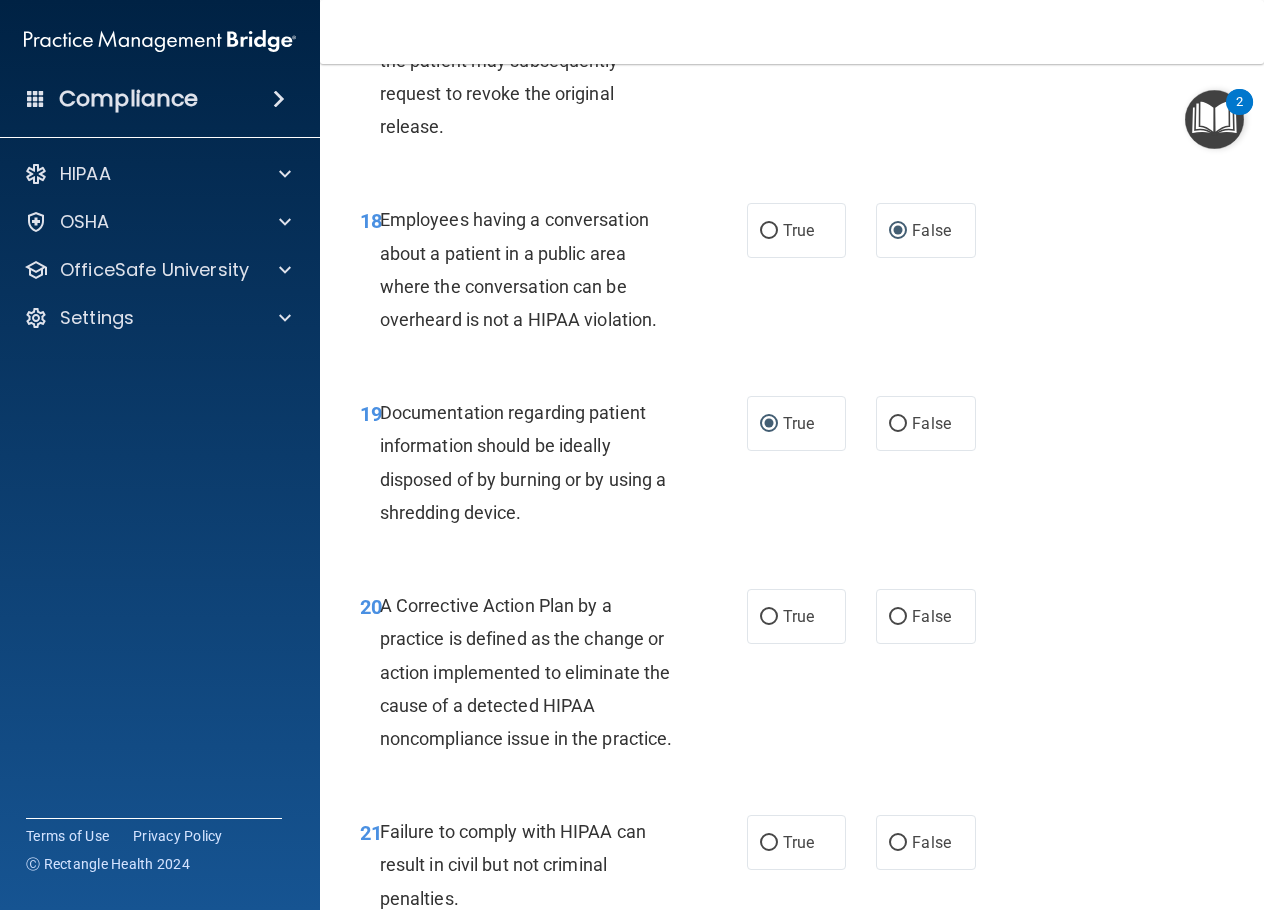 scroll, scrollTop: 3500, scrollLeft: 0, axis: vertical 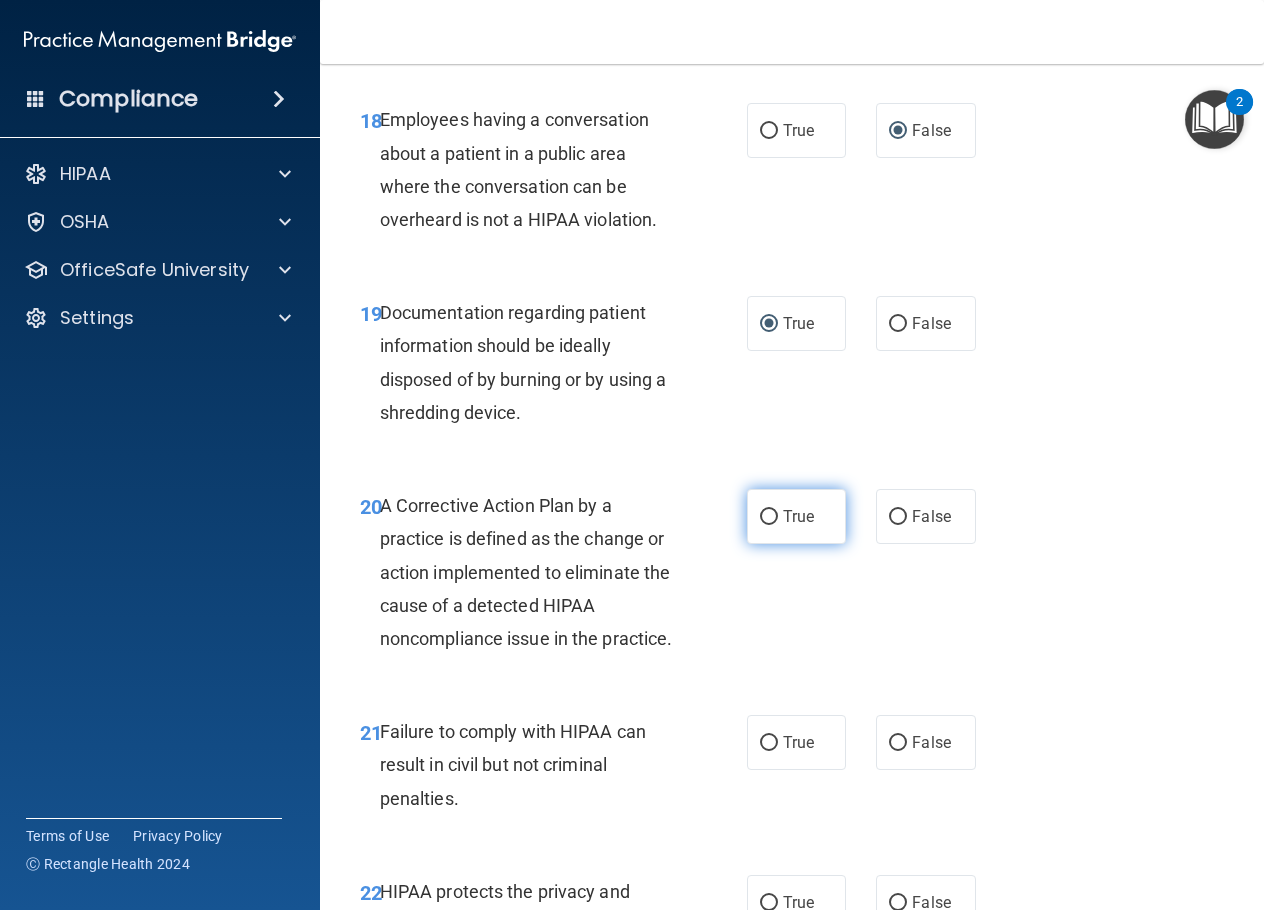 click on "True" at bounding box center (769, 517) 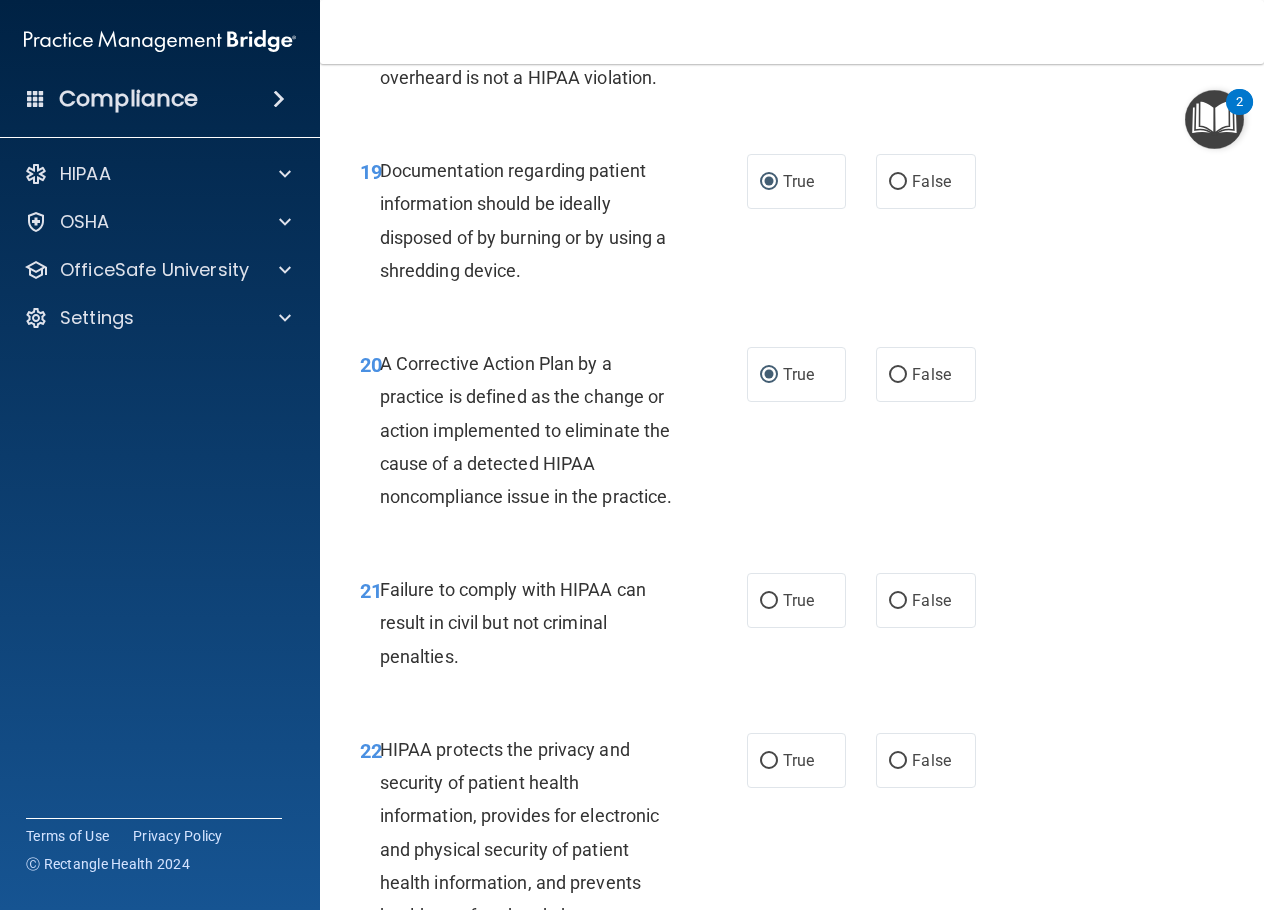 scroll, scrollTop: 3700, scrollLeft: 0, axis: vertical 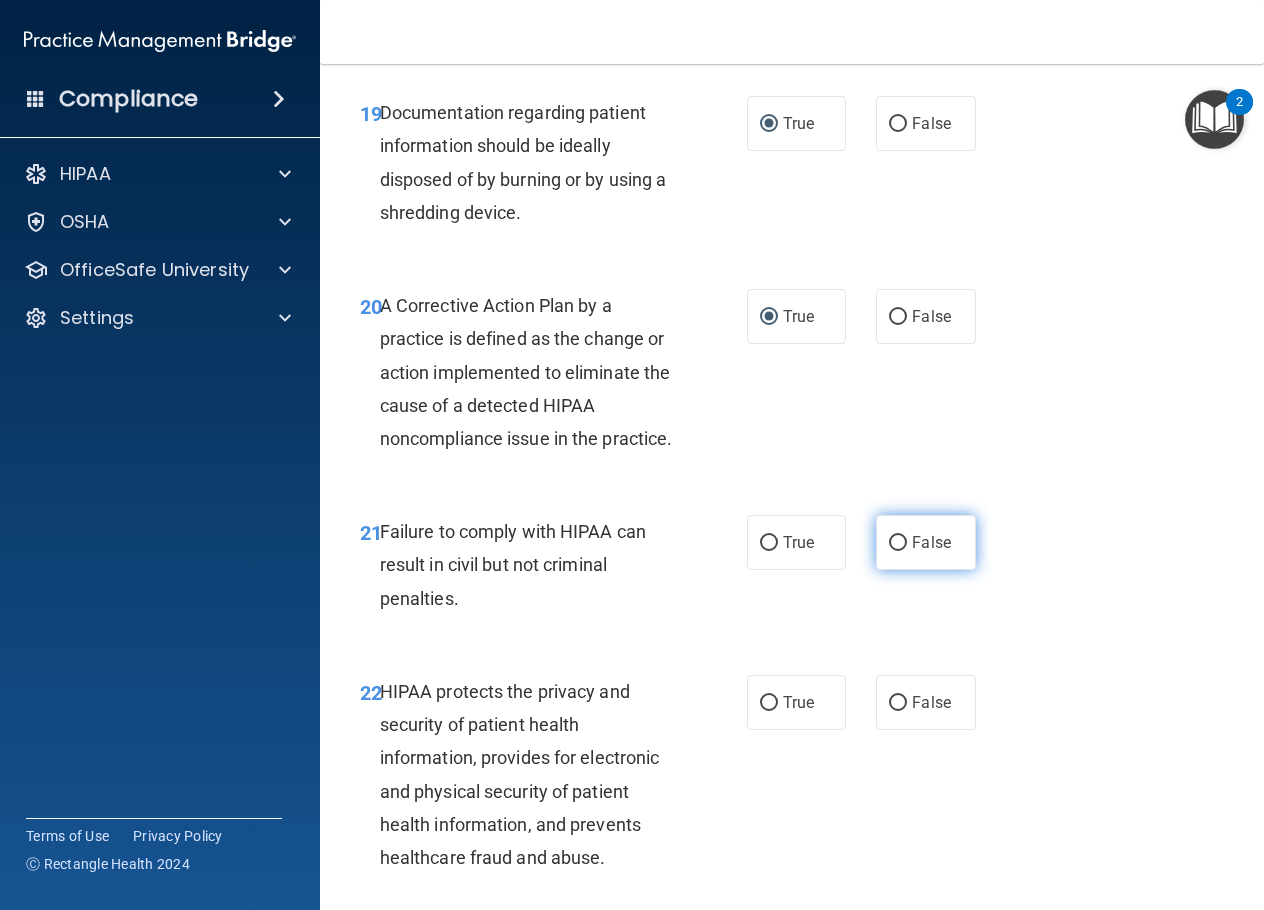 click on "False" at bounding box center (898, 543) 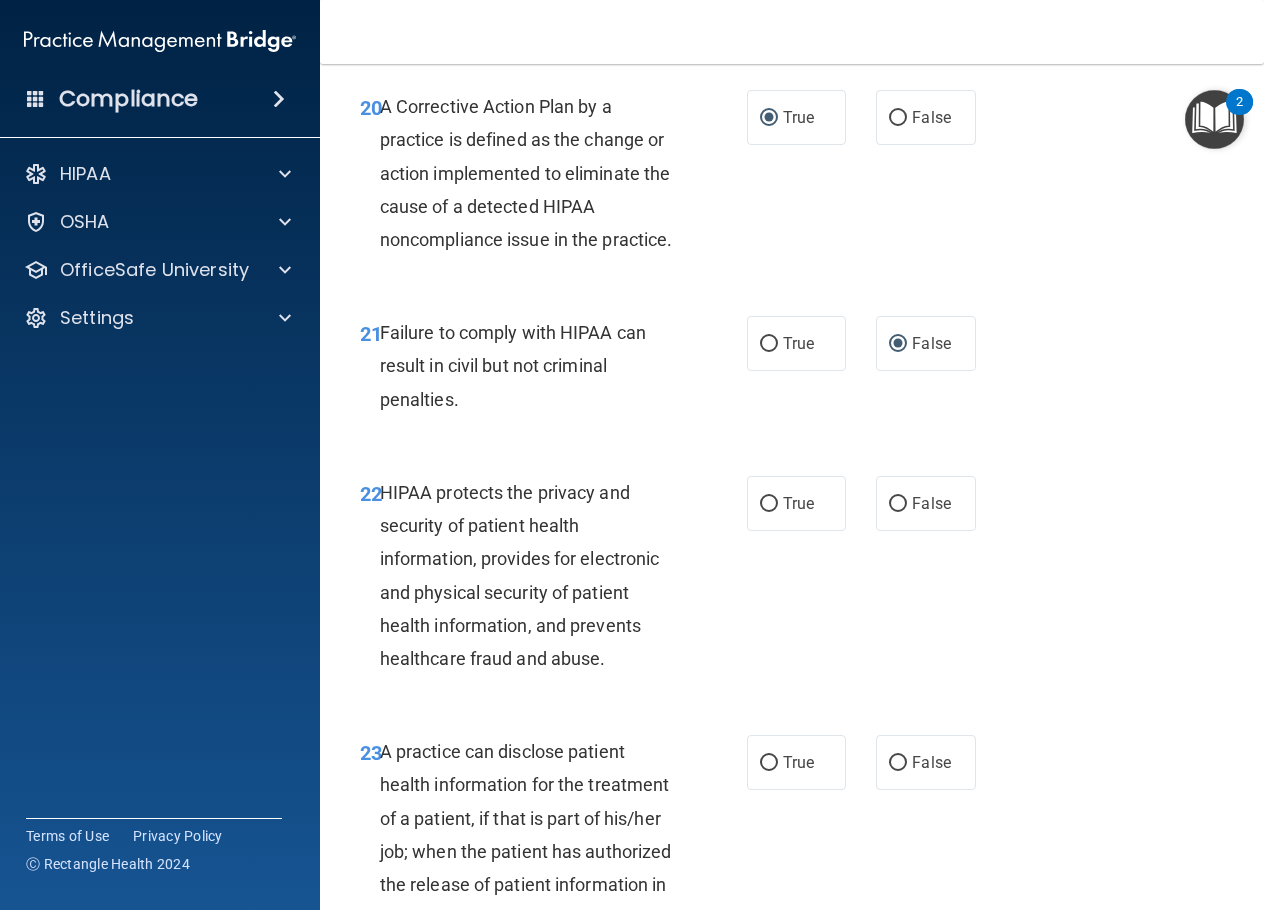 scroll, scrollTop: 3900, scrollLeft: 0, axis: vertical 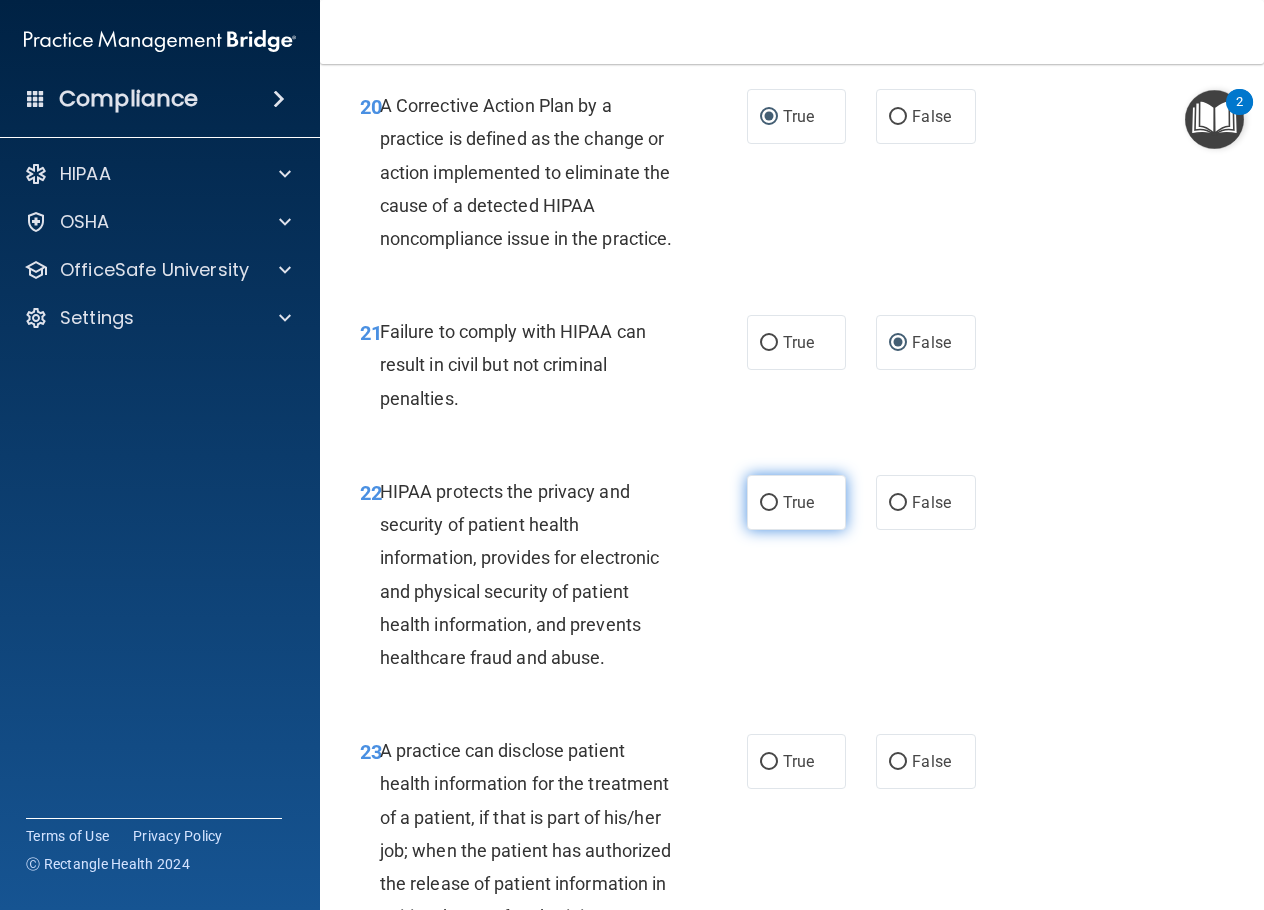 click on "True" at bounding box center (769, 503) 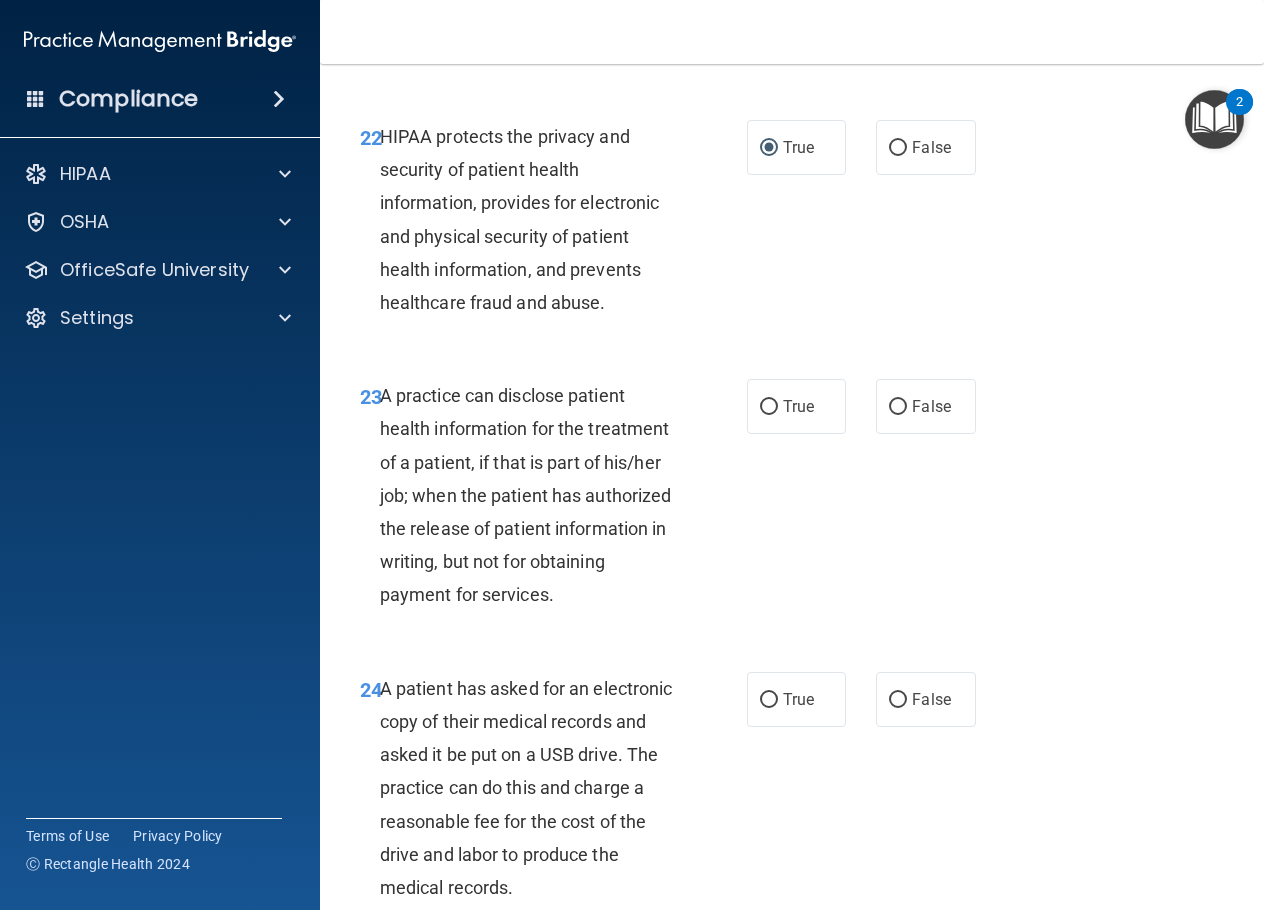 scroll, scrollTop: 4300, scrollLeft: 0, axis: vertical 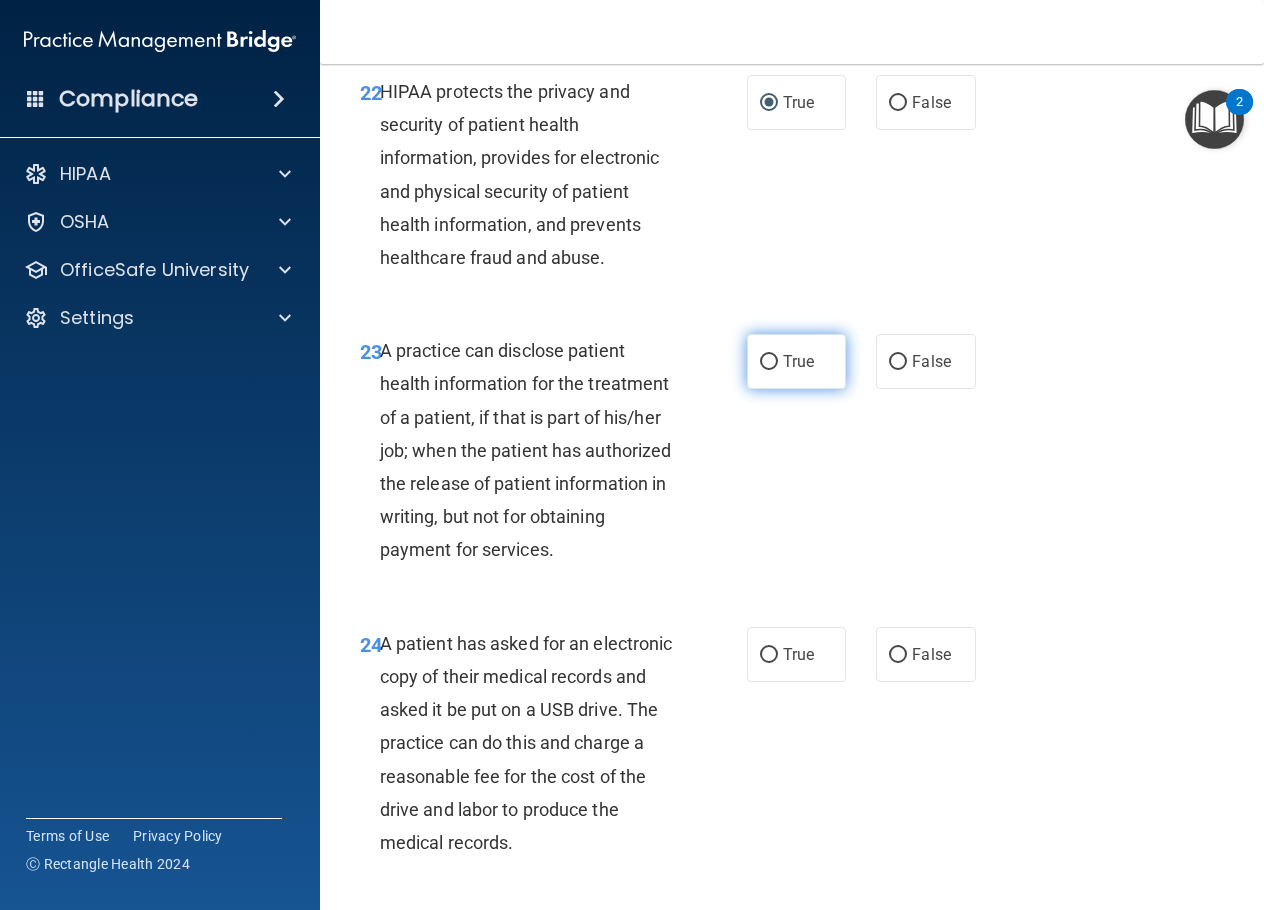 click on "True" at bounding box center (796, 361) 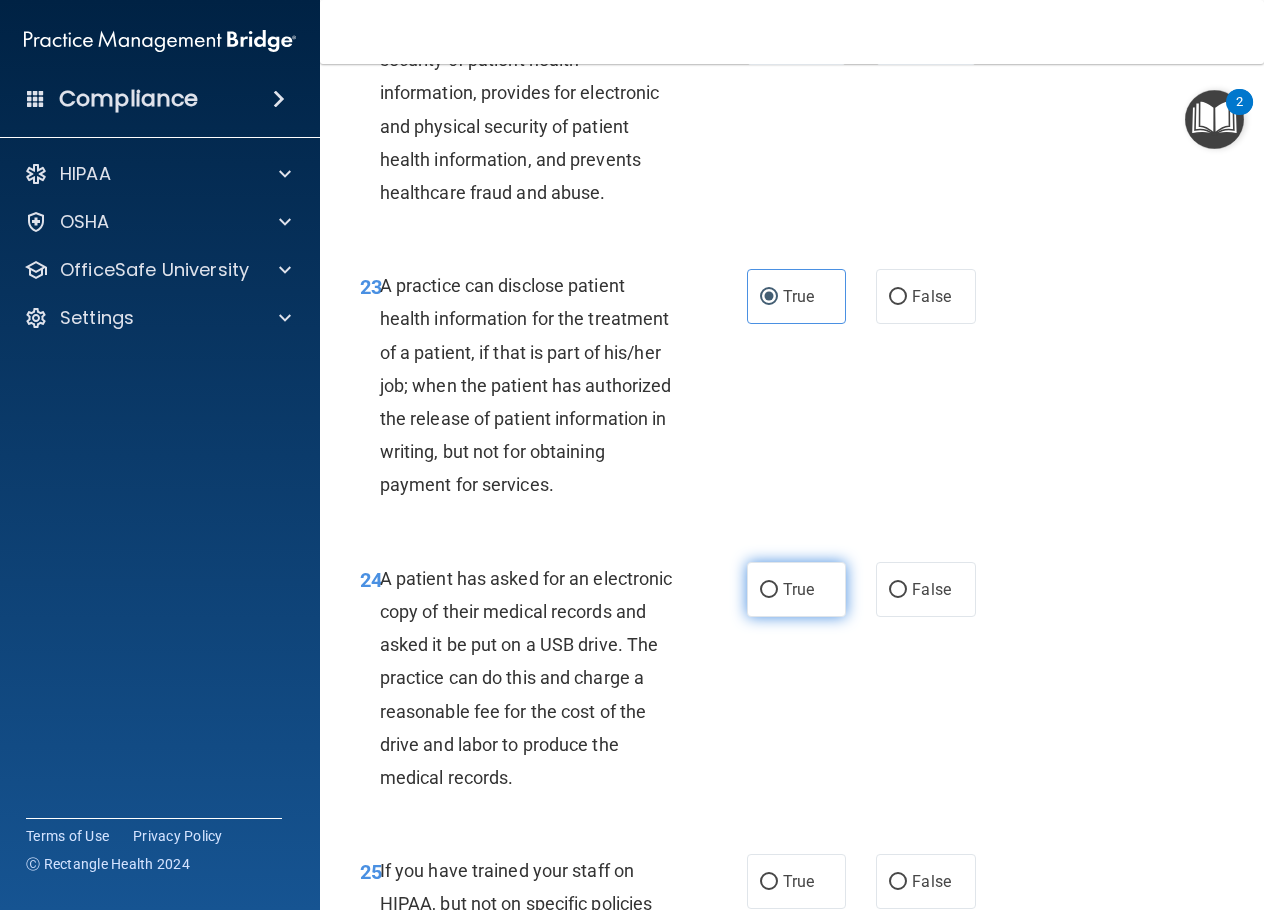 scroll, scrollTop: 4500, scrollLeft: 0, axis: vertical 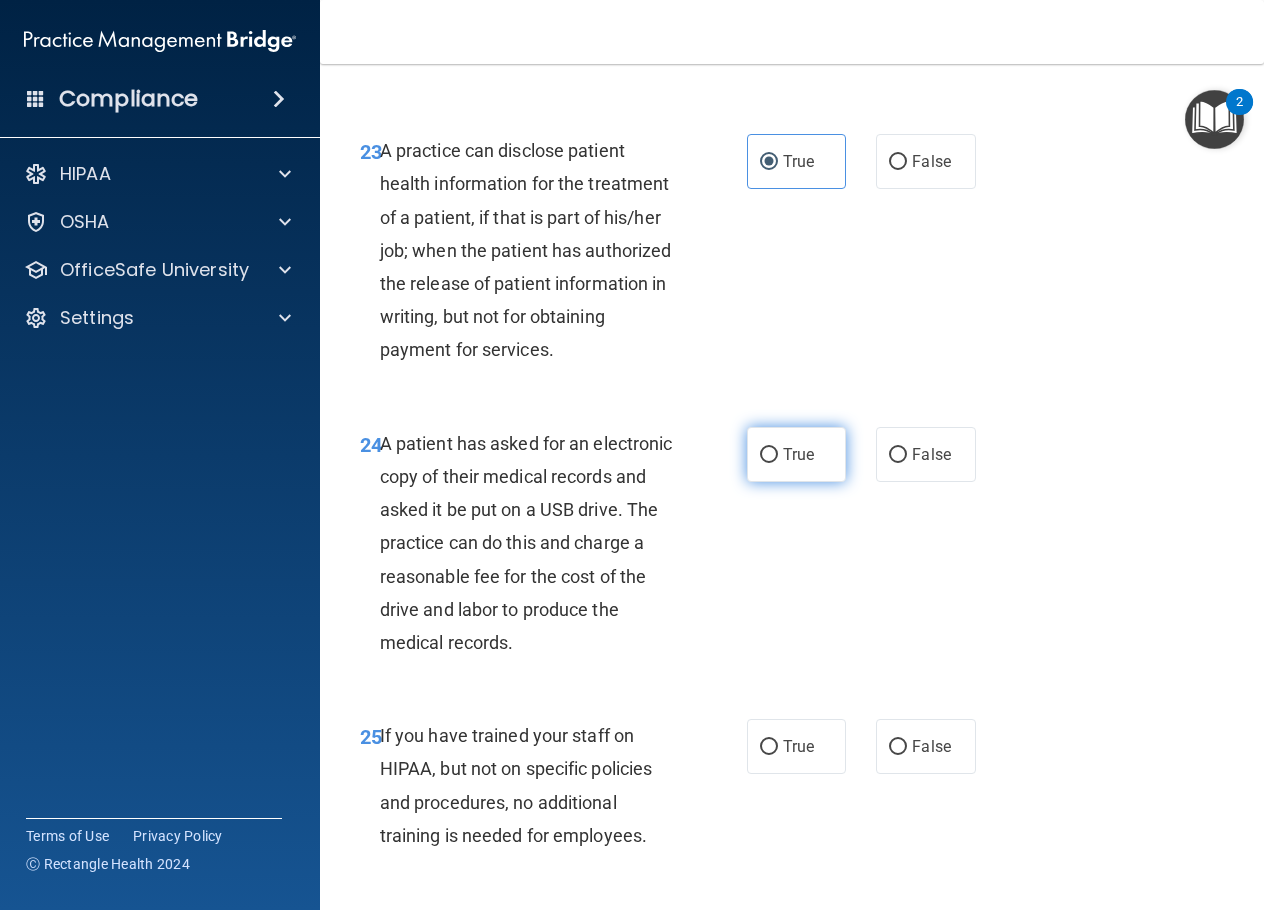 click on "True" at bounding box center (769, 455) 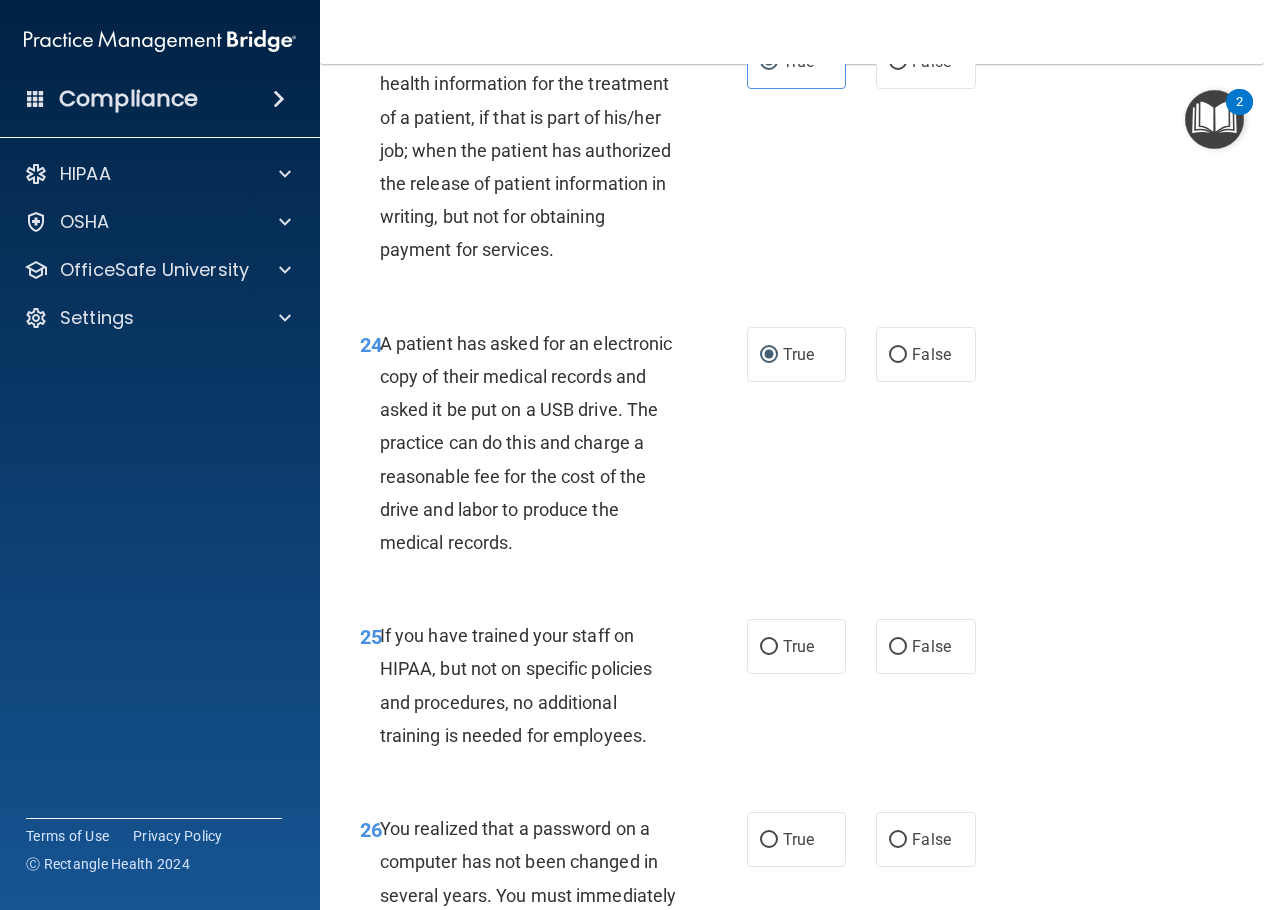 scroll, scrollTop: 4700, scrollLeft: 0, axis: vertical 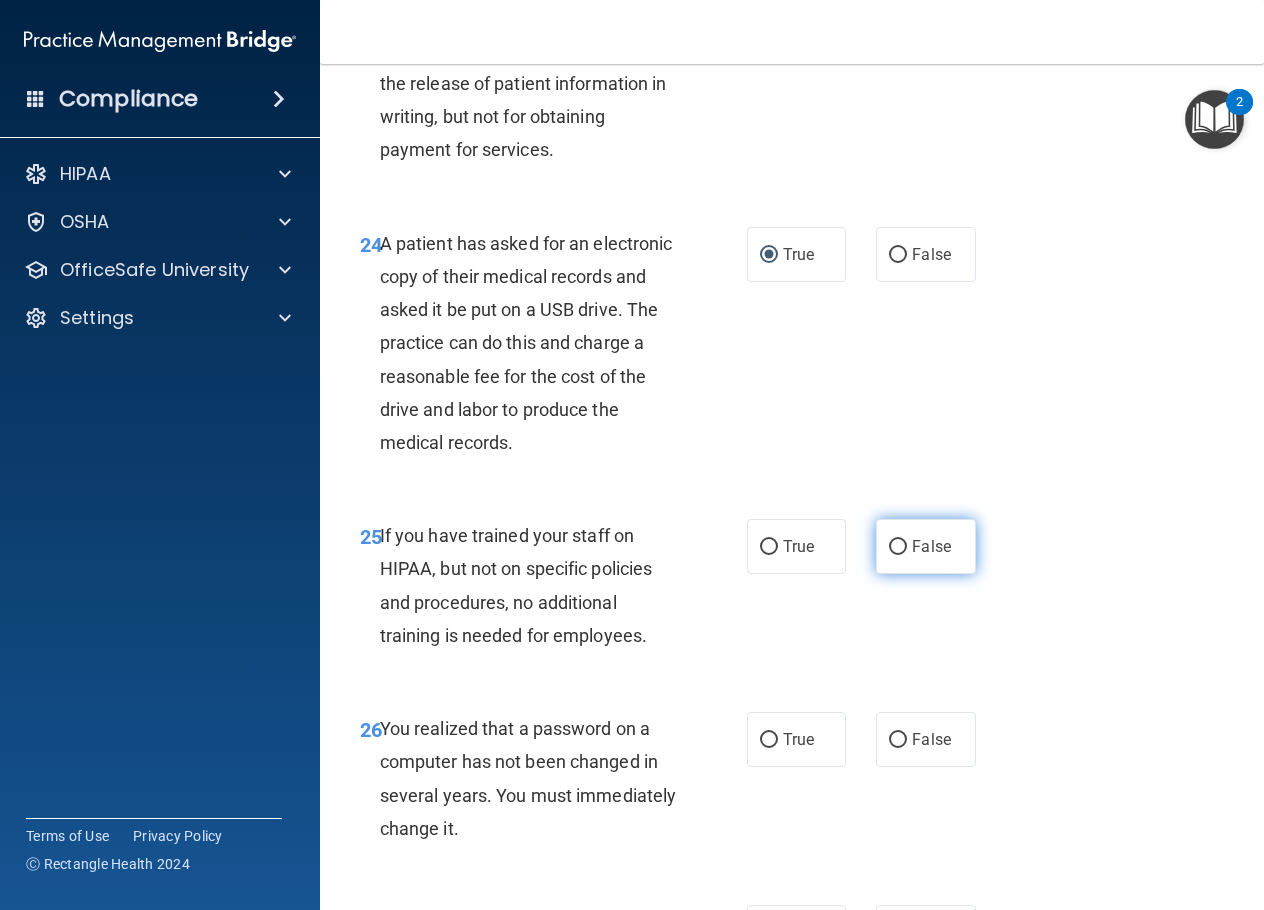 click on "False" at bounding box center [898, 547] 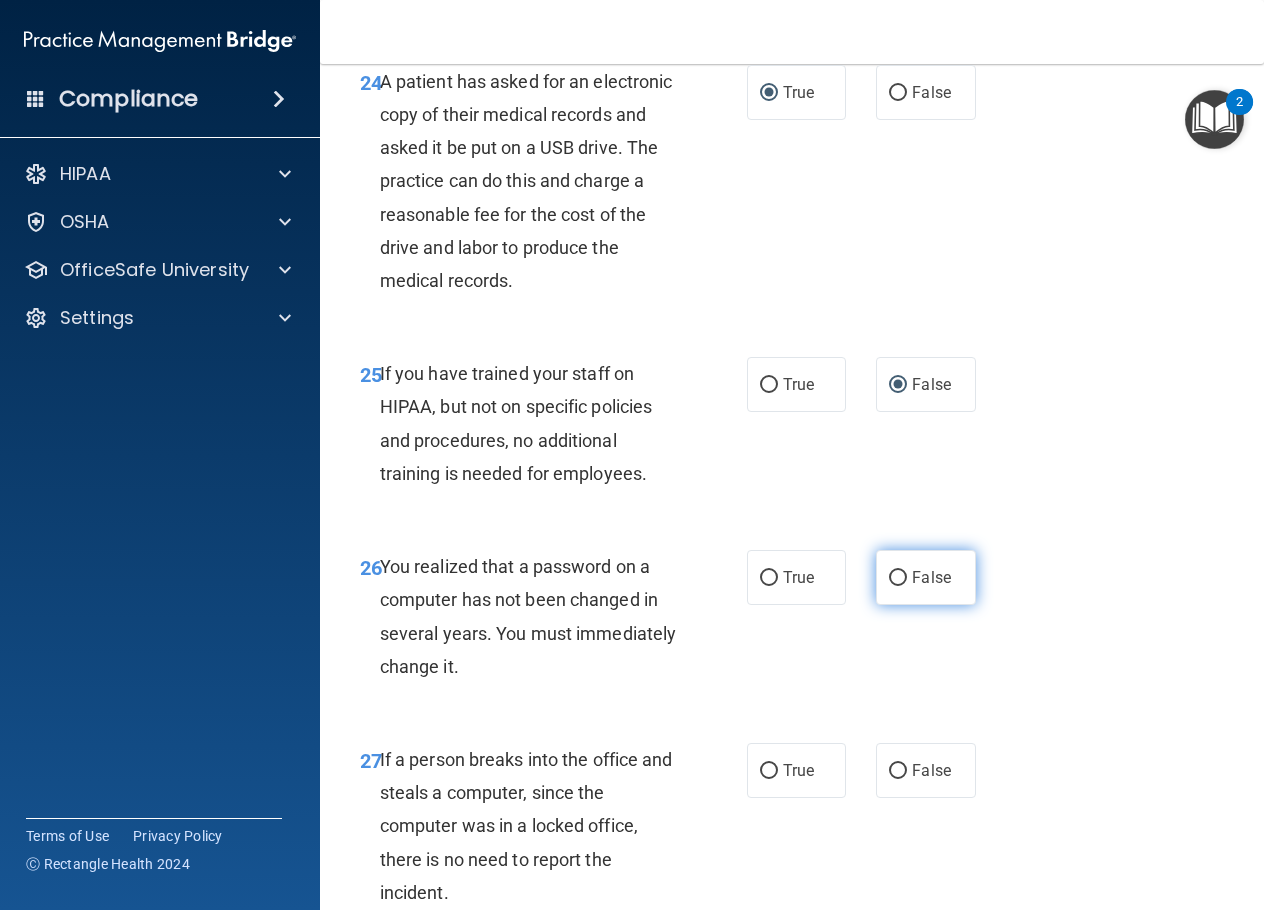 scroll, scrollTop: 4900, scrollLeft: 0, axis: vertical 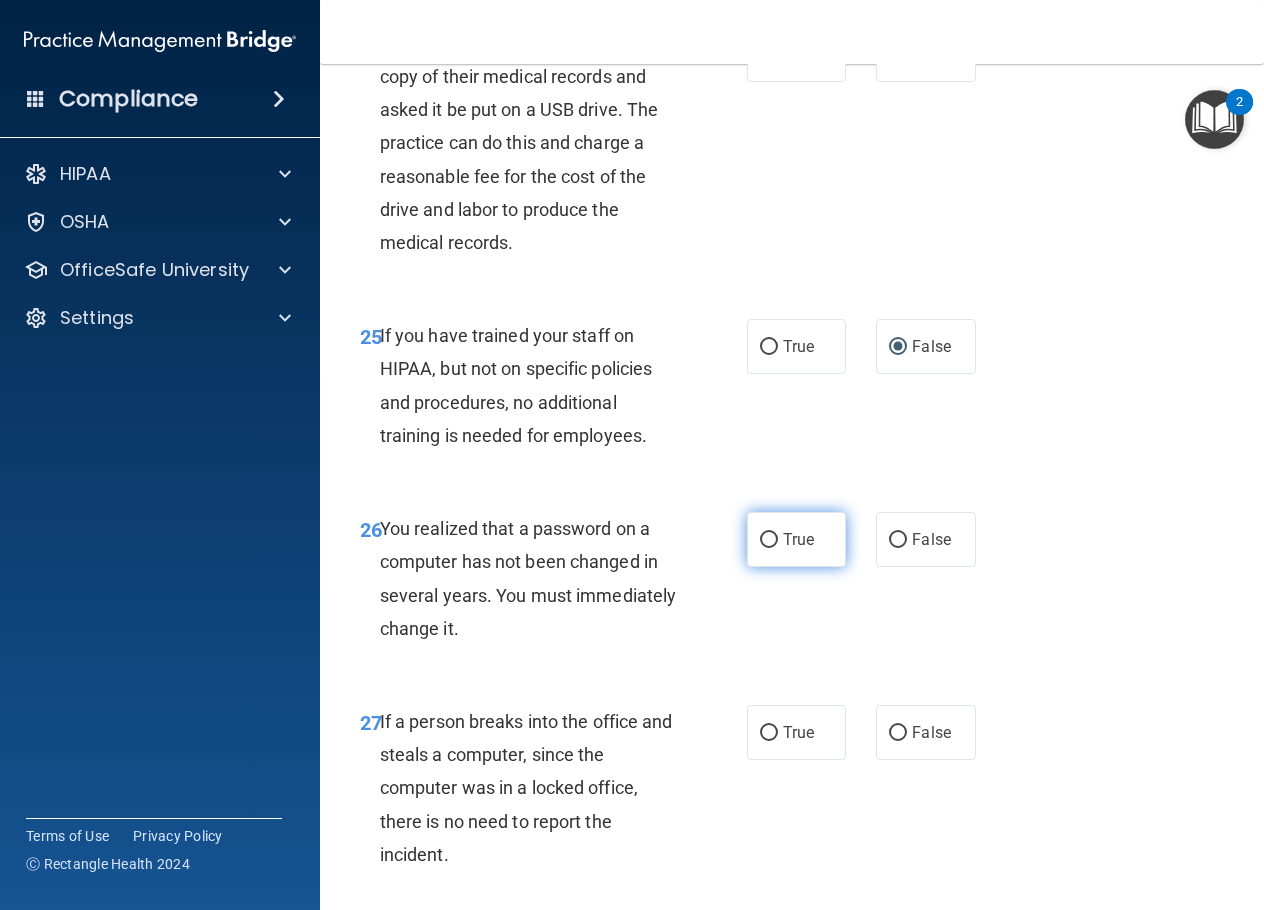 click on "True" at bounding box center [769, 540] 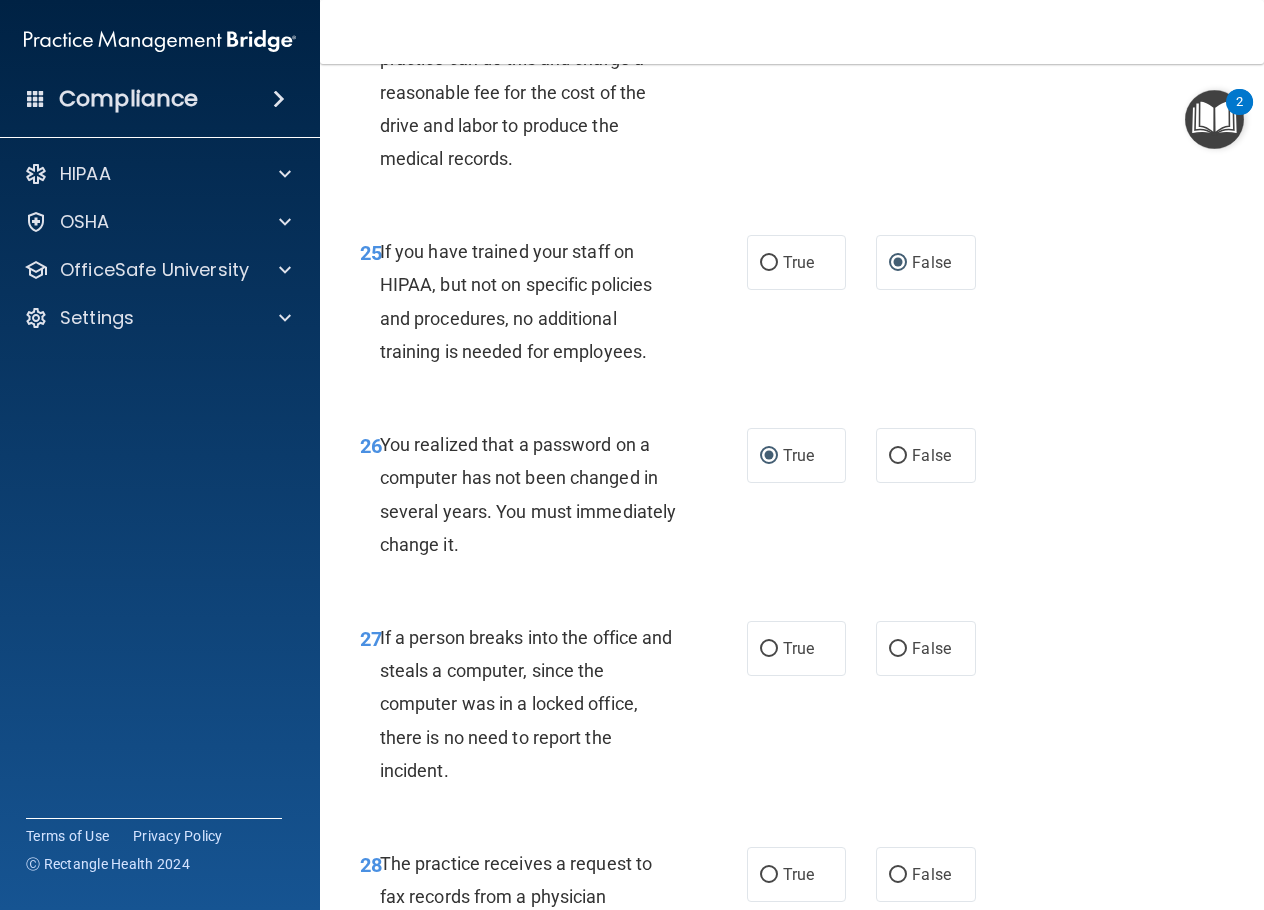scroll, scrollTop: 5100, scrollLeft: 0, axis: vertical 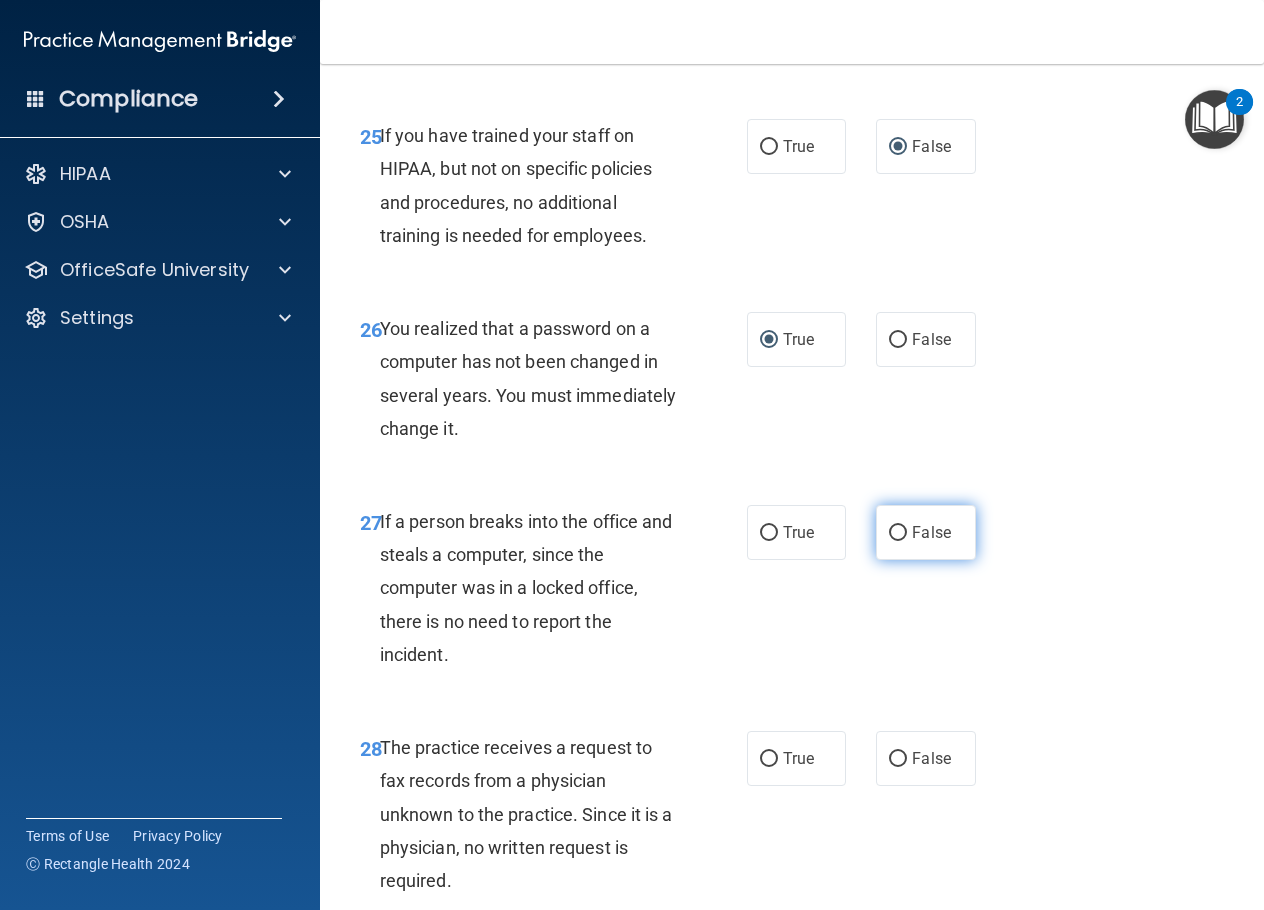 click on "False" at bounding box center [898, 533] 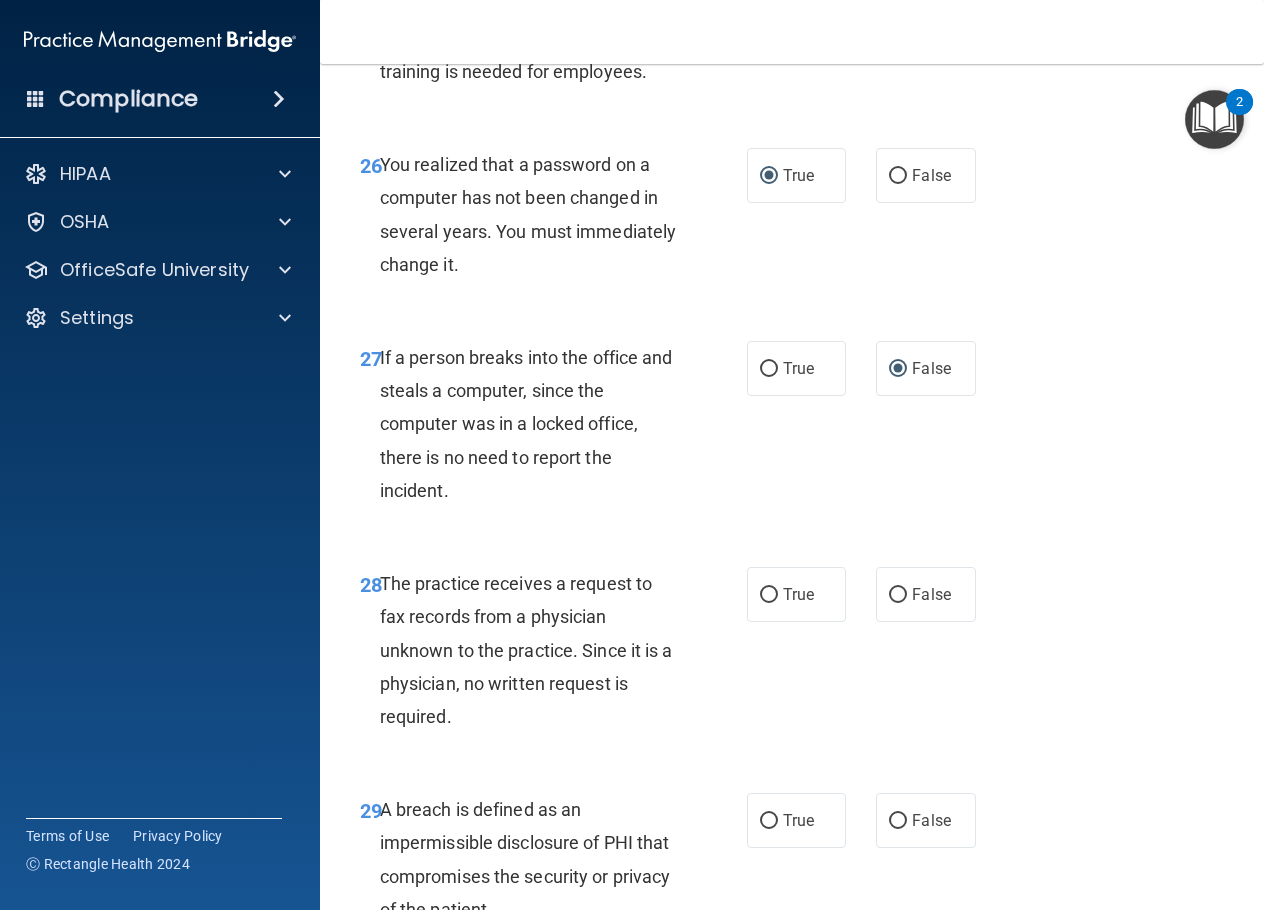 scroll, scrollTop: 5300, scrollLeft: 0, axis: vertical 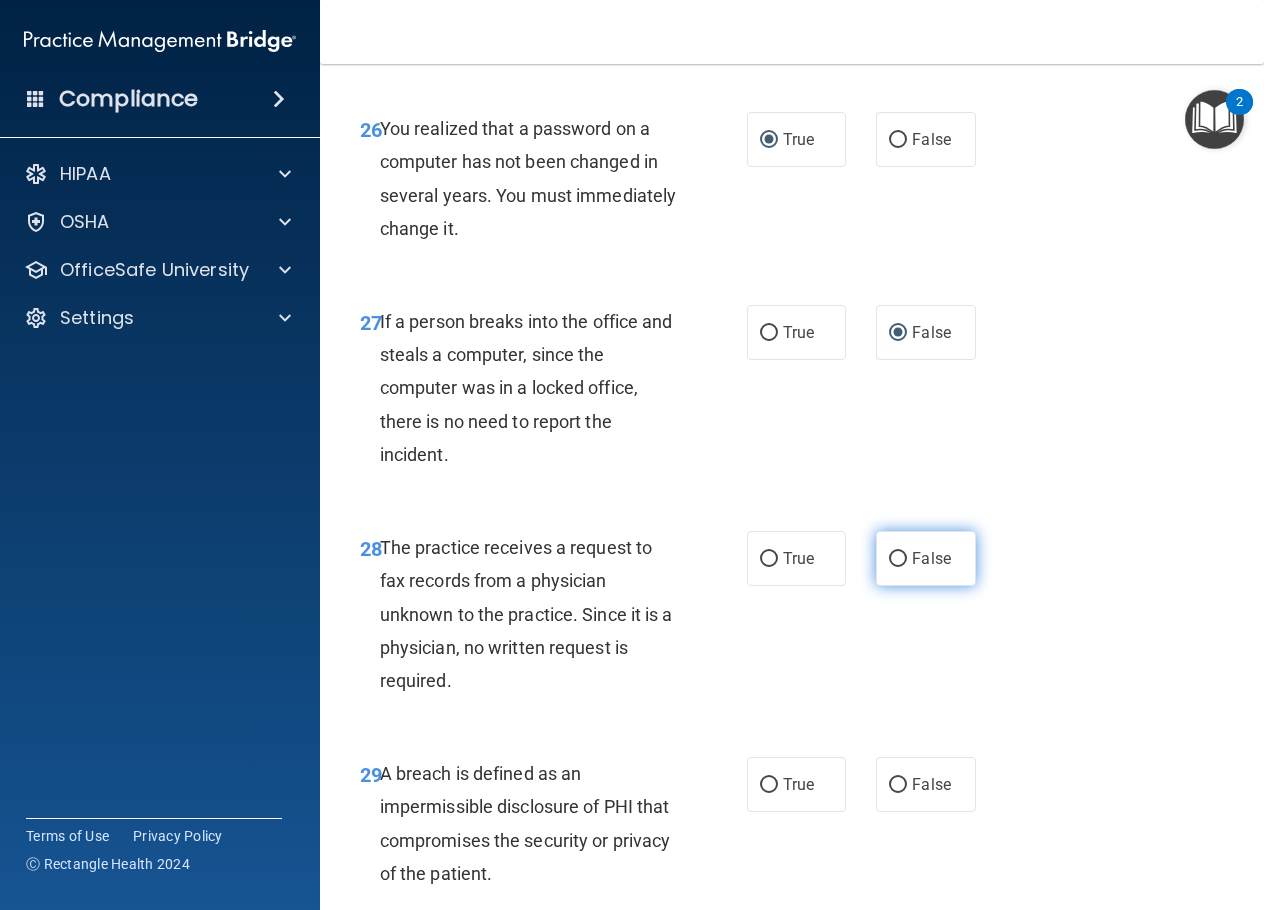 click on "False" at bounding box center (898, 559) 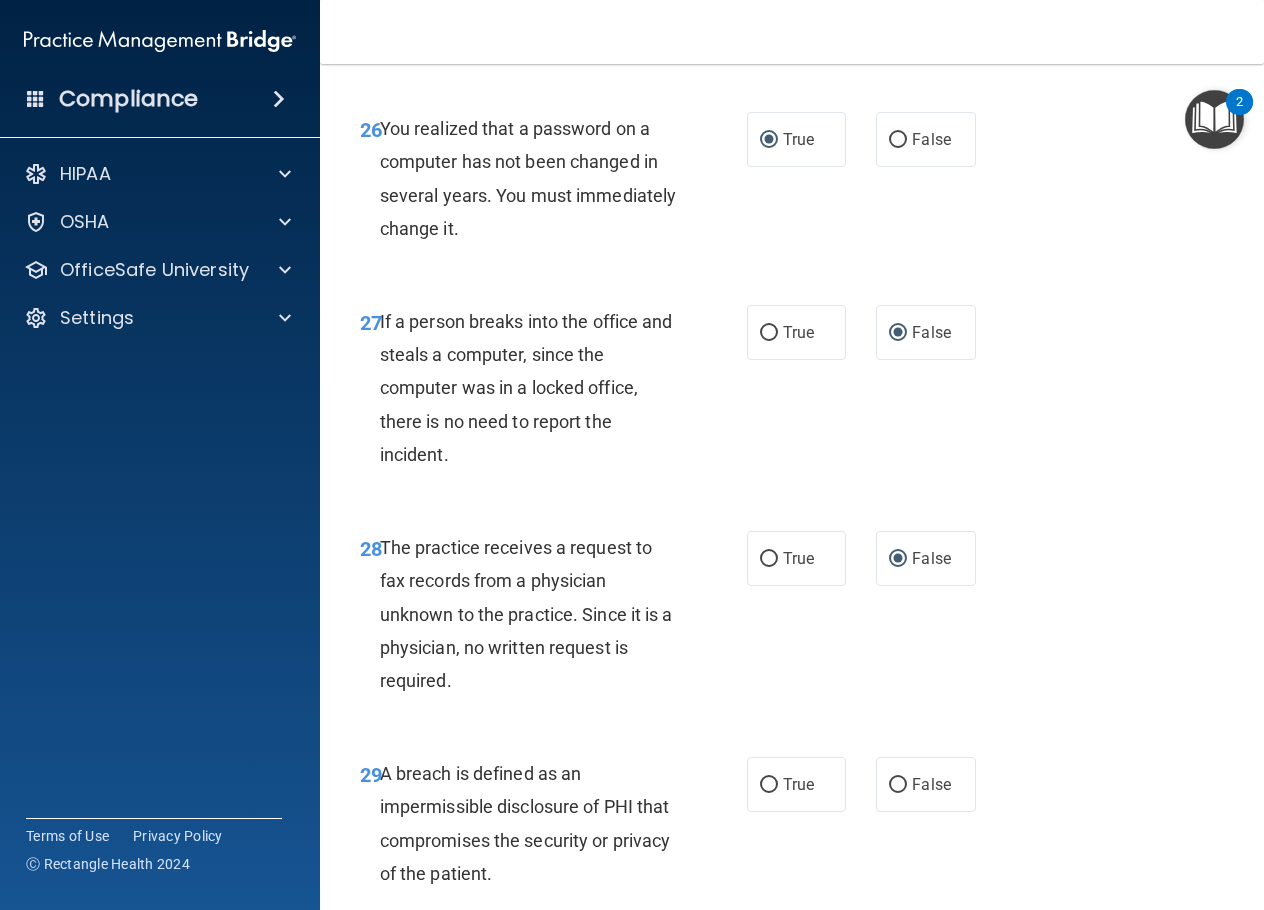 scroll, scrollTop: 5400, scrollLeft: 0, axis: vertical 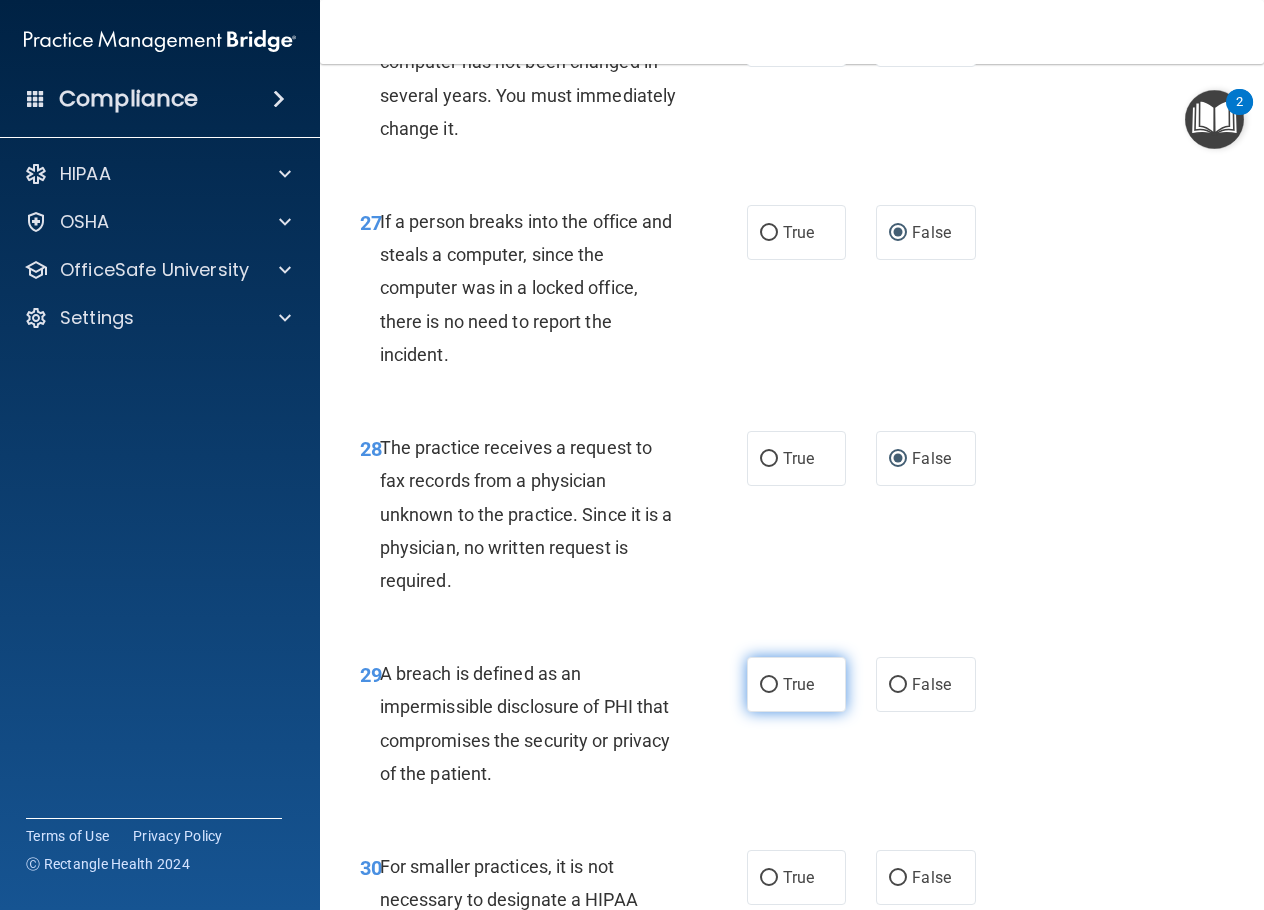 click on "True" at bounding box center [769, 685] 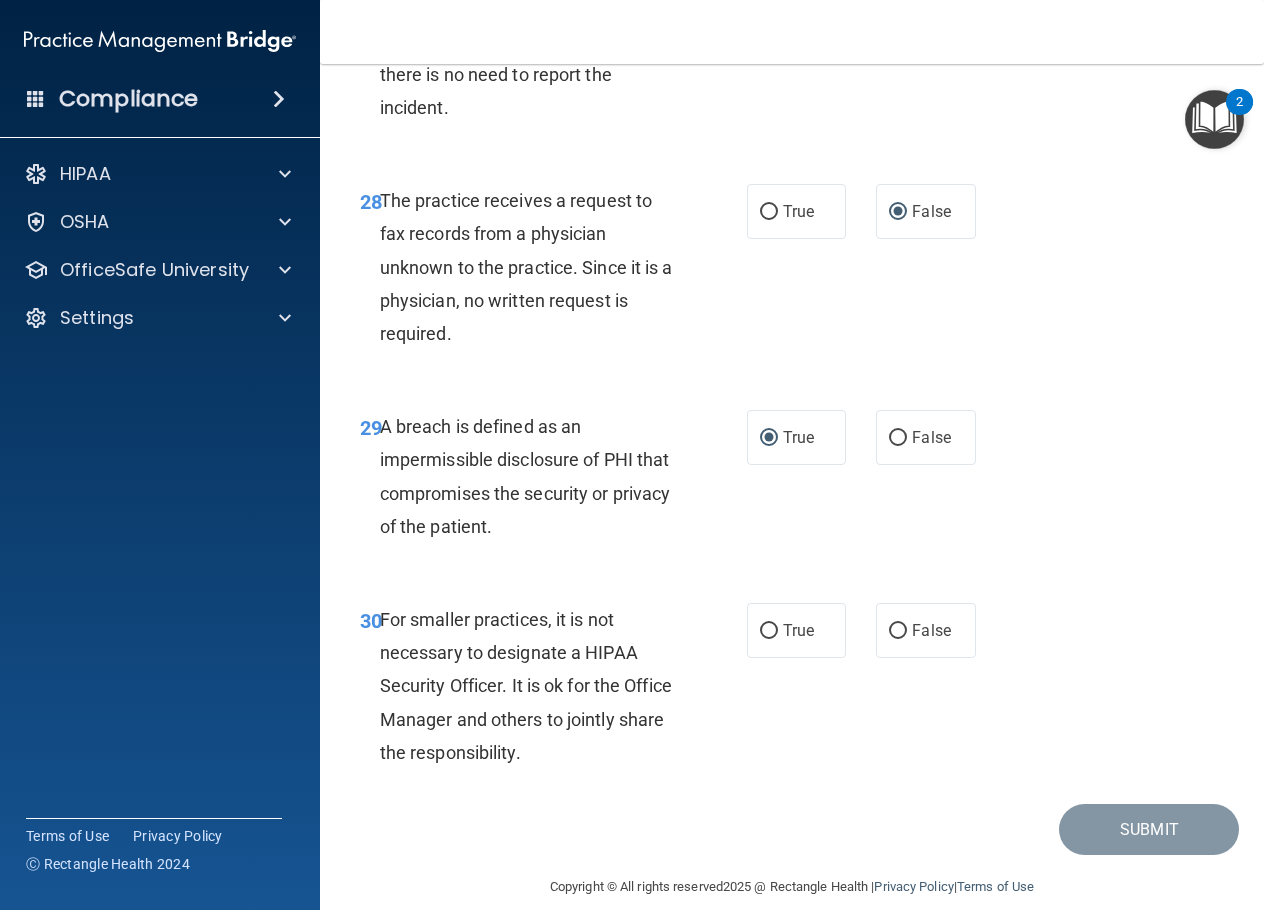 scroll, scrollTop: 5700, scrollLeft: 0, axis: vertical 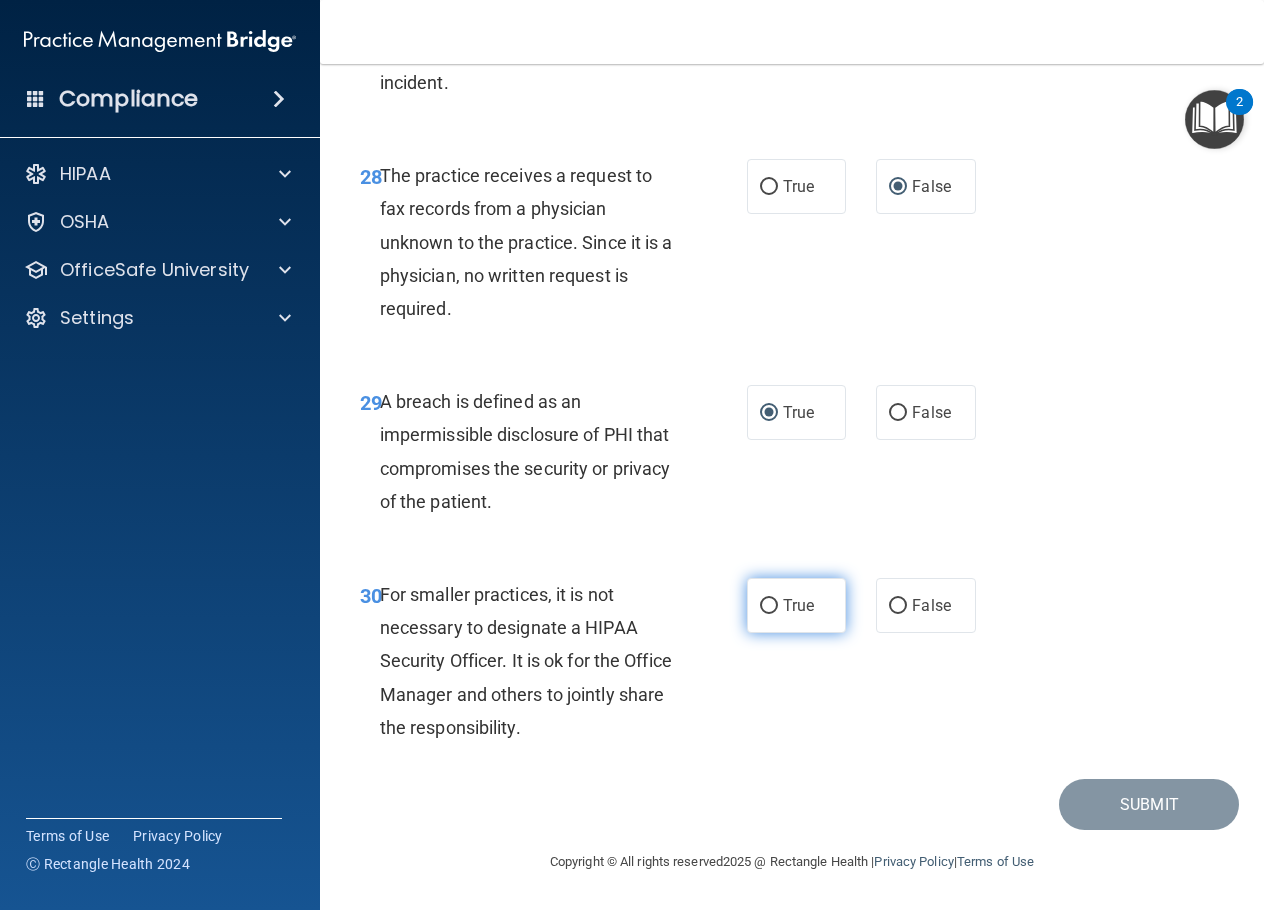 click on "True" at bounding box center [769, 606] 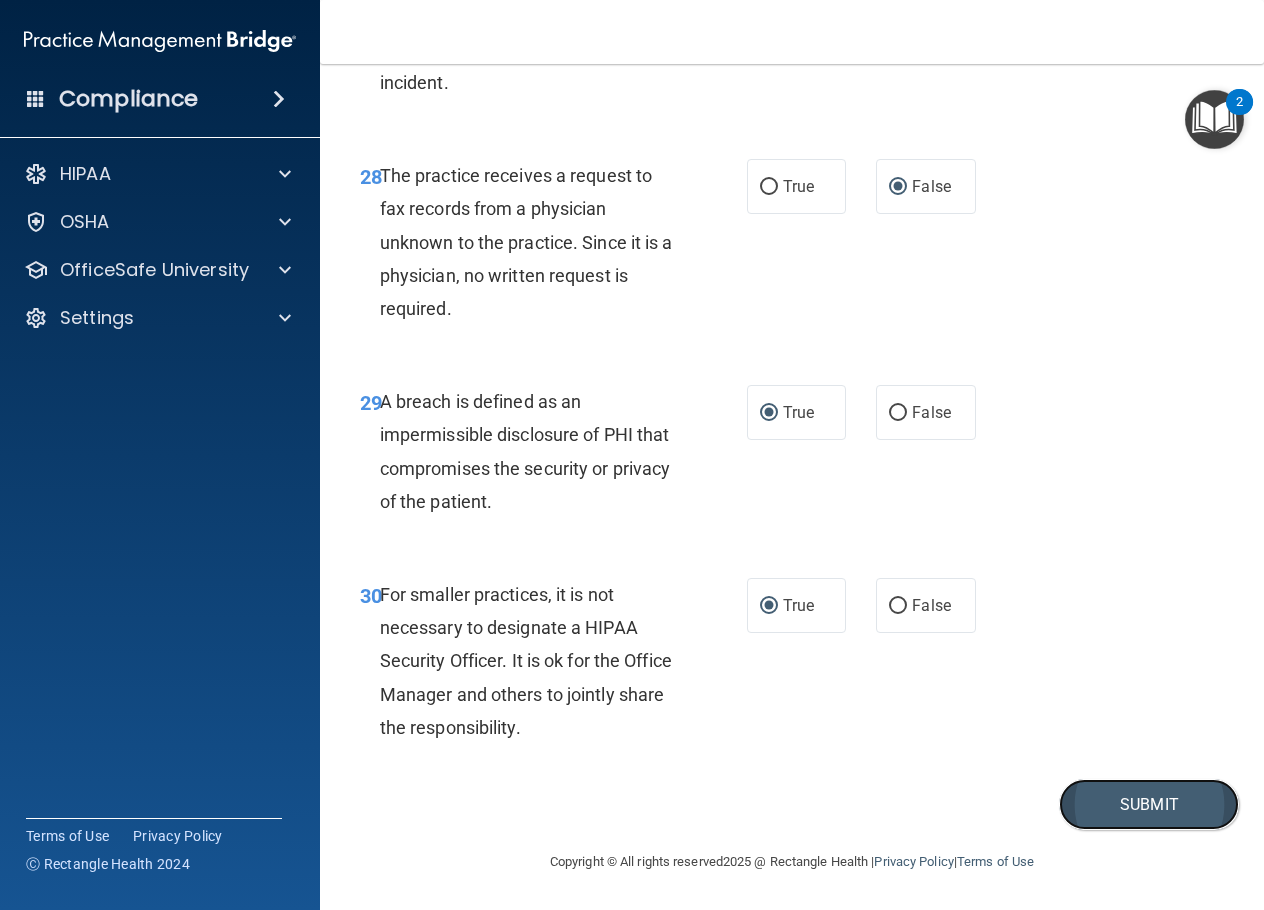 click on "Submit" at bounding box center (1149, 804) 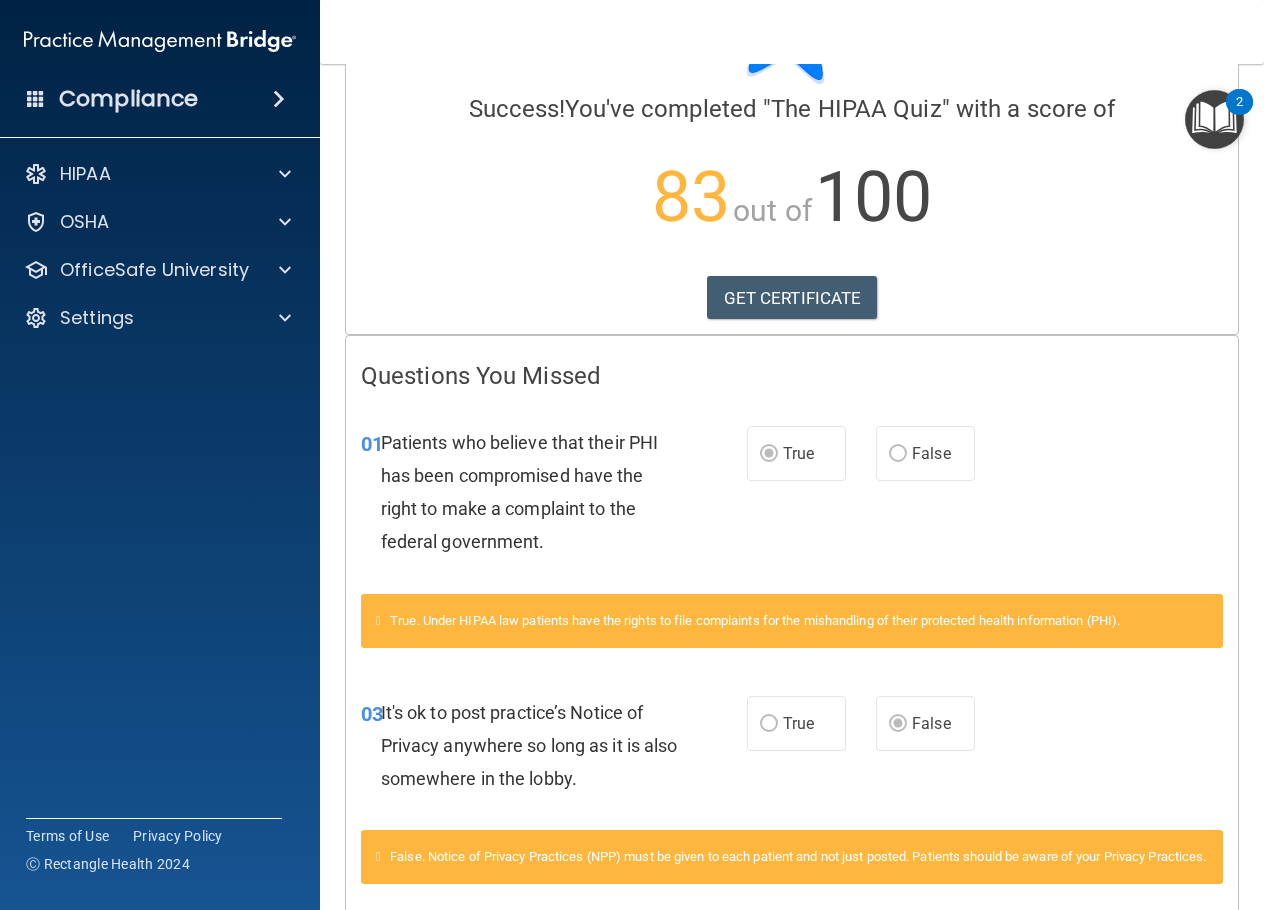 scroll, scrollTop: 0, scrollLeft: 0, axis: both 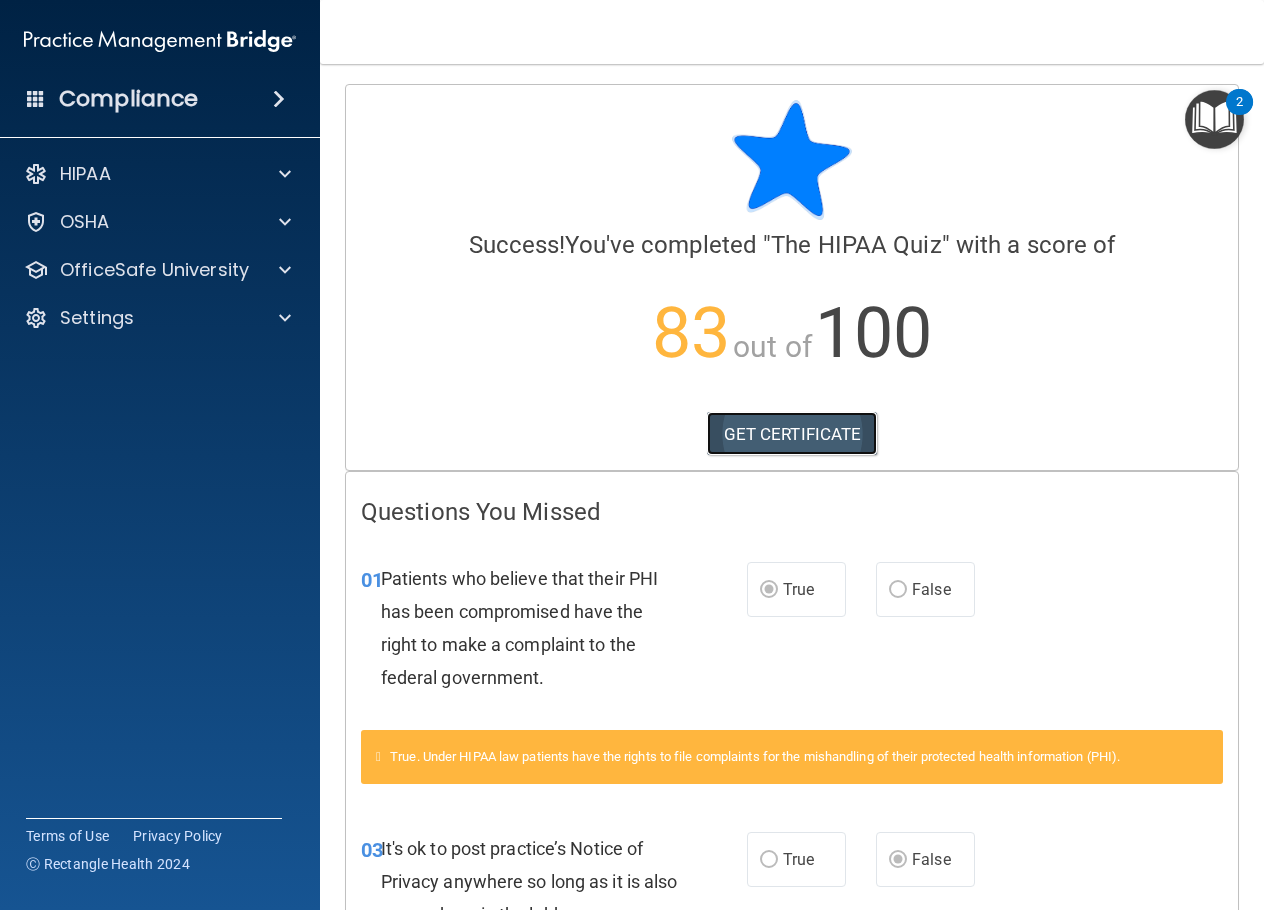 click on "GET CERTIFICATE" at bounding box center (792, 434) 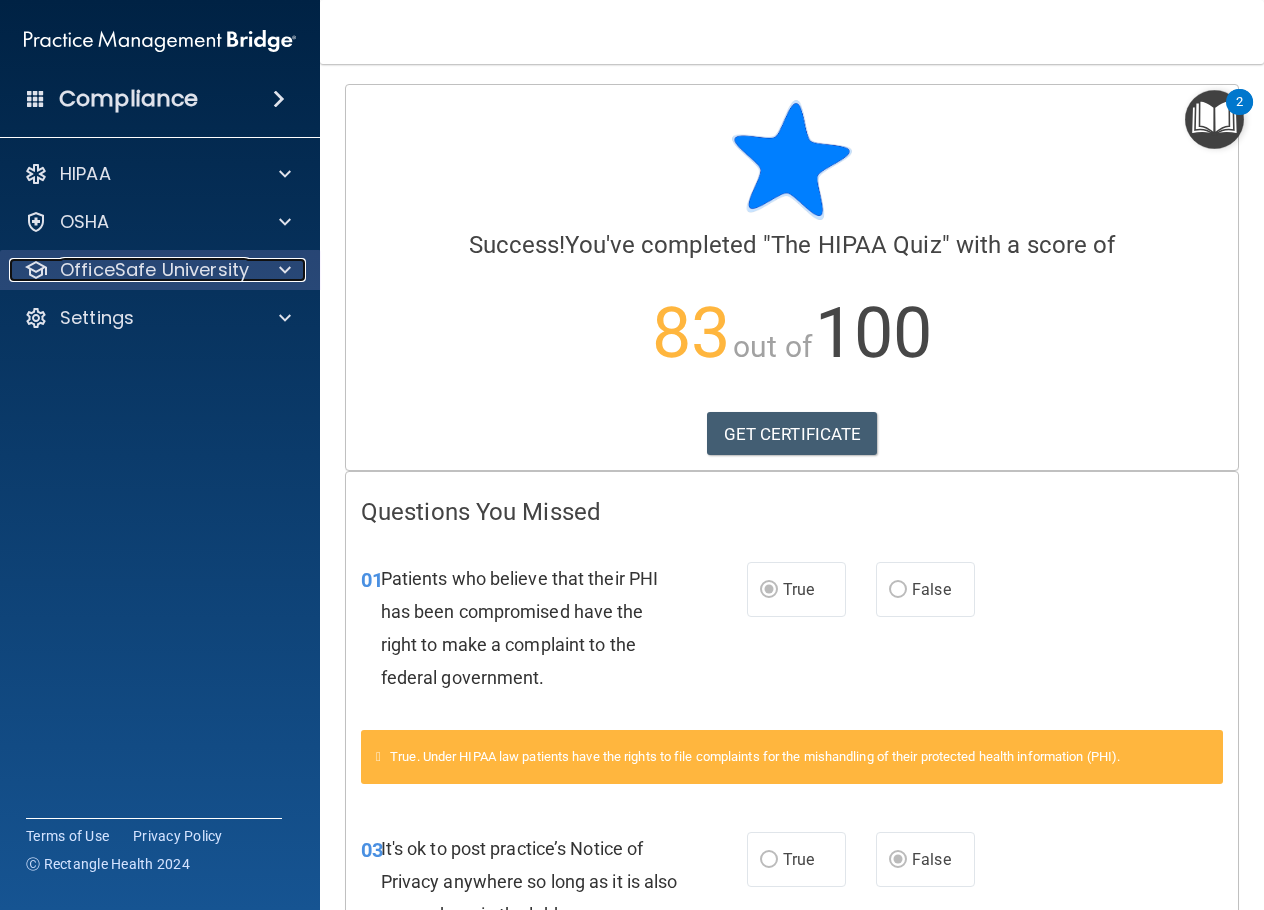 click at bounding box center (285, 270) 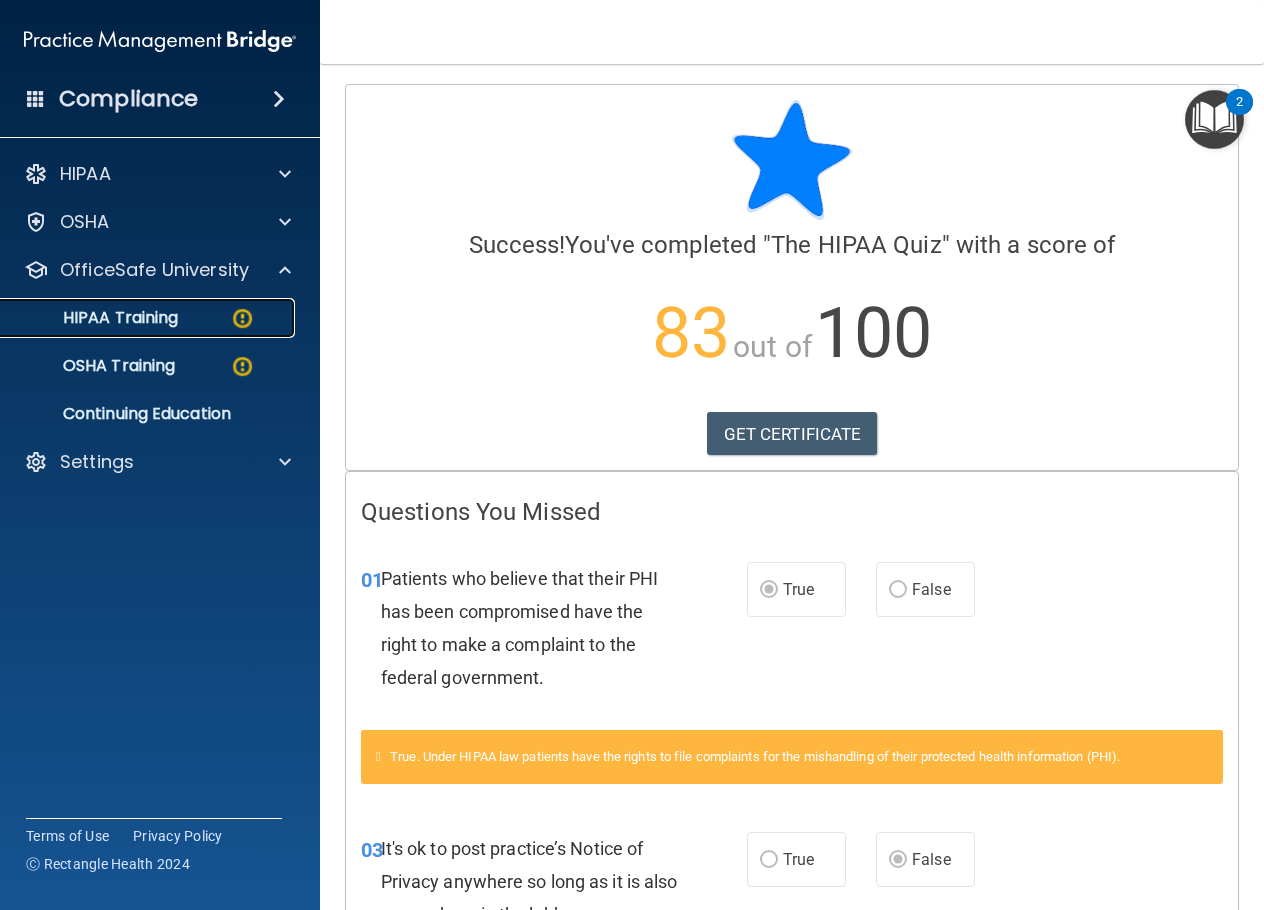 click at bounding box center (242, 318) 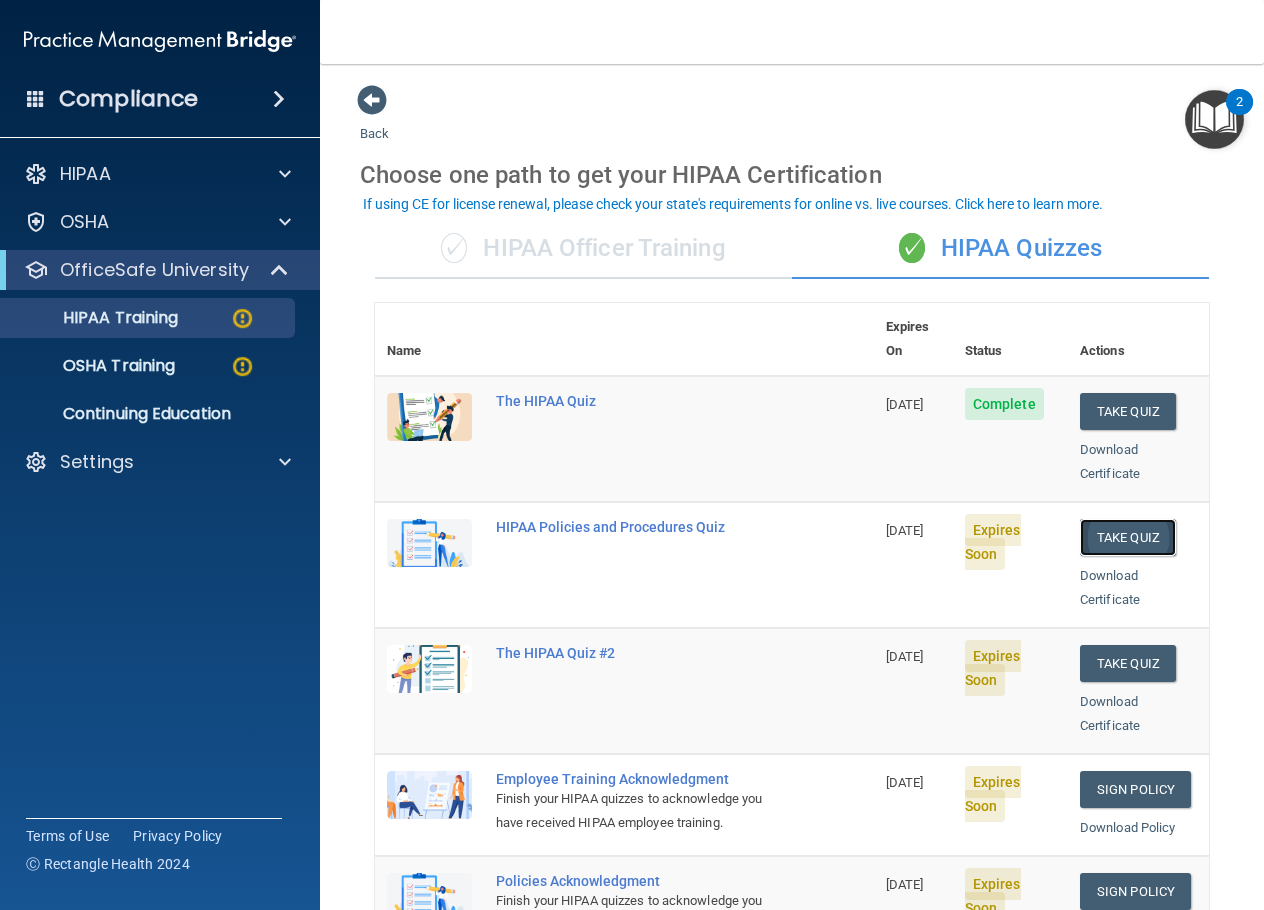 click on "Take Quiz" at bounding box center [1128, 537] 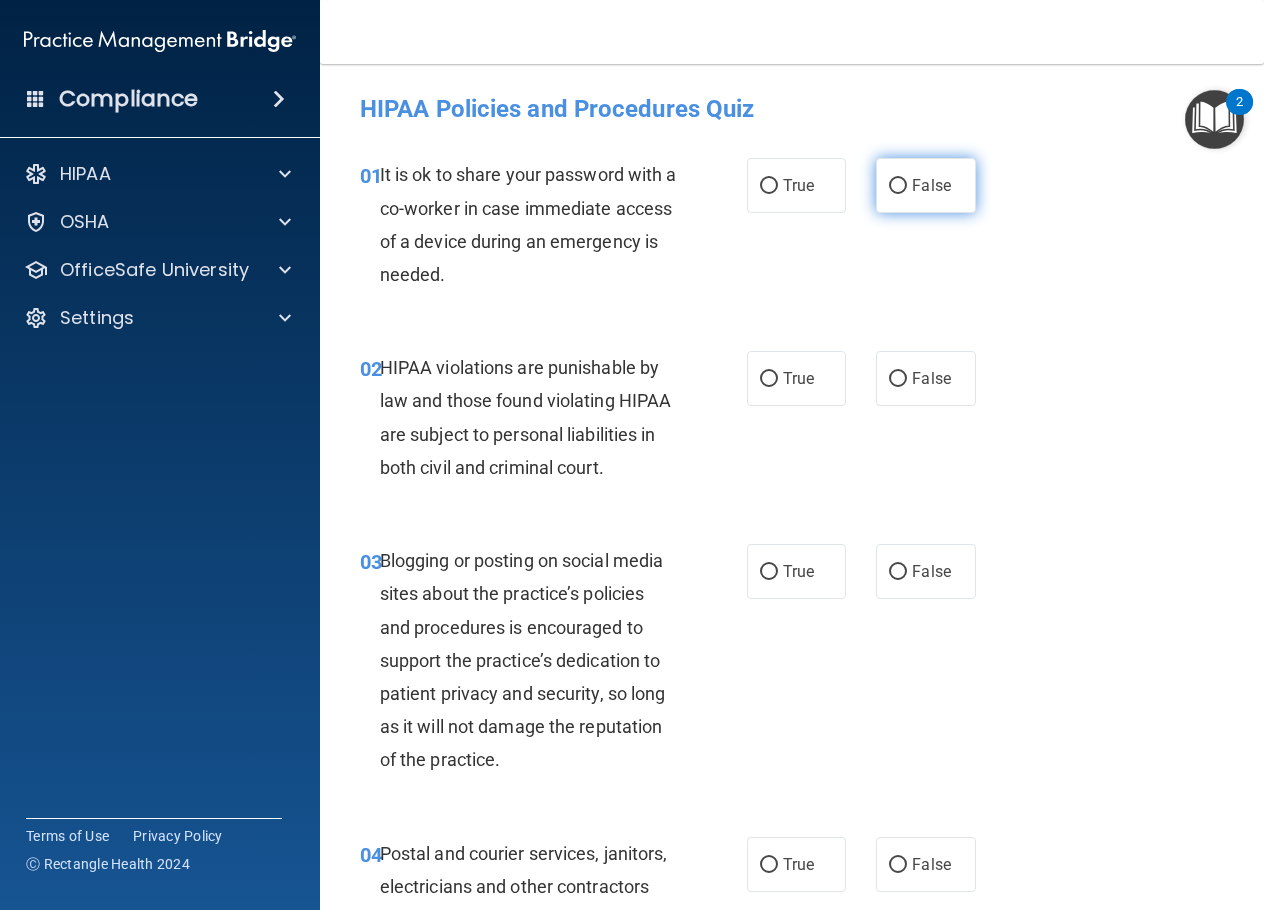 click on "False" at bounding box center [898, 186] 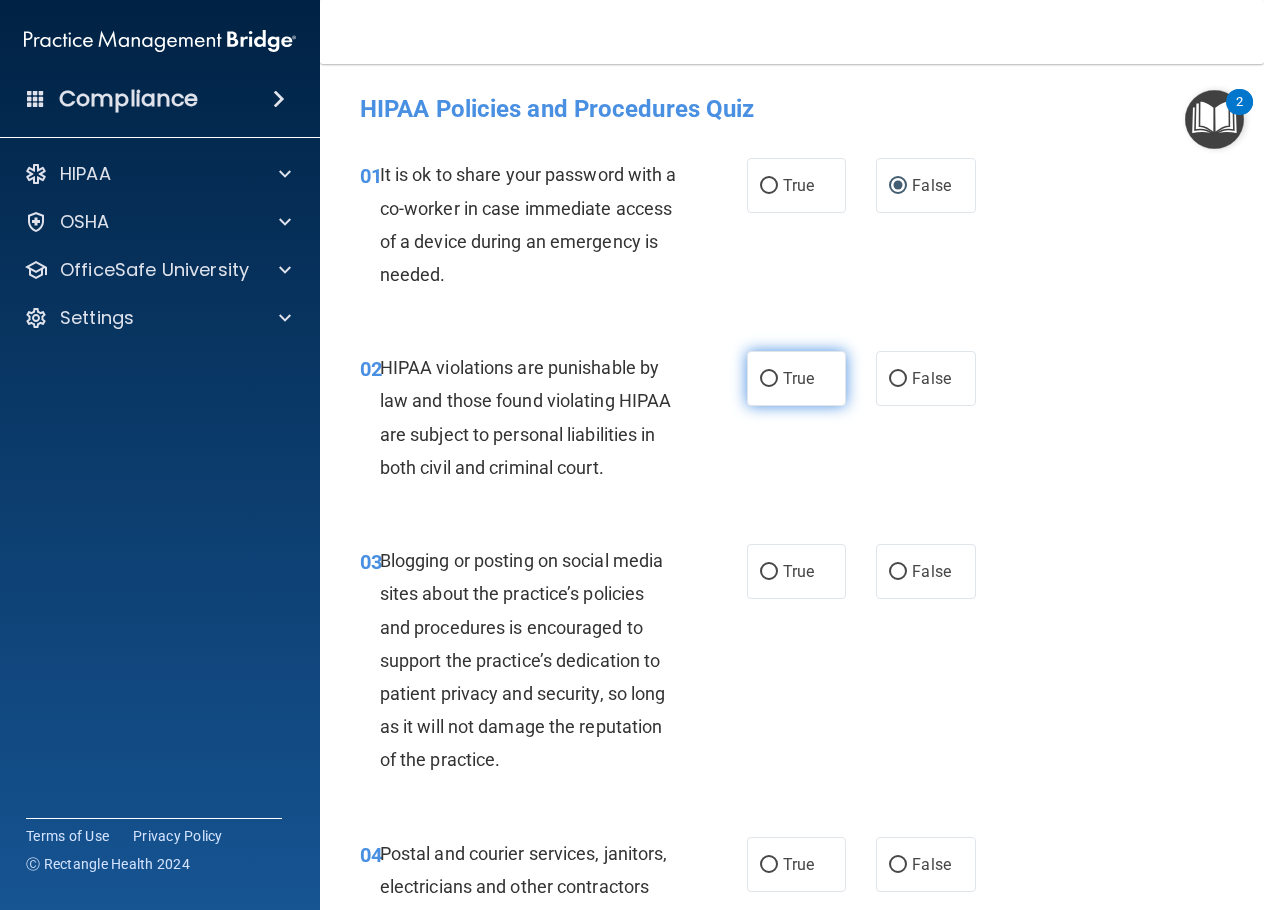 click on "True" at bounding box center (769, 379) 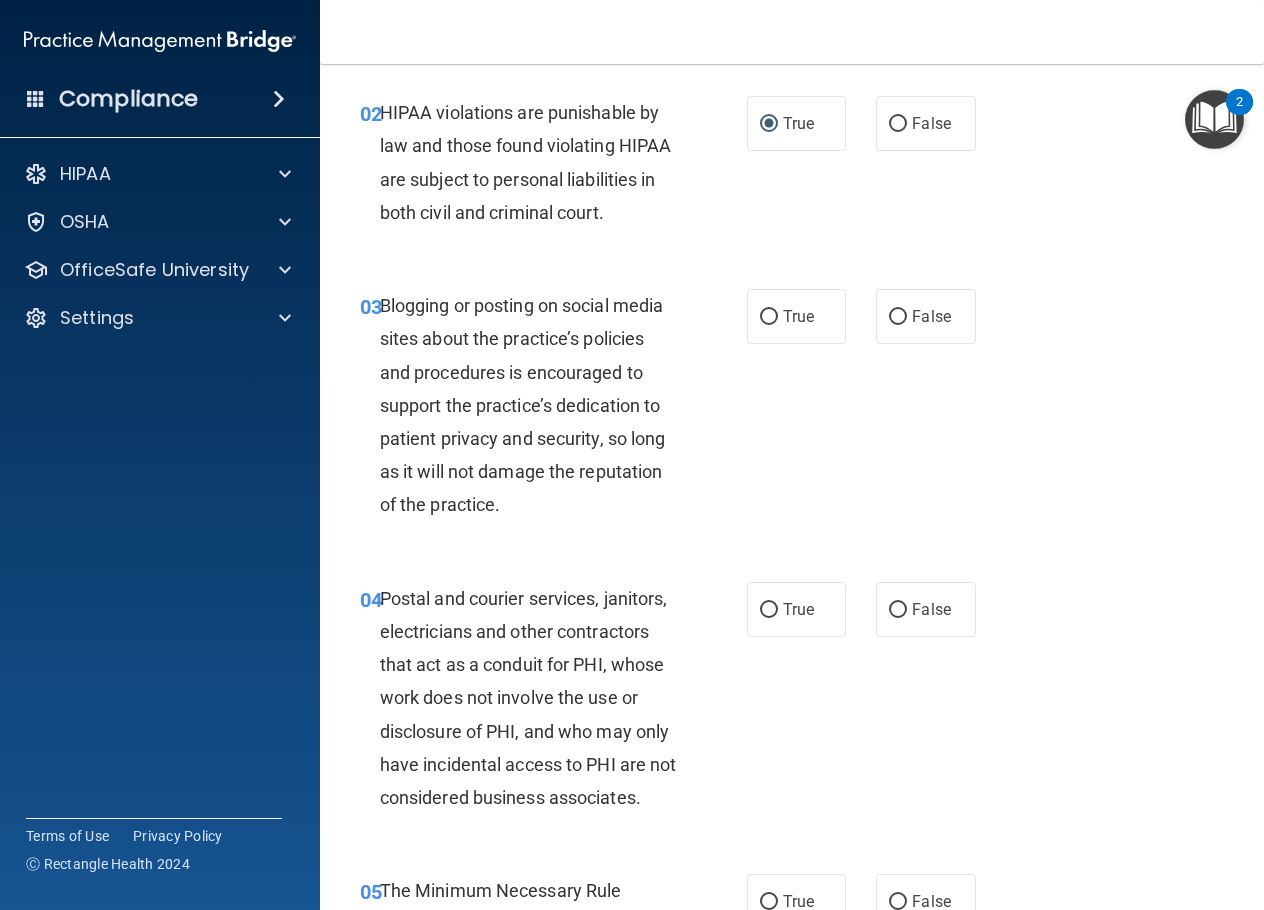 scroll, scrollTop: 300, scrollLeft: 0, axis: vertical 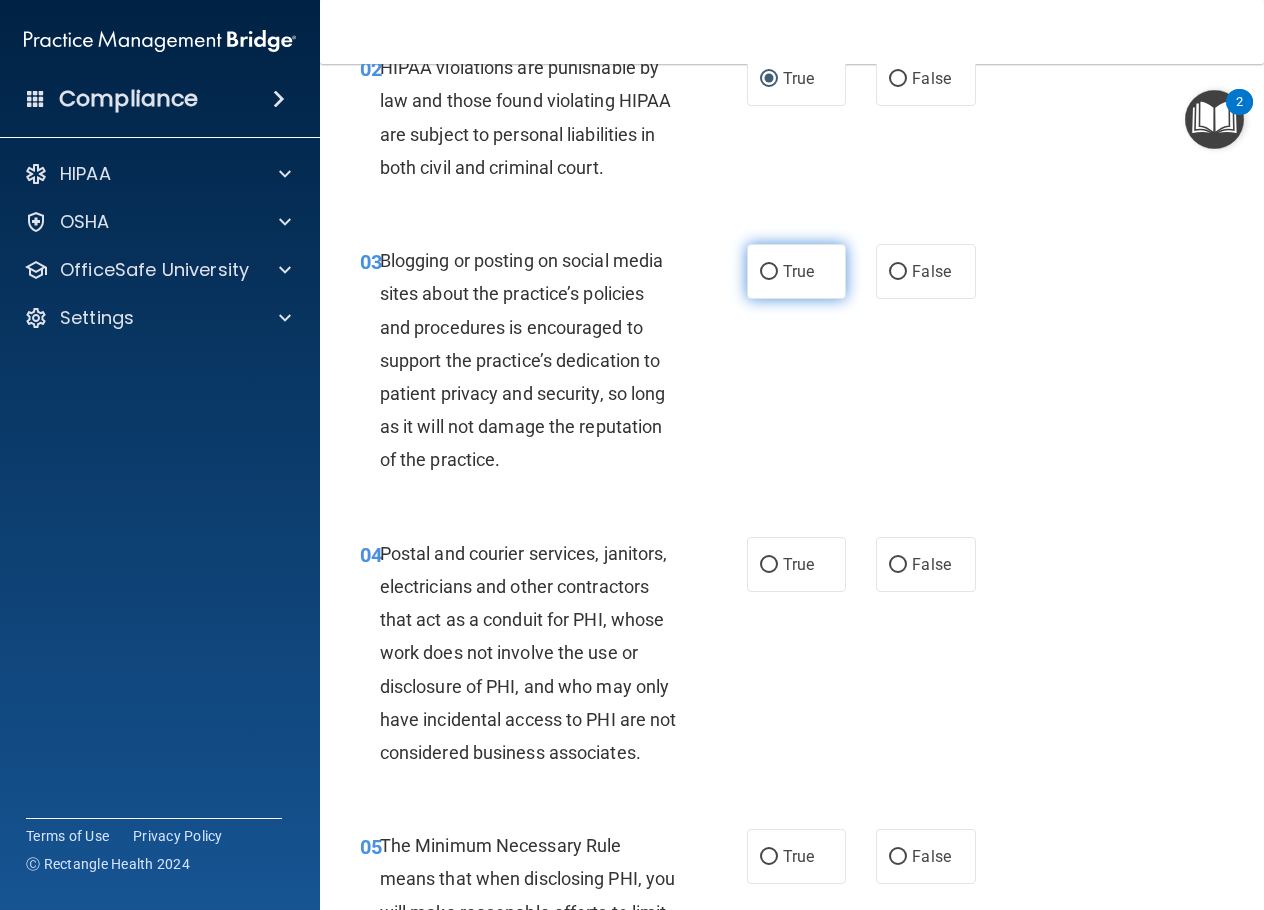 click on "True" at bounding box center [769, 272] 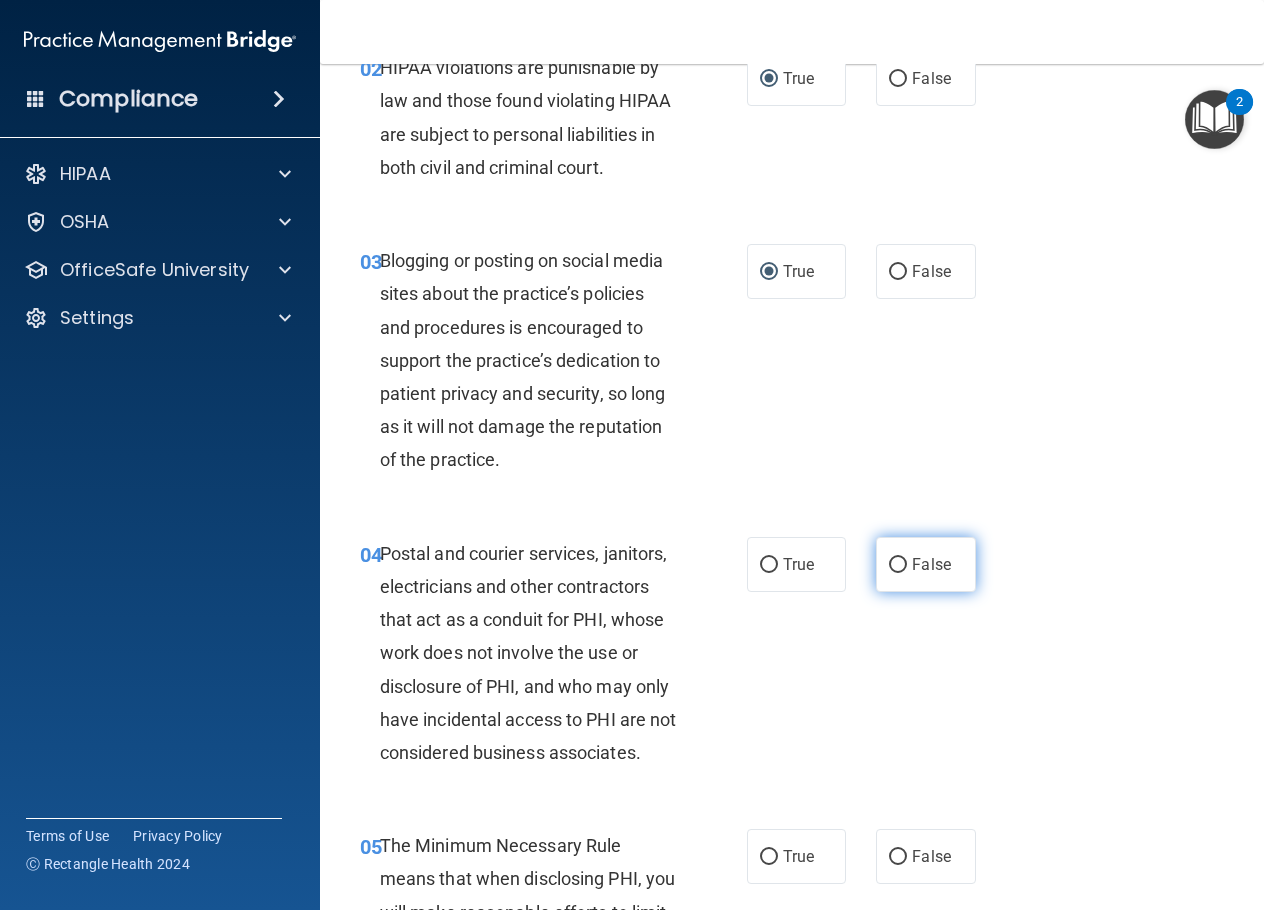 click on "False" at bounding box center [898, 565] 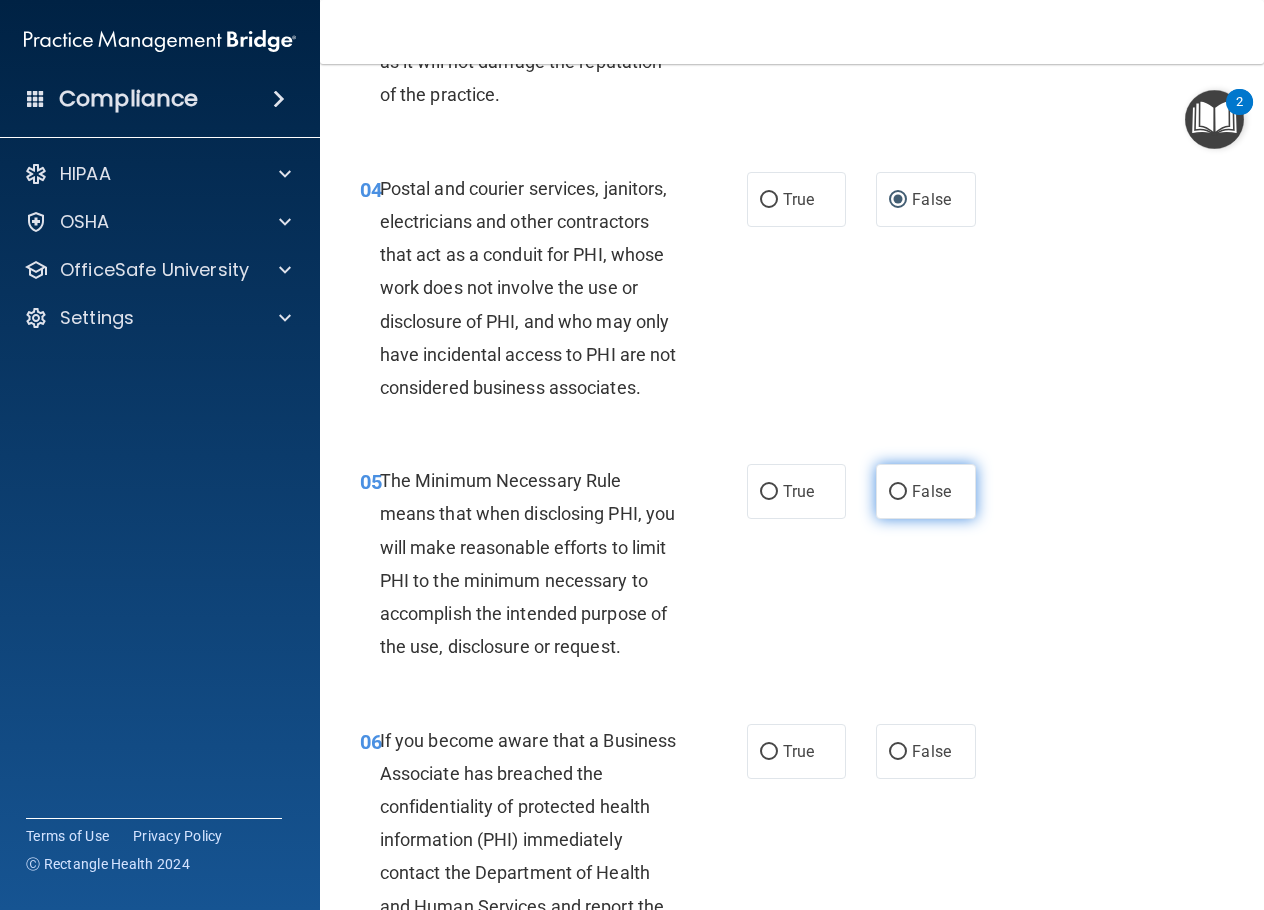 scroll, scrollTop: 700, scrollLeft: 0, axis: vertical 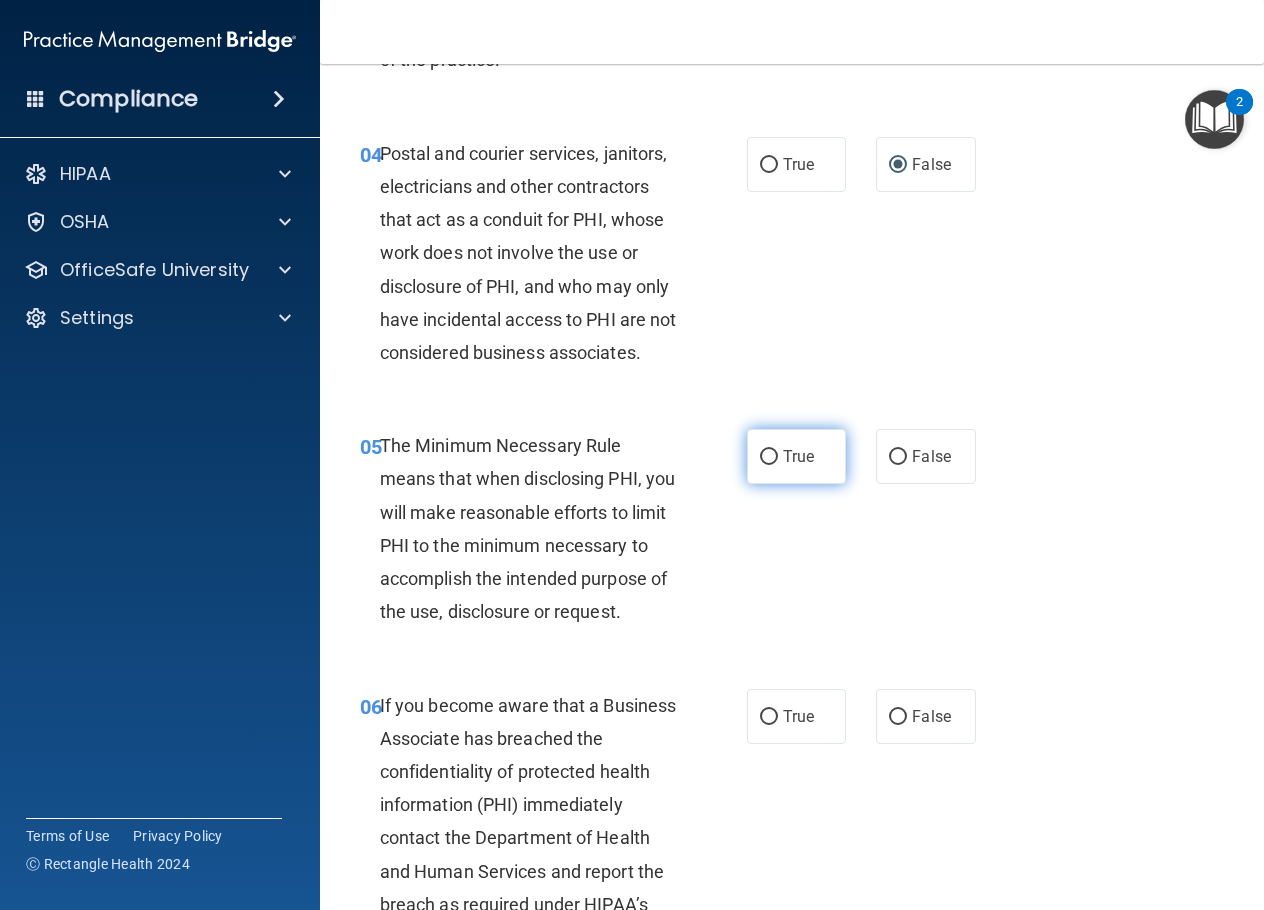 click on "True" at bounding box center [769, 457] 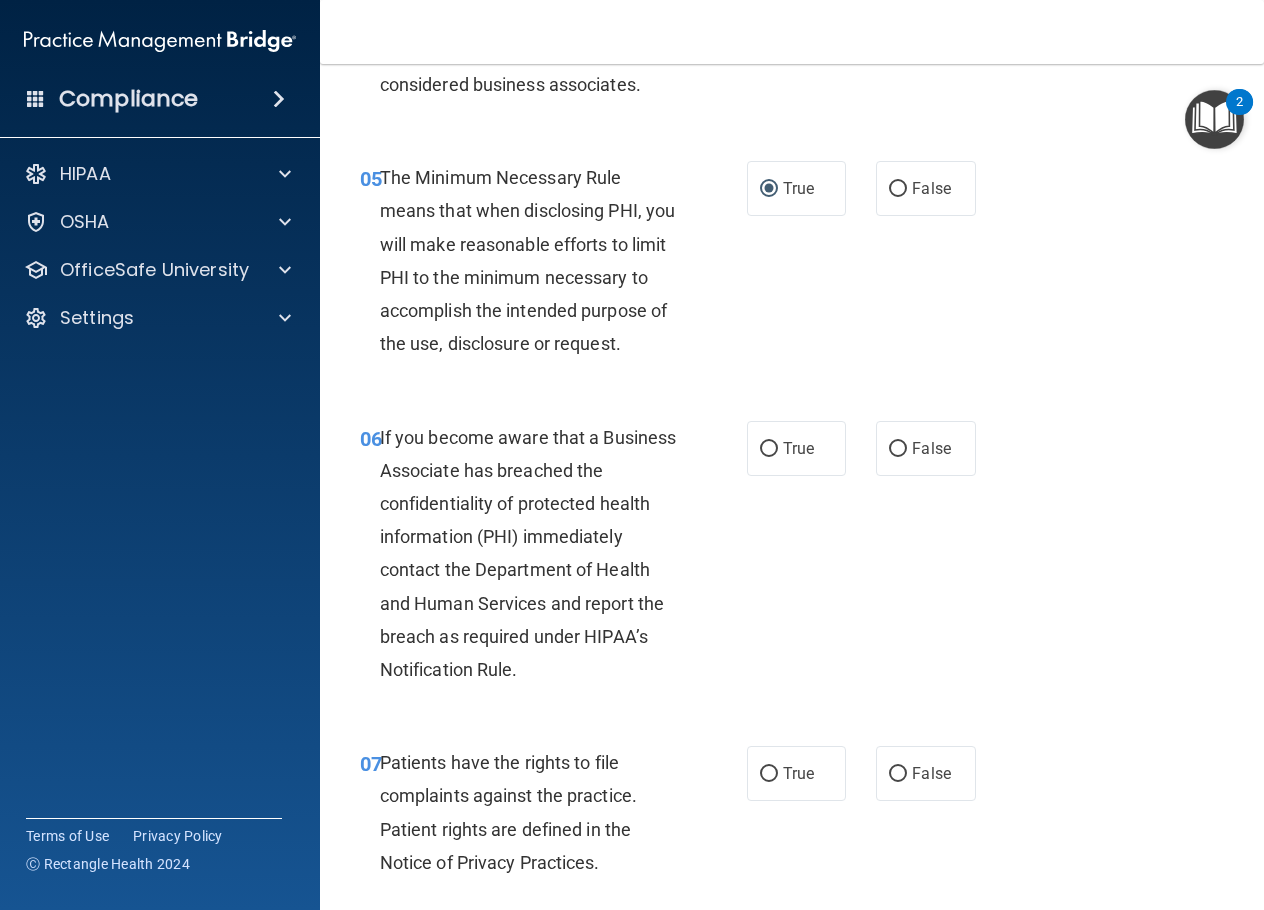 scroll, scrollTop: 1000, scrollLeft: 0, axis: vertical 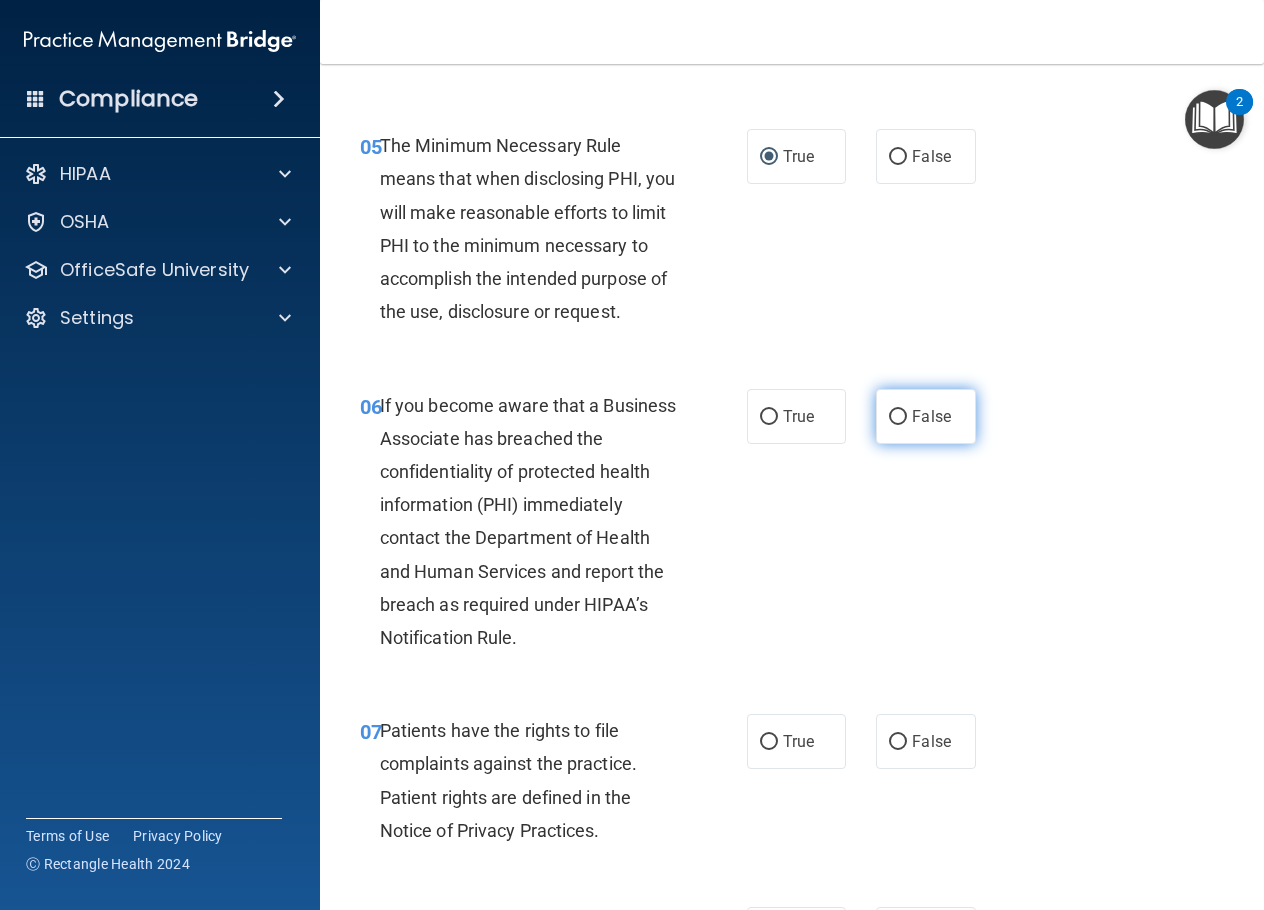 click on "False" at bounding box center [898, 417] 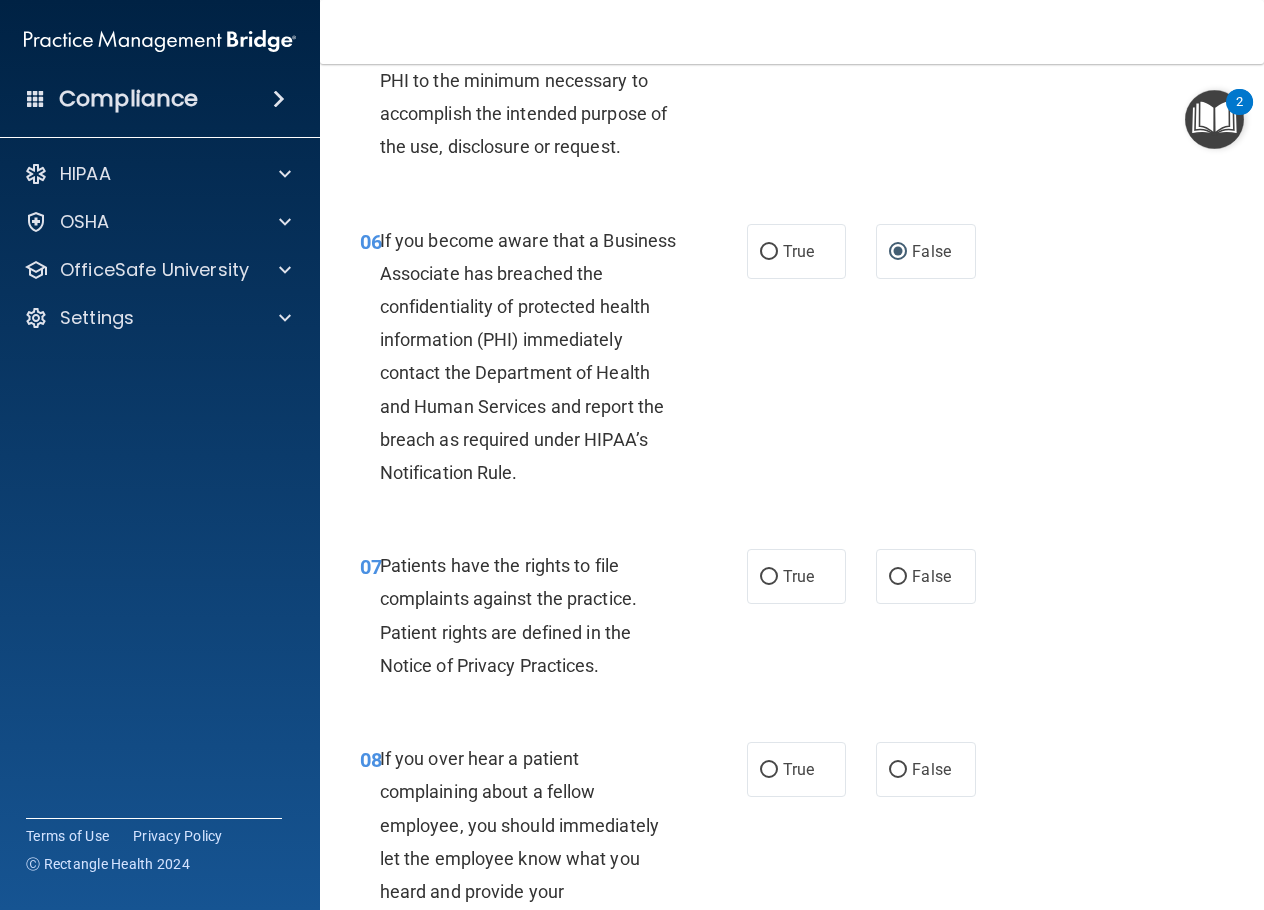 scroll, scrollTop: 1200, scrollLeft: 0, axis: vertical 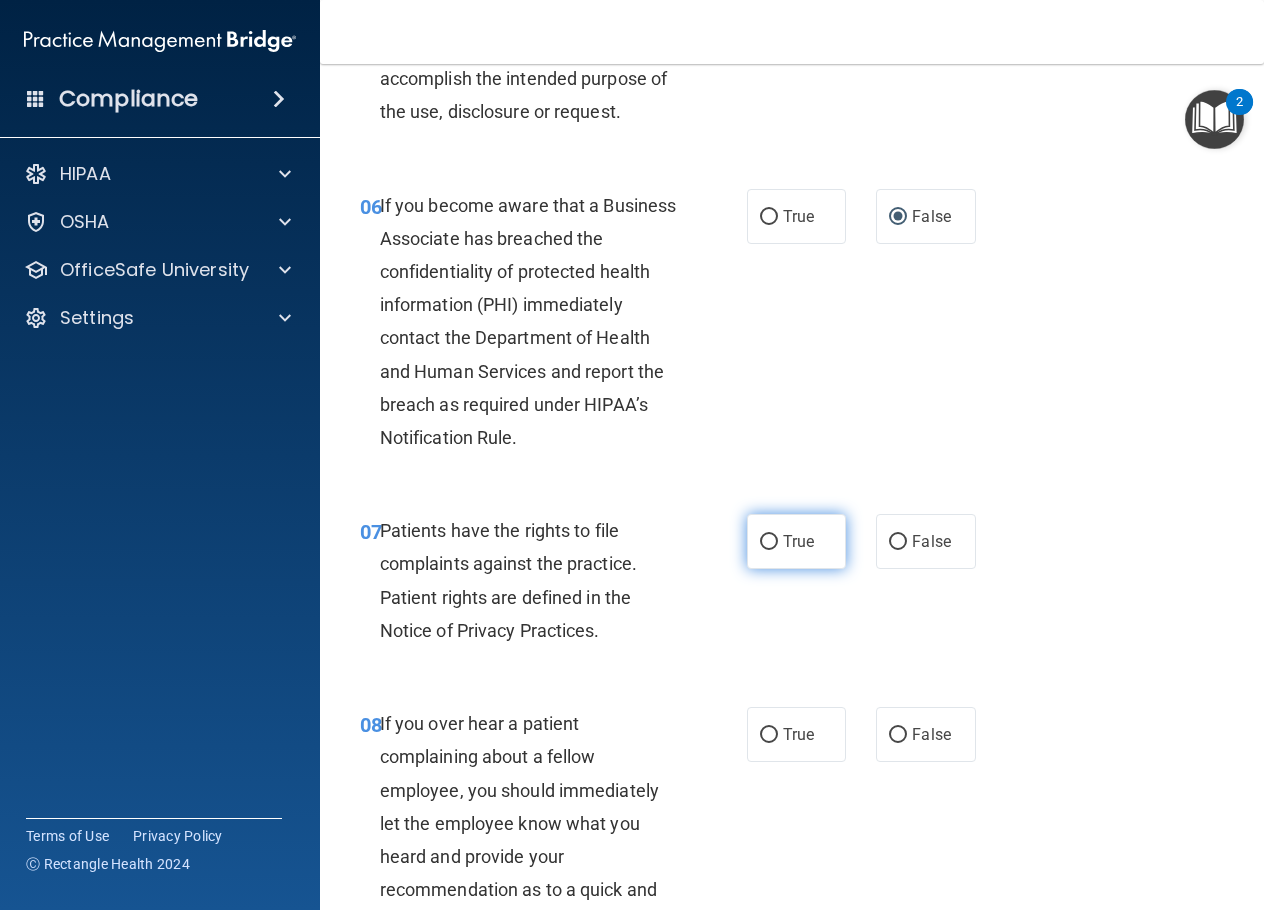 click on "True" at bounding box center [796, 541] 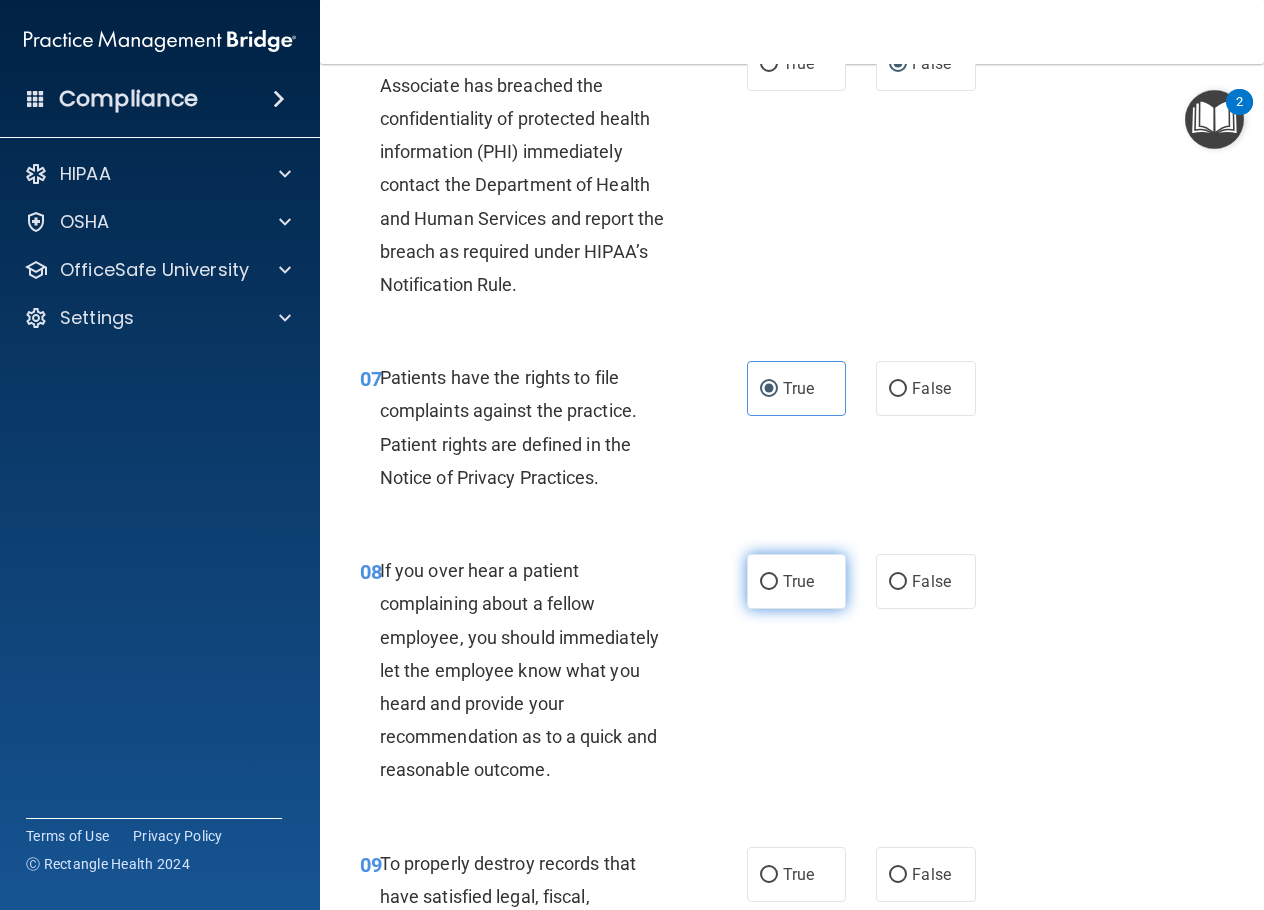 scroll, scrollTop: 1400, scrollLeft: 0, axis: vertical 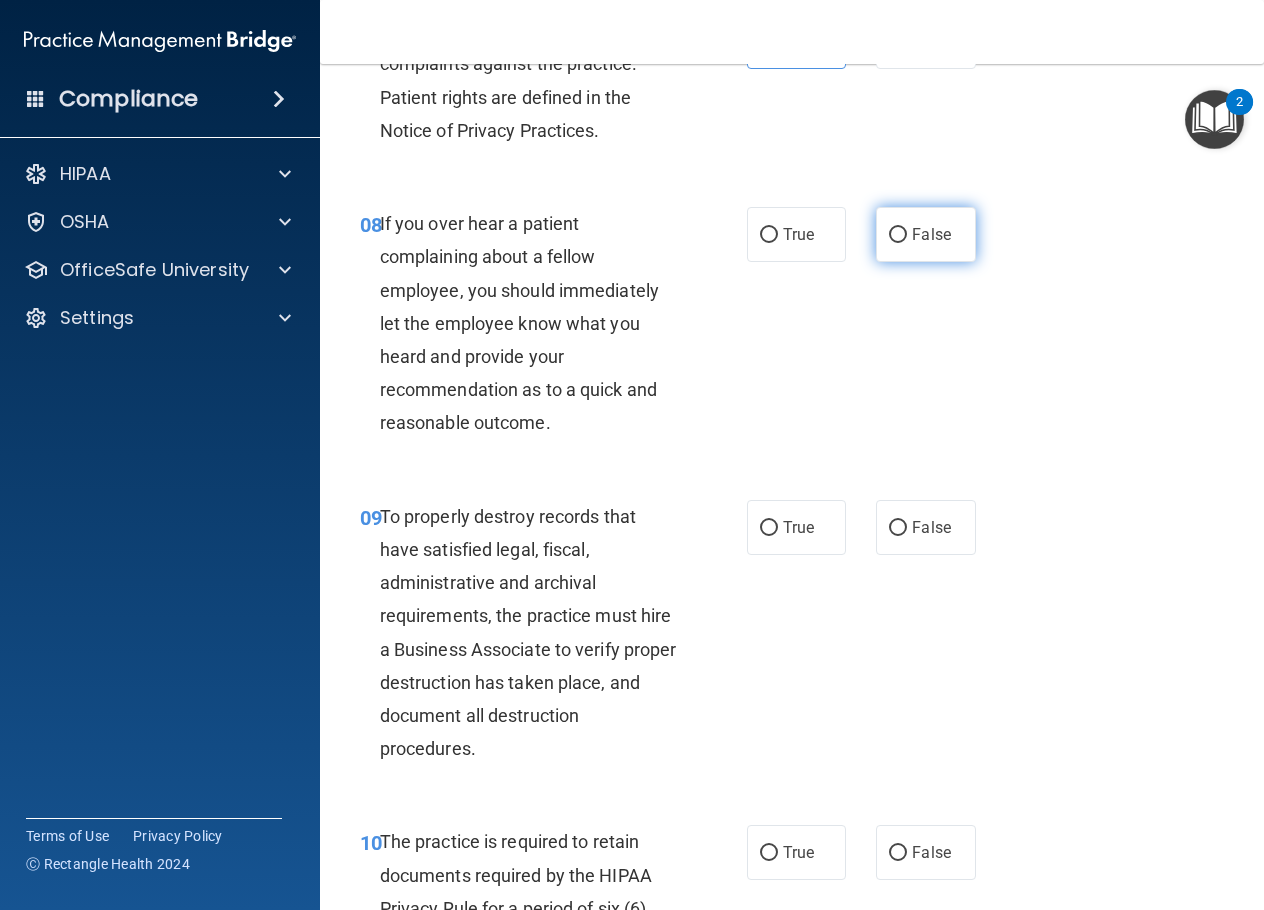 click on "False" at bounding box center [898, 235] 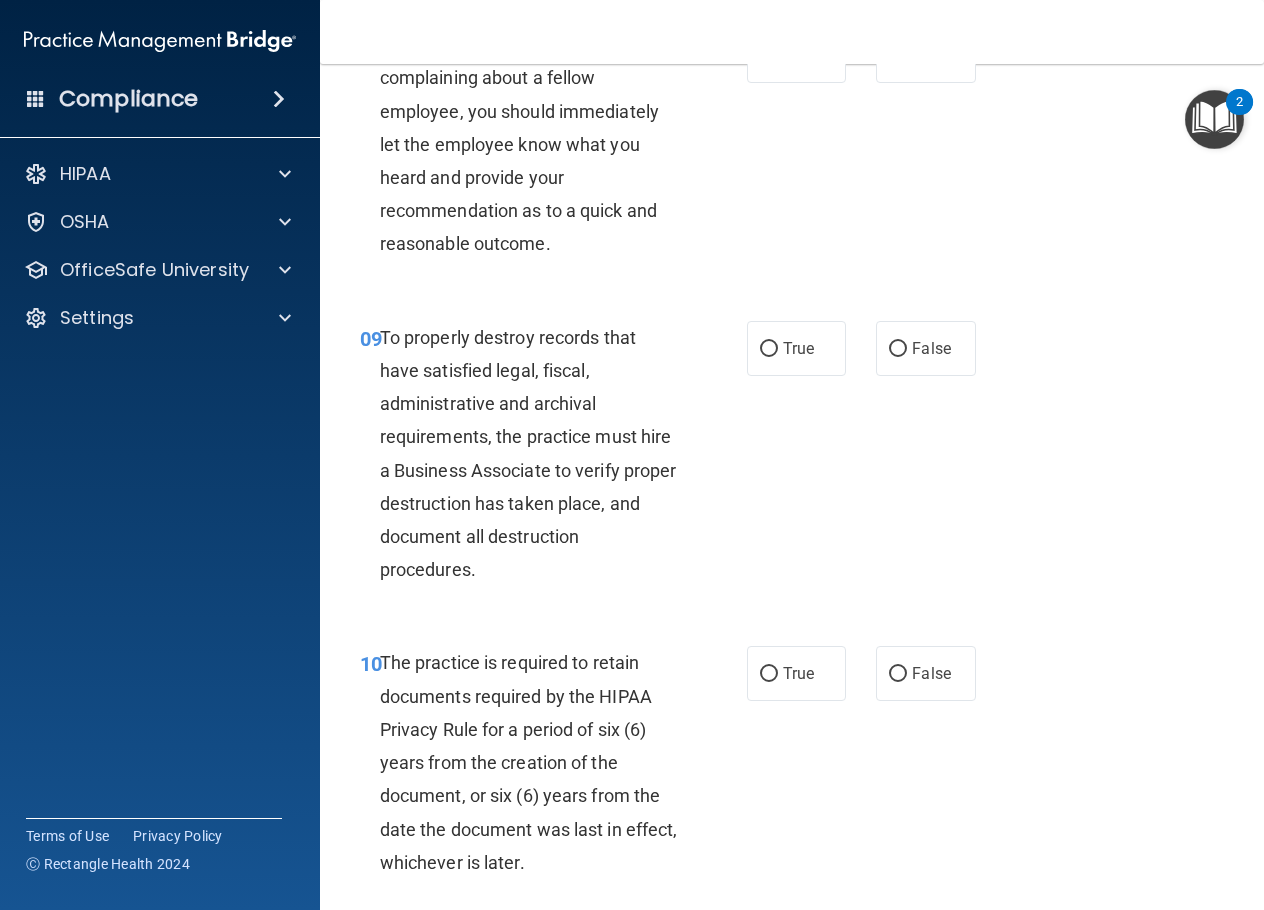 scroll, scrollTop: 1900, scrollLeft: 0, axis: vertical 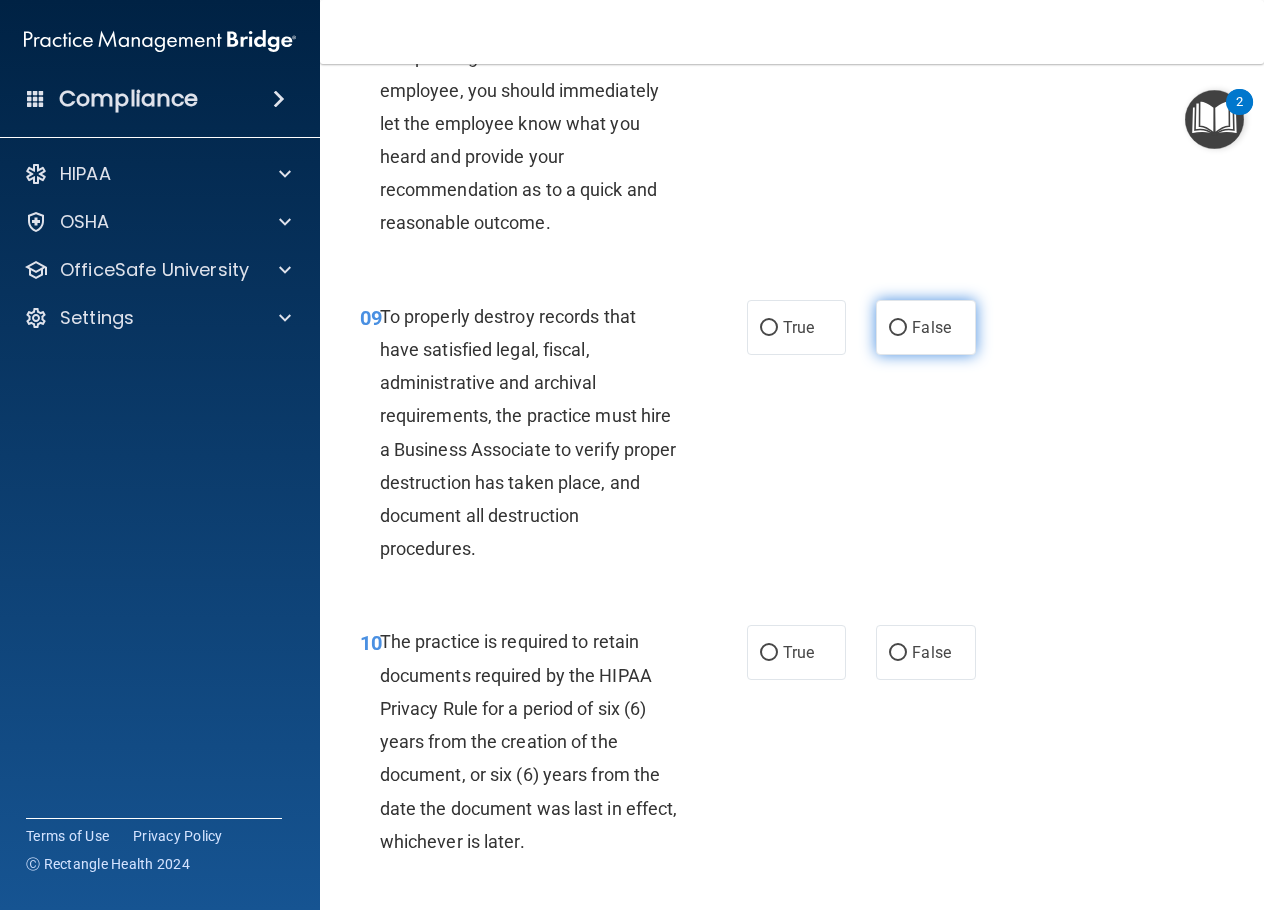 click on "False" at bounding box center [898, 328] 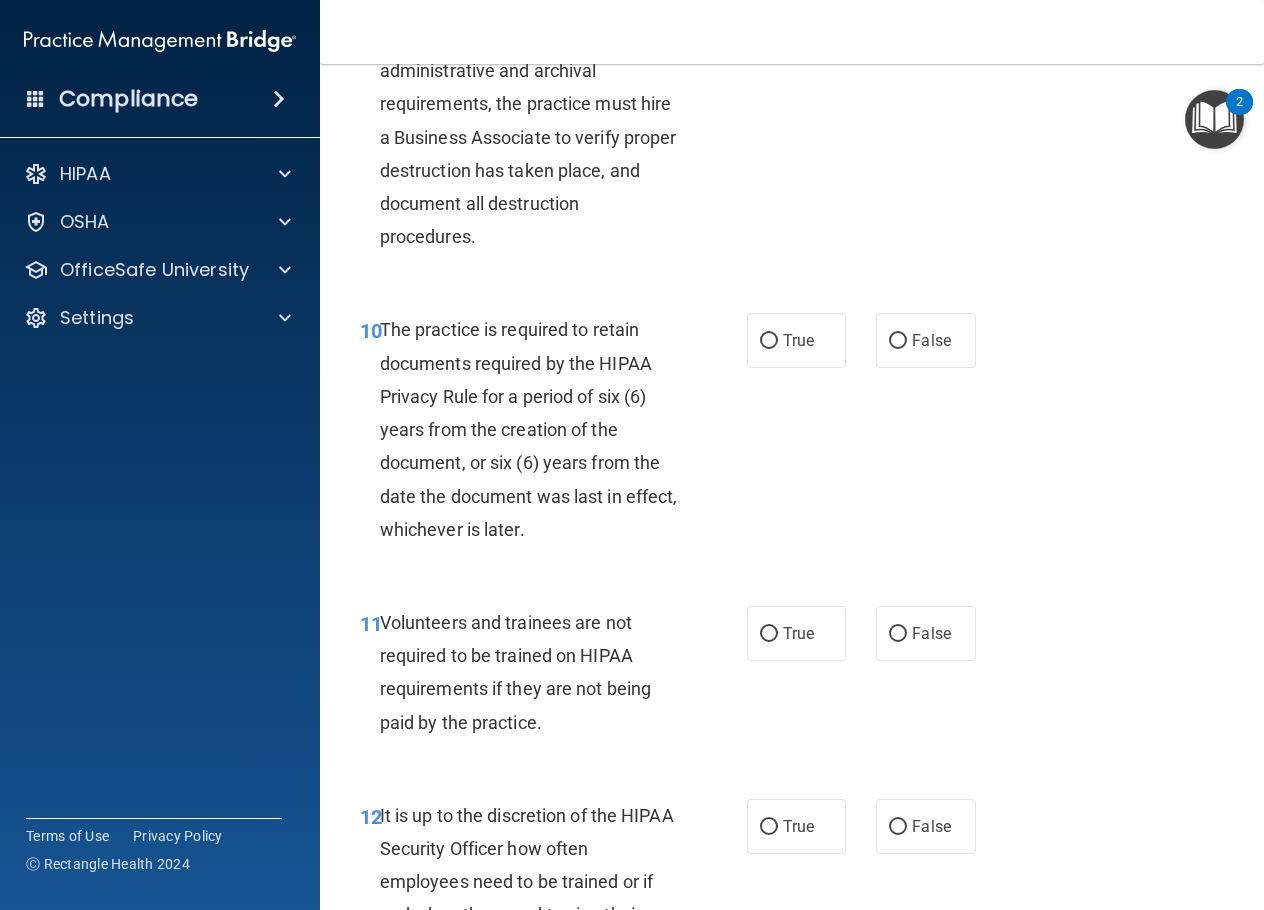 scroll, scrollTop: 2300, scrollLeft: 0, axis: vertical 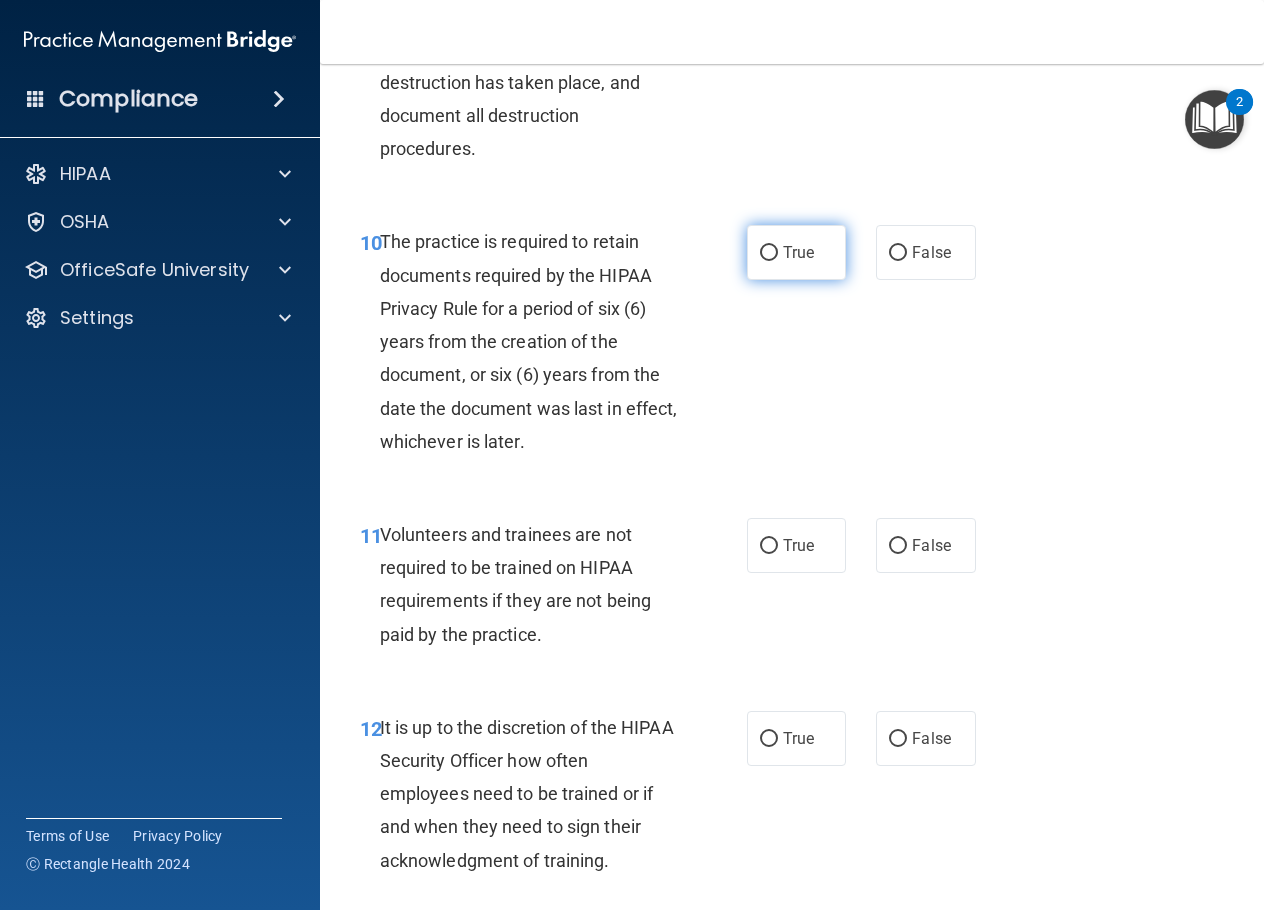 click on "True" at bounding box center (769, 253) 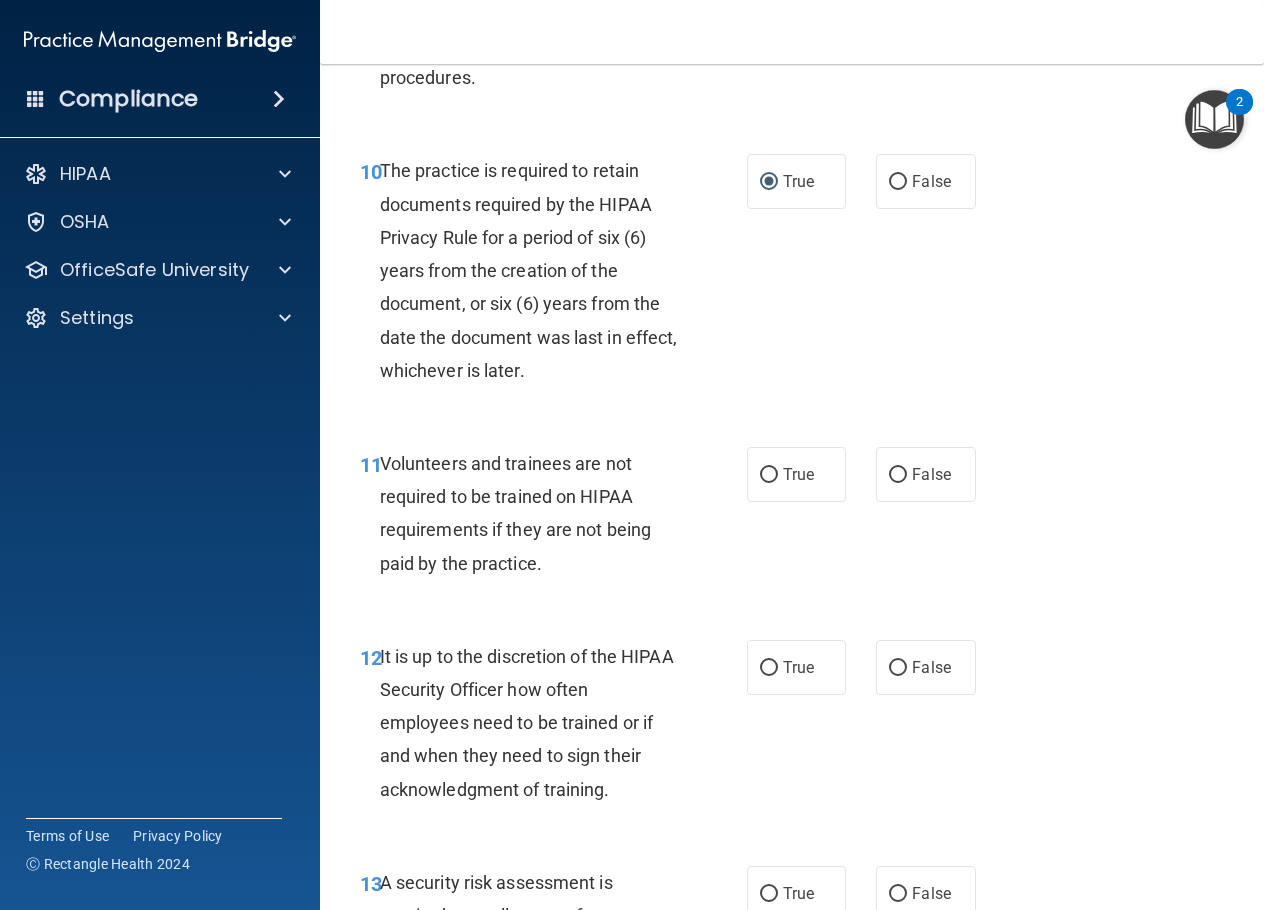 scroll, scrollTop: 2500, scrollLeft: 0, axis: vertical 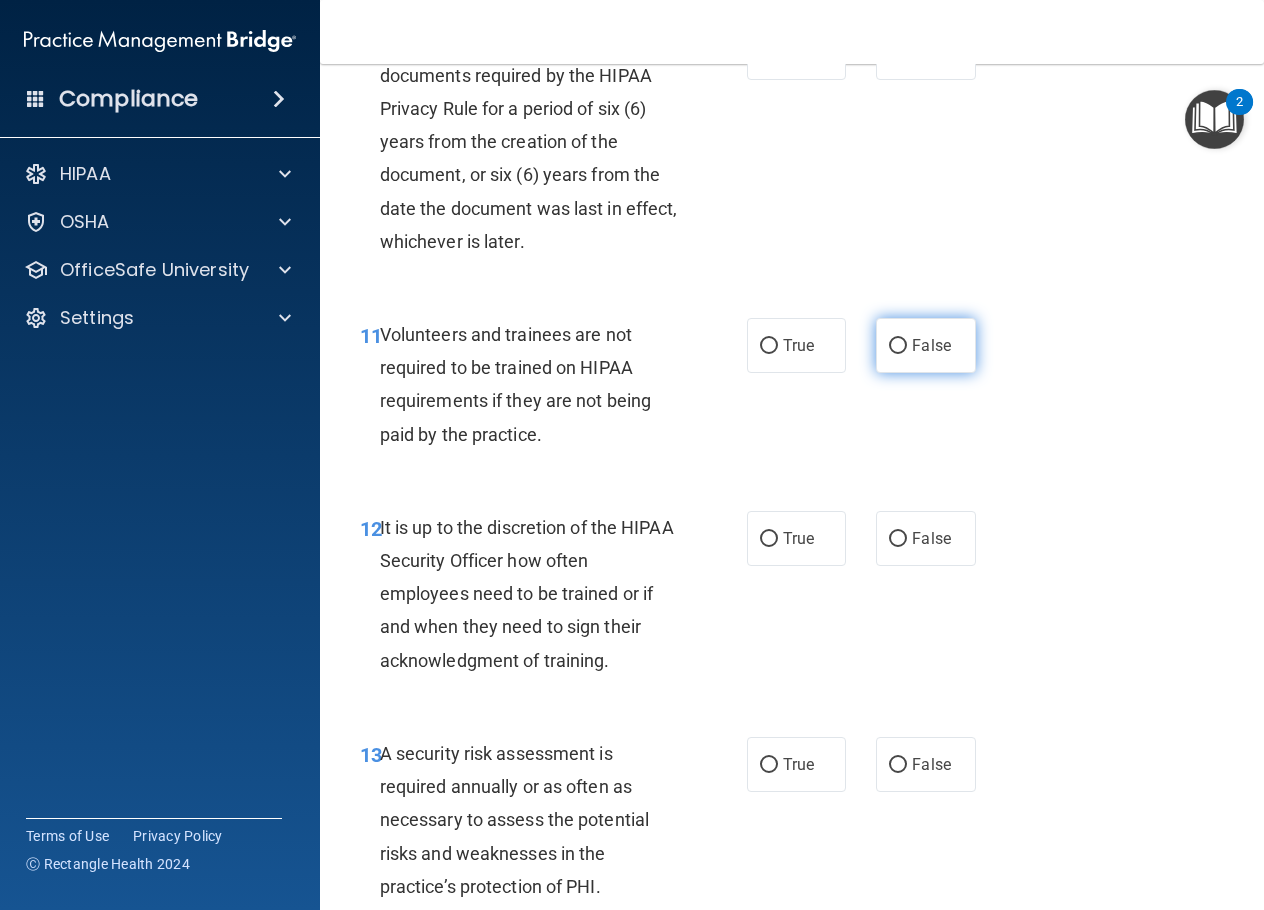 click on "False" at bounding box center (898, 346) 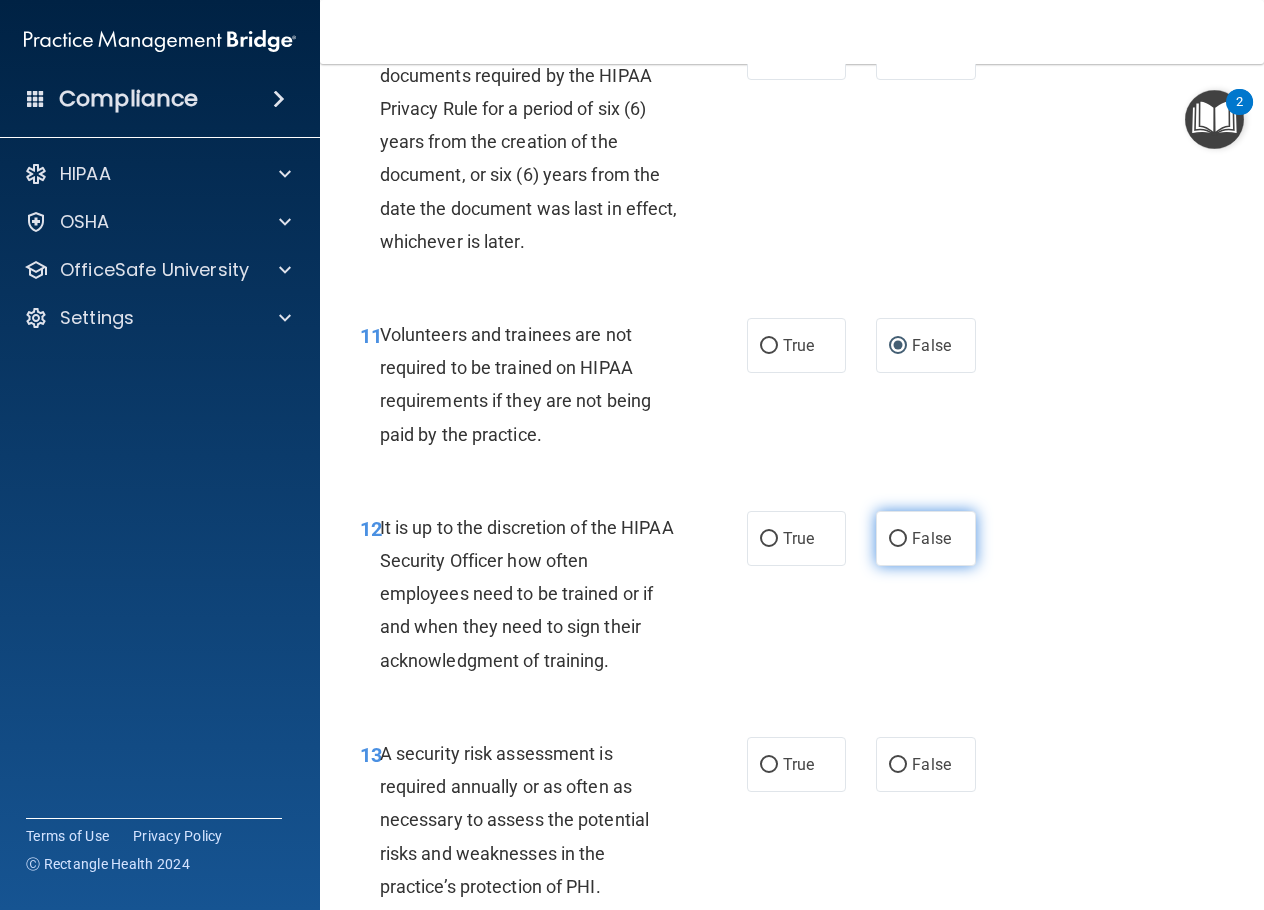 click on "False" at bounding box center (898, 539) 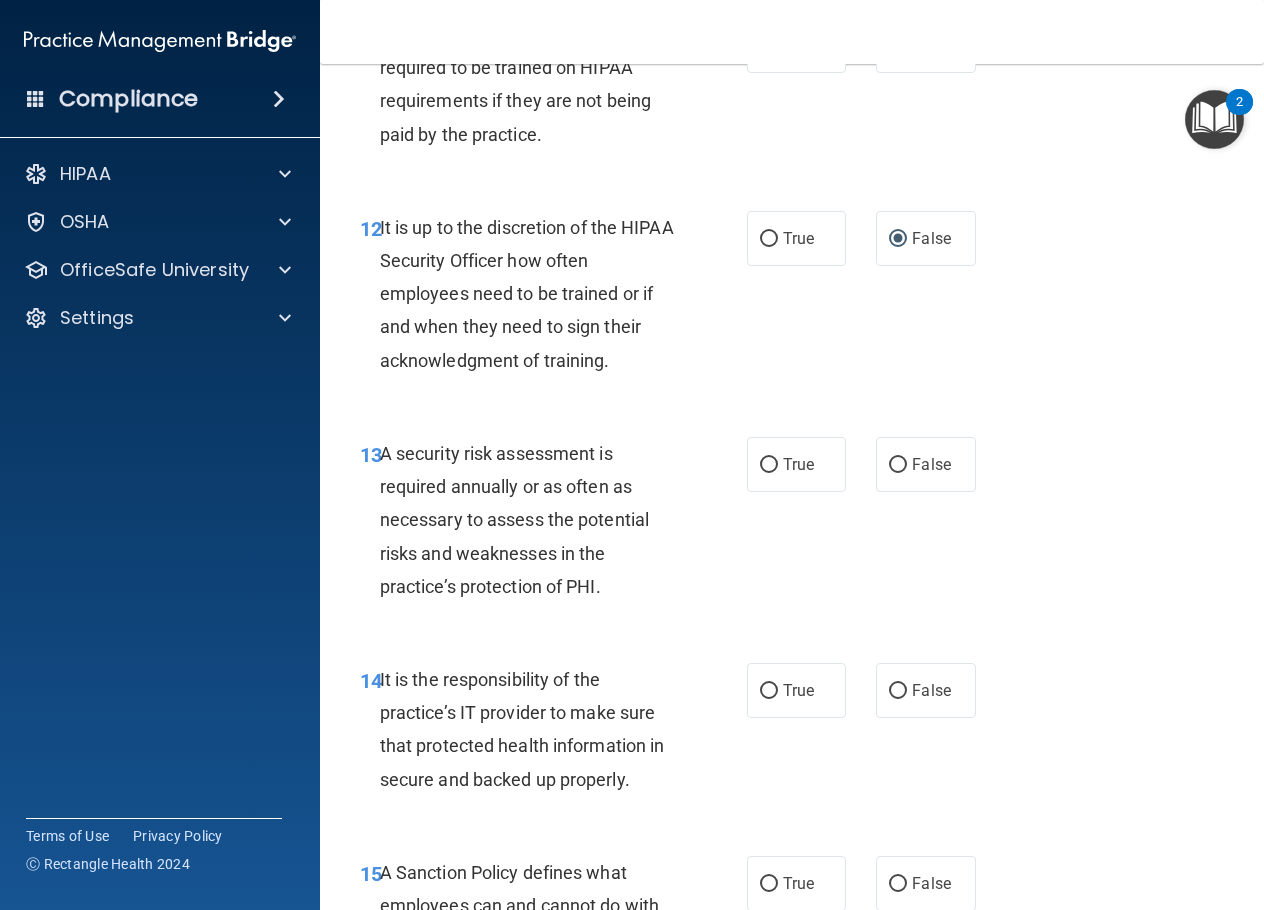scroll, scrollTop: 2900, scrollLeft: 0, axis: vertical 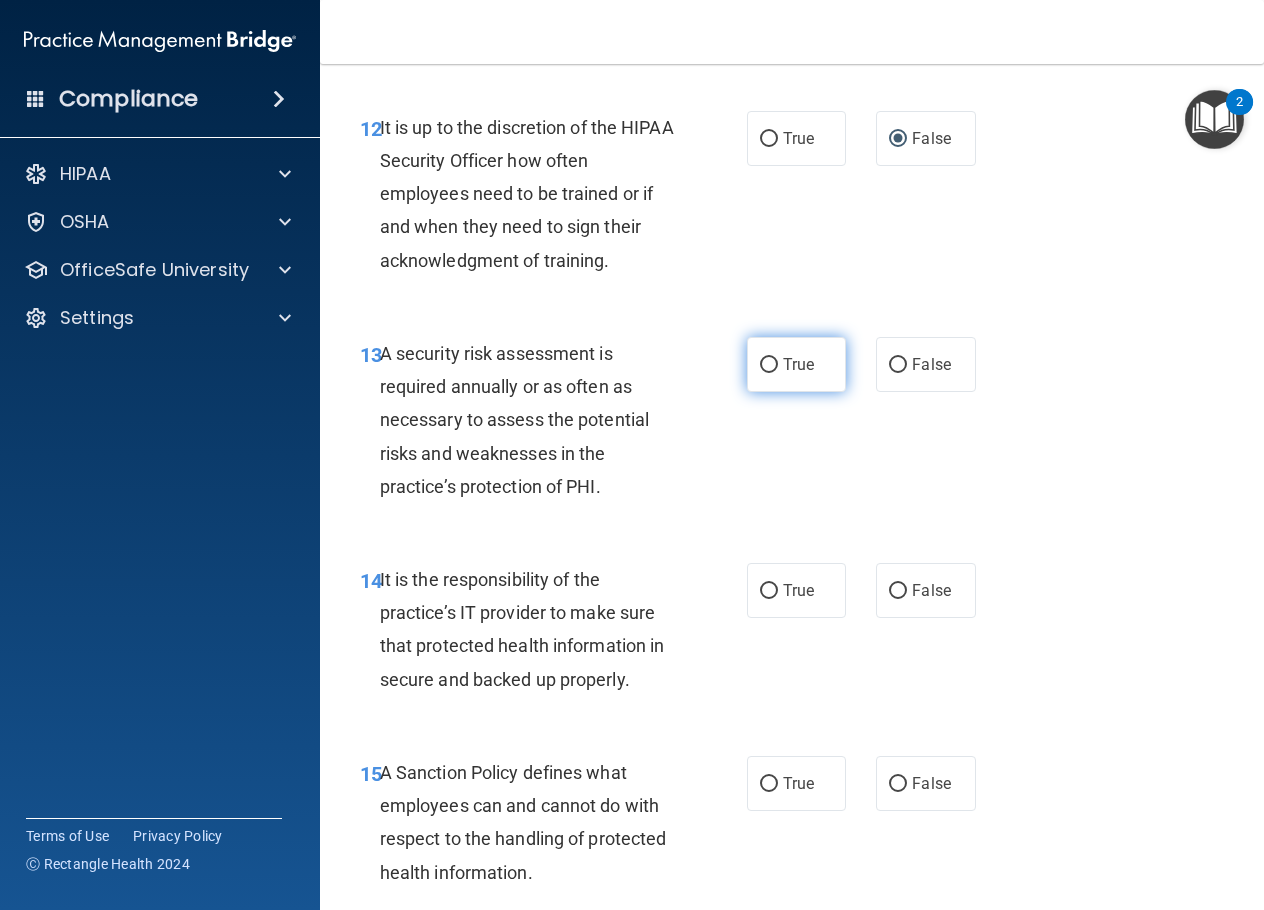 click on "True" at bounding box center (769, 365) 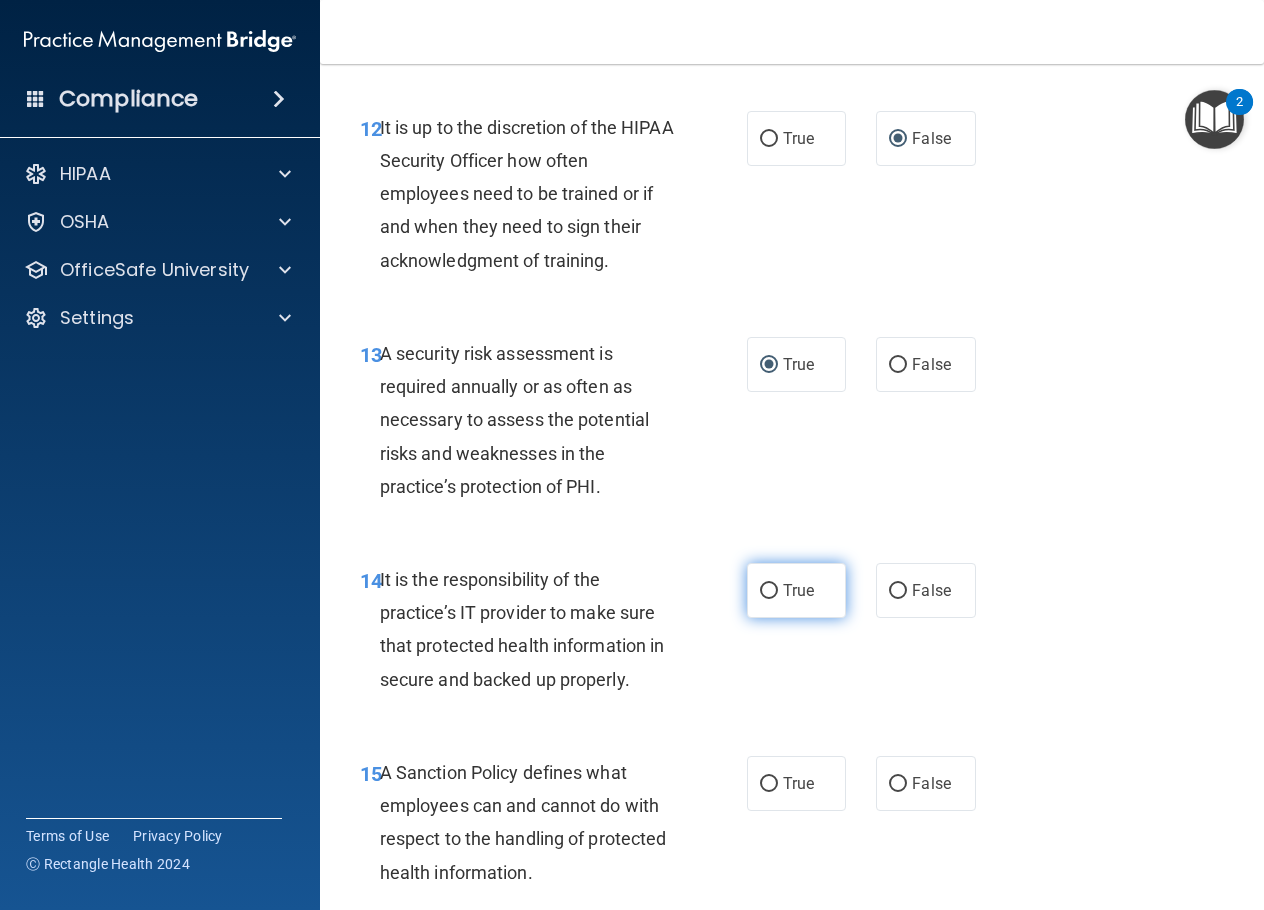 click on "True" at bounding box center (769, 591) 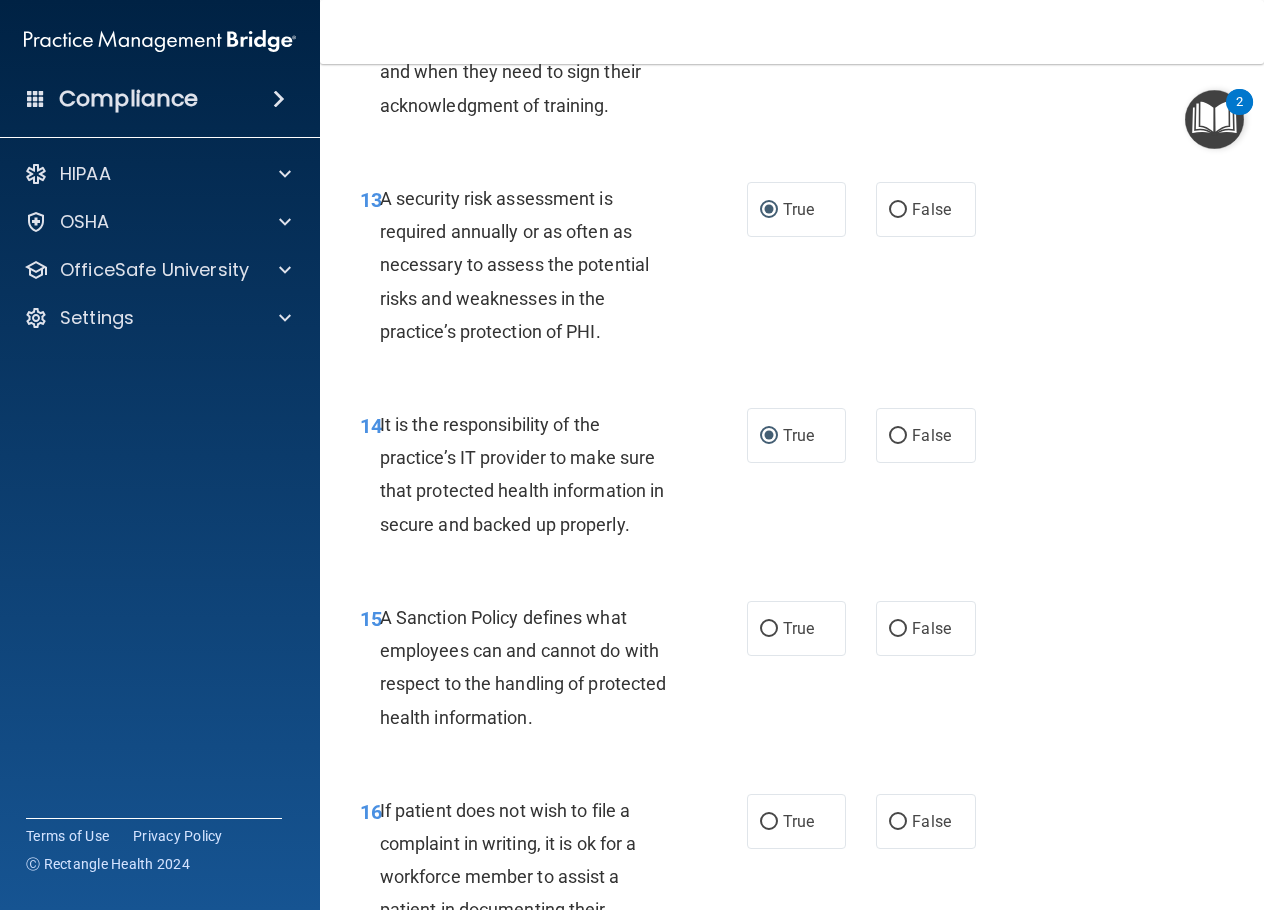 scroll, scrollTop: 3200, scrollLeft: 0, axis: vertical 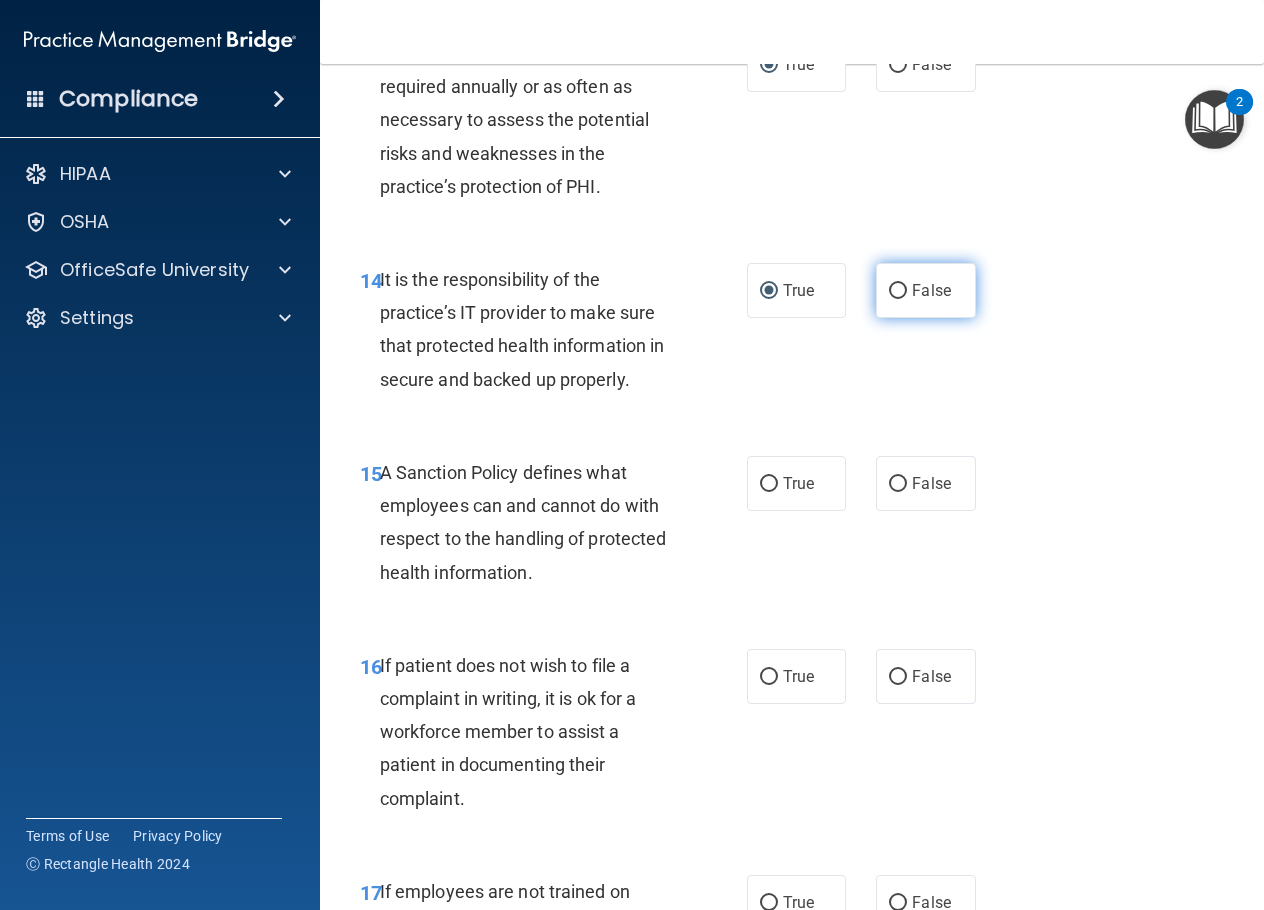 click on "False" at bounding box center [898, 291] 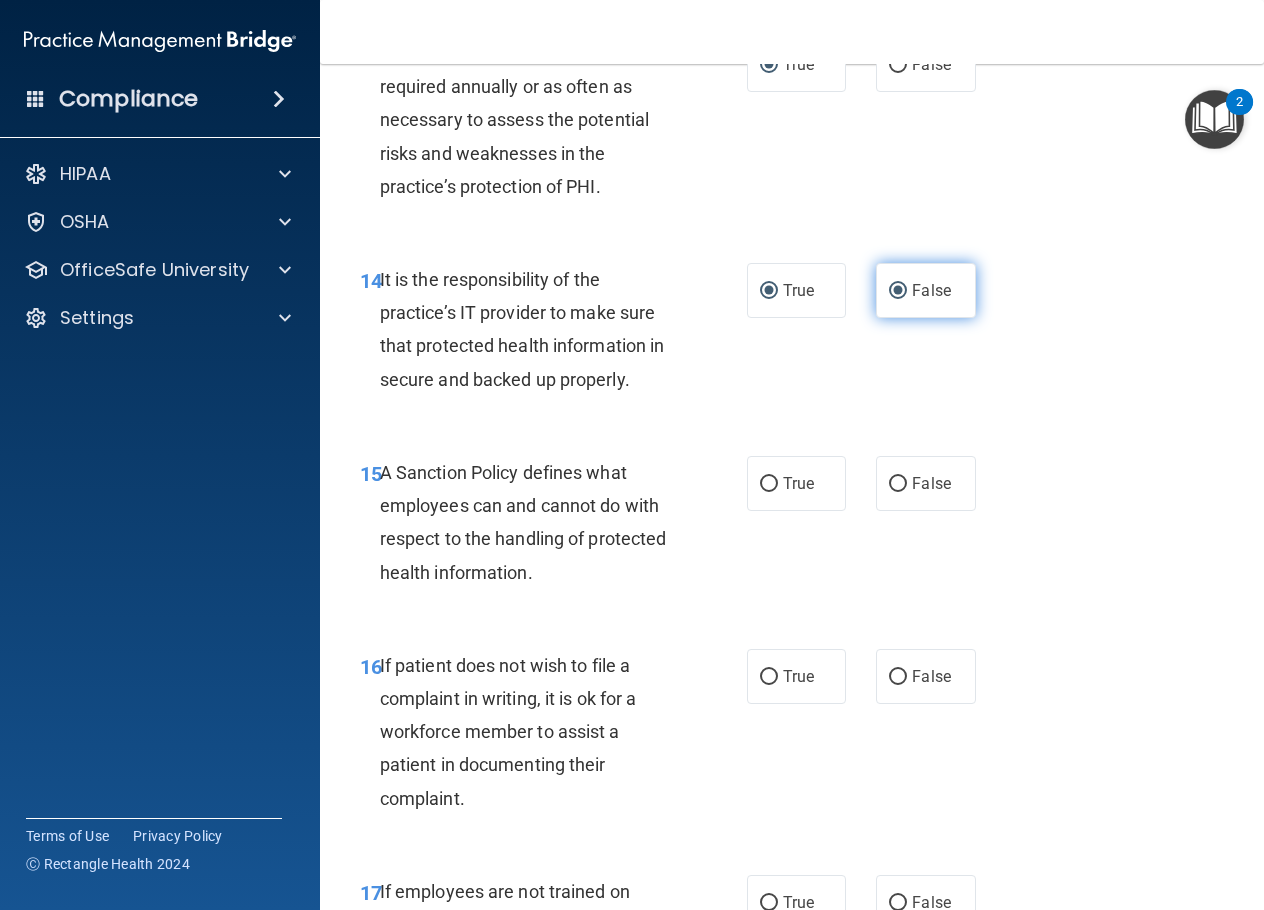 radio on "false" 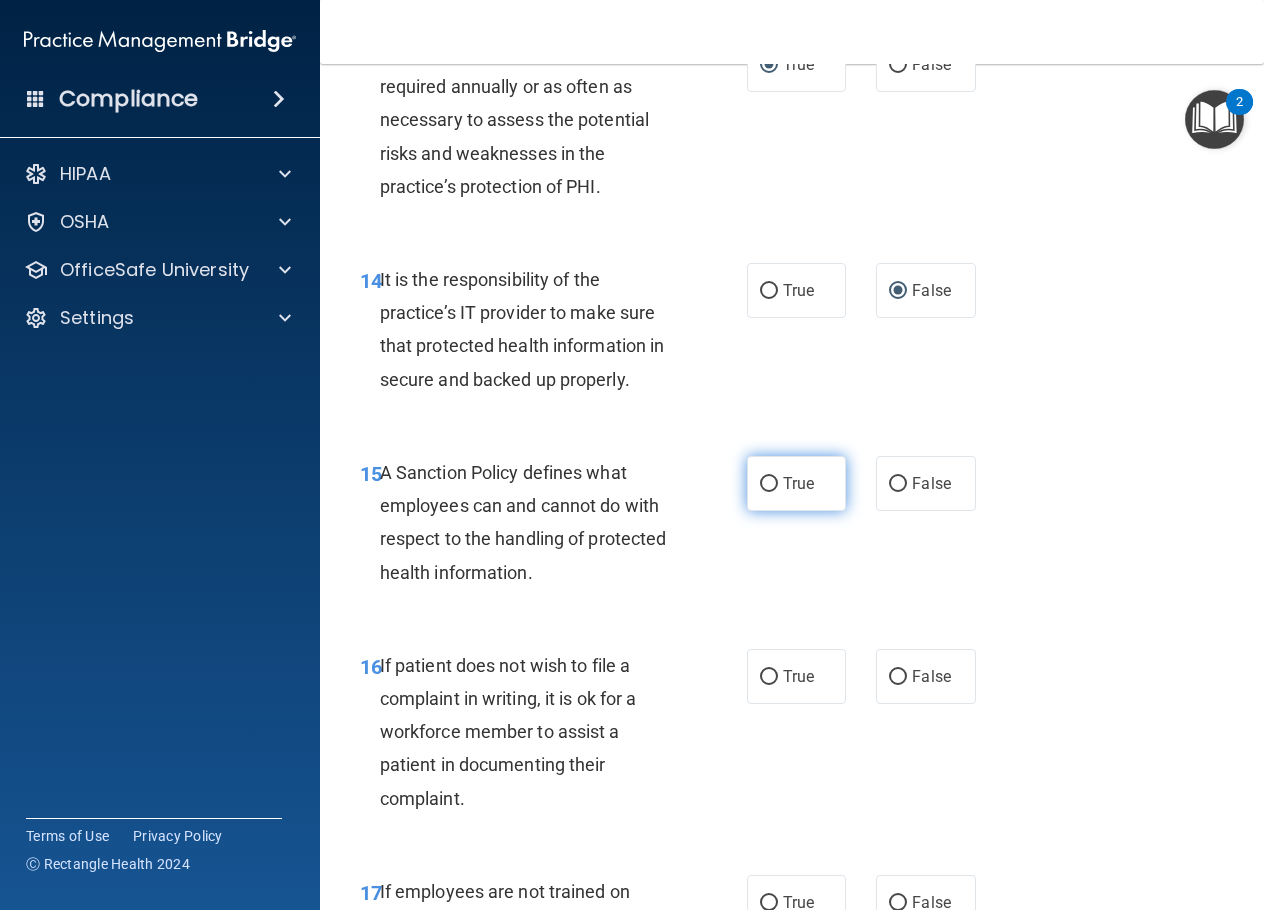 click on "True" at bounding box center [769, 484] 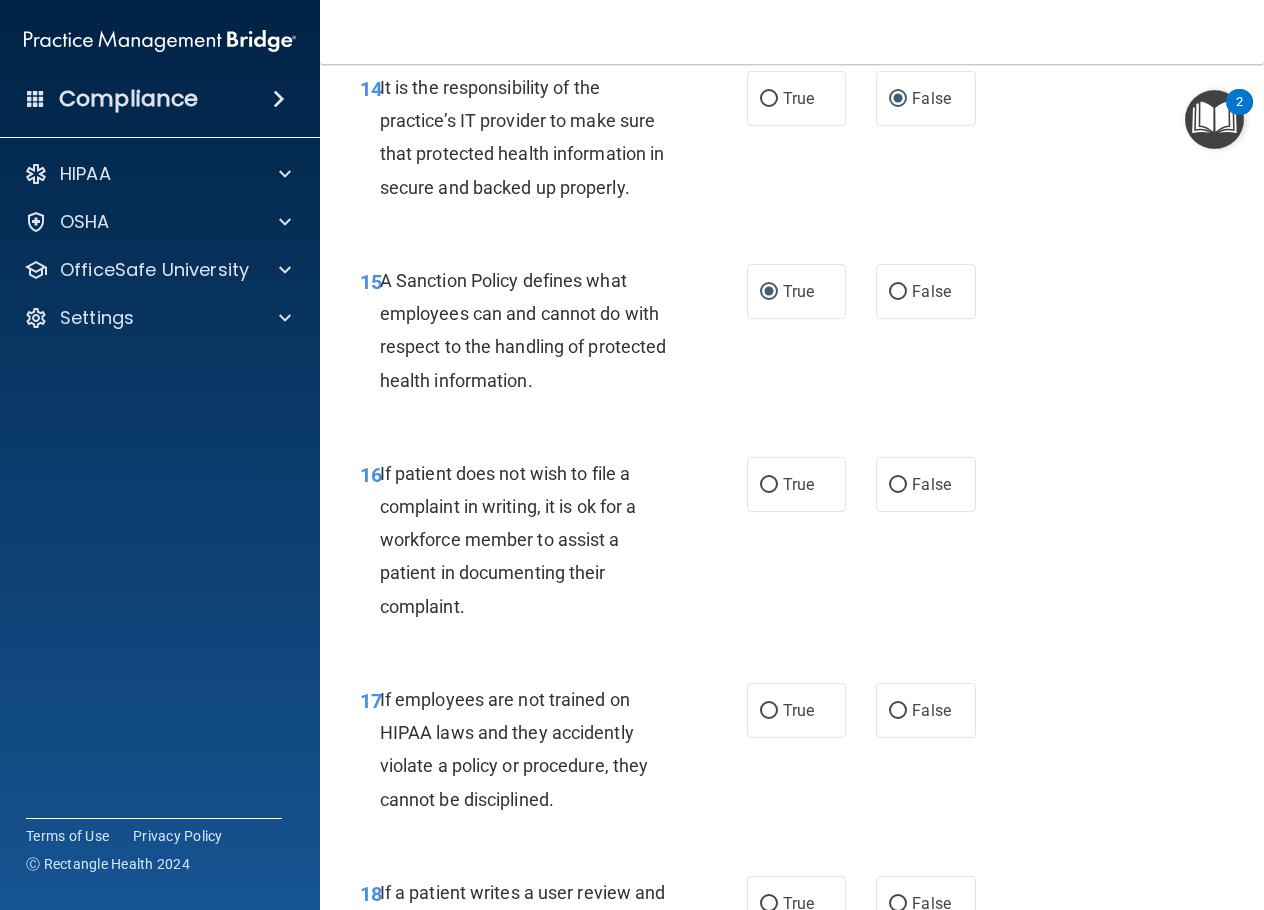 scroll, scrollTop: 3400, scrollLeft: 0, axis: vertical 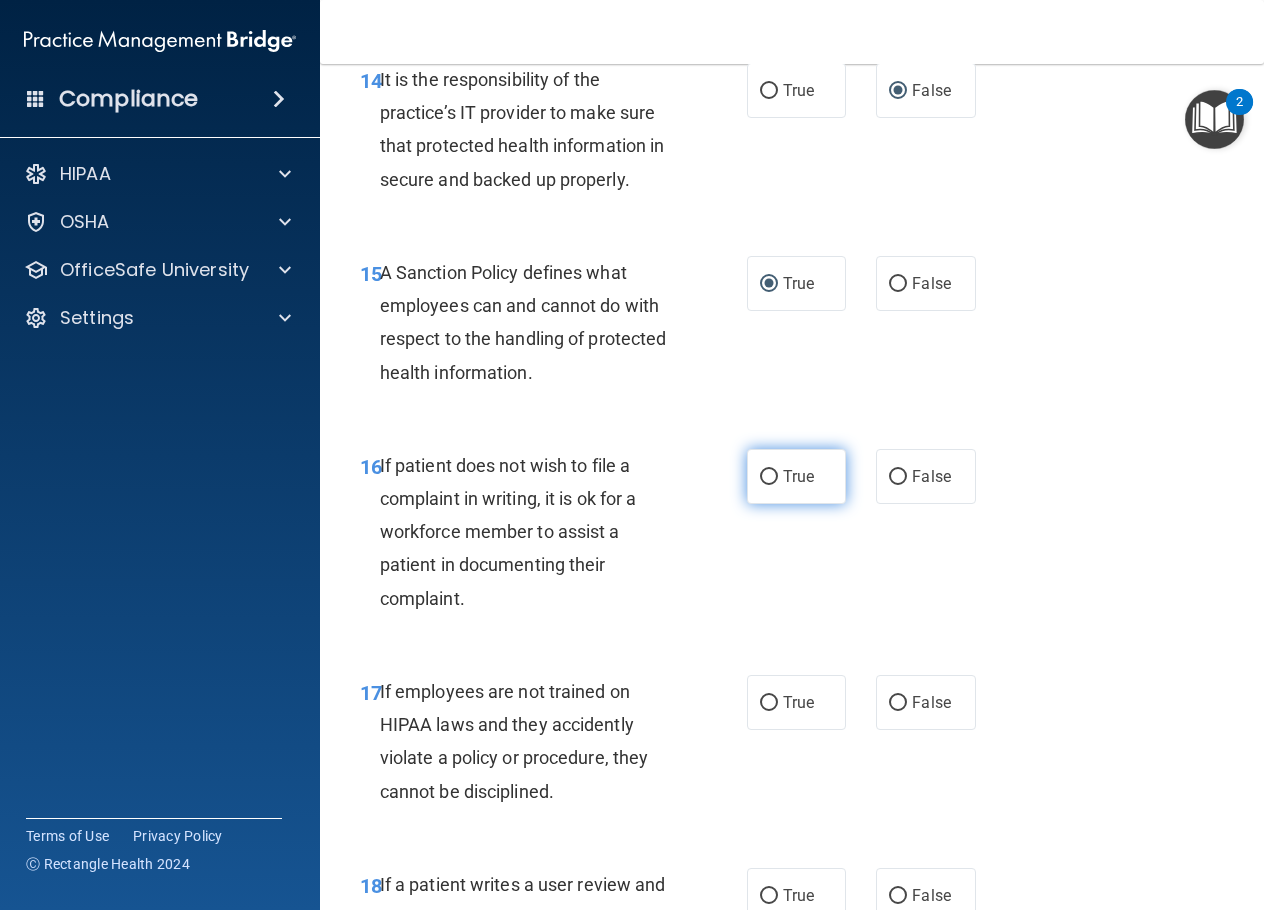 click on "True" at bounding box center (769, 477) 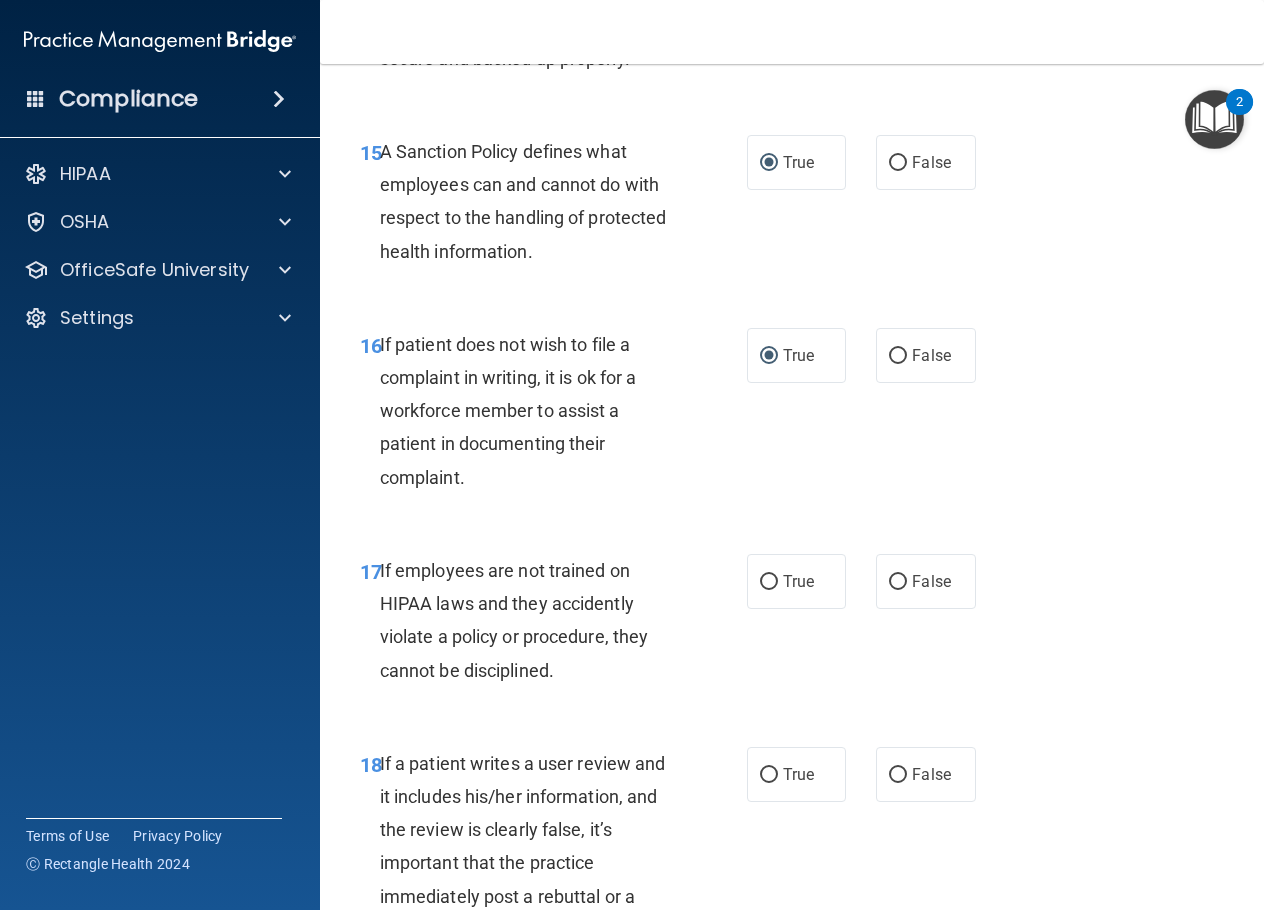 scroll, scrollTop: 3600, scrollLeft: 0, axis: vertical 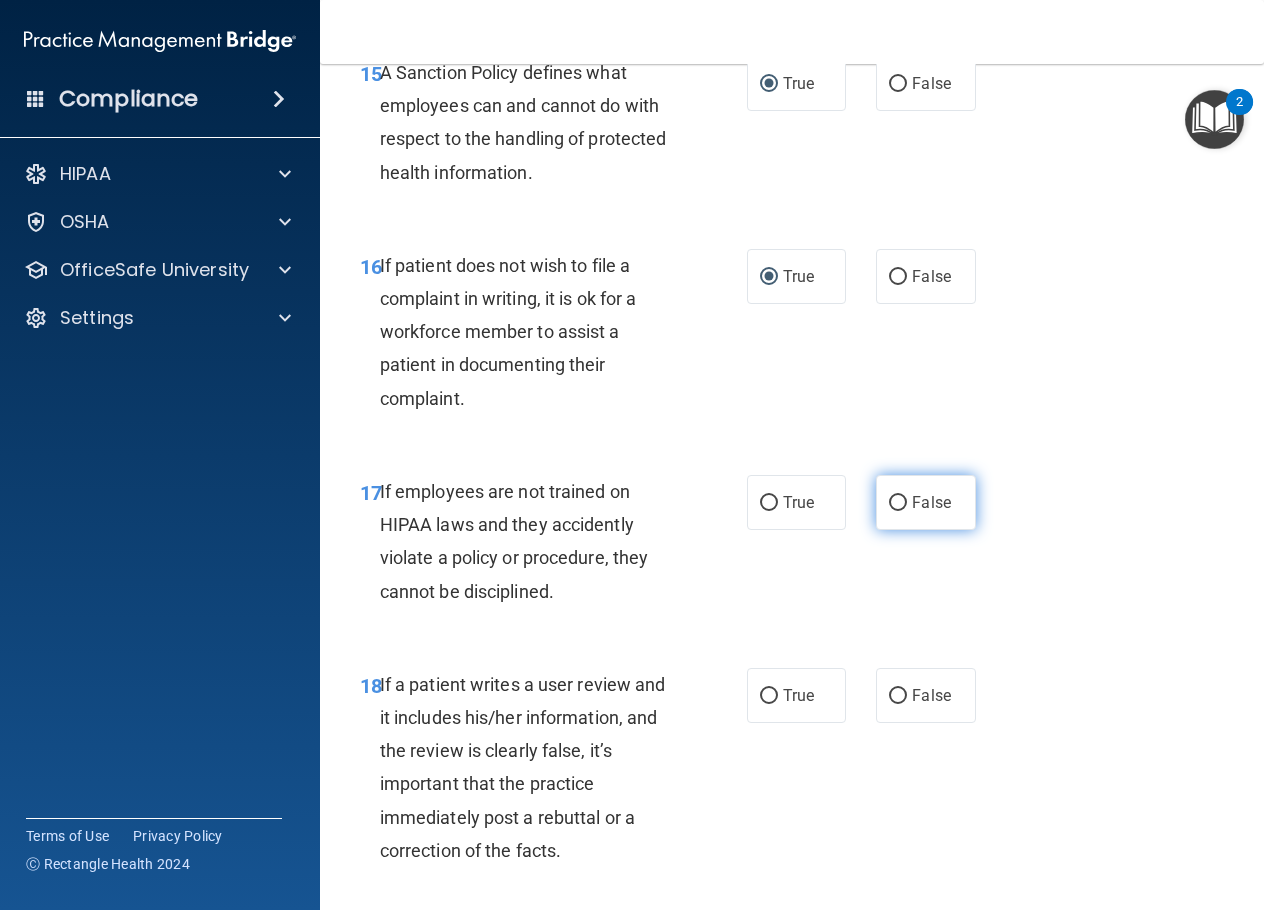 click on "False" at bounding box center [898, 503] 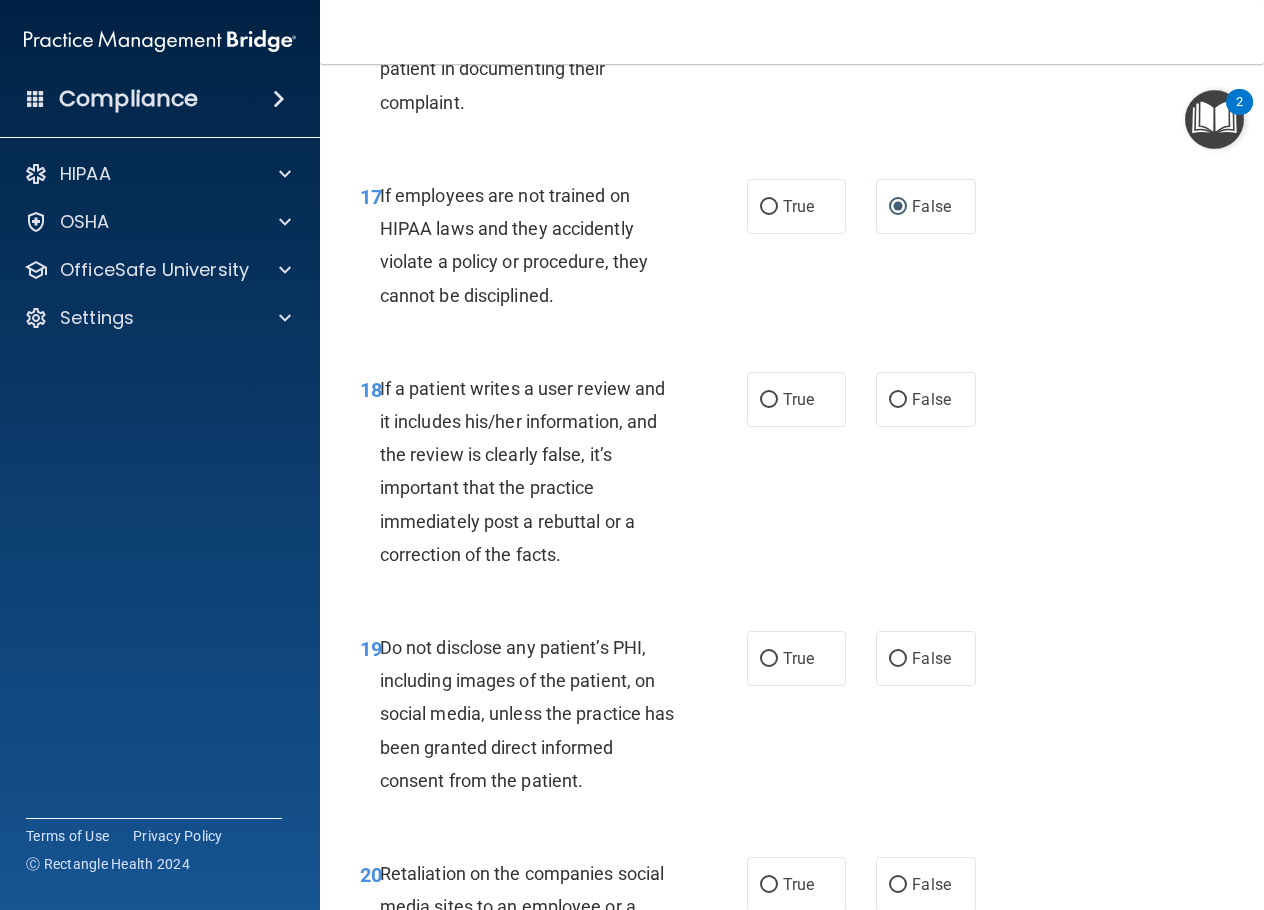 scroll, scrollTop: 3900, scrollLeft: 0, axis: vertical 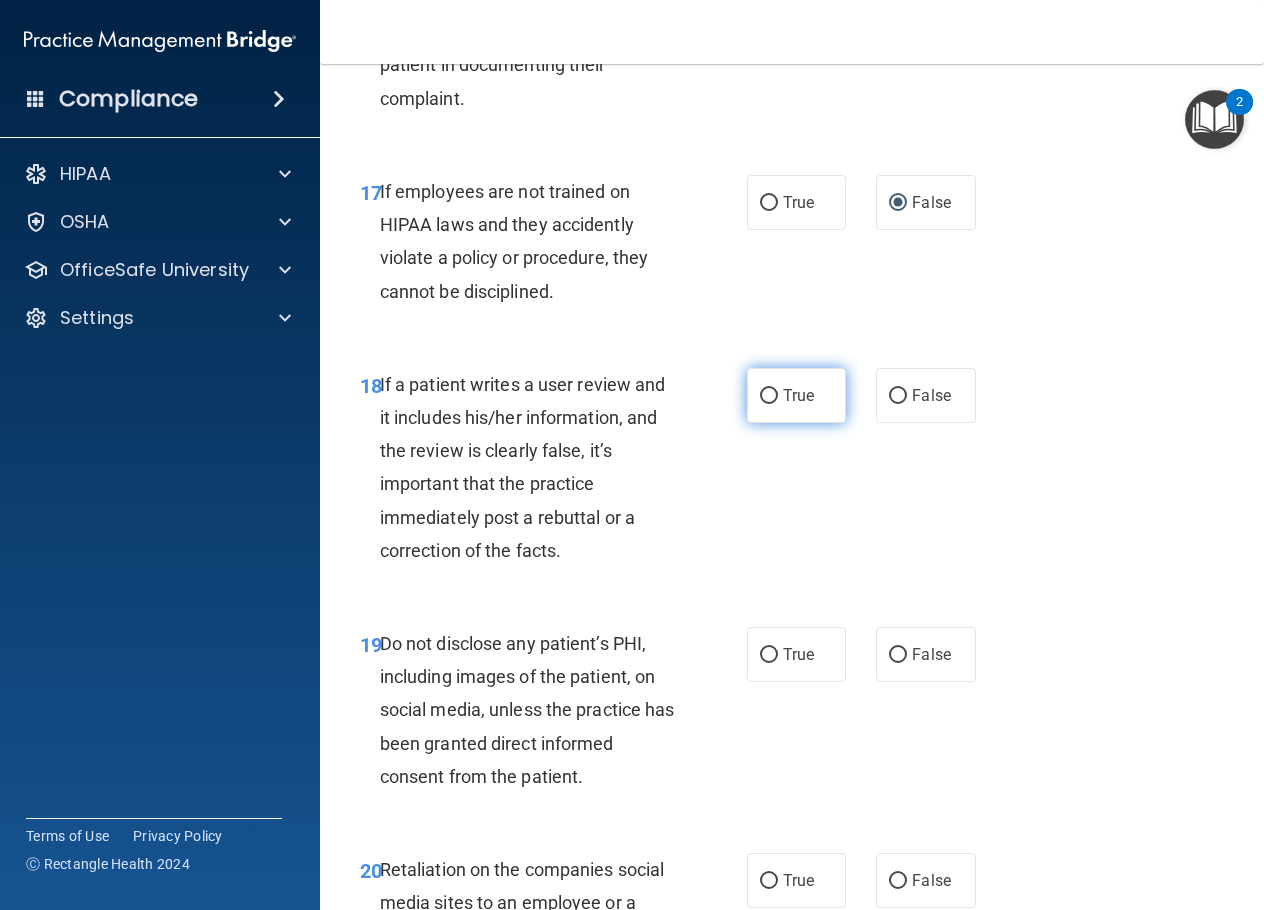 click on "True" at bounding box center [769, 396] 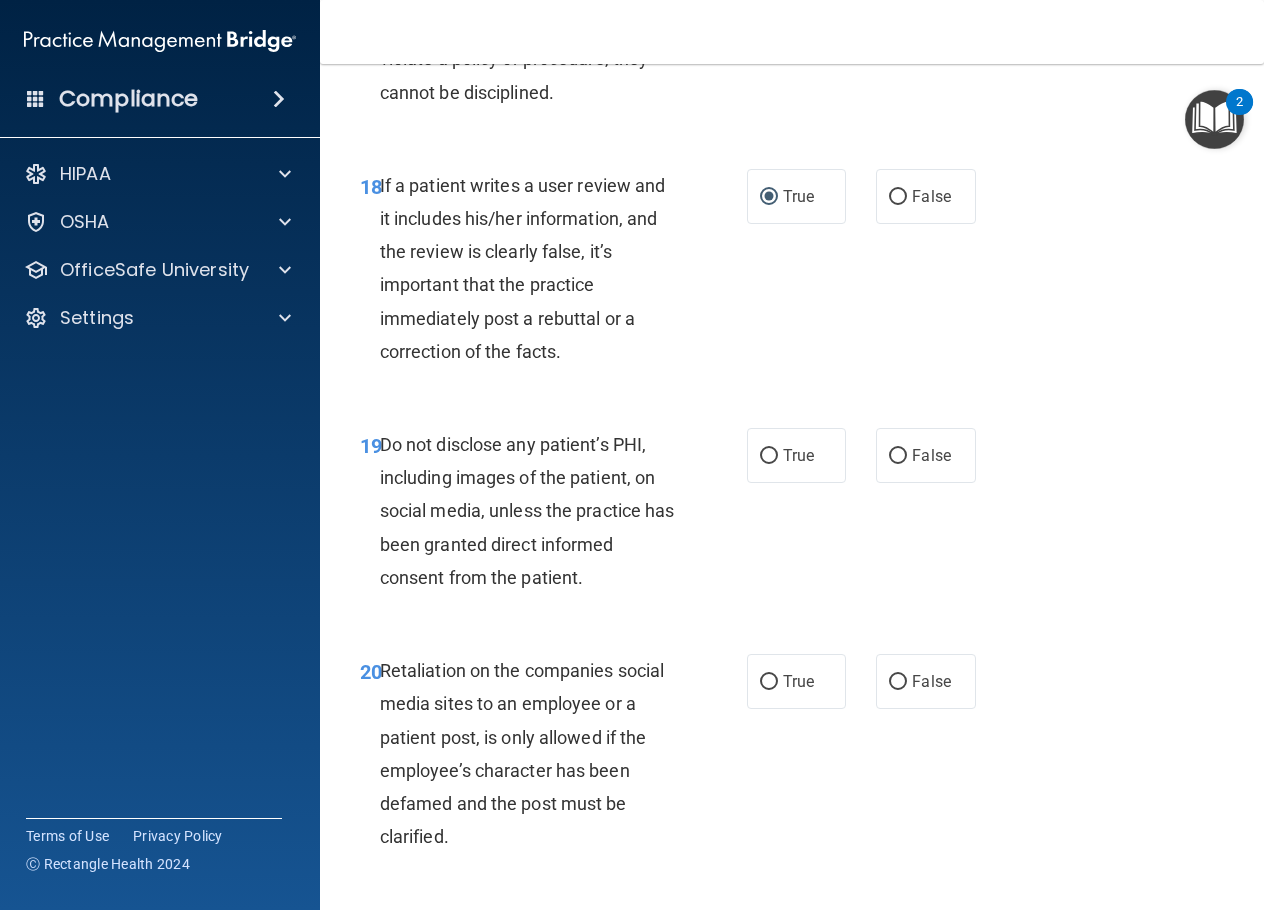 scroll, scrollTop: 4100, scrollLeft: 0, axis: vertical 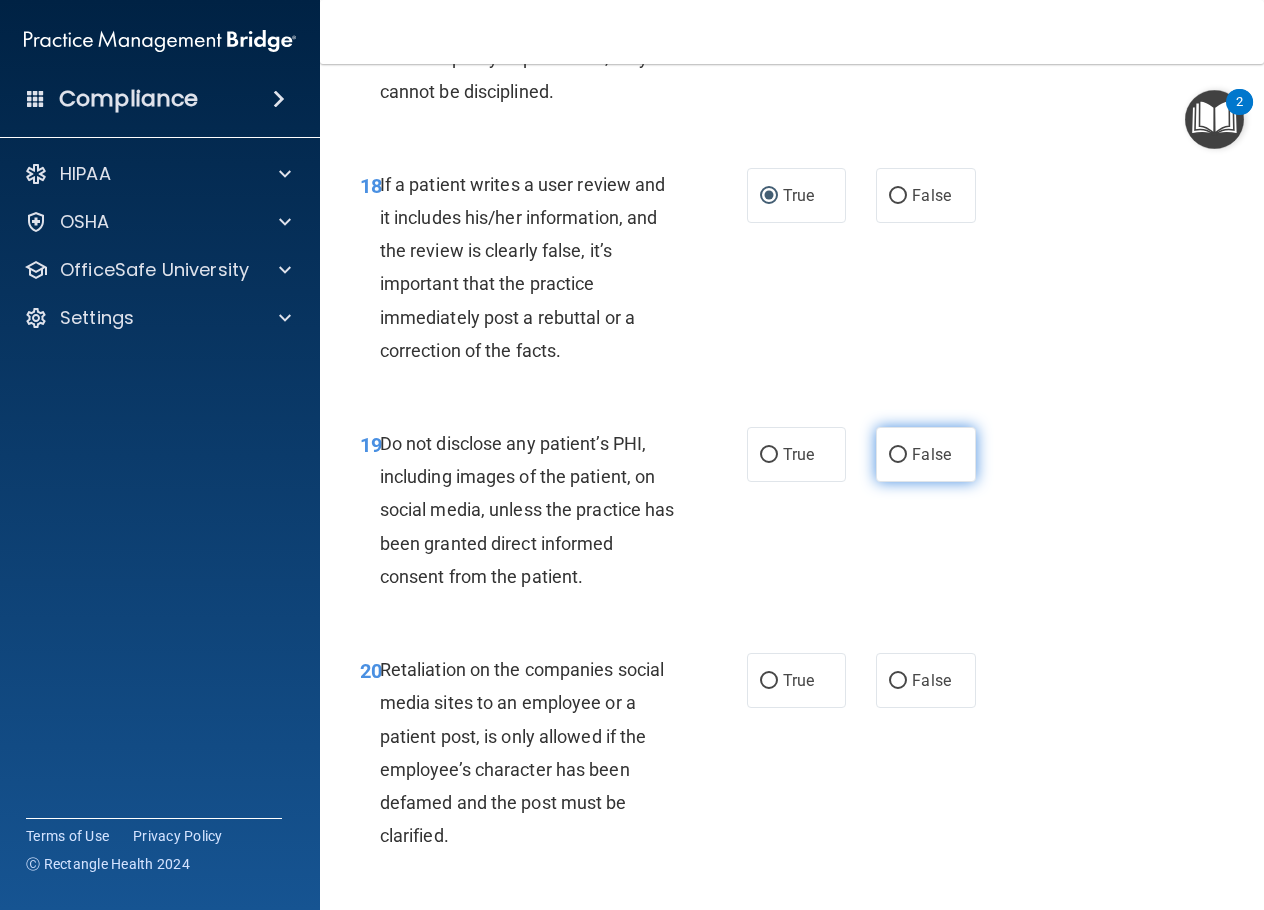 click on "False" at bounding box center [898, 455] 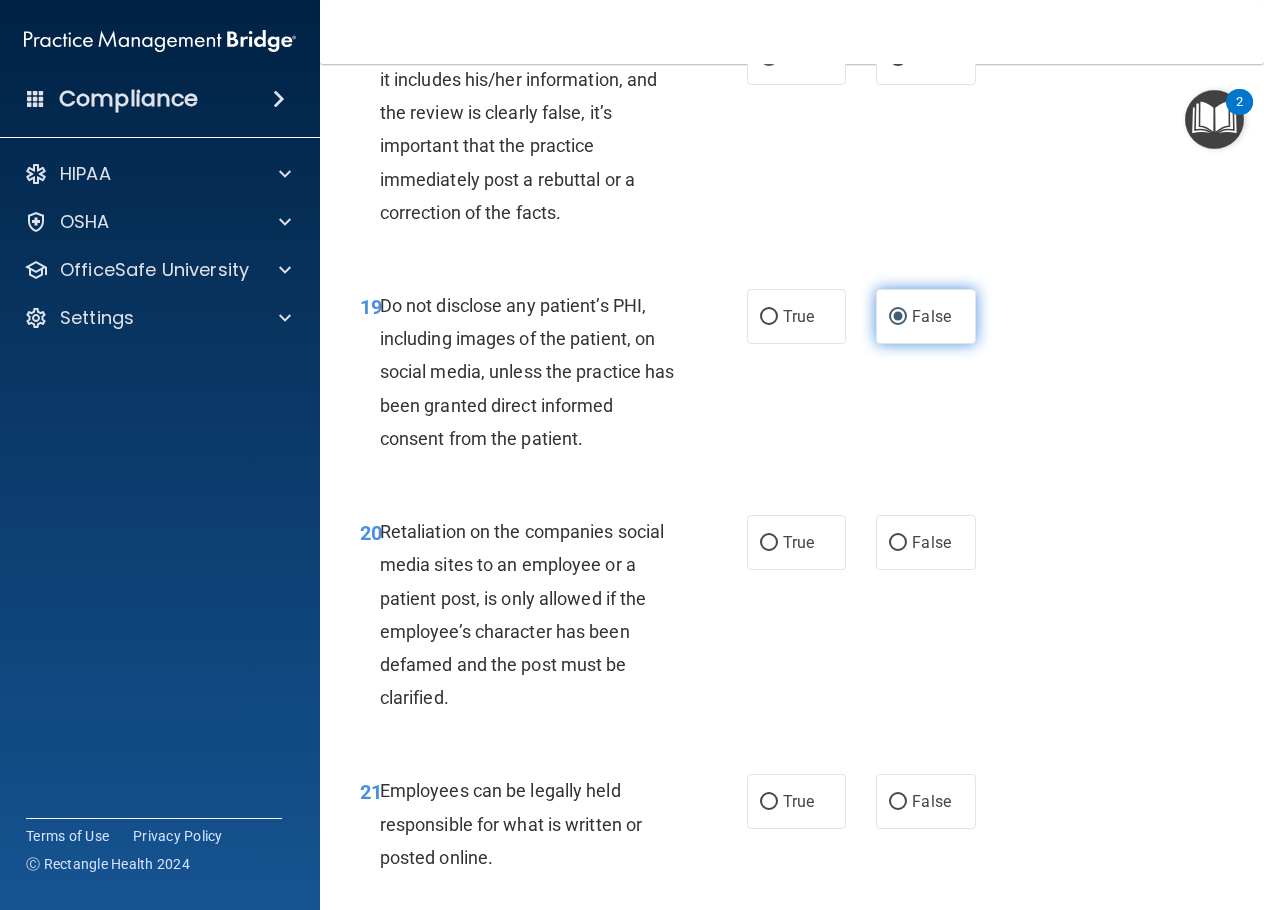 scroll, scrollTop: 4300, scrollLeft: 0, axis: vertical 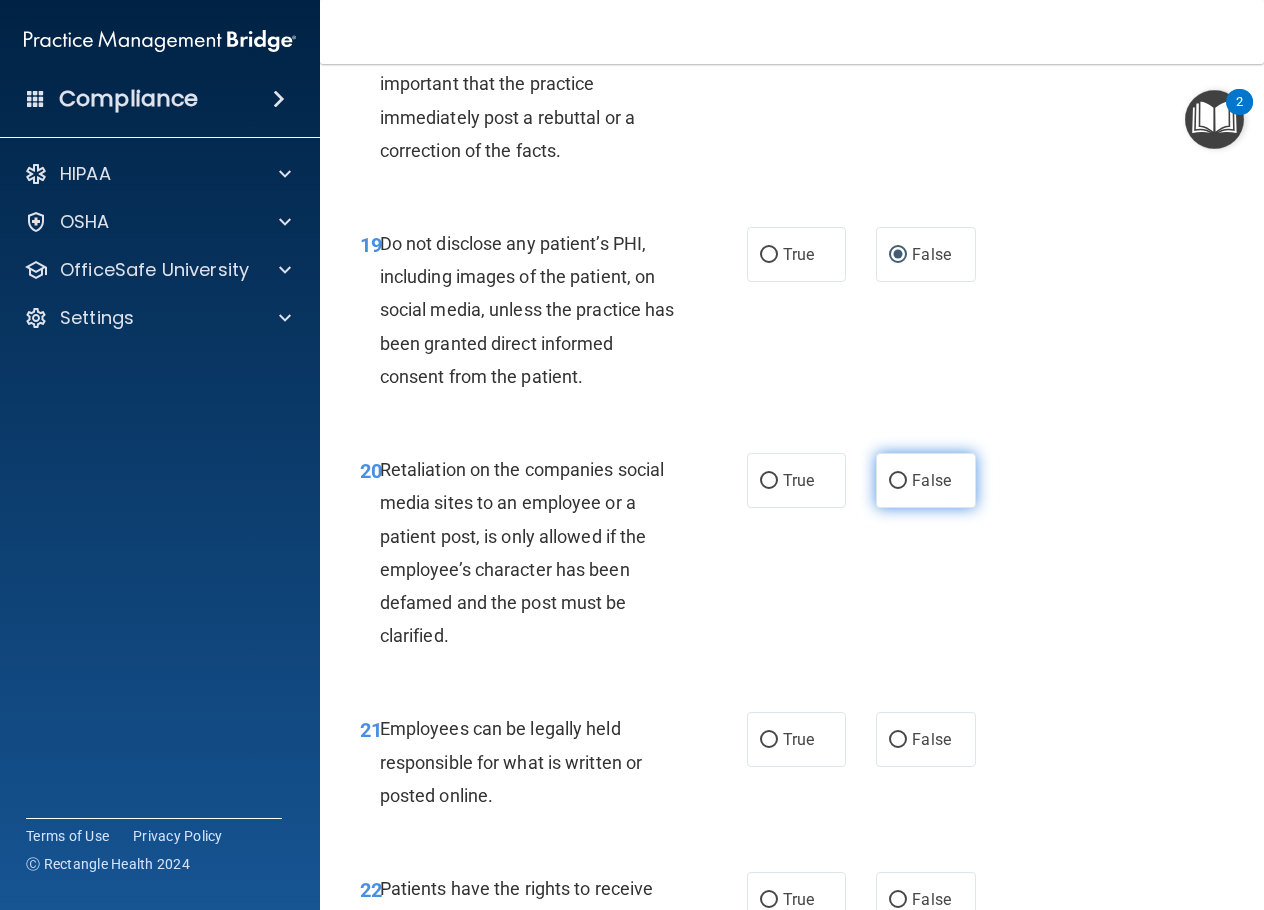 click on "False" at bounding box center [898, 481] 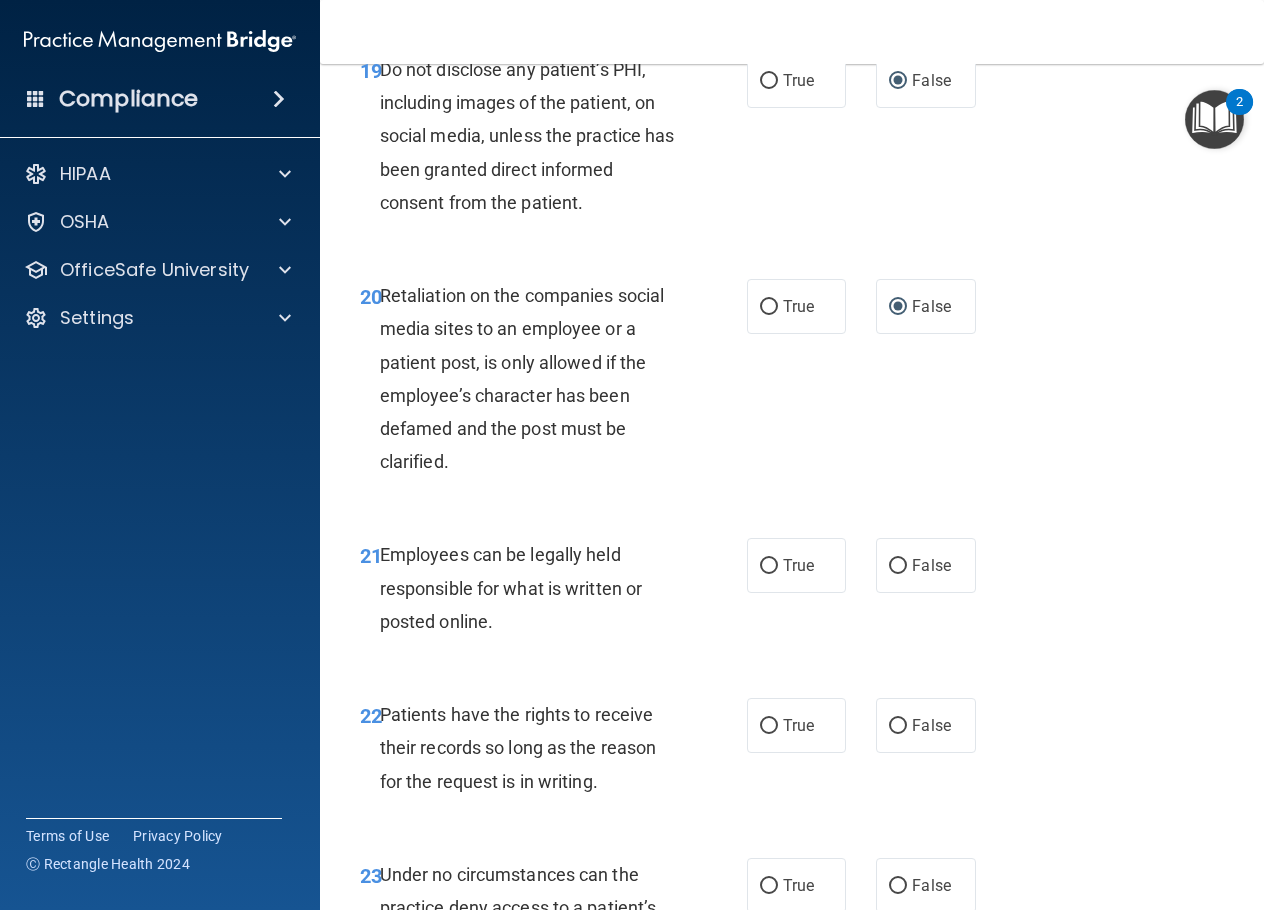 scroll, scrollTop: 4500, scrollLeft: 0, axis: vertical 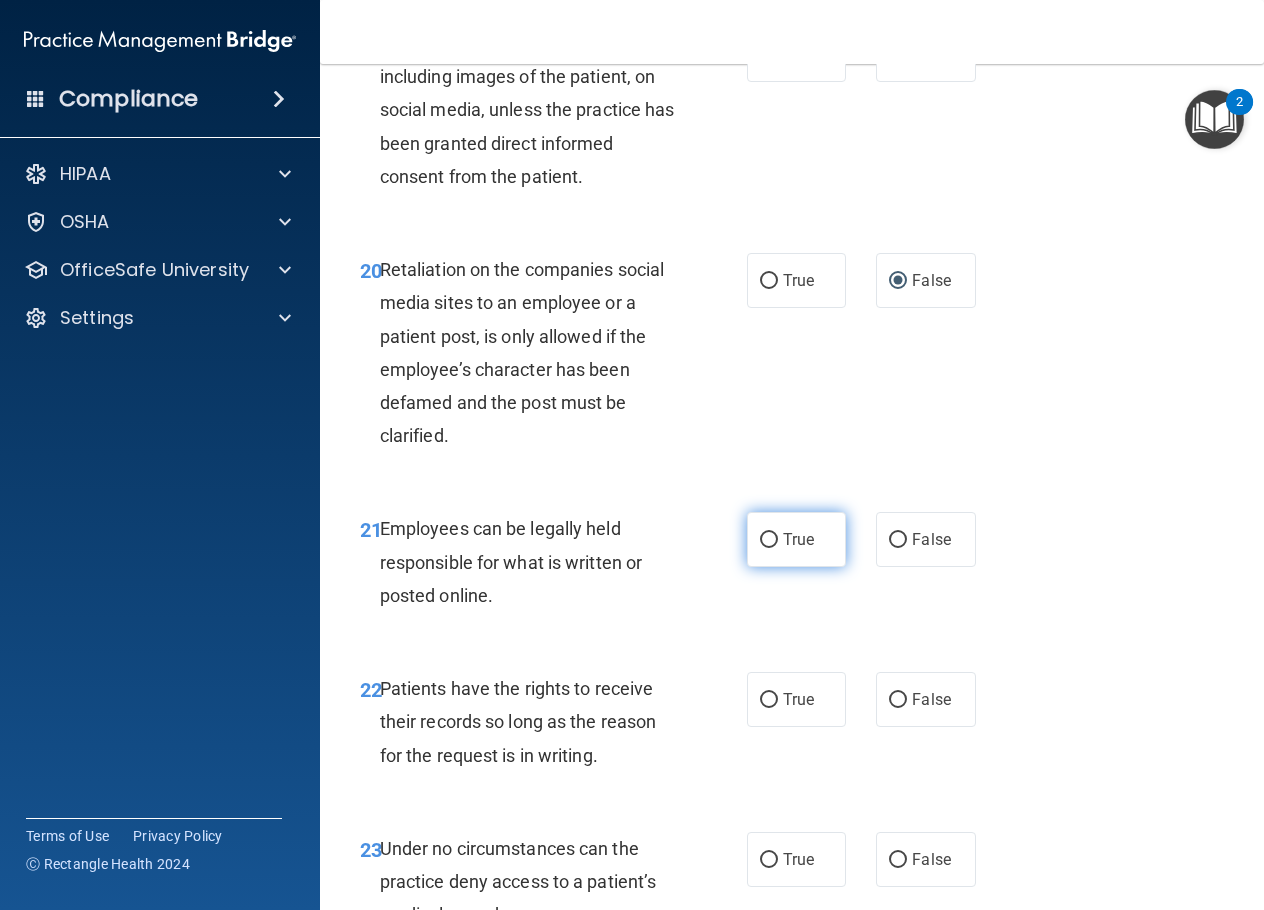 click on "True" at bounding box center [796, 539] 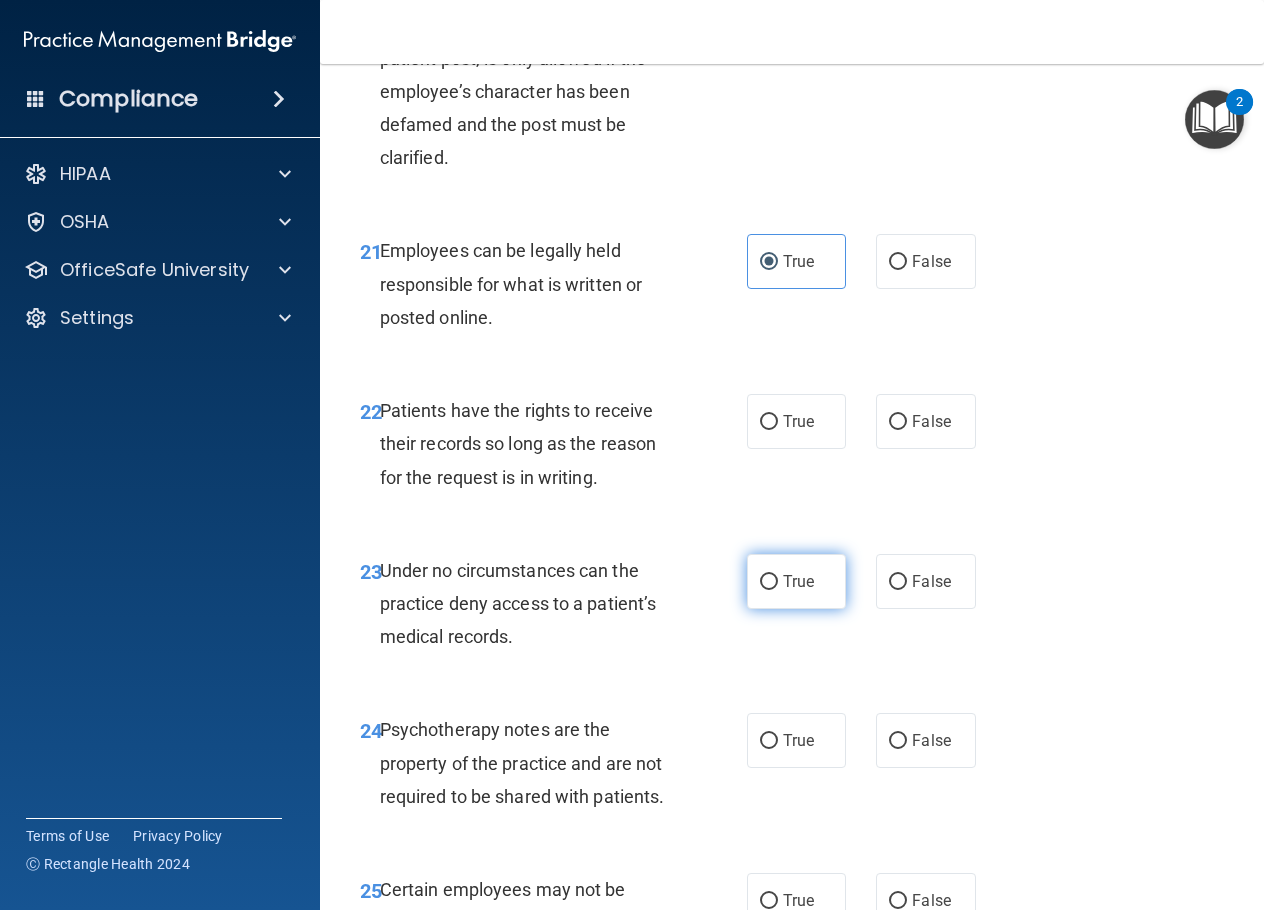 scroll, scrollTop: 4800, scrollLeft: 0, axis: vertical 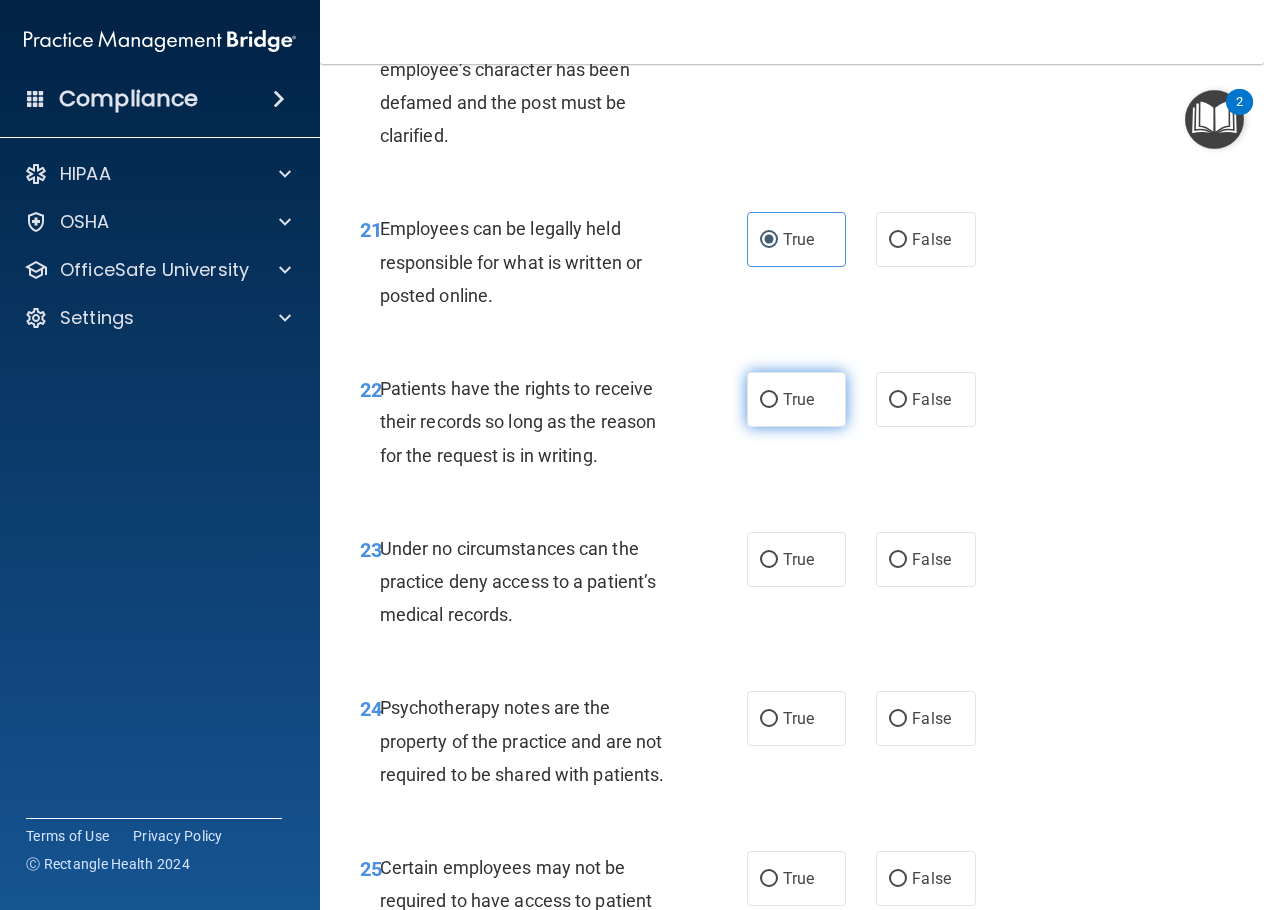 click on "True" at bounding box center [769, 400] 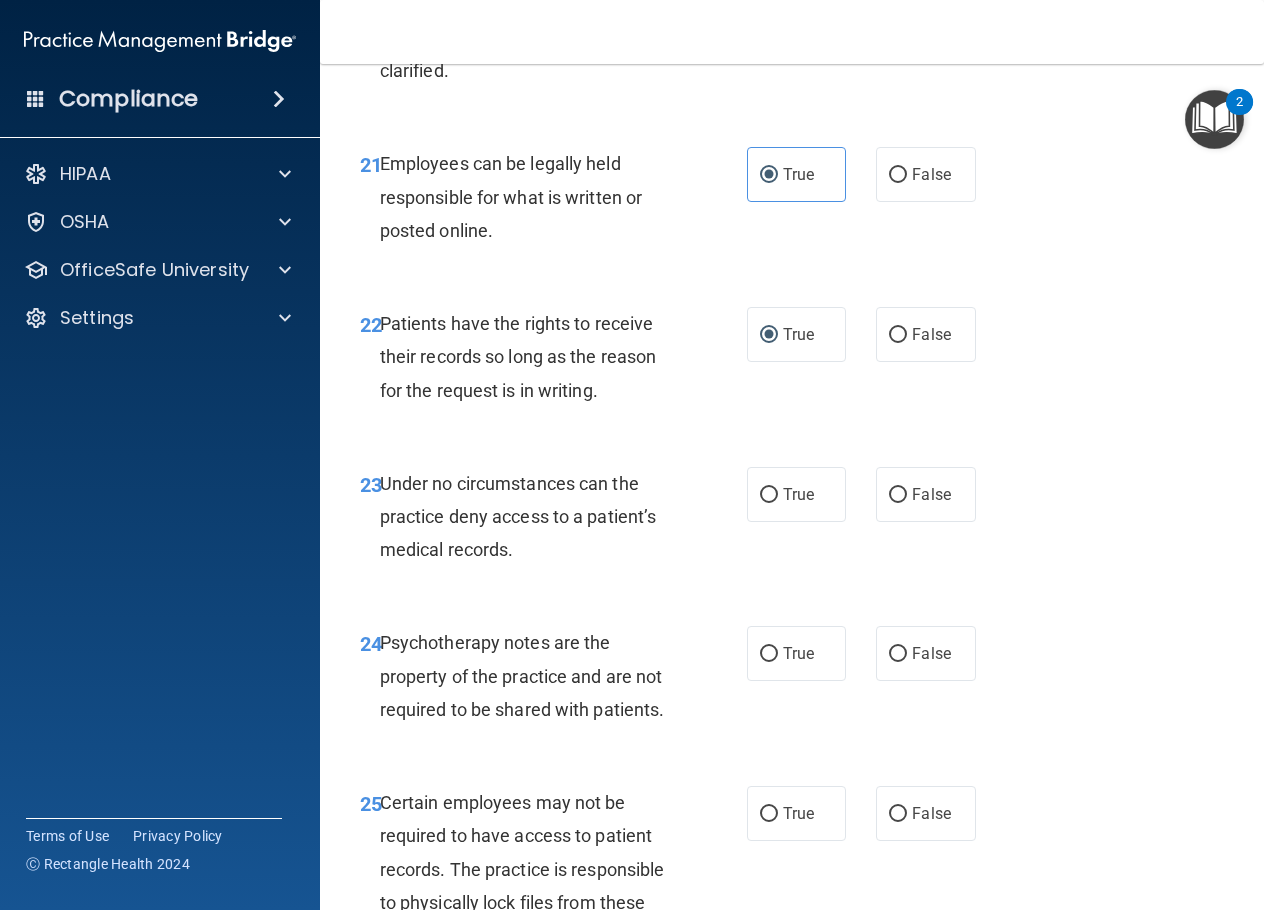 scroll, scrollTop: 4900, scrollLeft: 0, axis: vertical 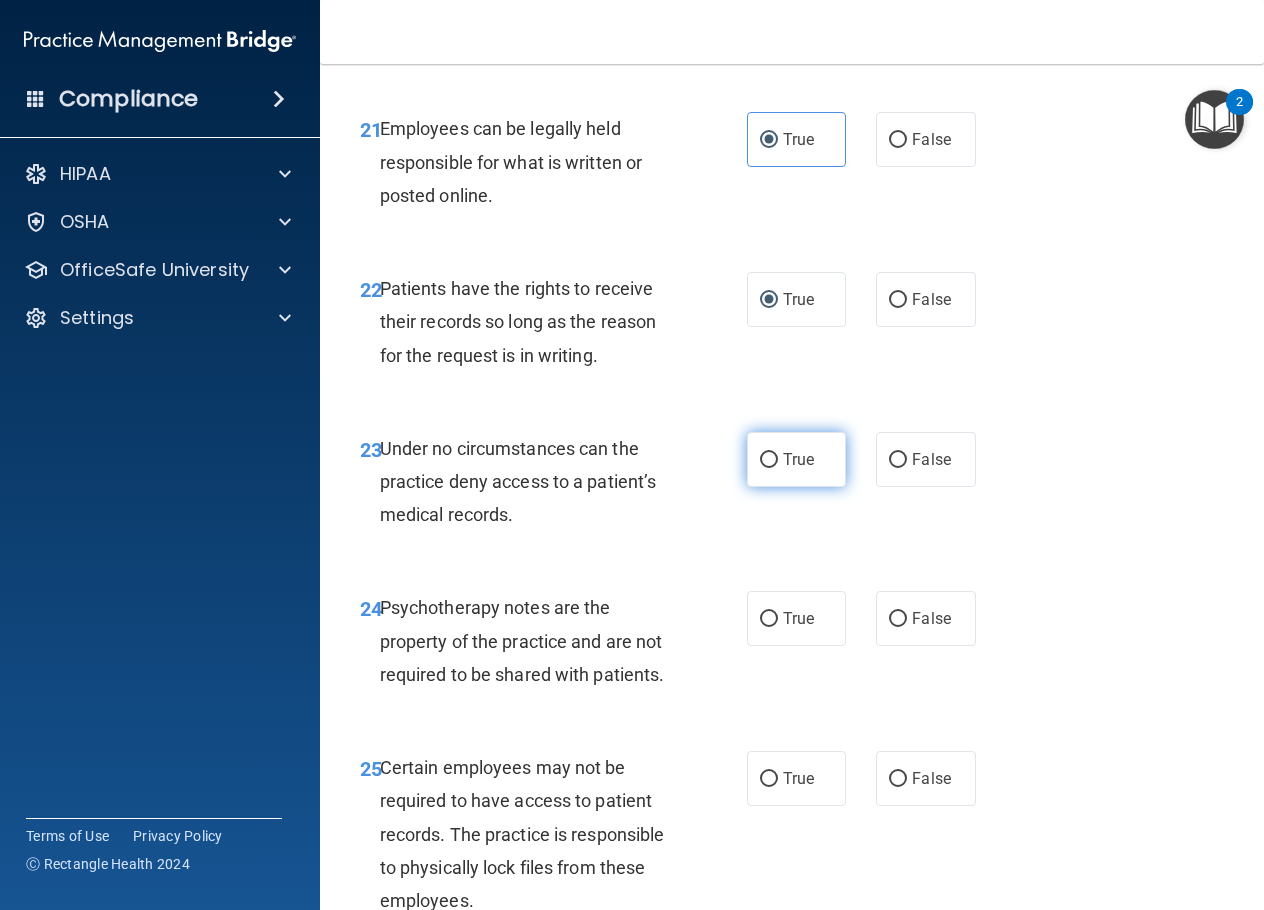 click on "True" at bounding box center (796, 459) 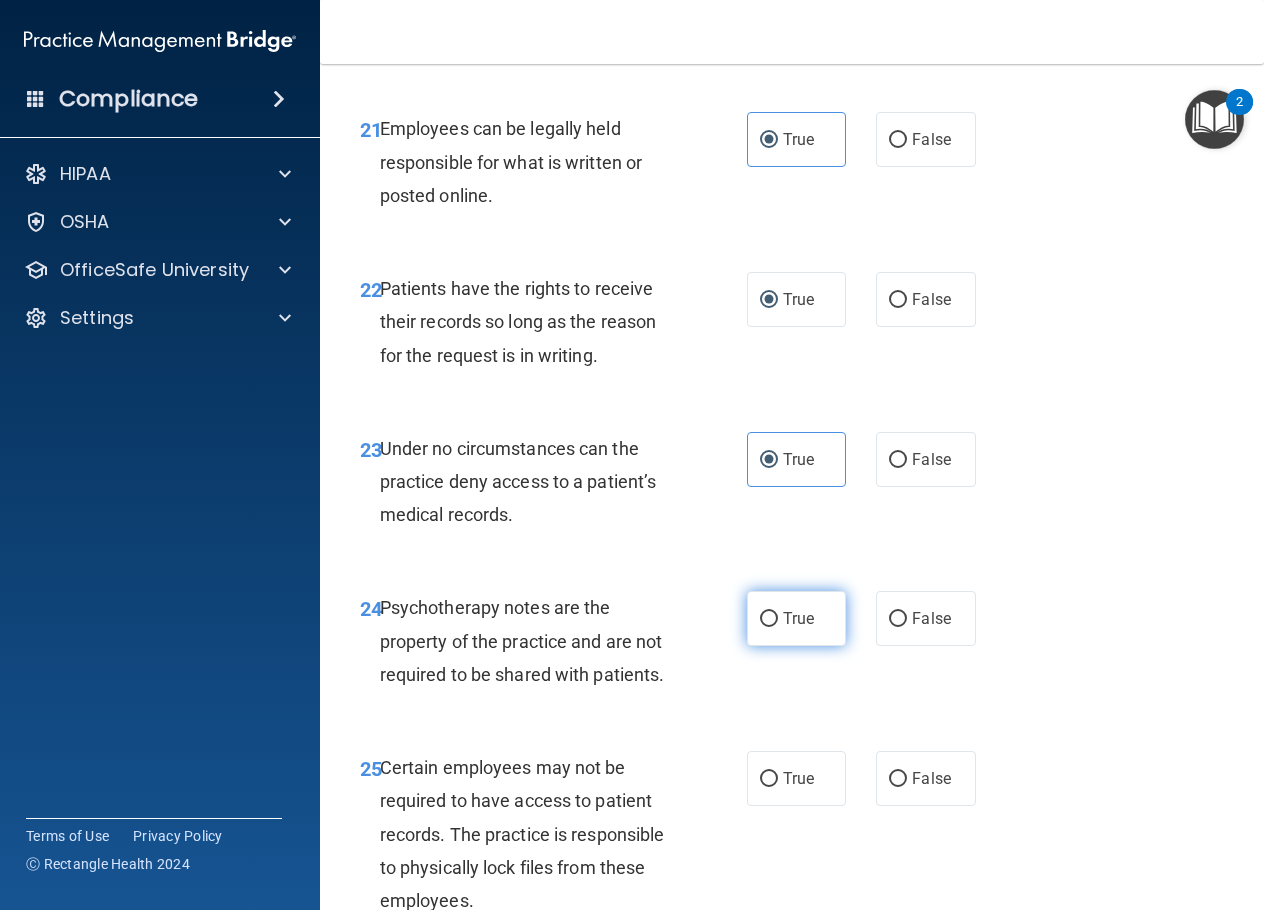 click on "True" at bounding box center [796, 618] 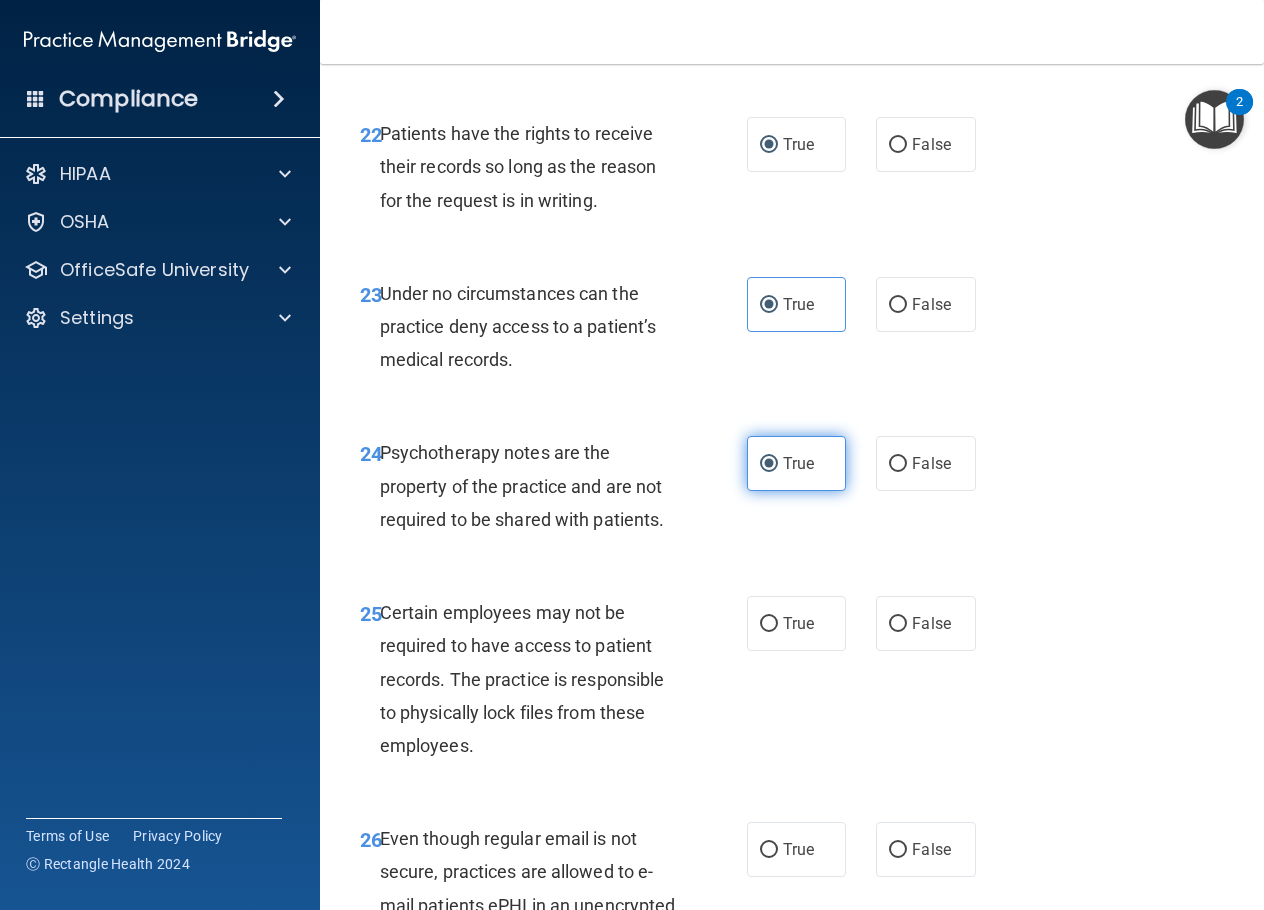 scroll, scrollTop: 5100, scrollLeft: 0, axis: vertical 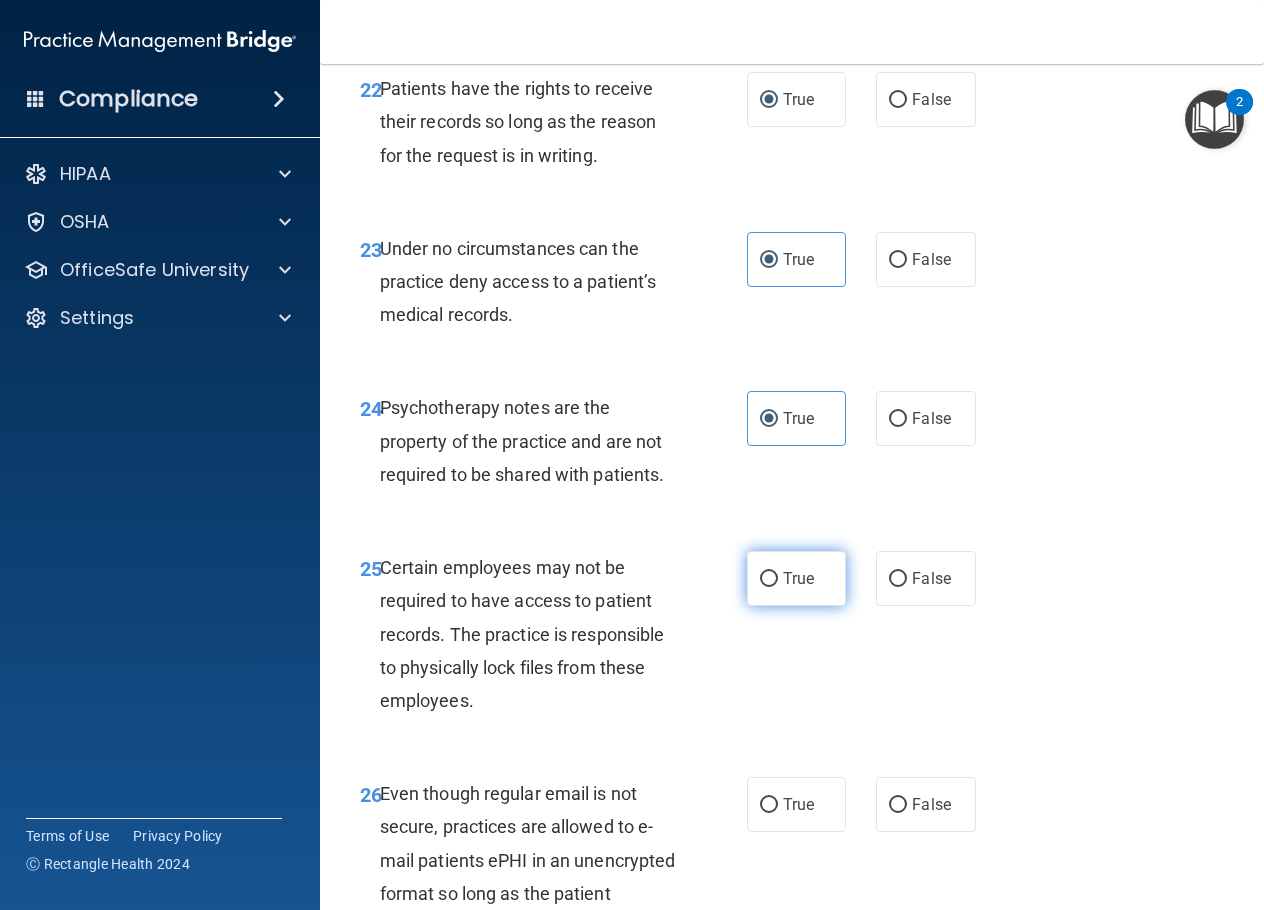 click on "True" at bounding box center [769, 579] 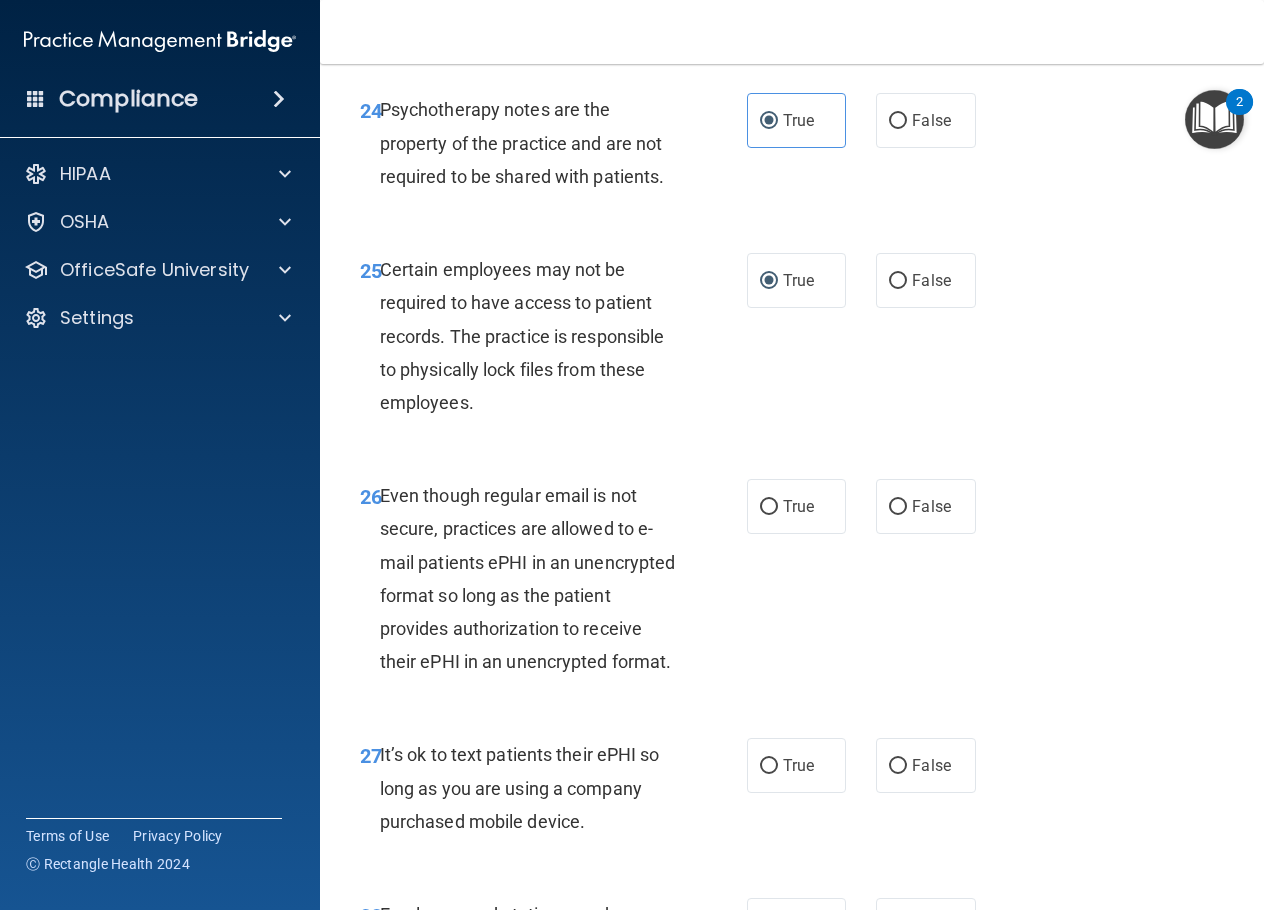 scroll, scrollTop: 5400, scrollLeft: 0, axis: vertical 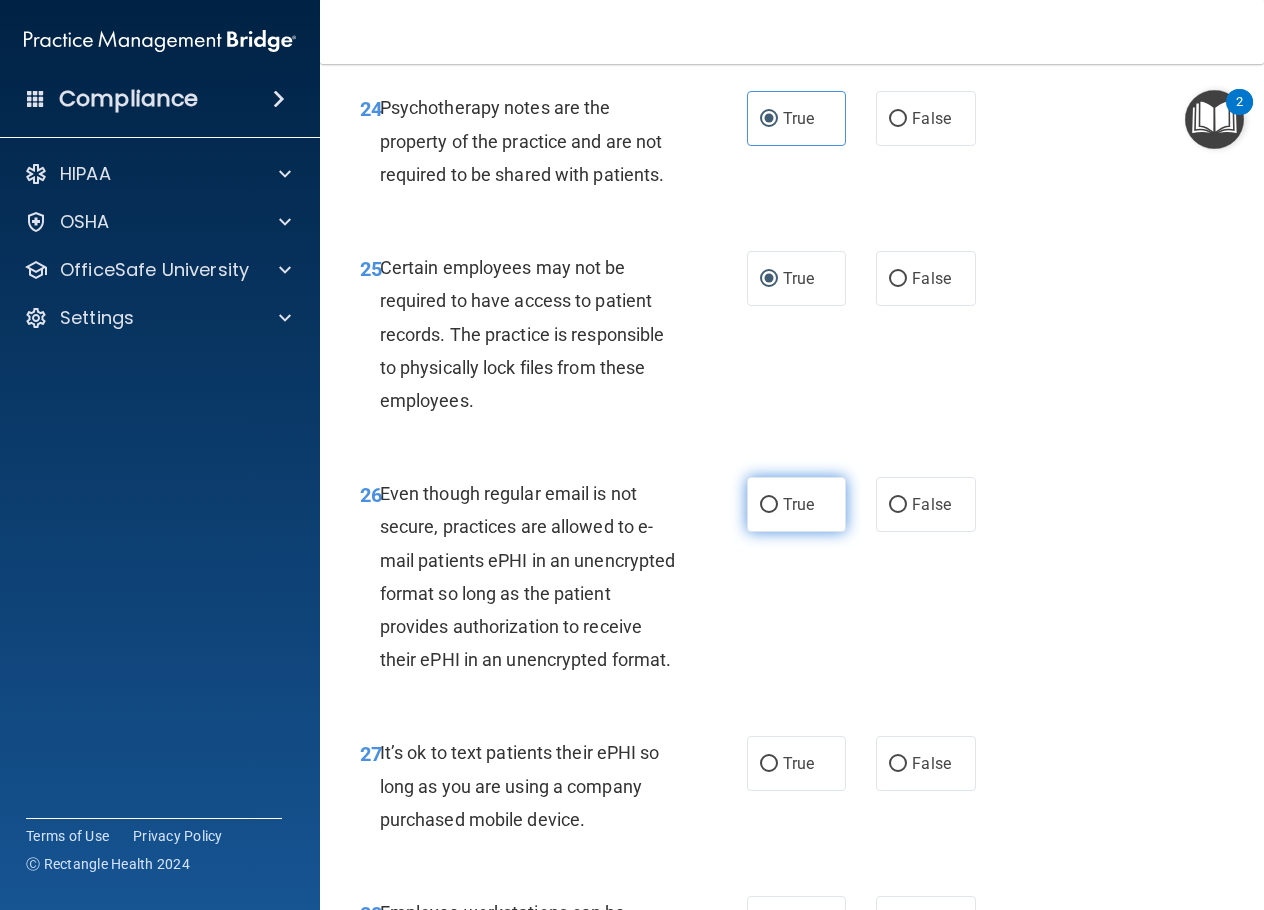 click on "True" at bounding box center (769, 505) 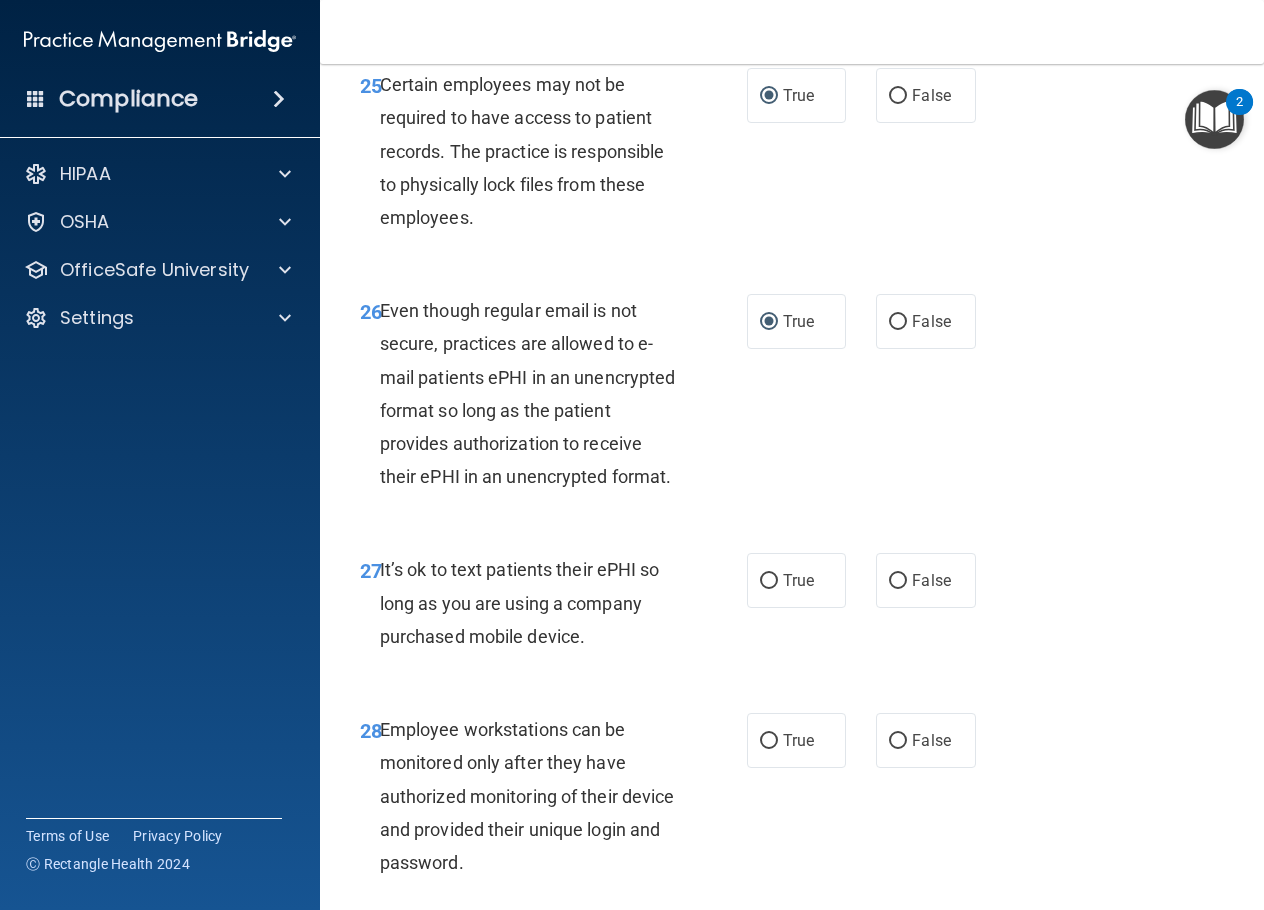 scroll, scrollTop: 5700, scrollLeft: 0, axis: vertical 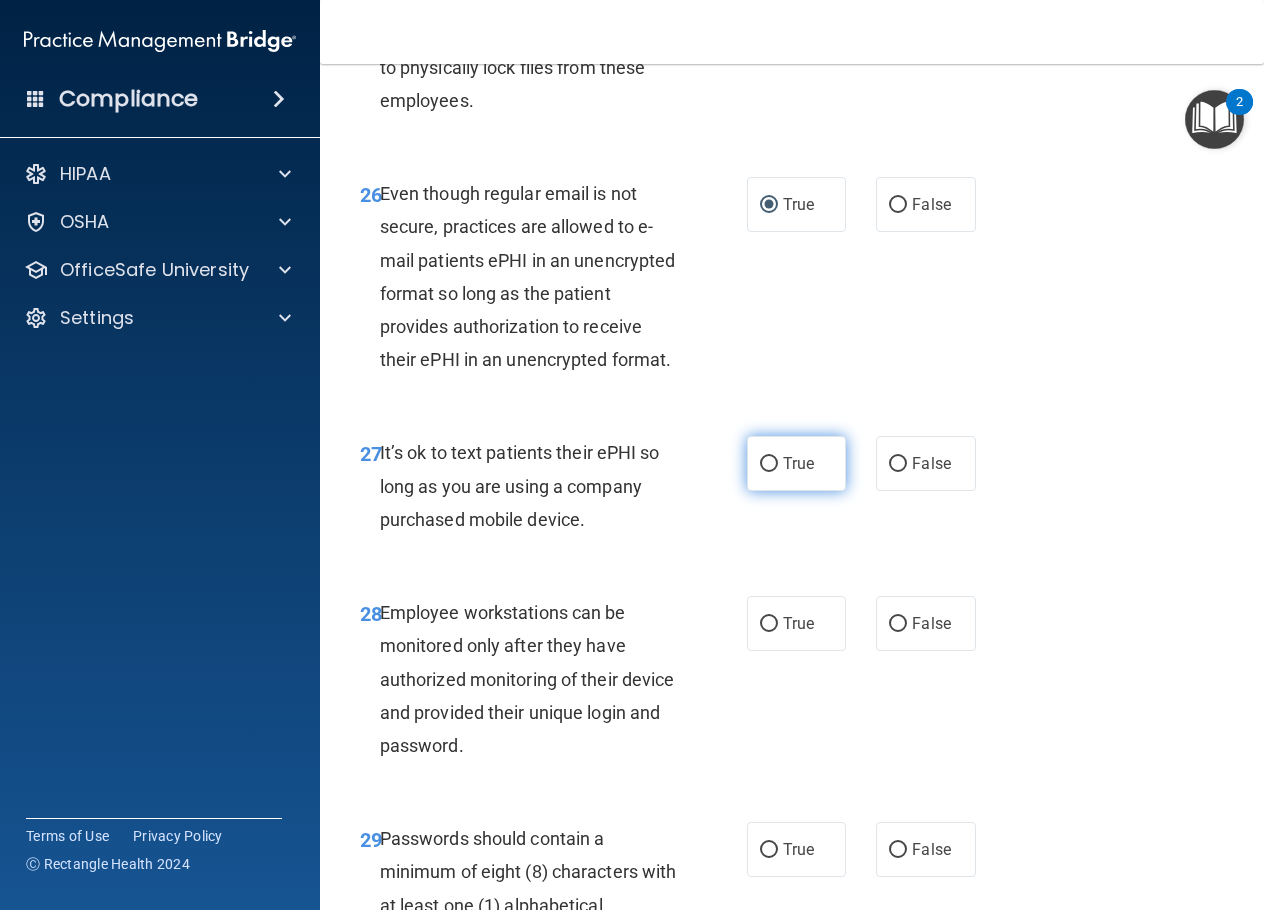 click on "True" at bounding box center (769, 464) 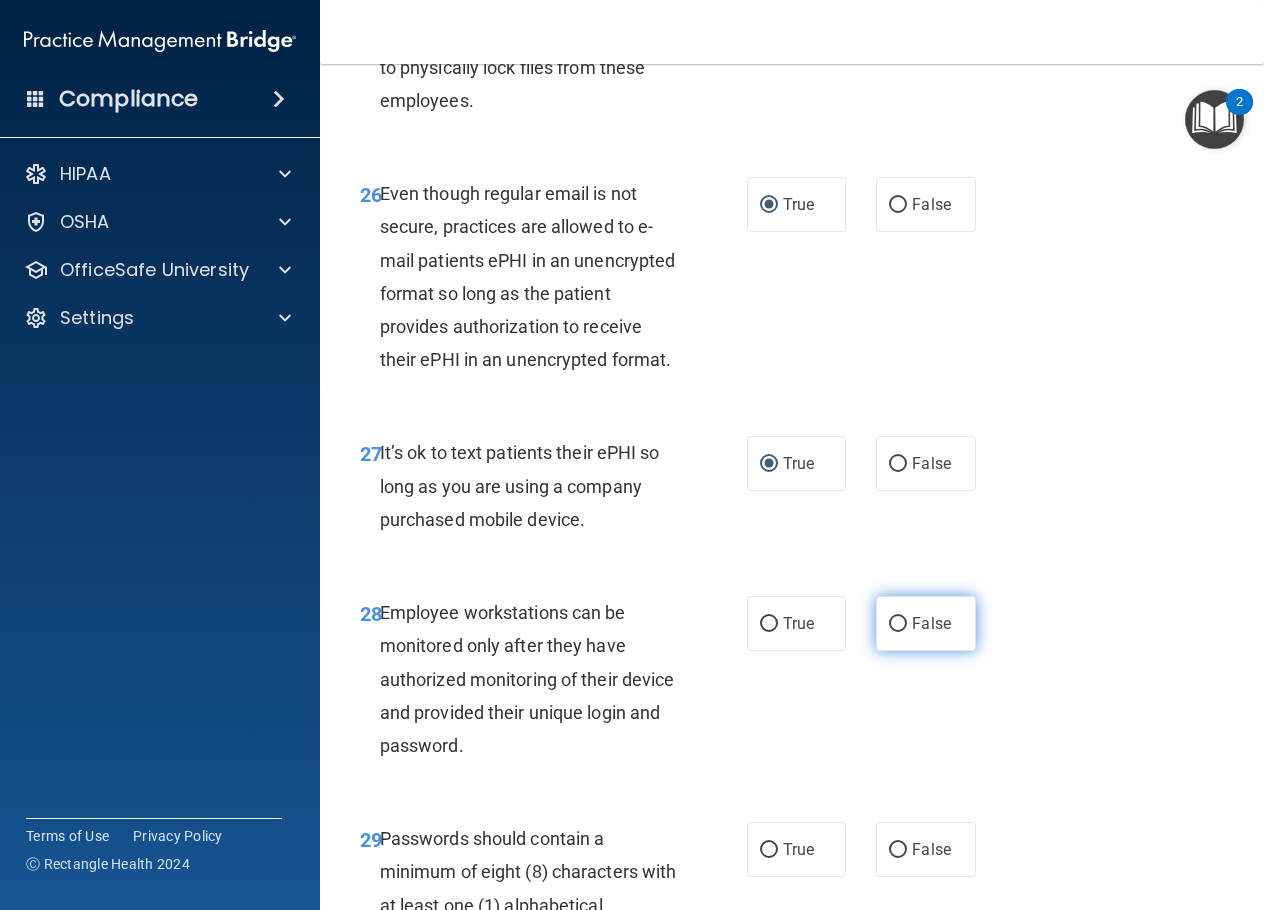 click on "False" at bounding box center [898, 624] 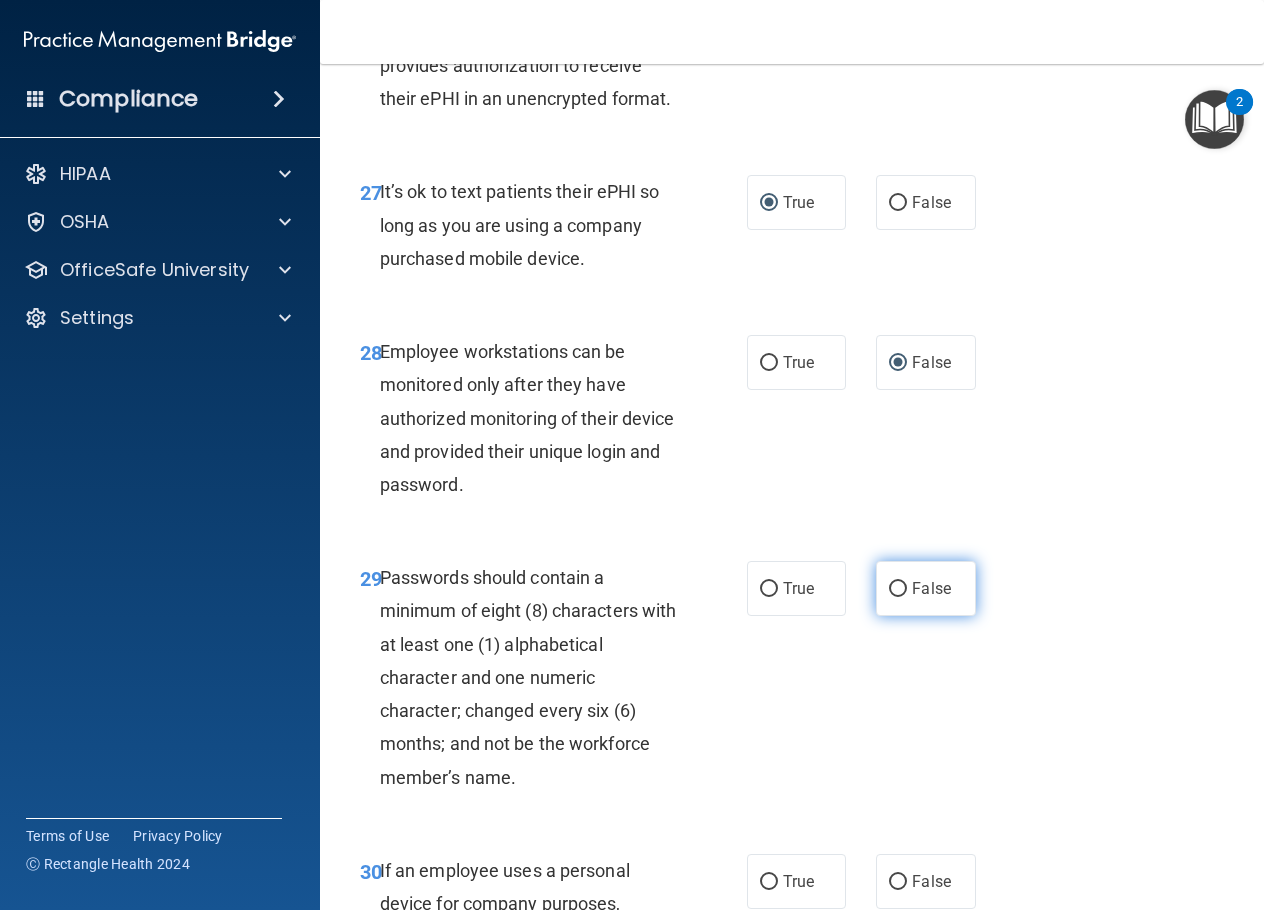 scroll, scrollTop: 6000, scrollLeft: 0, axis: vertical 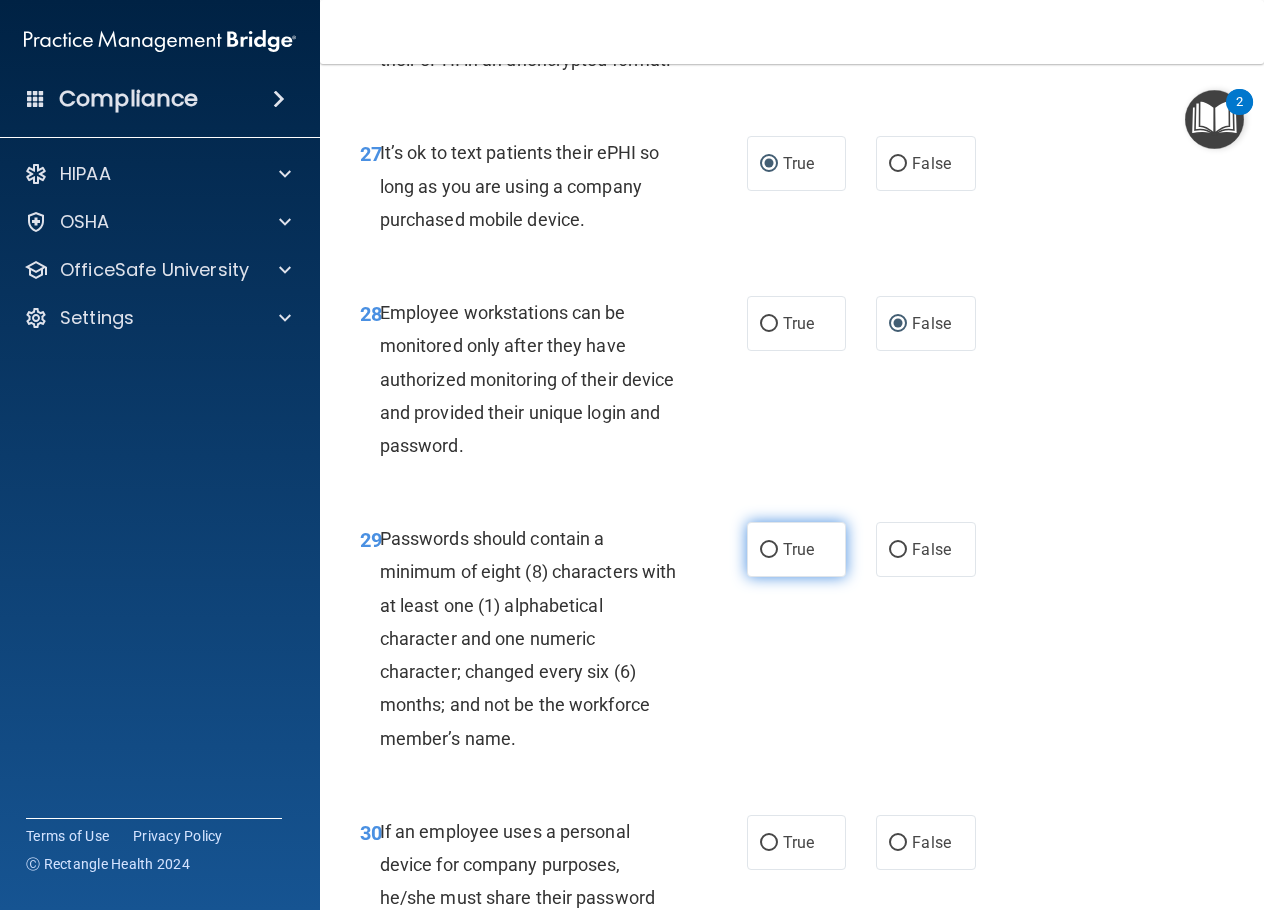 click on "True" at bounding box center (796, 549) 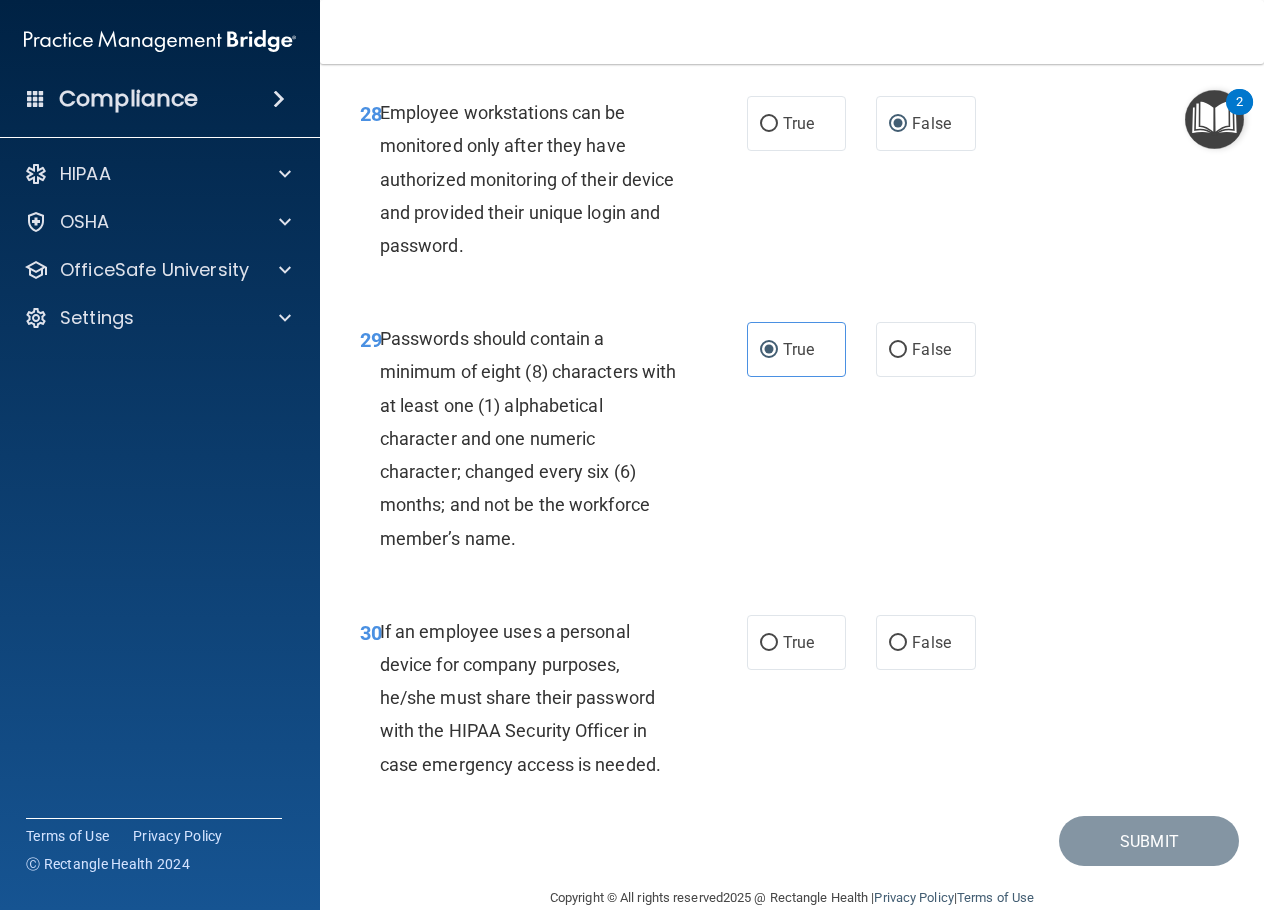 scroll, scrollTop: 6300, scrollLeft: 0, axis: vertical 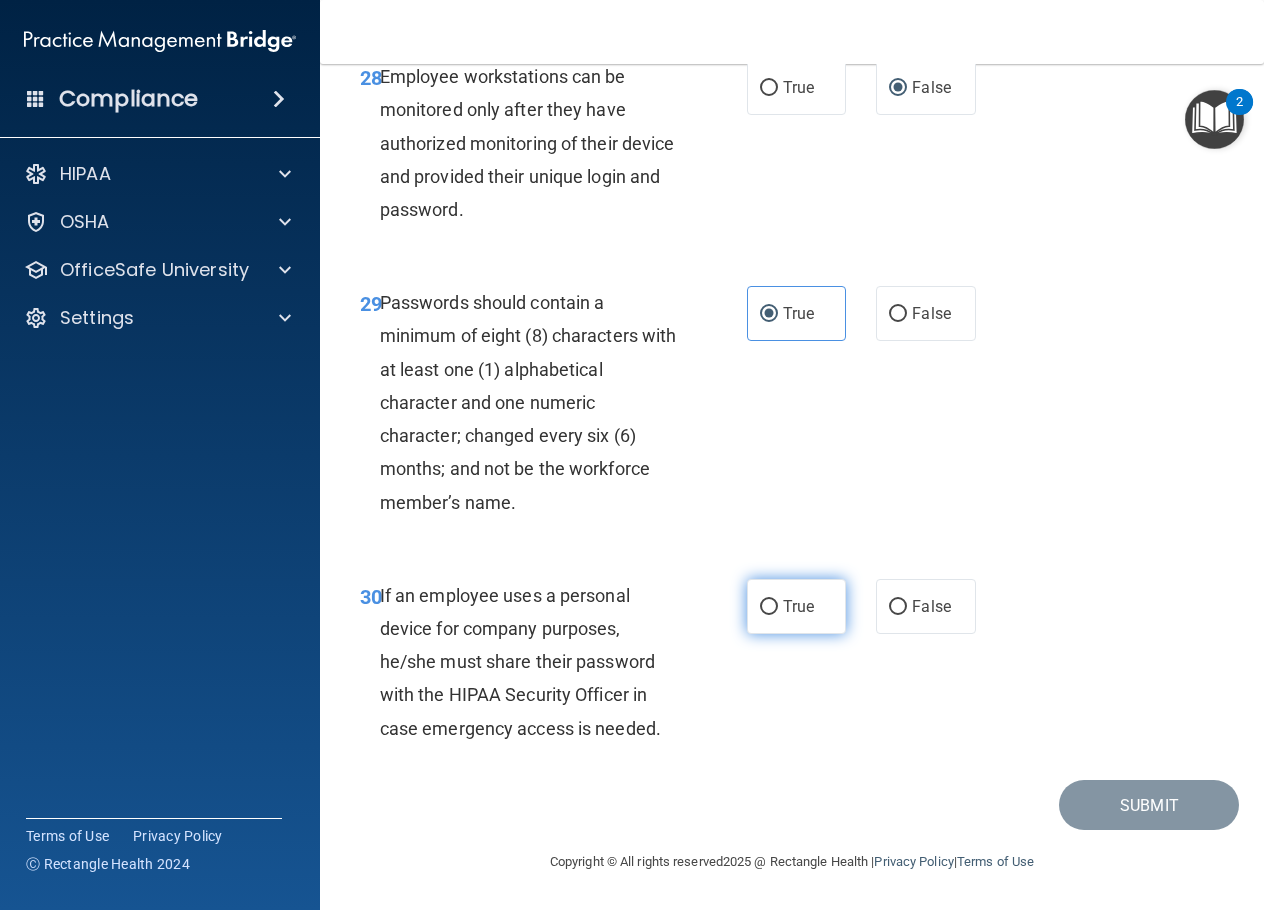 click on "True" at bounding box center [769, 607] 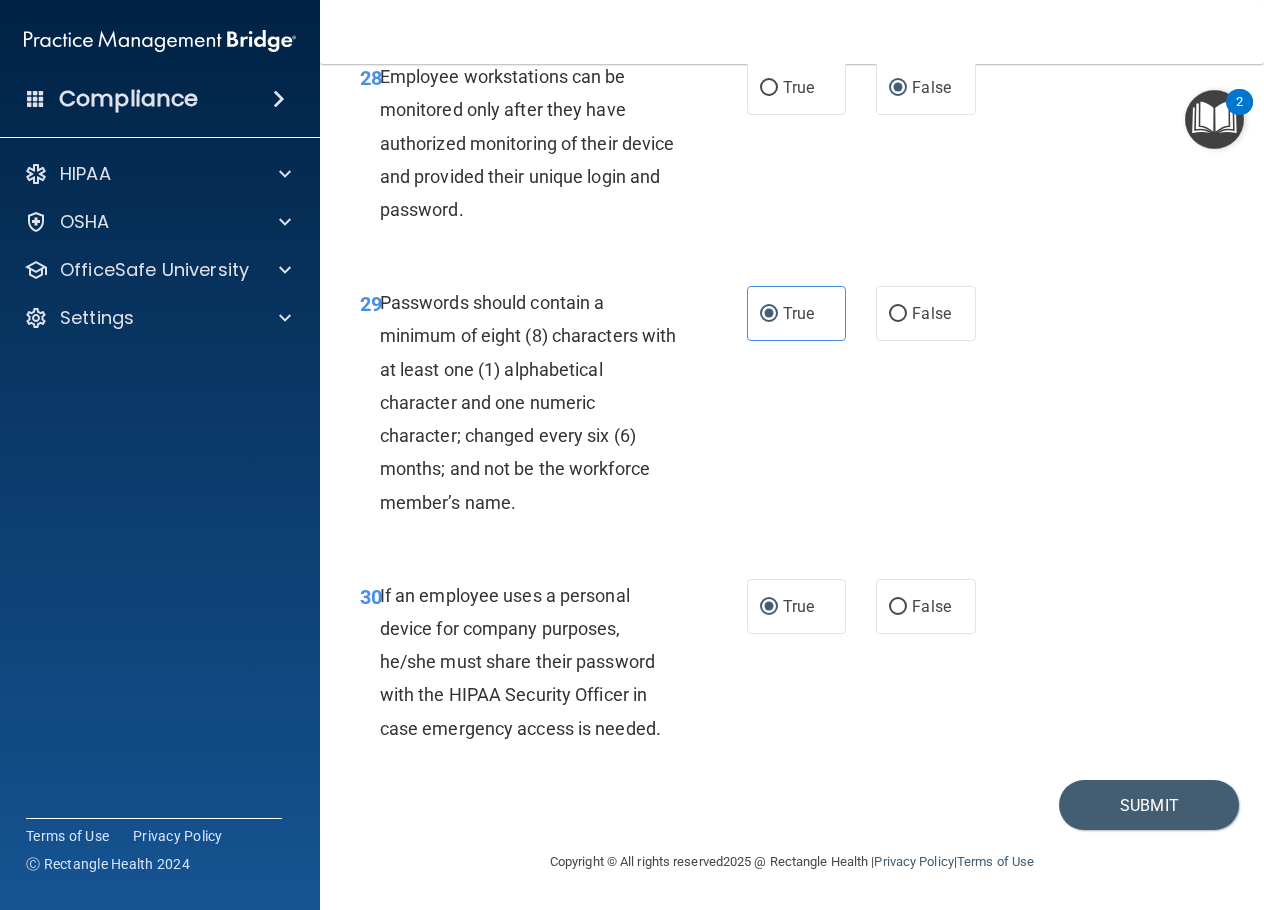 scroll, scrollTop: 6369, scrollLeft: 0, axis: vertical 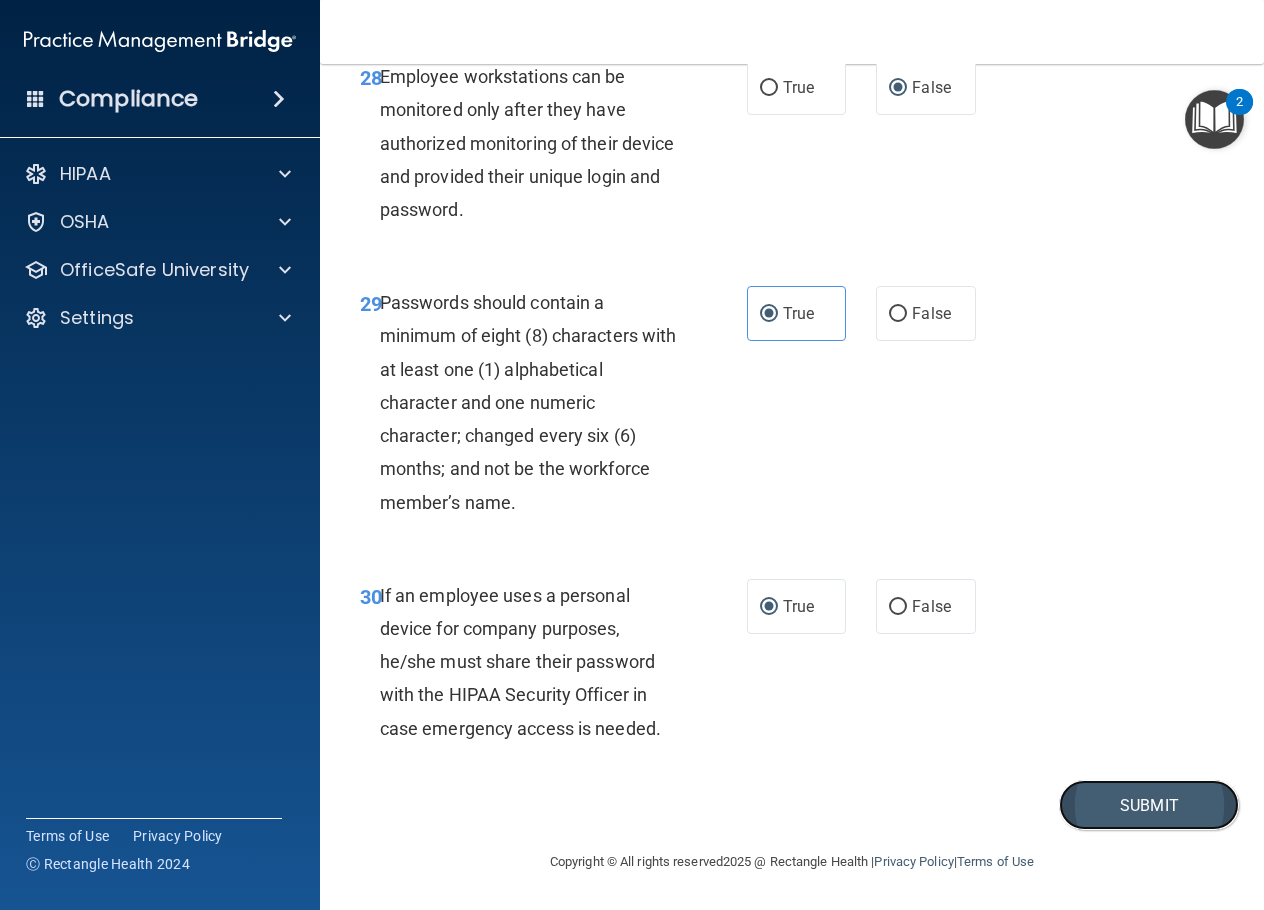 click on "Submit" at bounding box center (1149, 805) 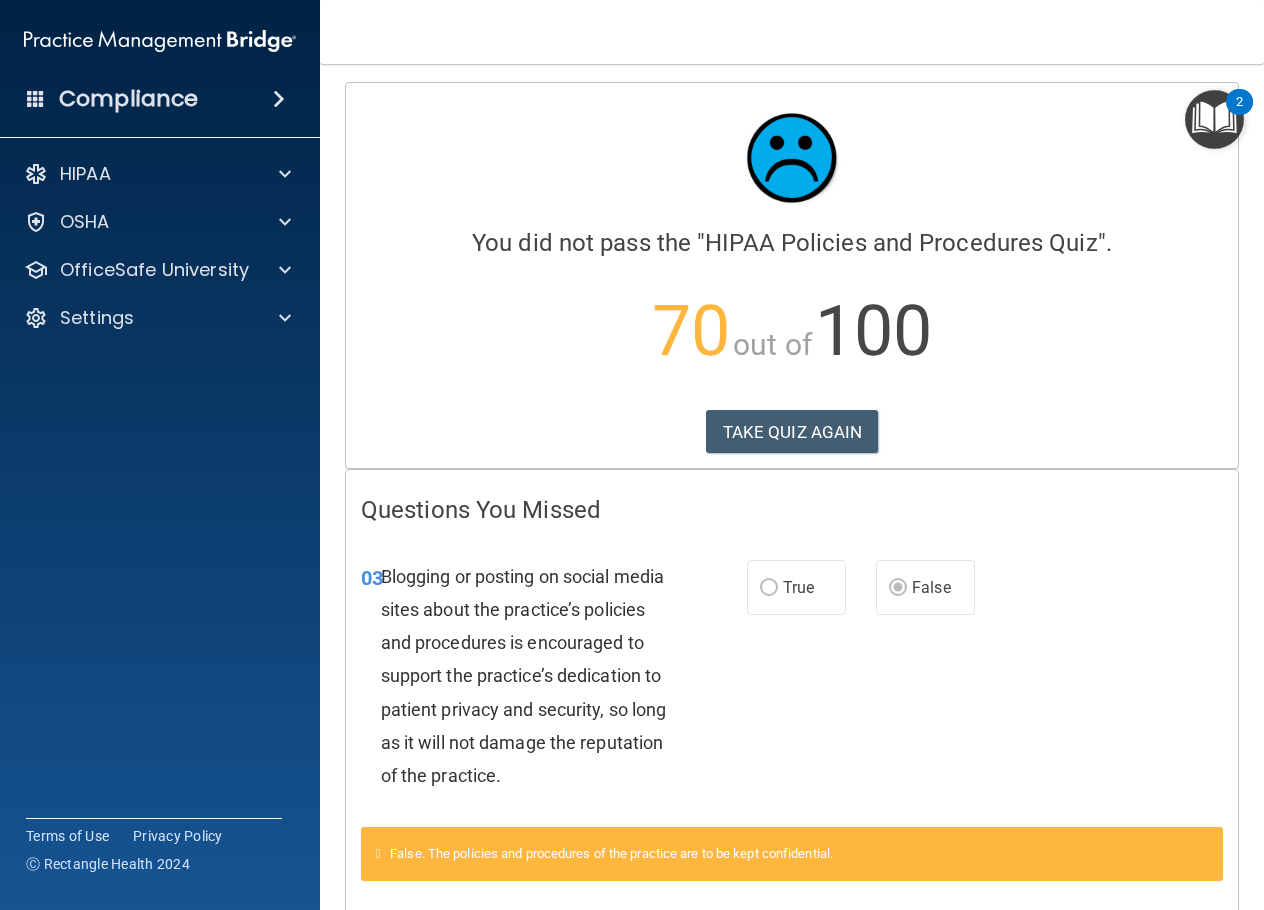 scroll, scrollTop: 0, scrollLeft: 0, axis: both 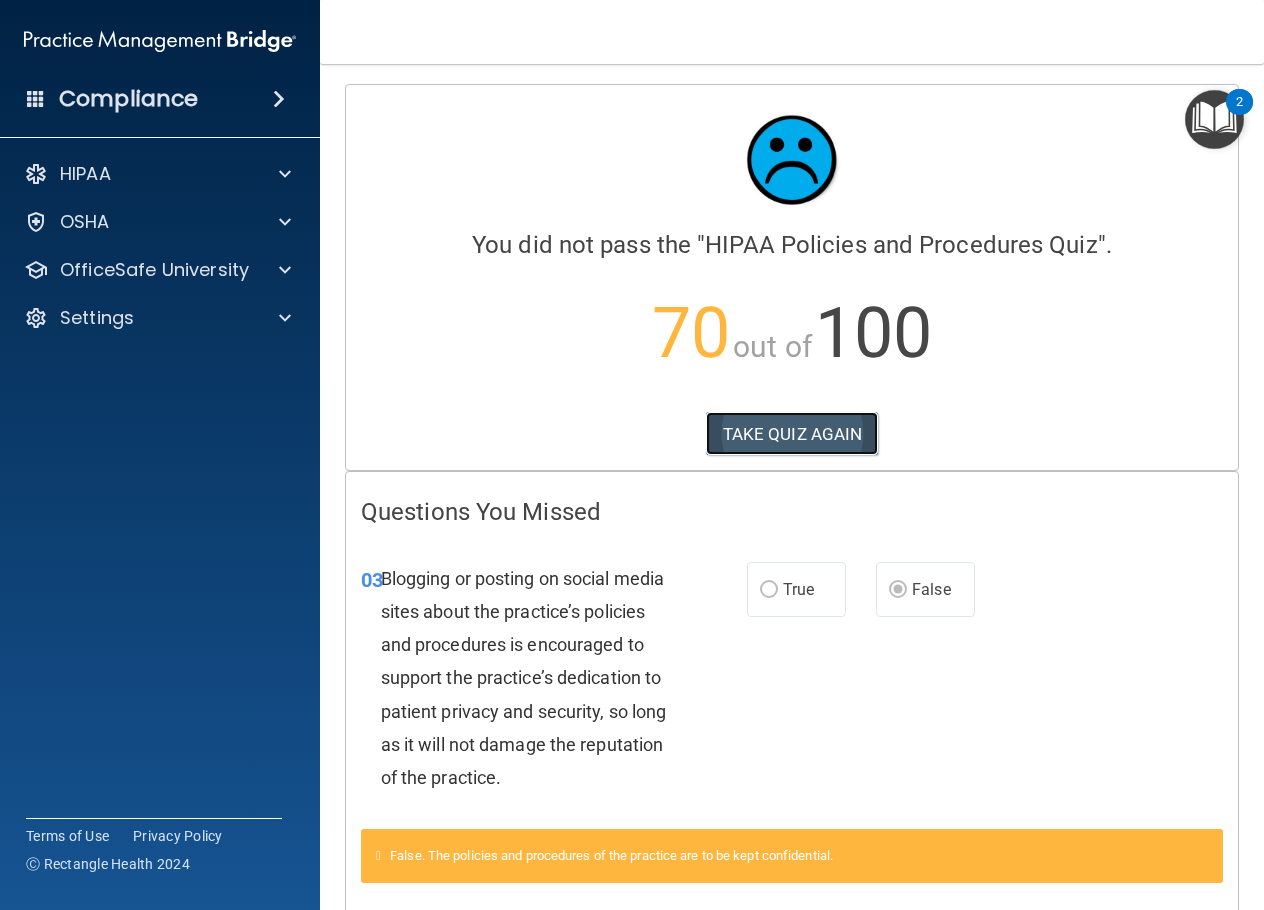 click on "TAKE QUIZ AGAIN" at bounding box center [792, 434] 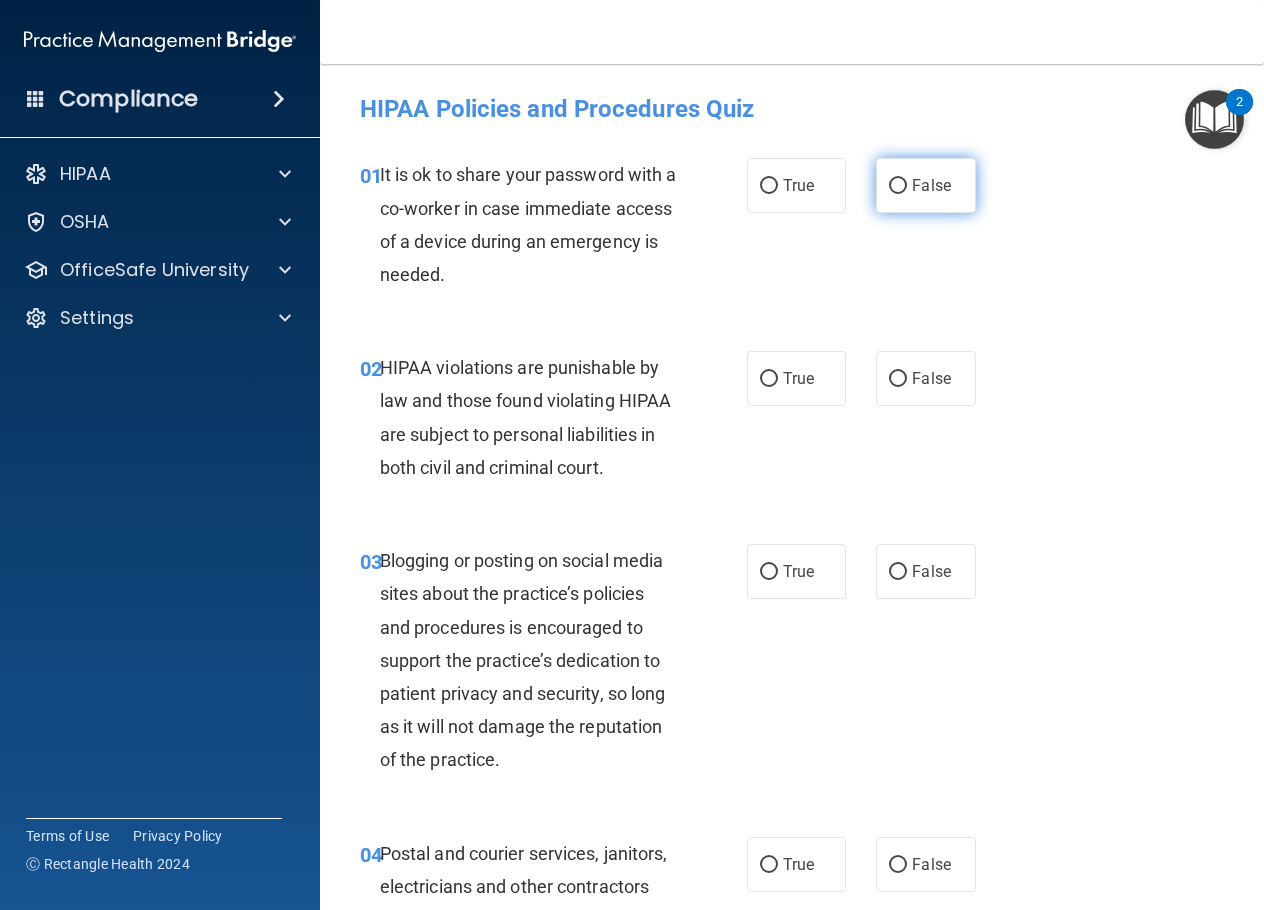 click on "False" at bounding box center [898, 186] 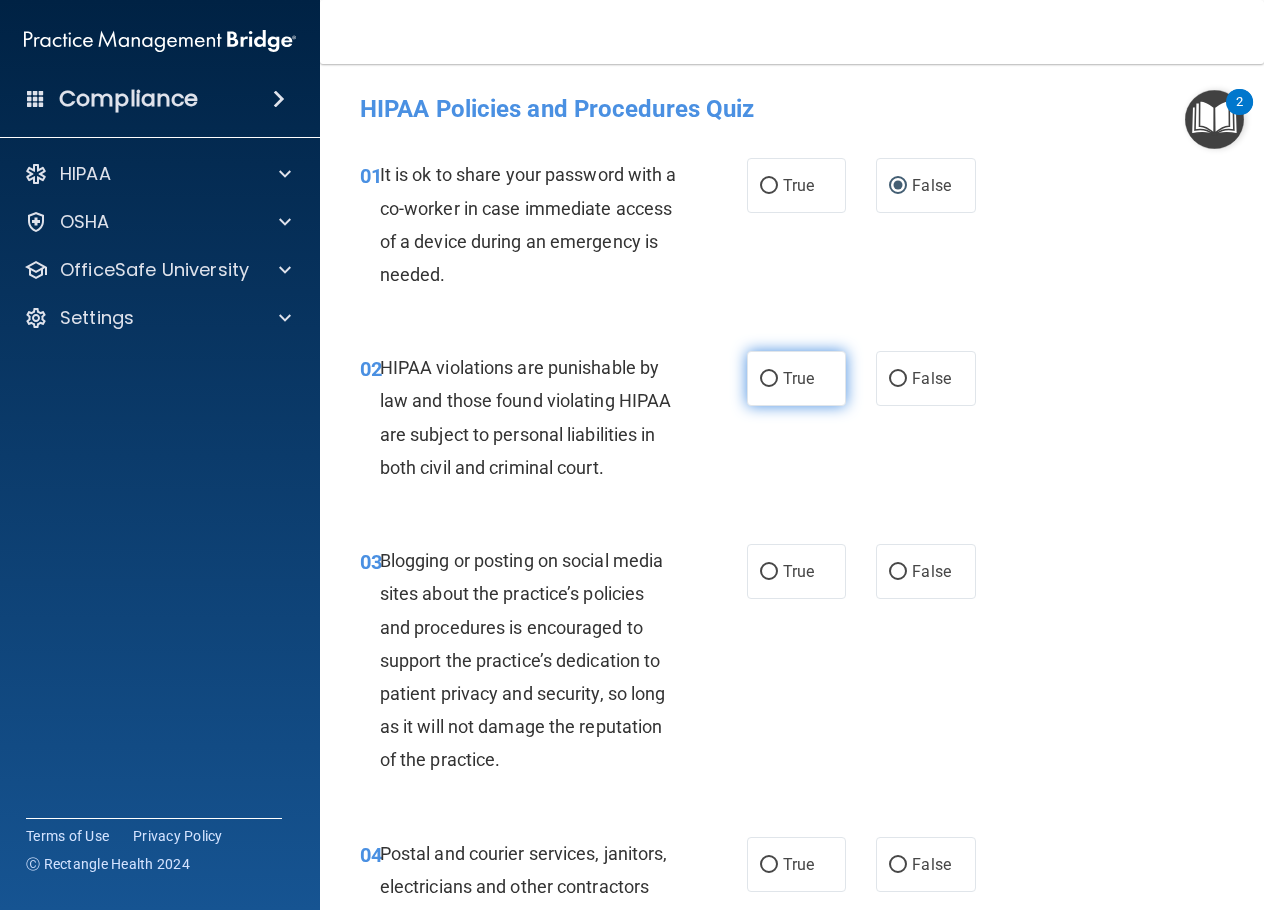 click on "True" at bounding box center [769, 379] 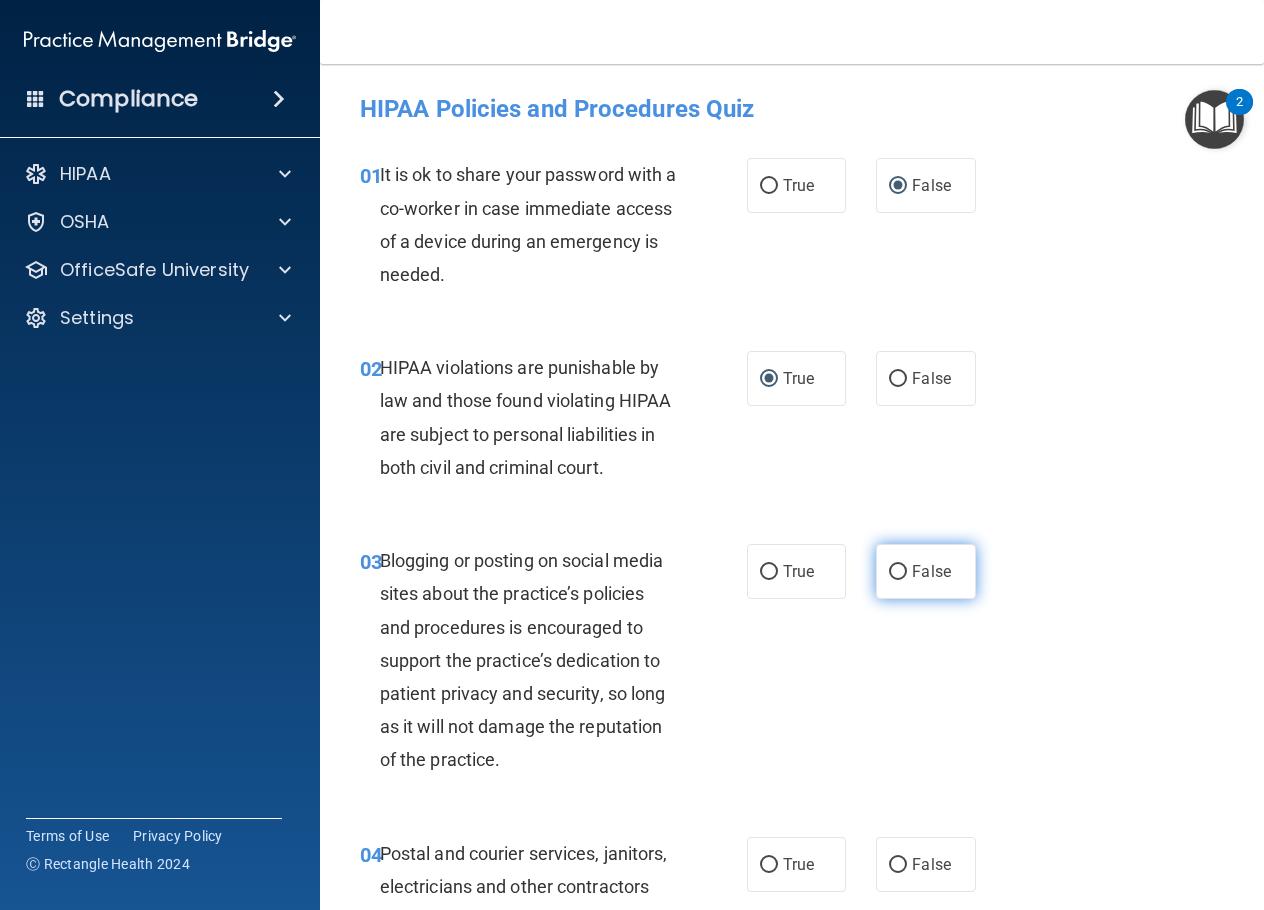 click on "False" at bounding box center [898, 572] 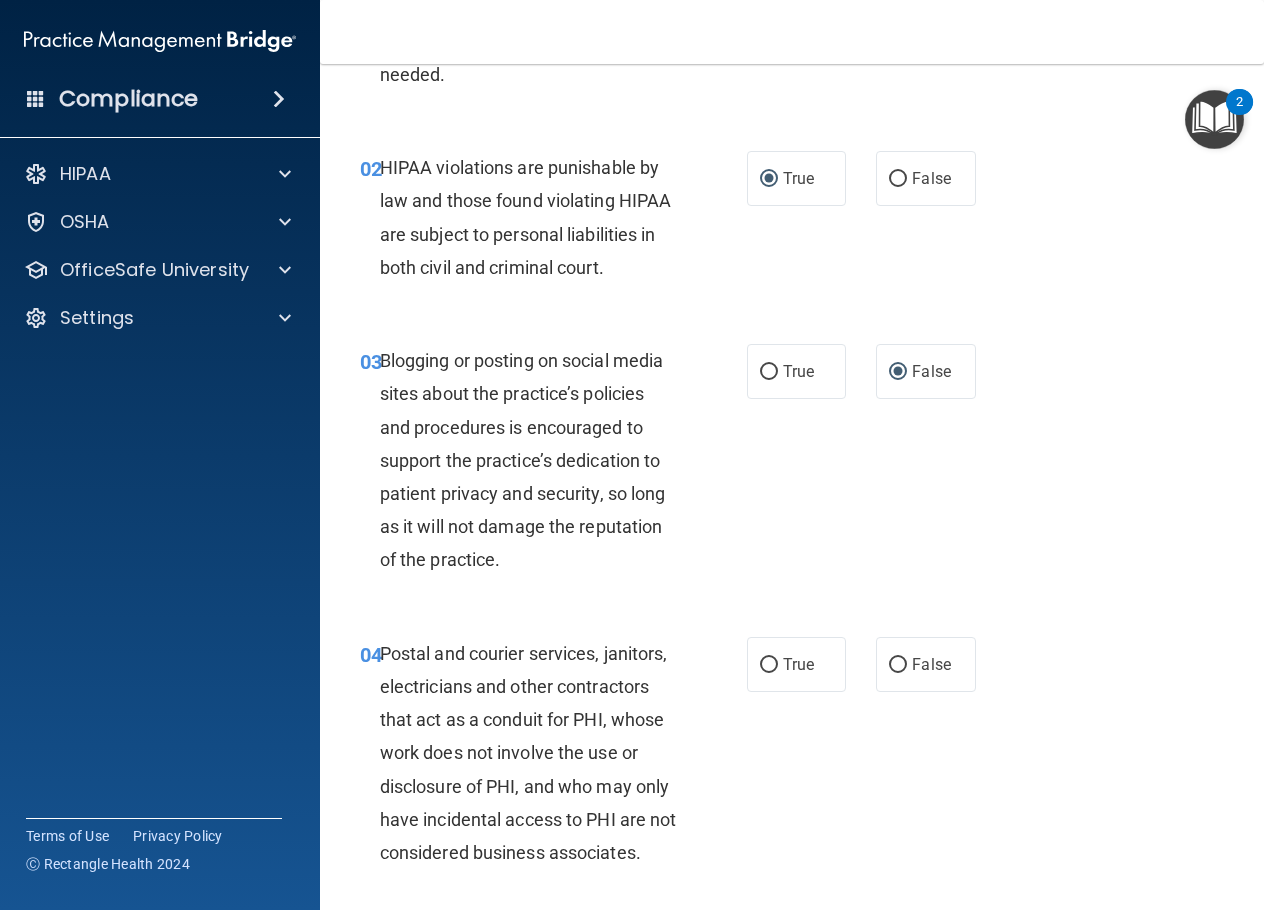 scroll, scrollTop: 300, scrollLeft: 0, axis: vertical 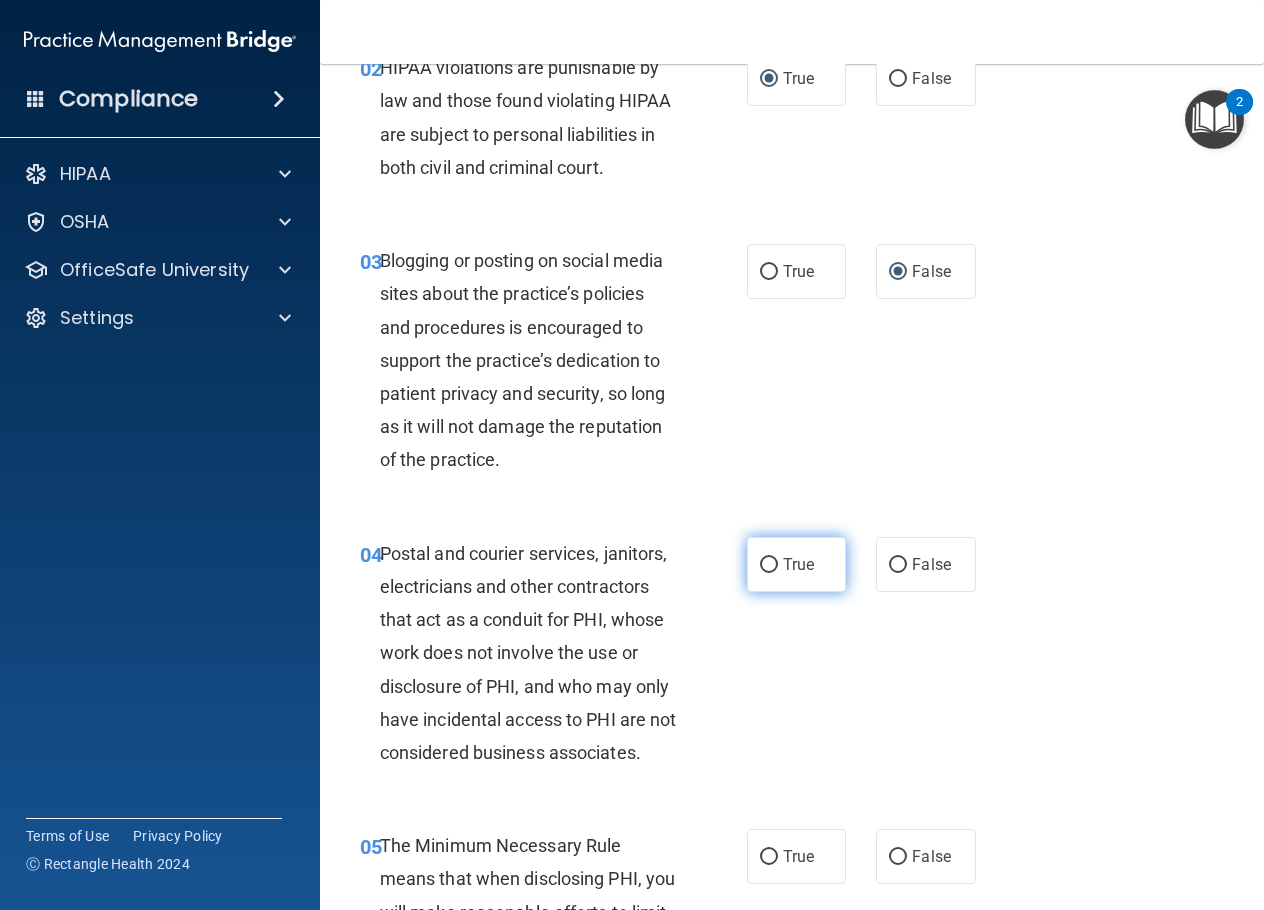 click on "True" at bounding box center (769, 565) 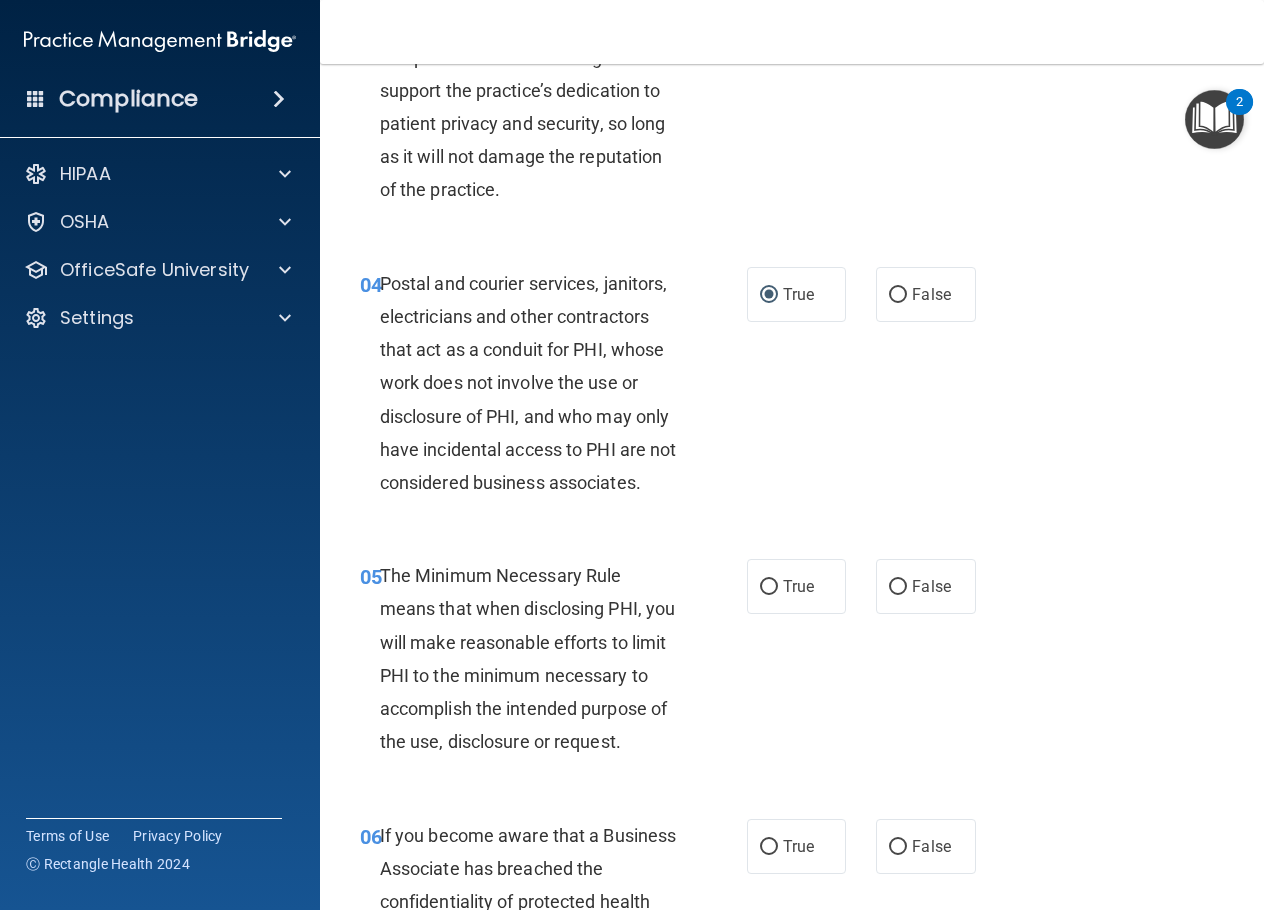 scroll, scrollTop: 600, scrollLeft: 0, axis: vertical 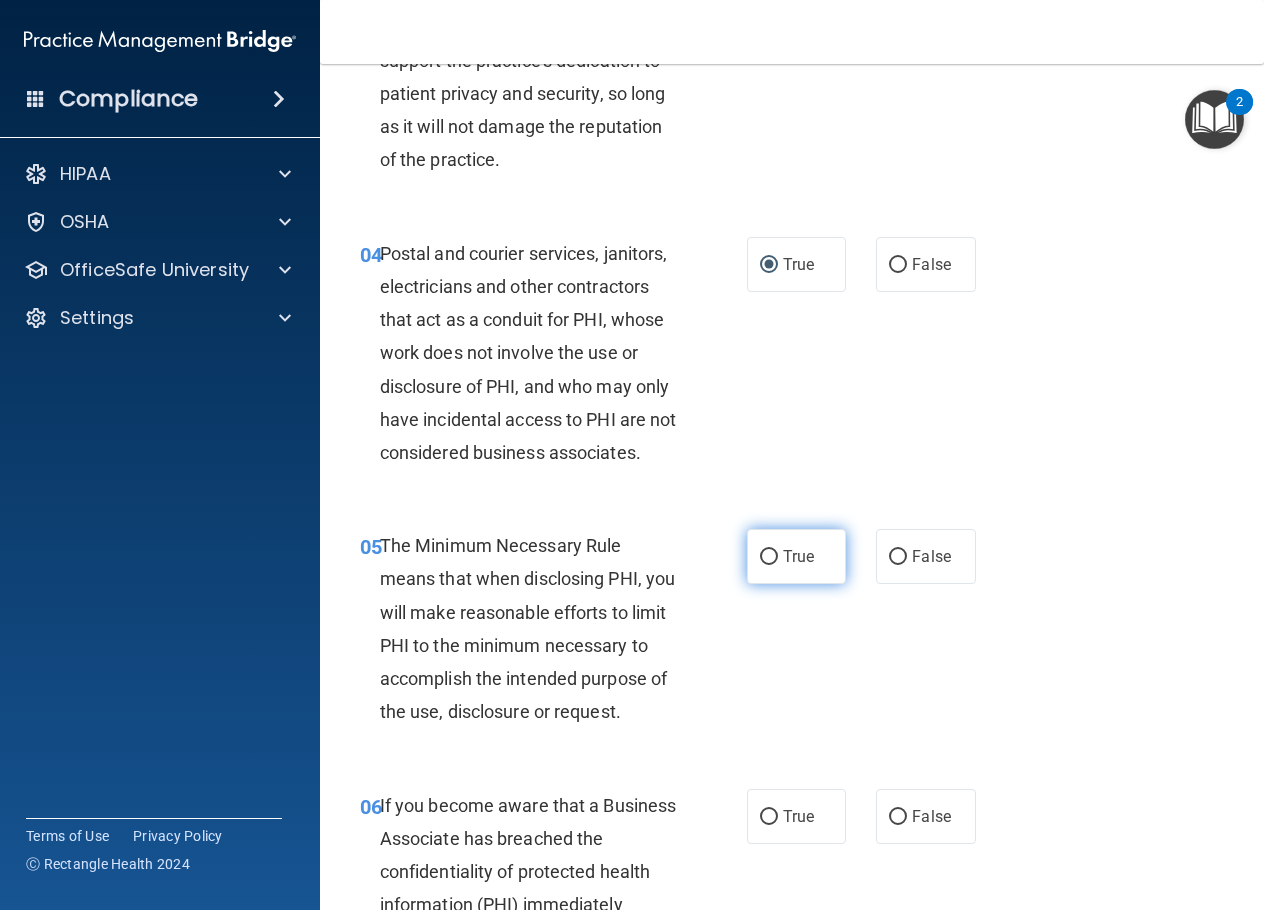 click on "True" at bounding box center (769, 557) 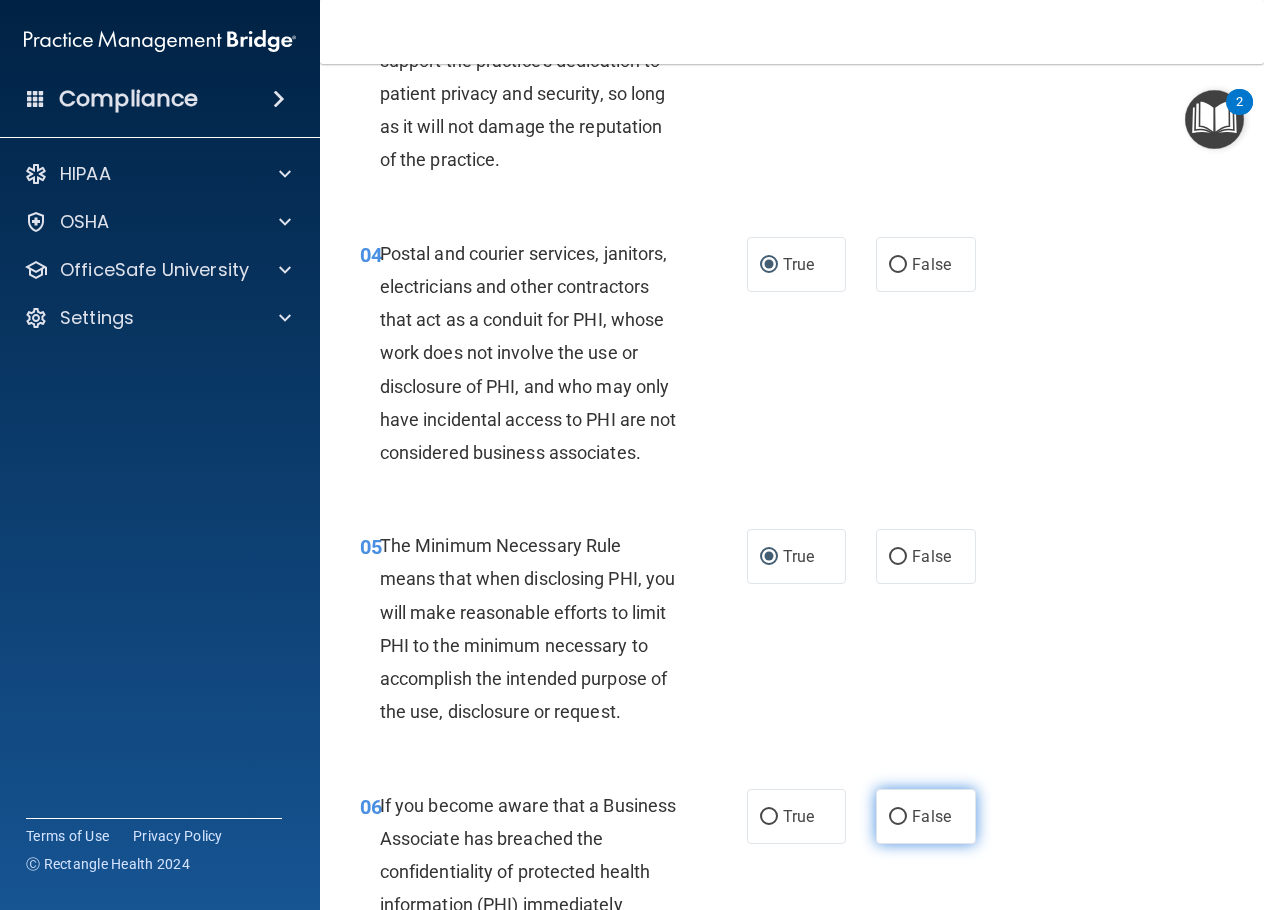 click on "False" at bounding box center [898, 817] 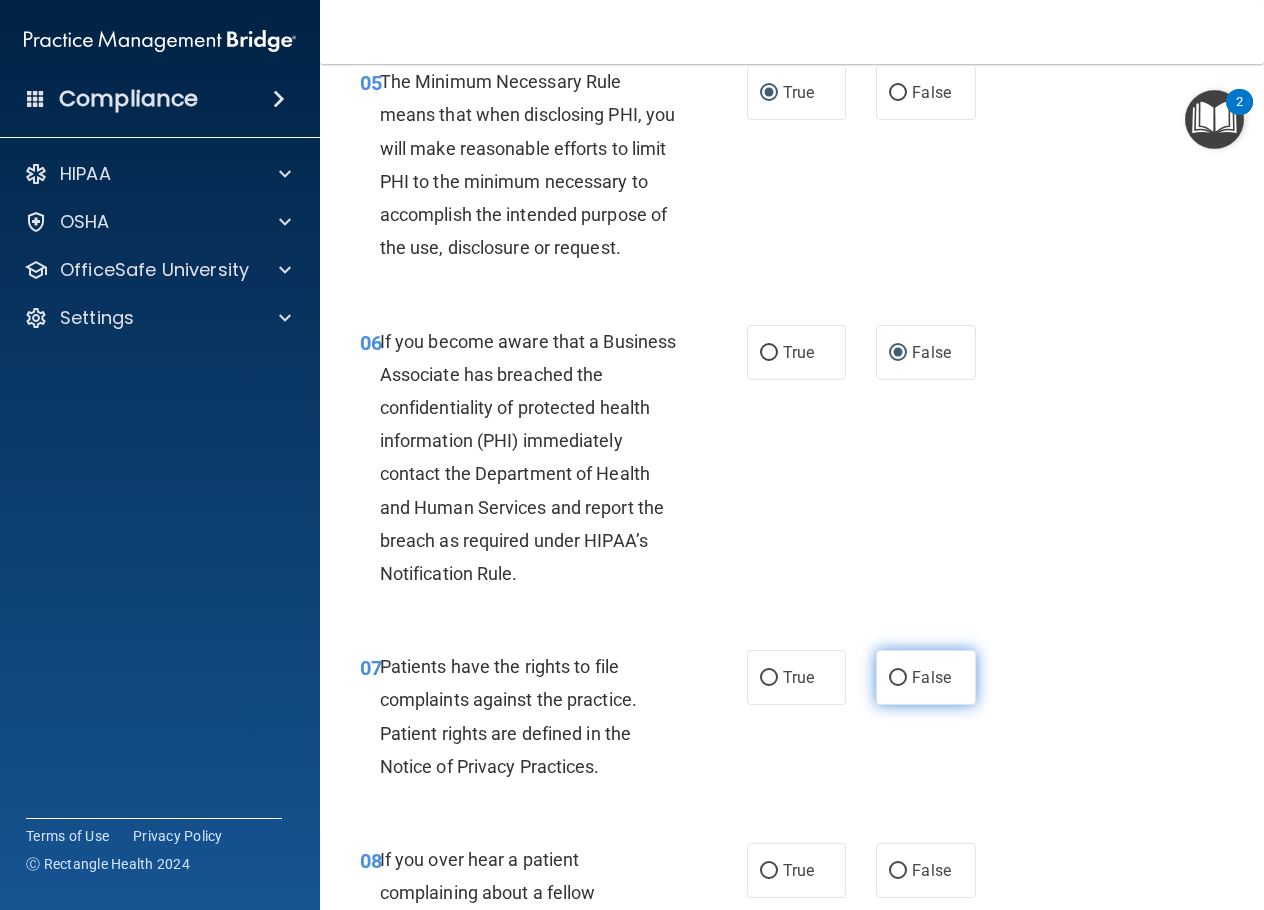 scroll, scrollTop: 1100, scrollLeft: 0, axis: vertical 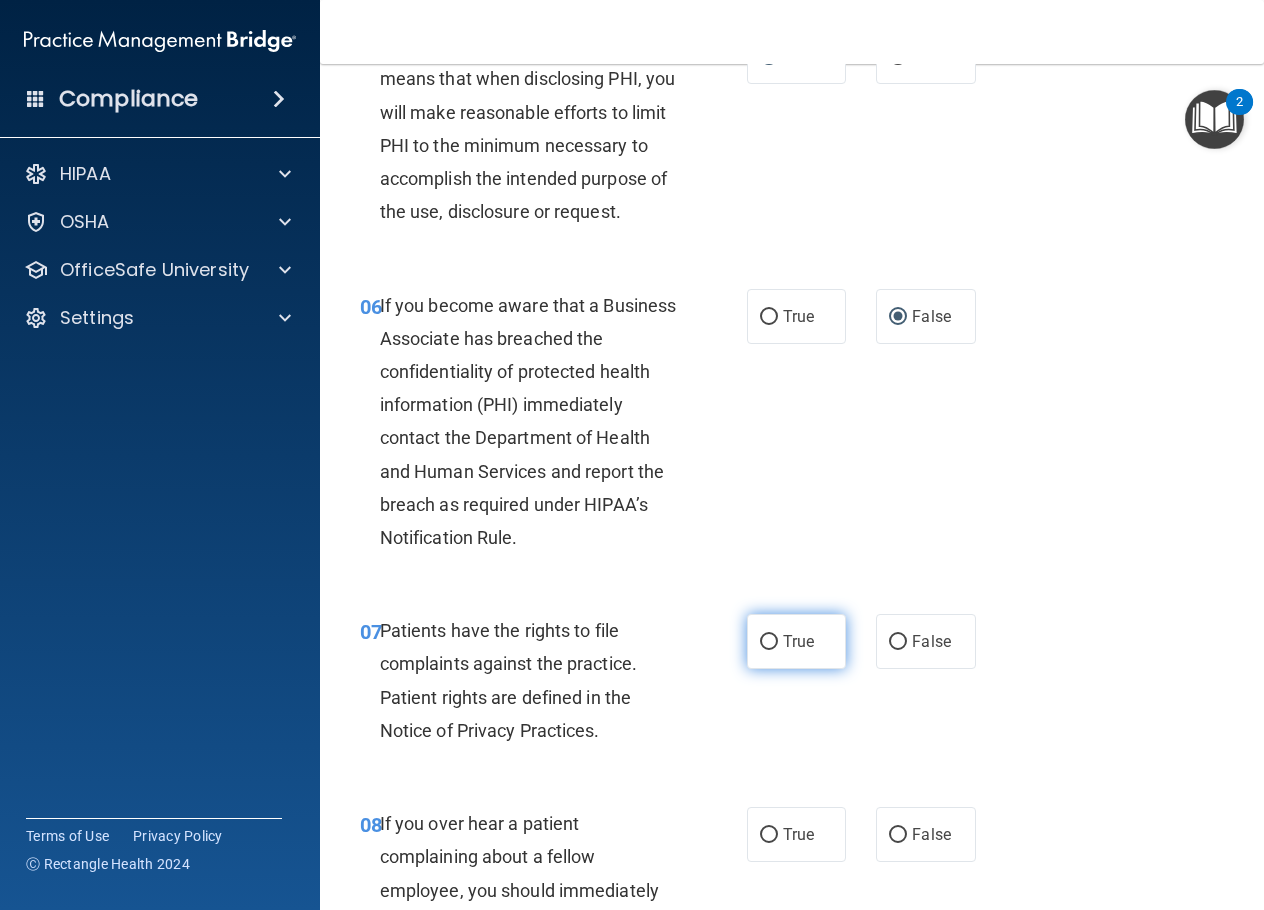 click on "True" at bounding box center (769, 642) 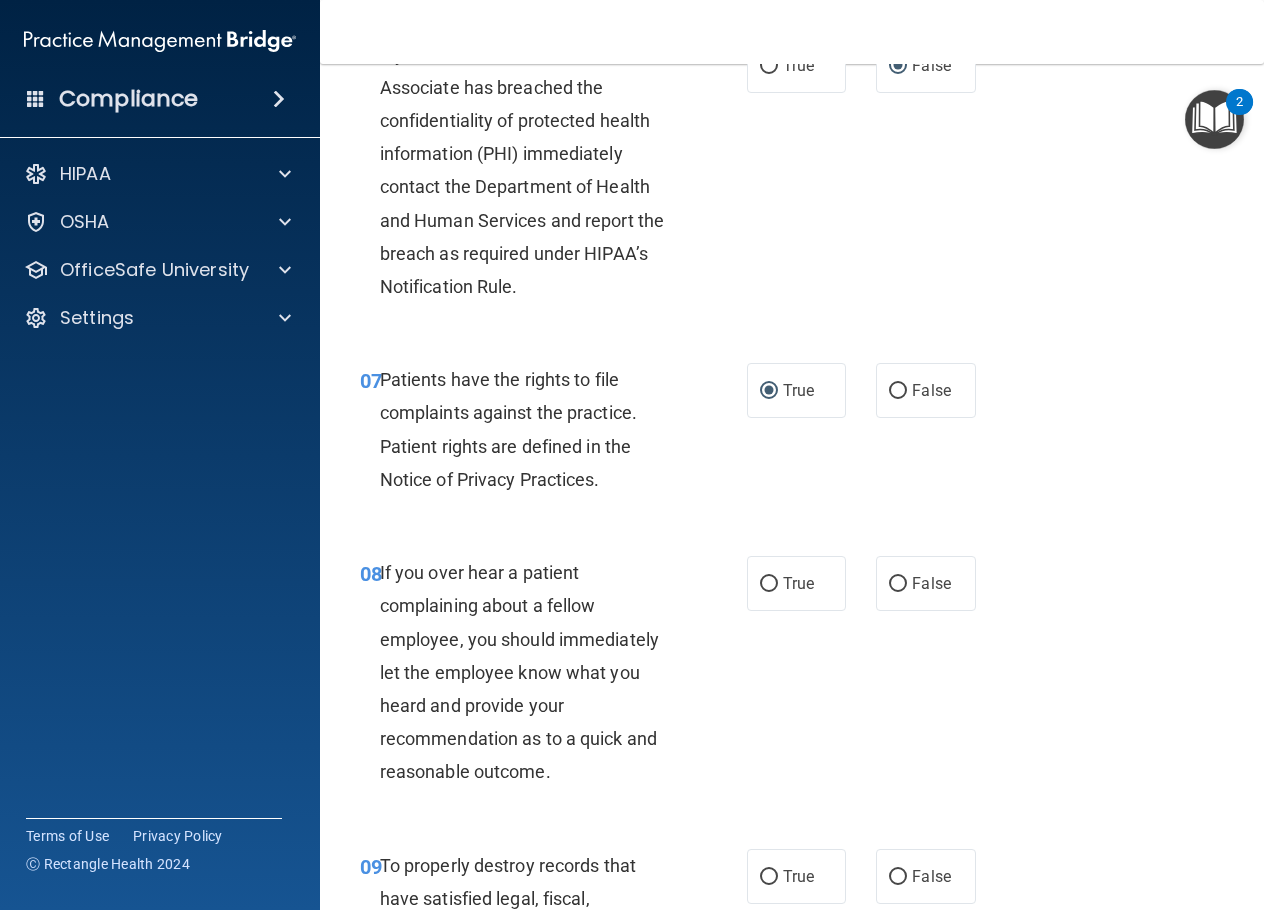 scroll, scrollTop: 1400, scrollLeft: 0, axis: vertical 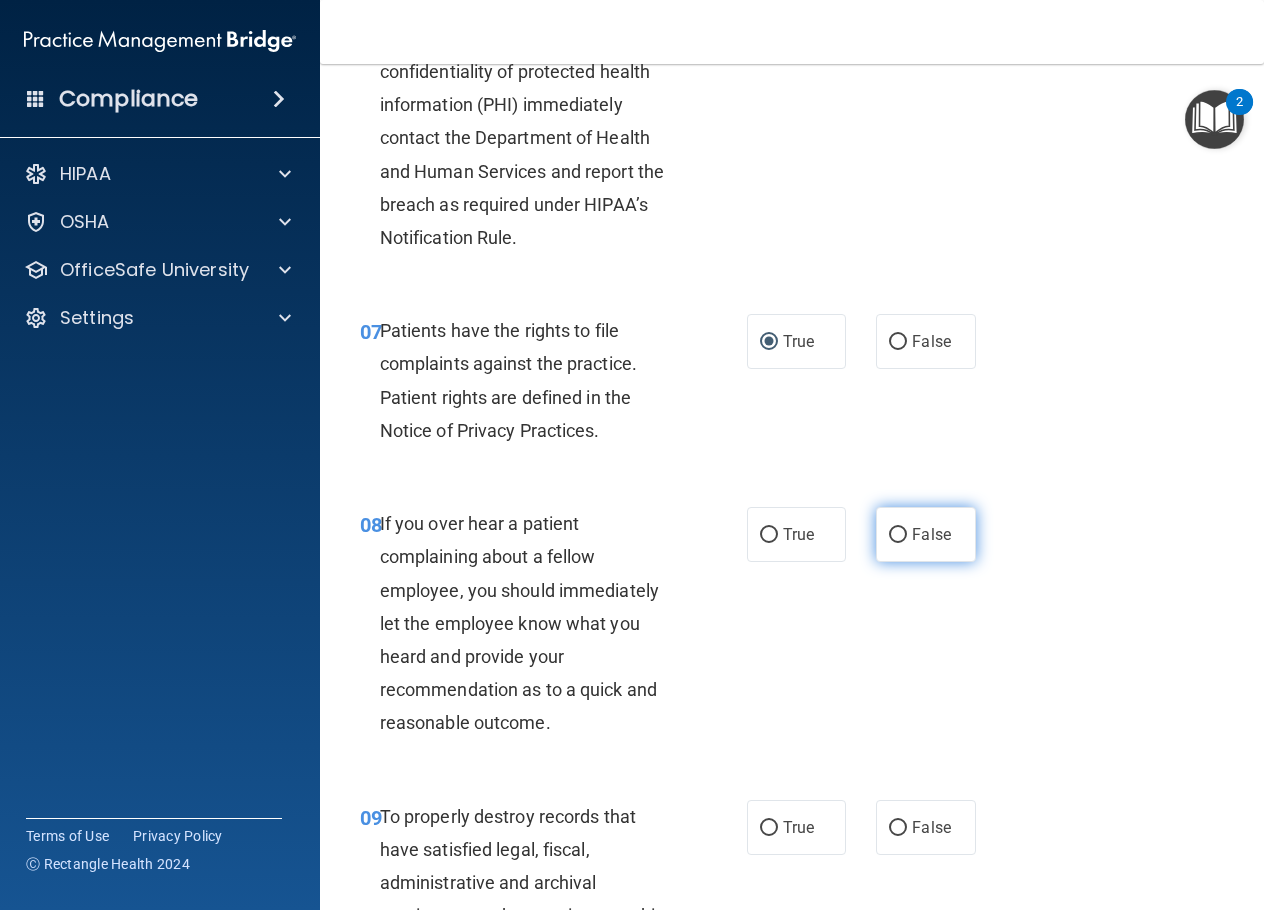 click on "False" at bounding box center [898, 535] 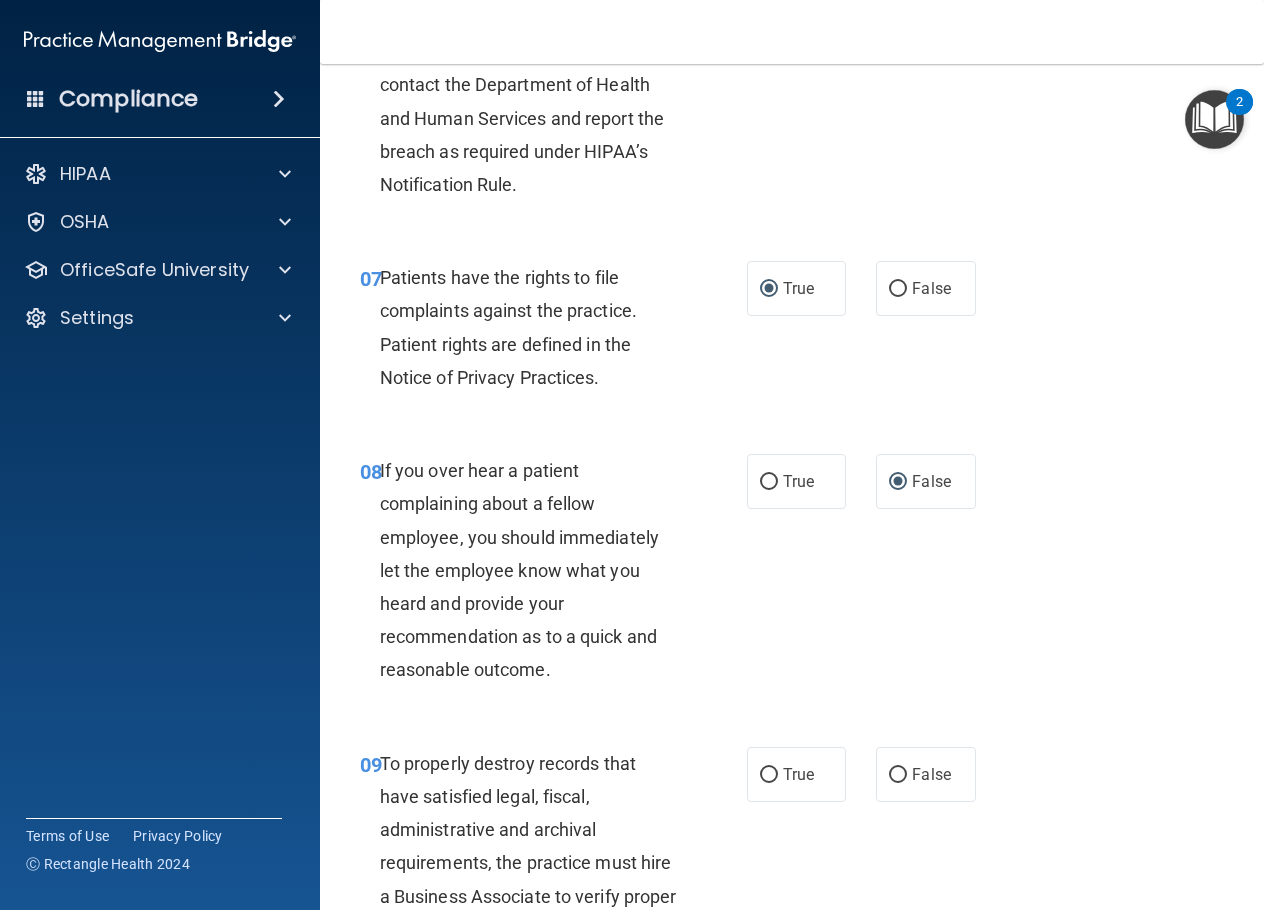 scroll, scrollTop: 1500, scrollLeft: 0, axis: vertical 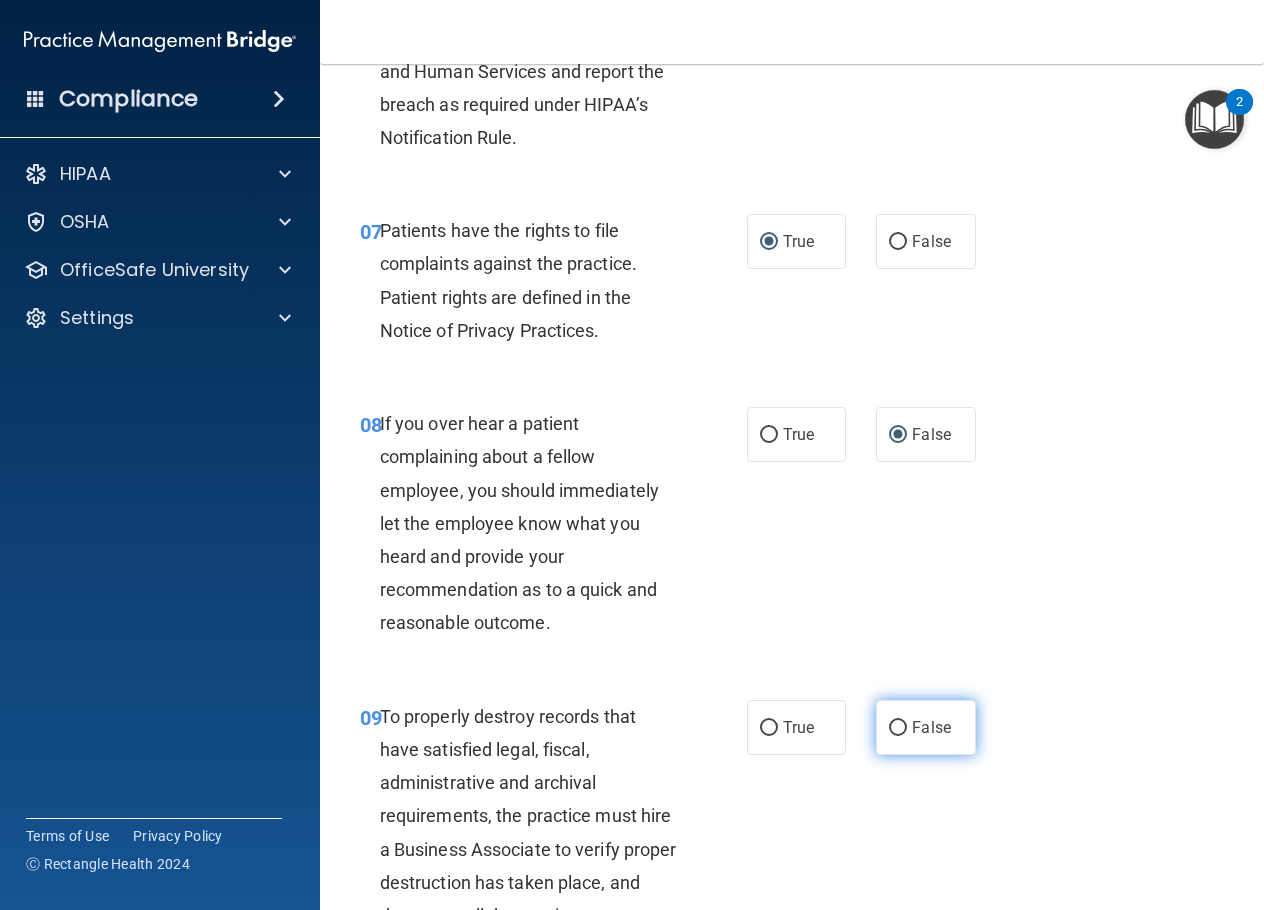 click on "False" at bounding box center (898, 728) 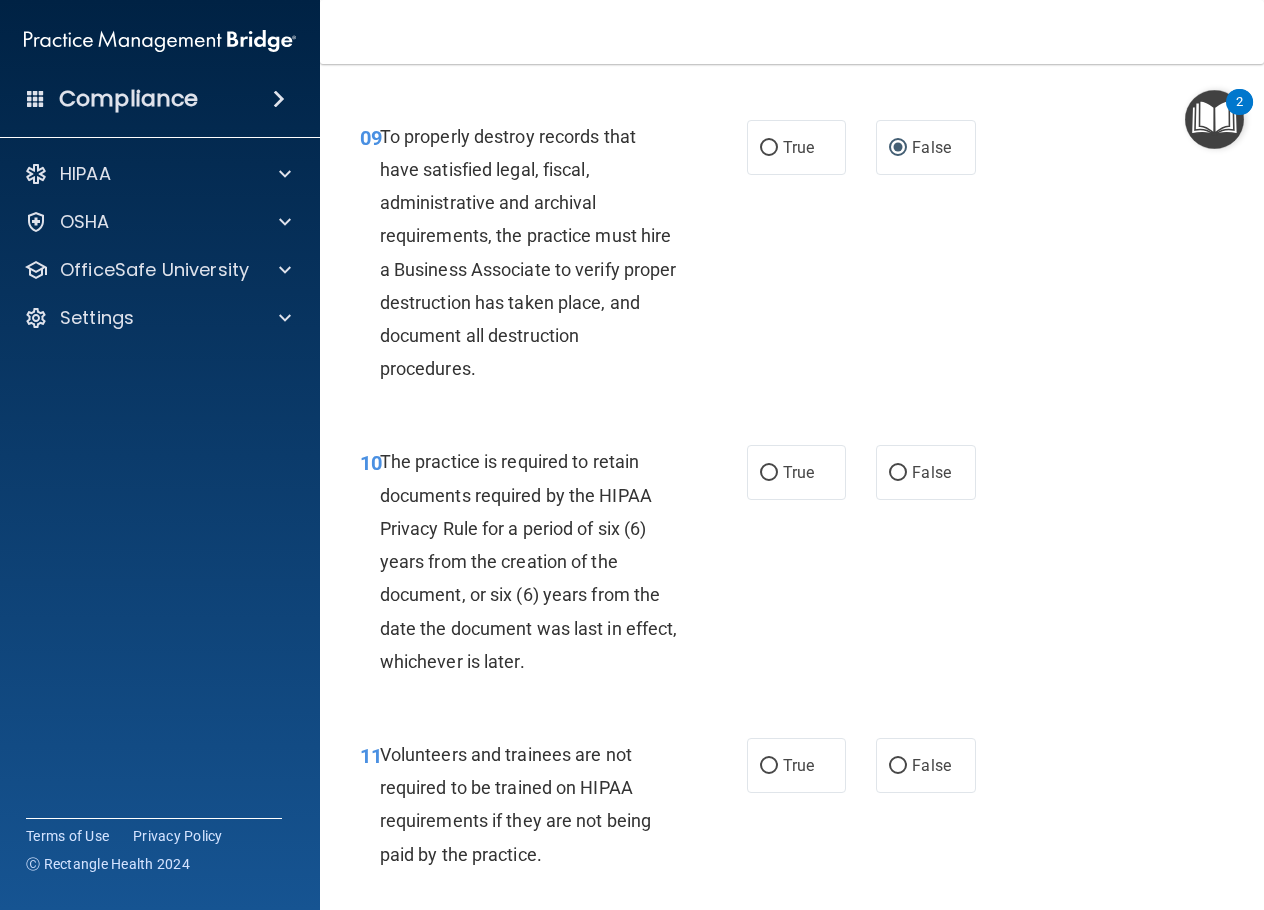 scroll, scrollTop: 2100, scrollLeft: 0, axis: vertical 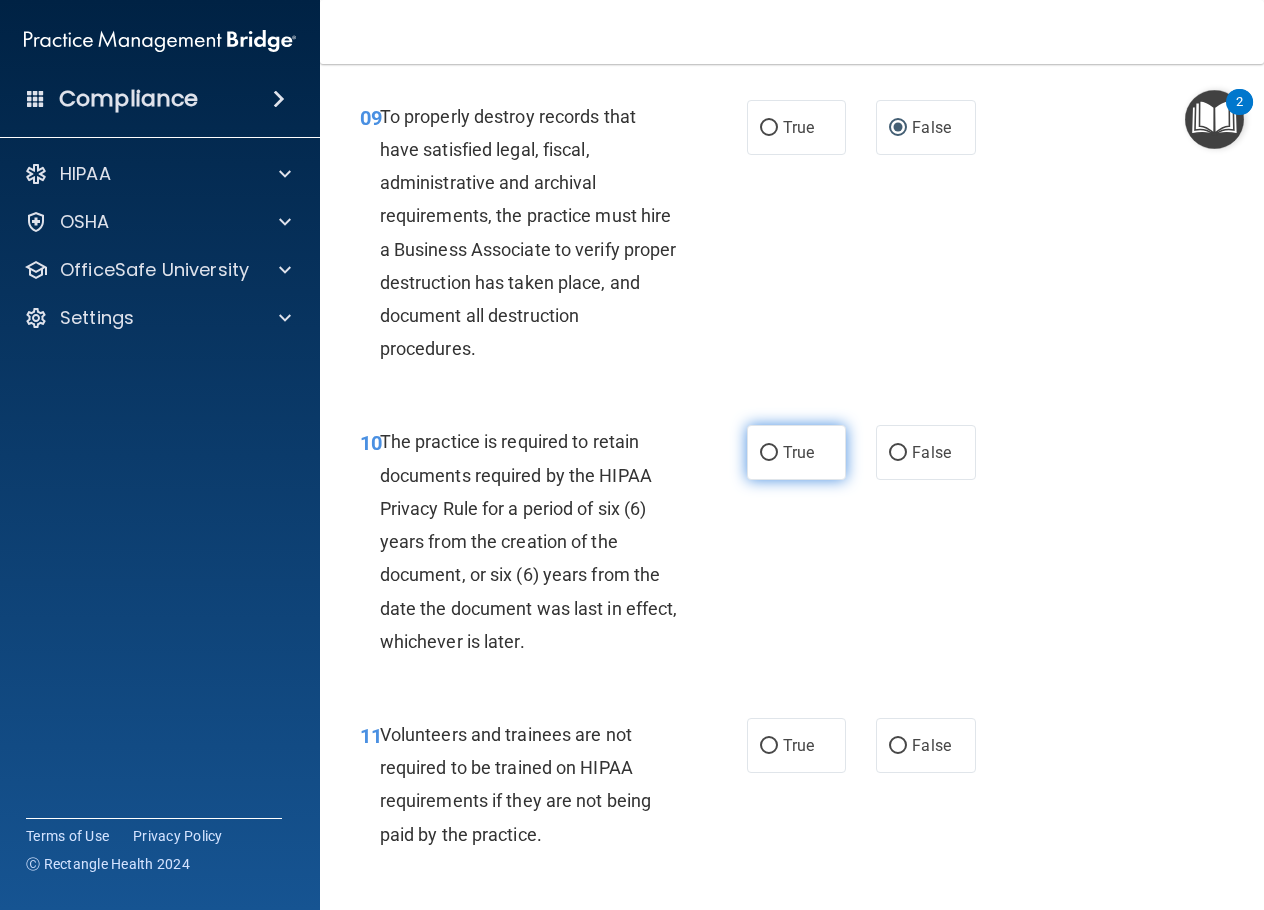 click on "True" at bounding box center (769, 453) 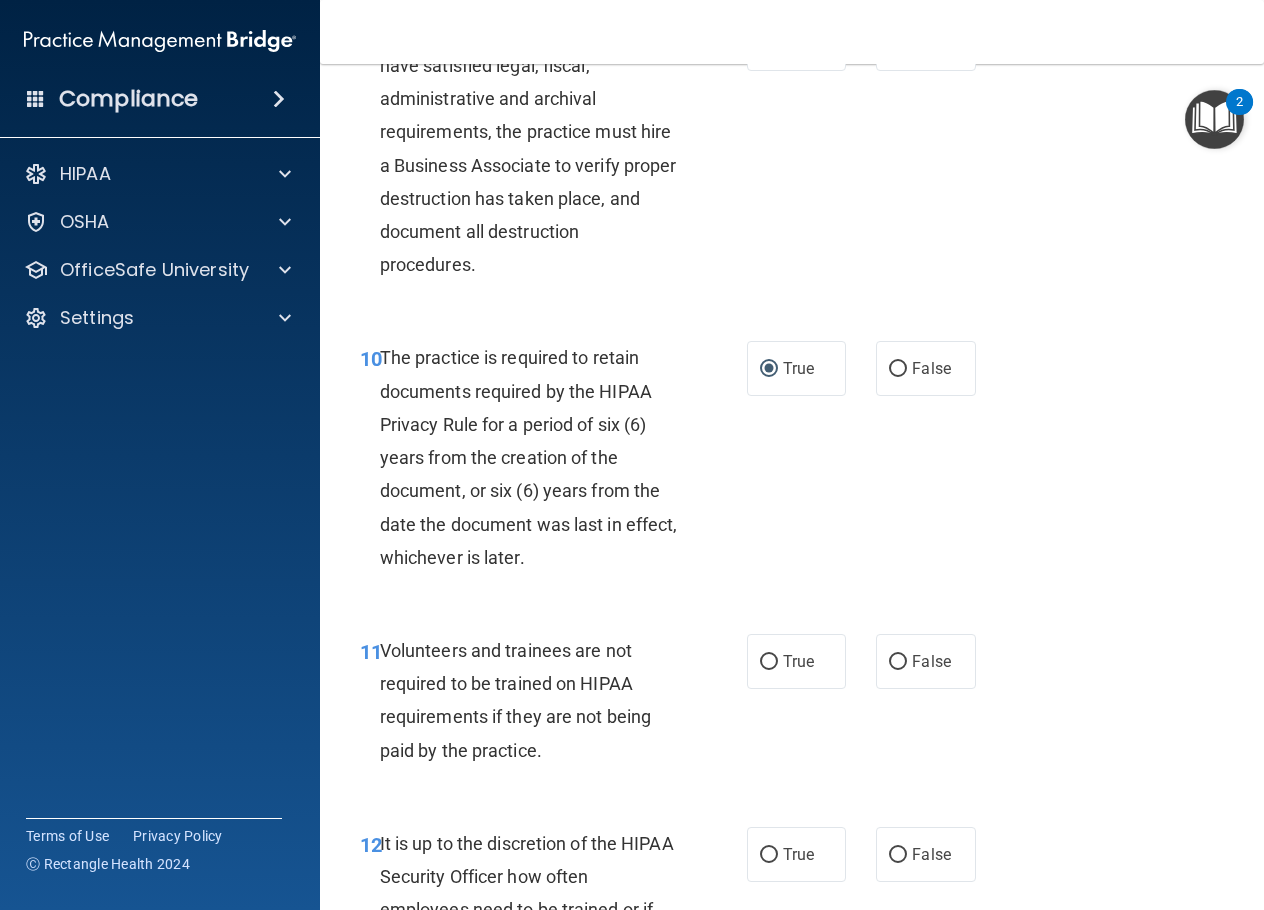scroll, scrollTop: 2400, scrollLeft: 0, axis: vertical 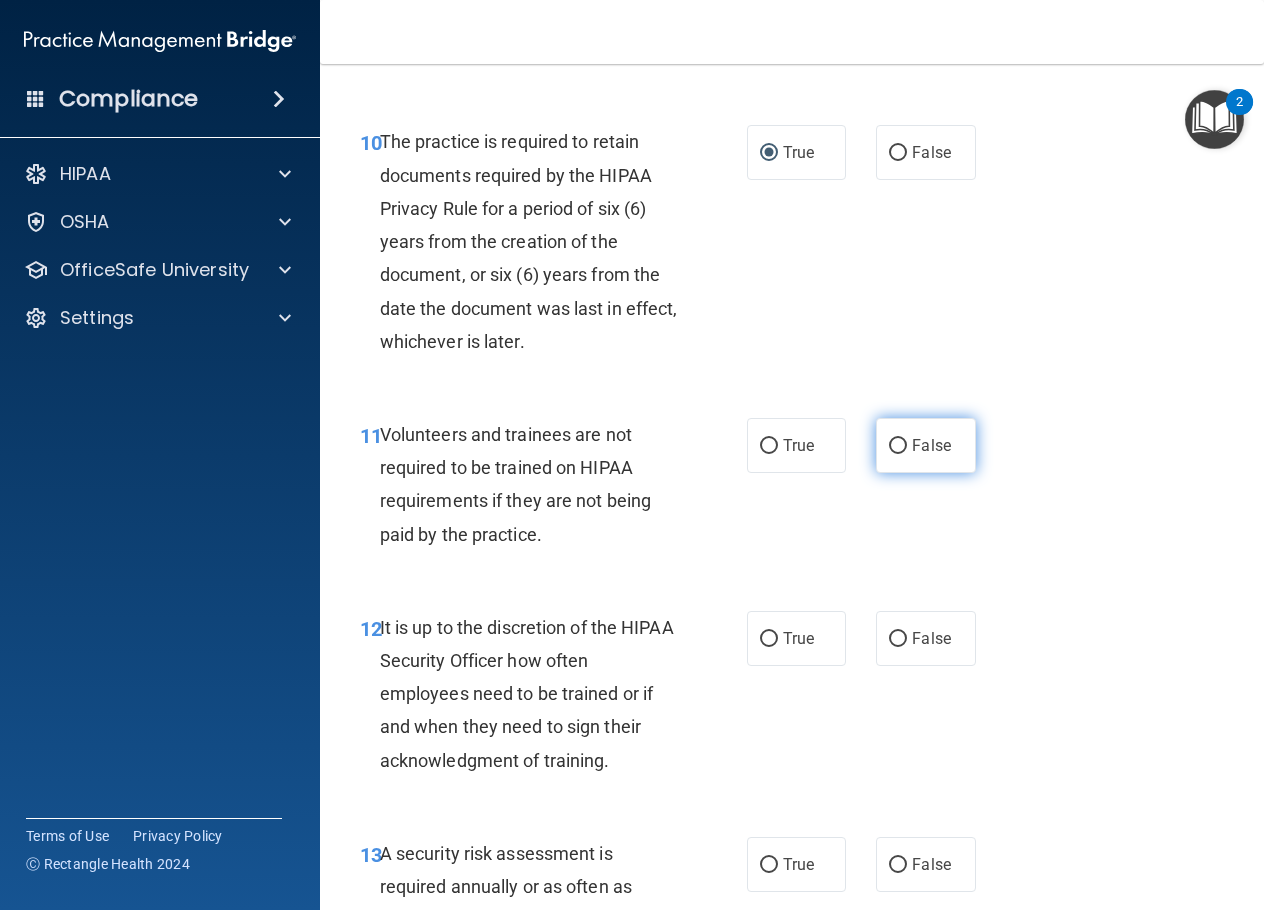 click on "False" at bounding box center [898, 446] 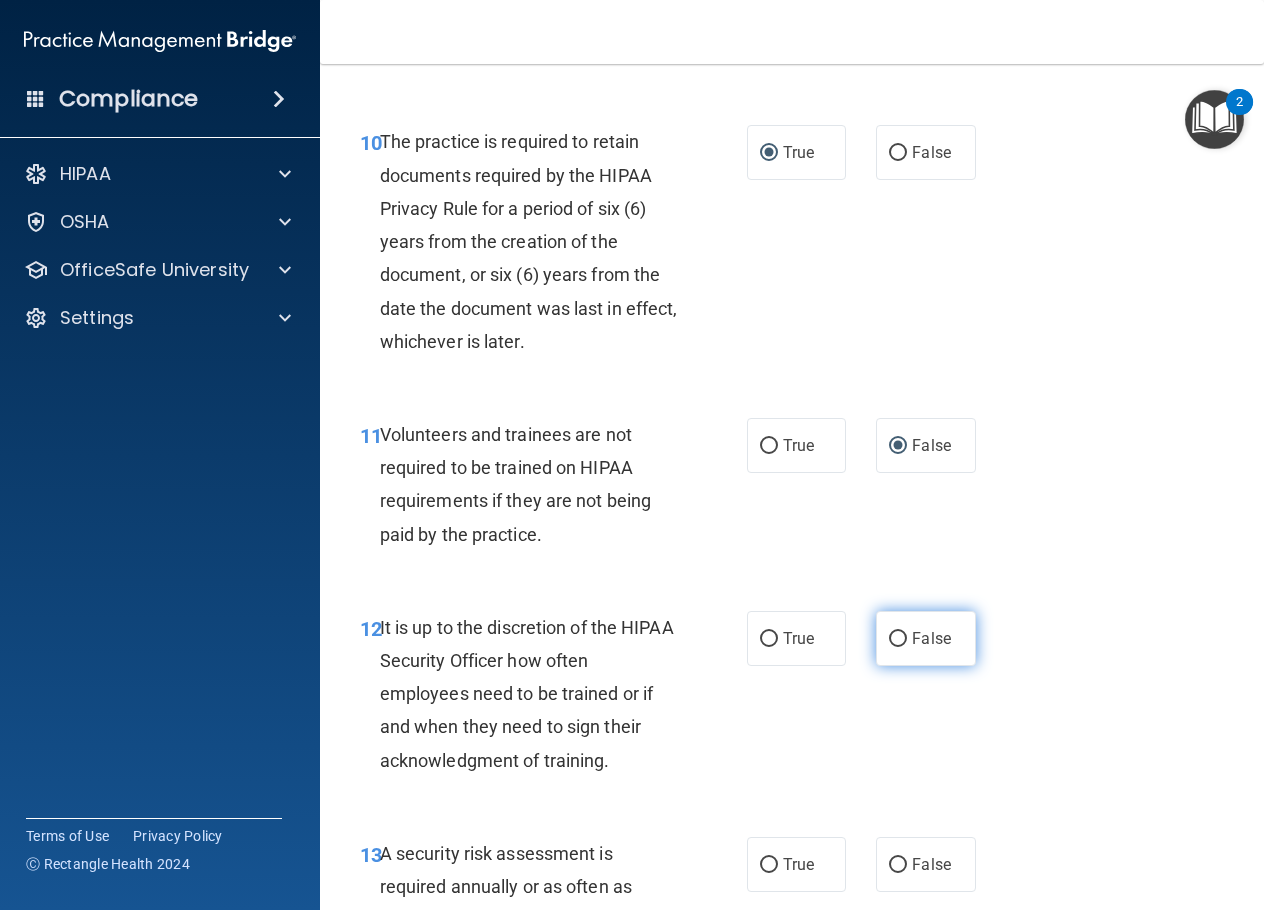 click on "False" at bounding box center [898, 639] 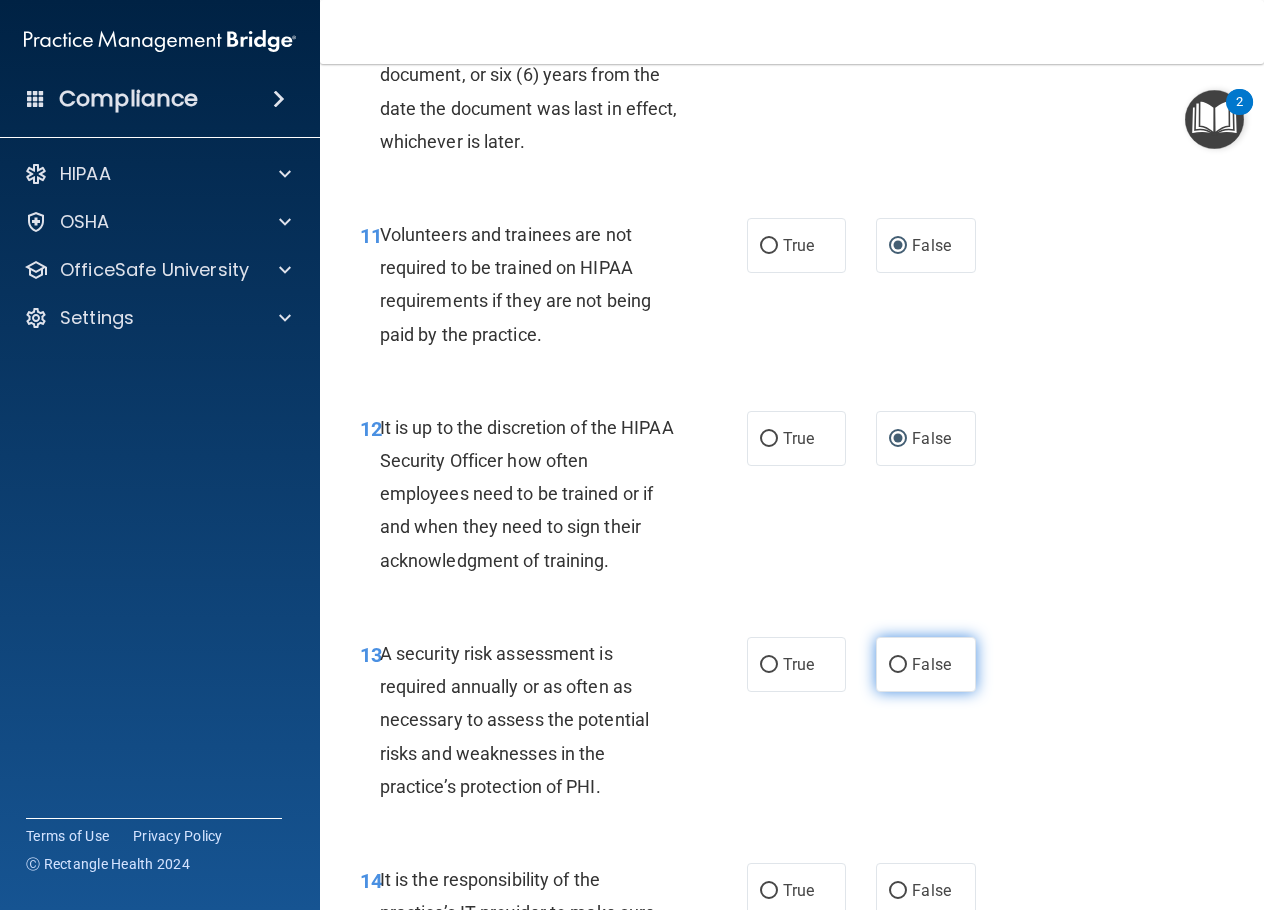 scroll, scrollTop: 2700, scrollLeft: 0, axis: vertical 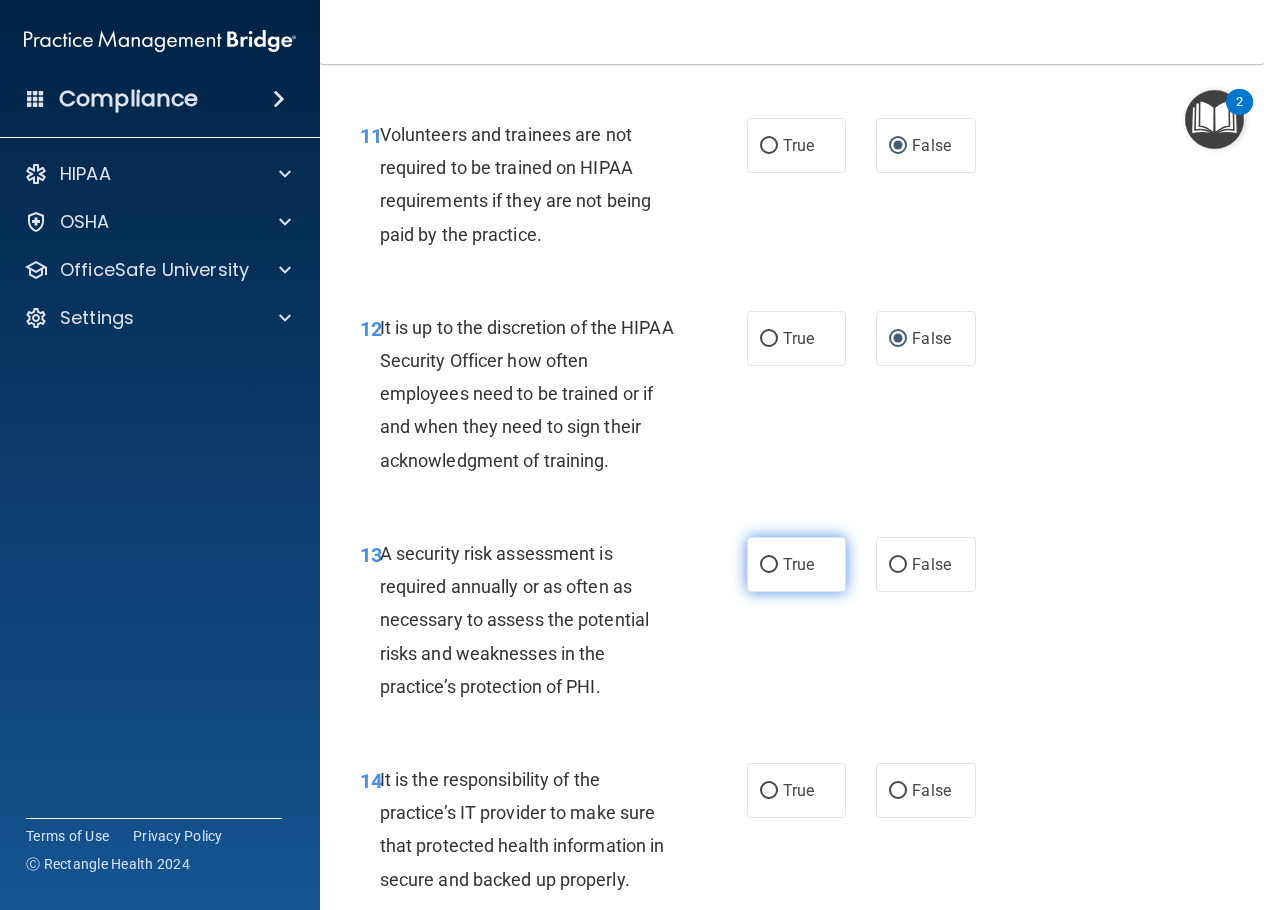 click on "True" at bounding box center (769, 565) 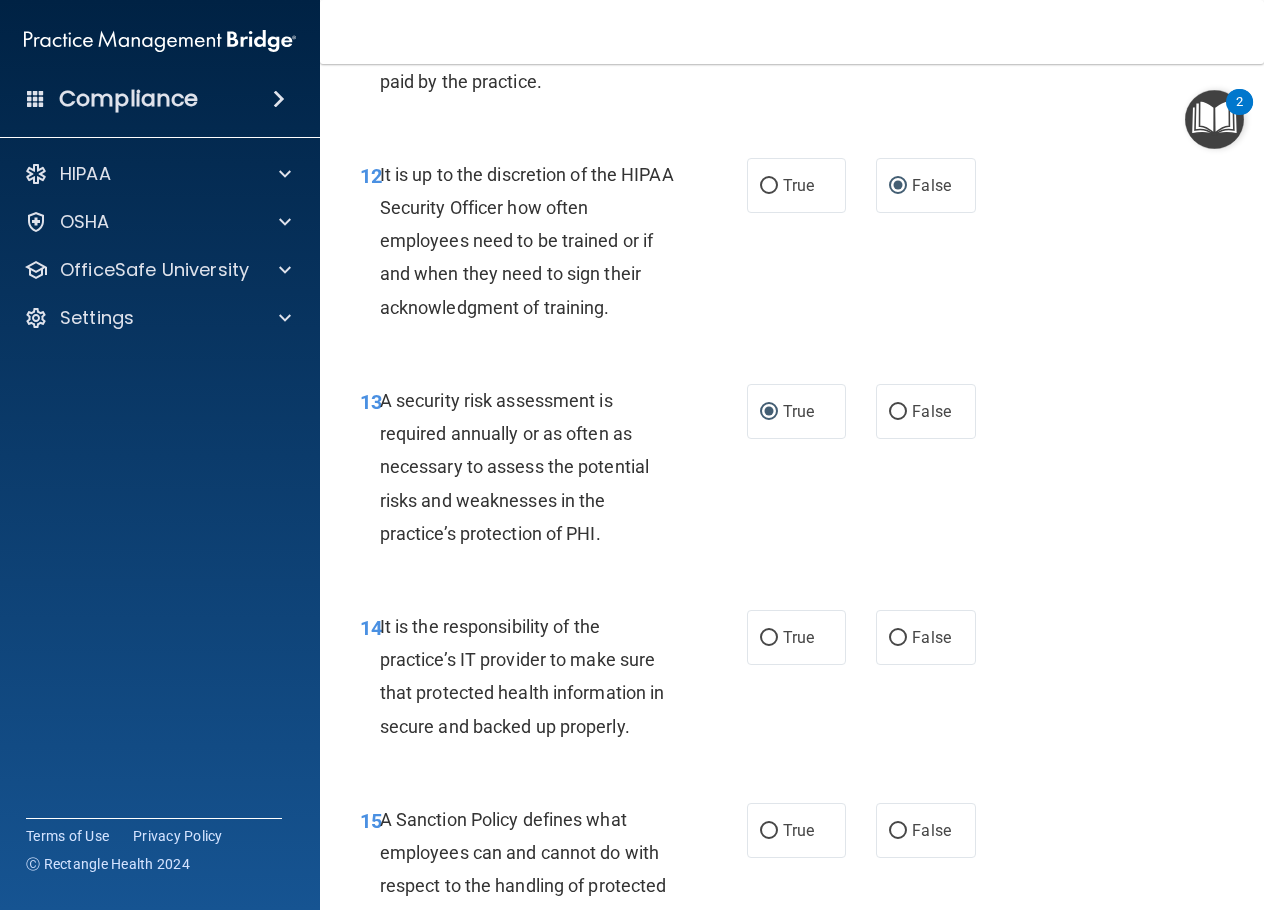 scroll, scrollTop: 2900, scrollLeft: 0, axis: vertical 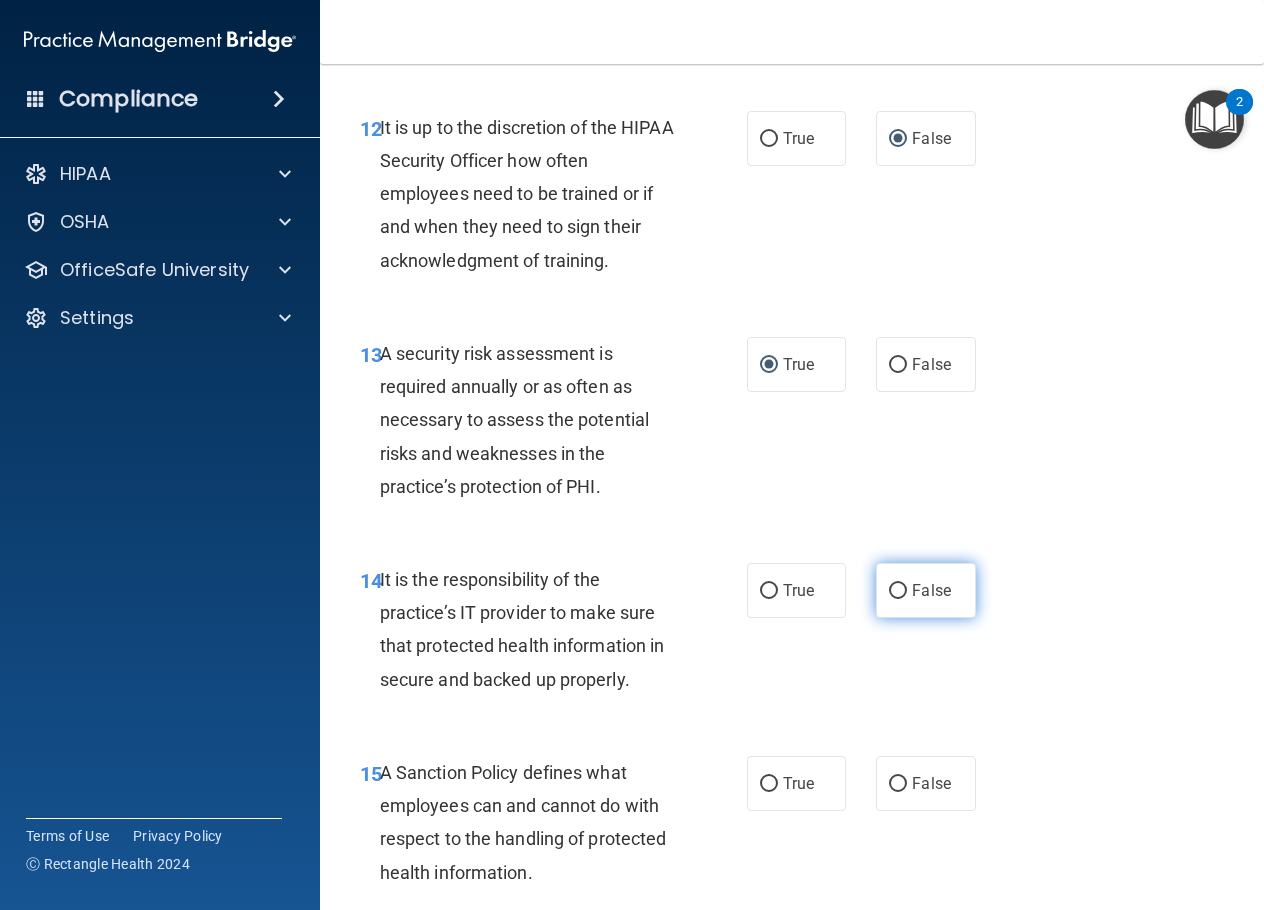 click on "False" at bounding box center (898, 591) 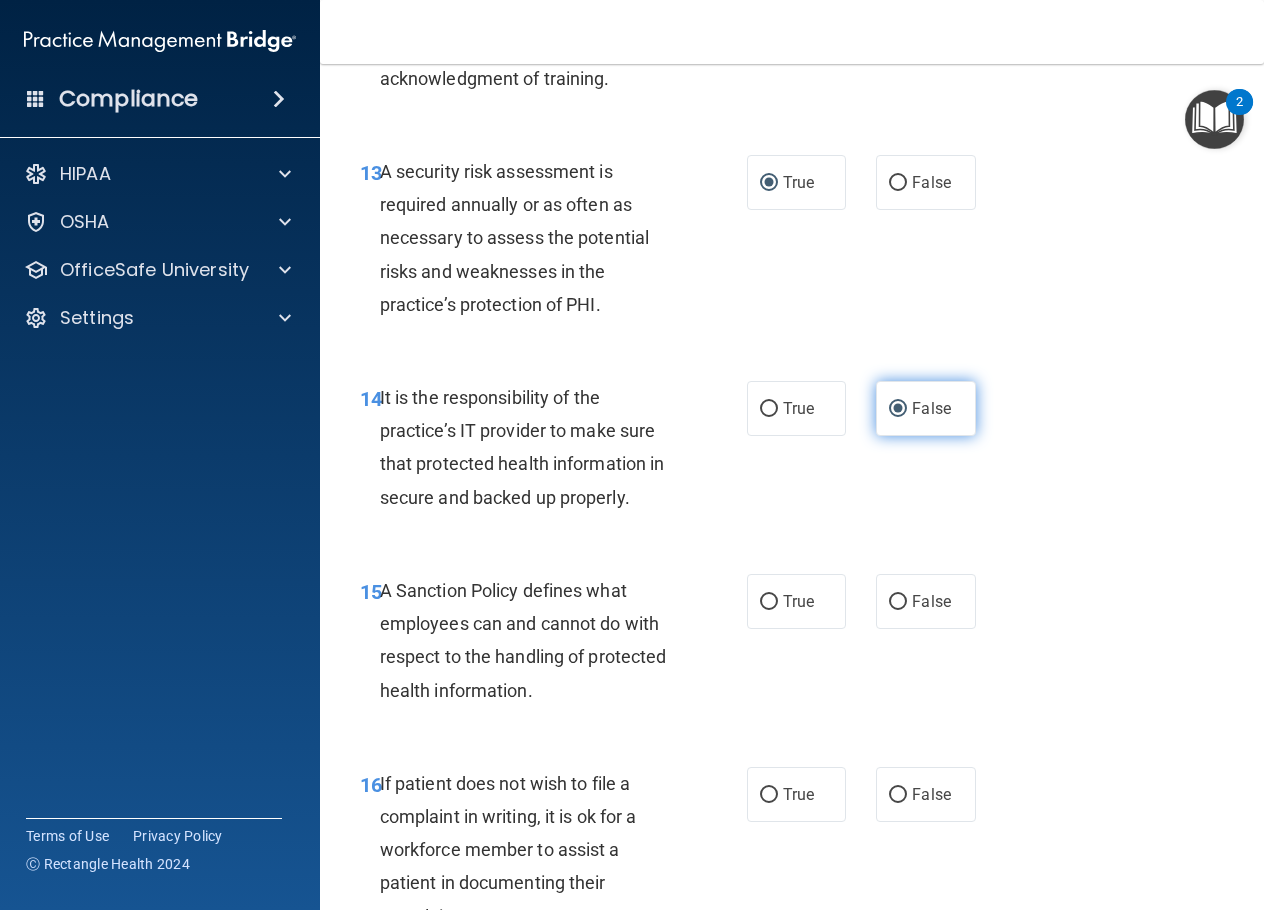 scroll, scrollTop: 3100, scrollLeft: 0, axis: vertical 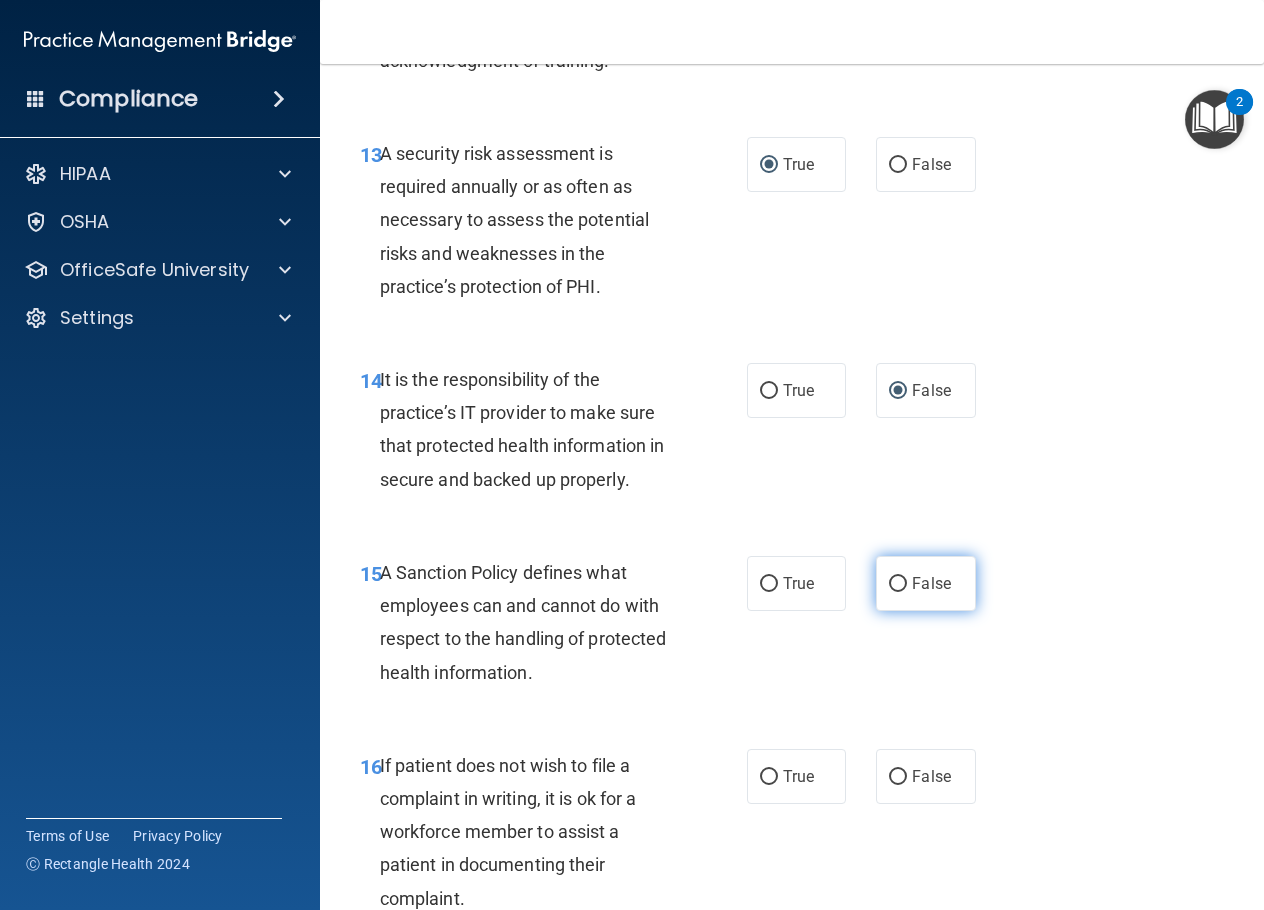 click on "False" at bounding box center [898, 584] 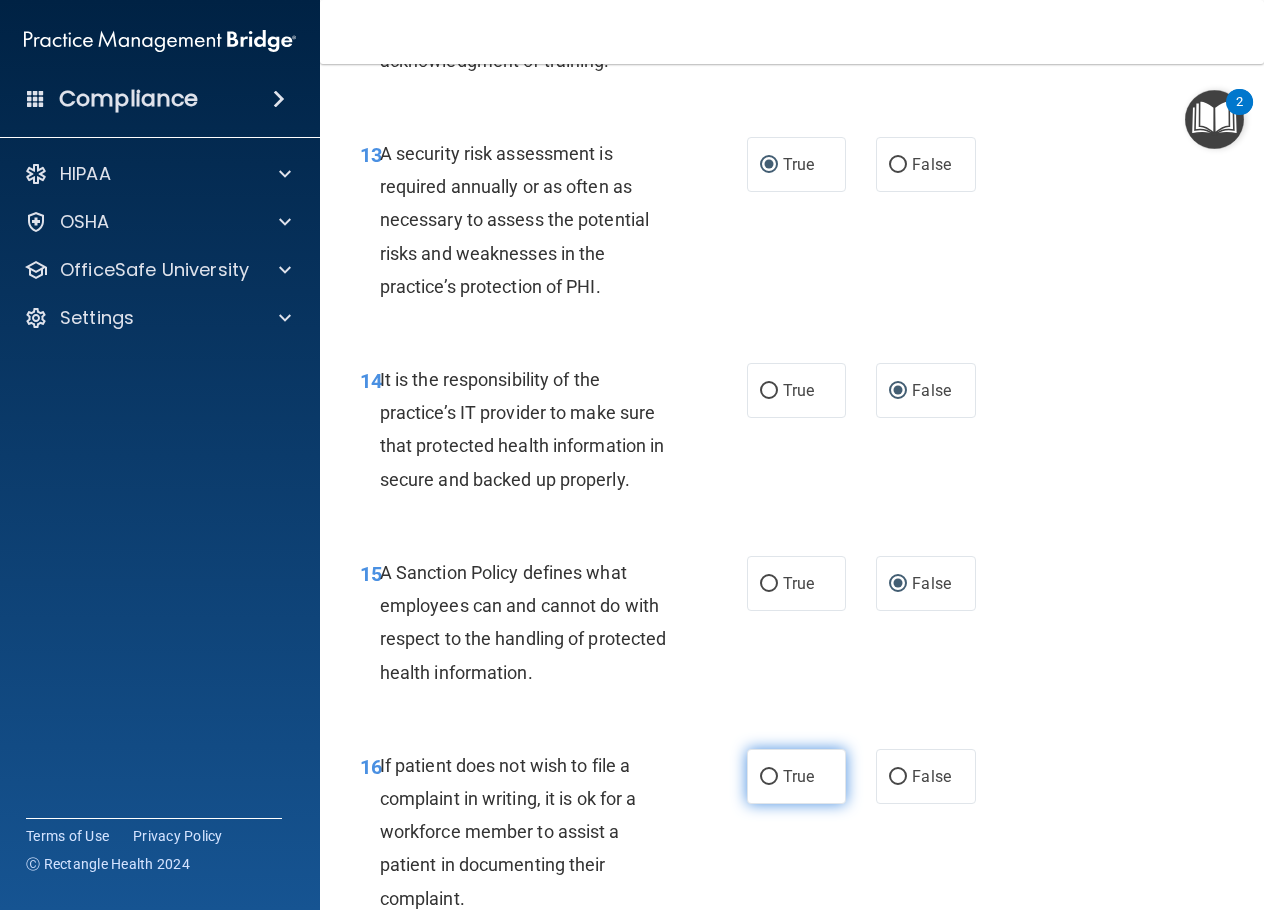 click on "True" at bounding box center (796, 776) 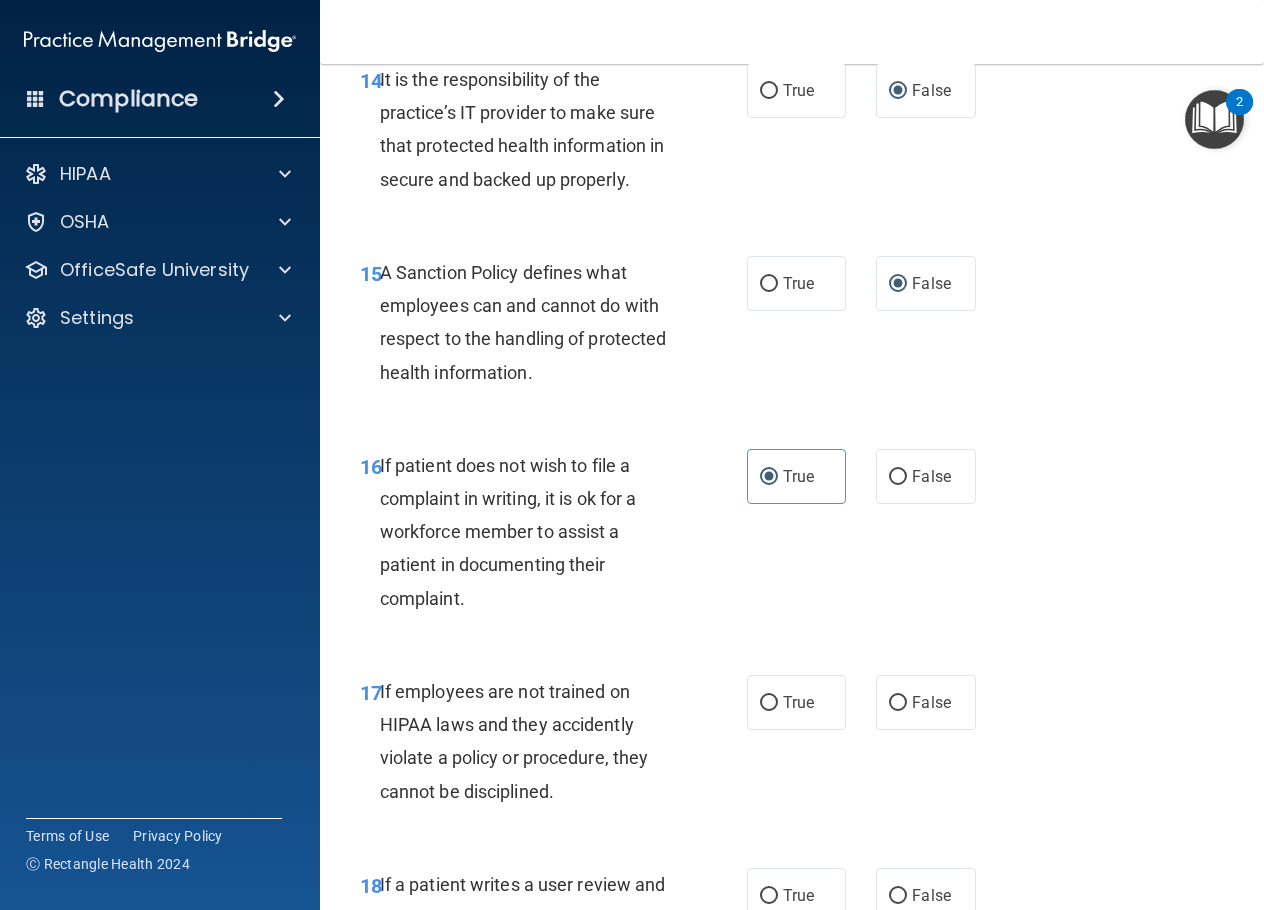 scroll, scrollTop: 3500, scrollLeft: 0, axis: vertical 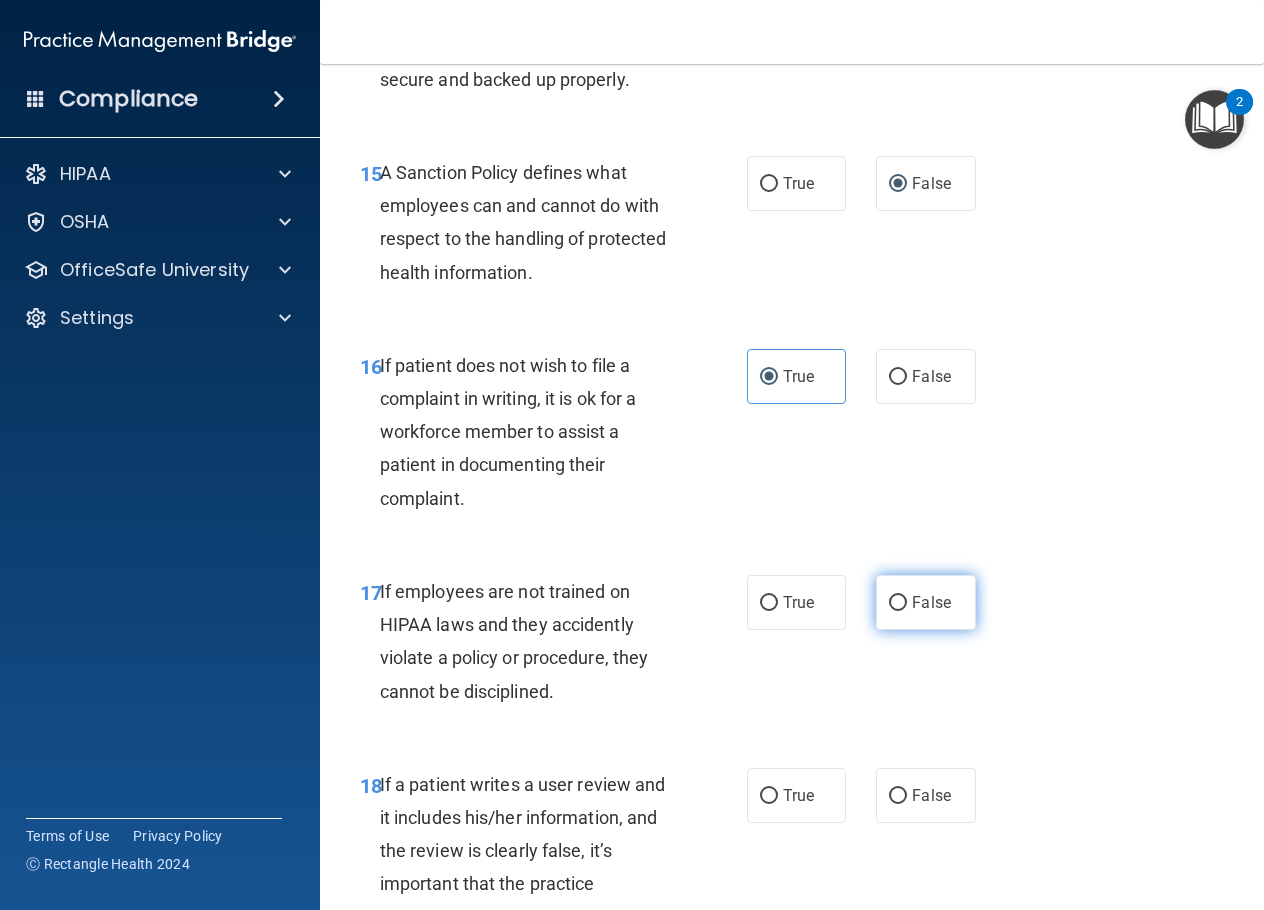 click on "False" at bounding box center (898, 603) 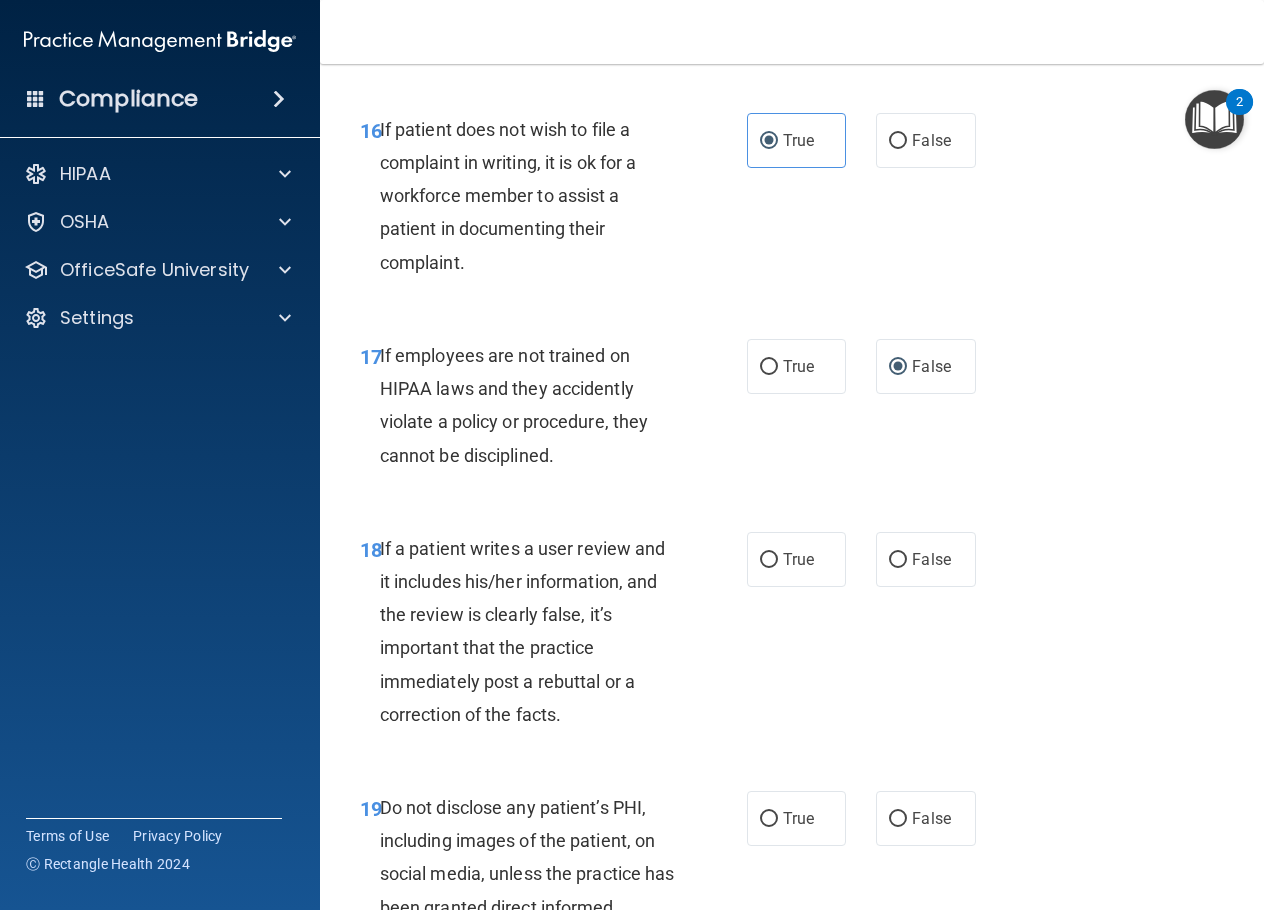 scroll, scrollTop: 3800, scrollLeft: 0, axis: vertical 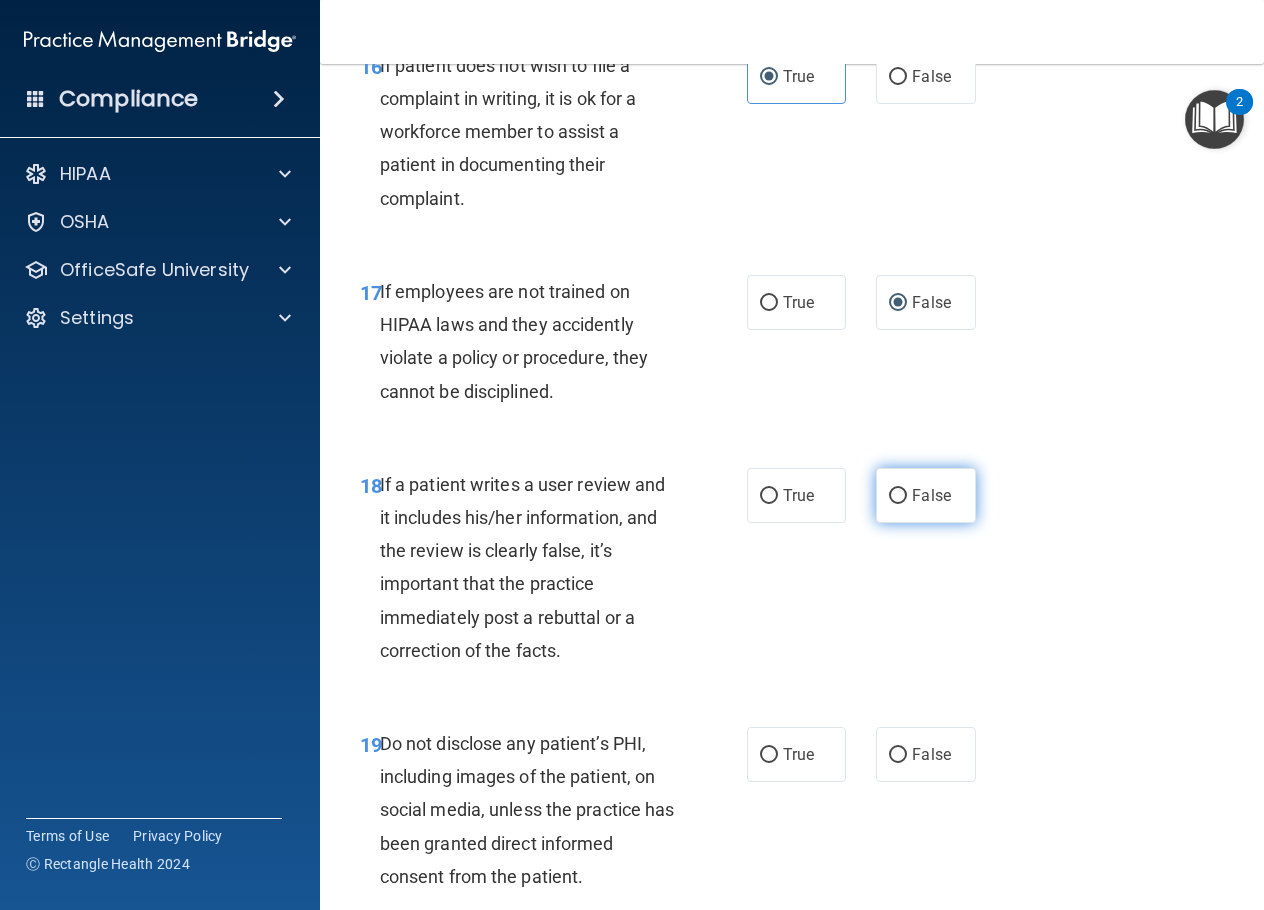 click on "False" at bounding box center [898, 496] 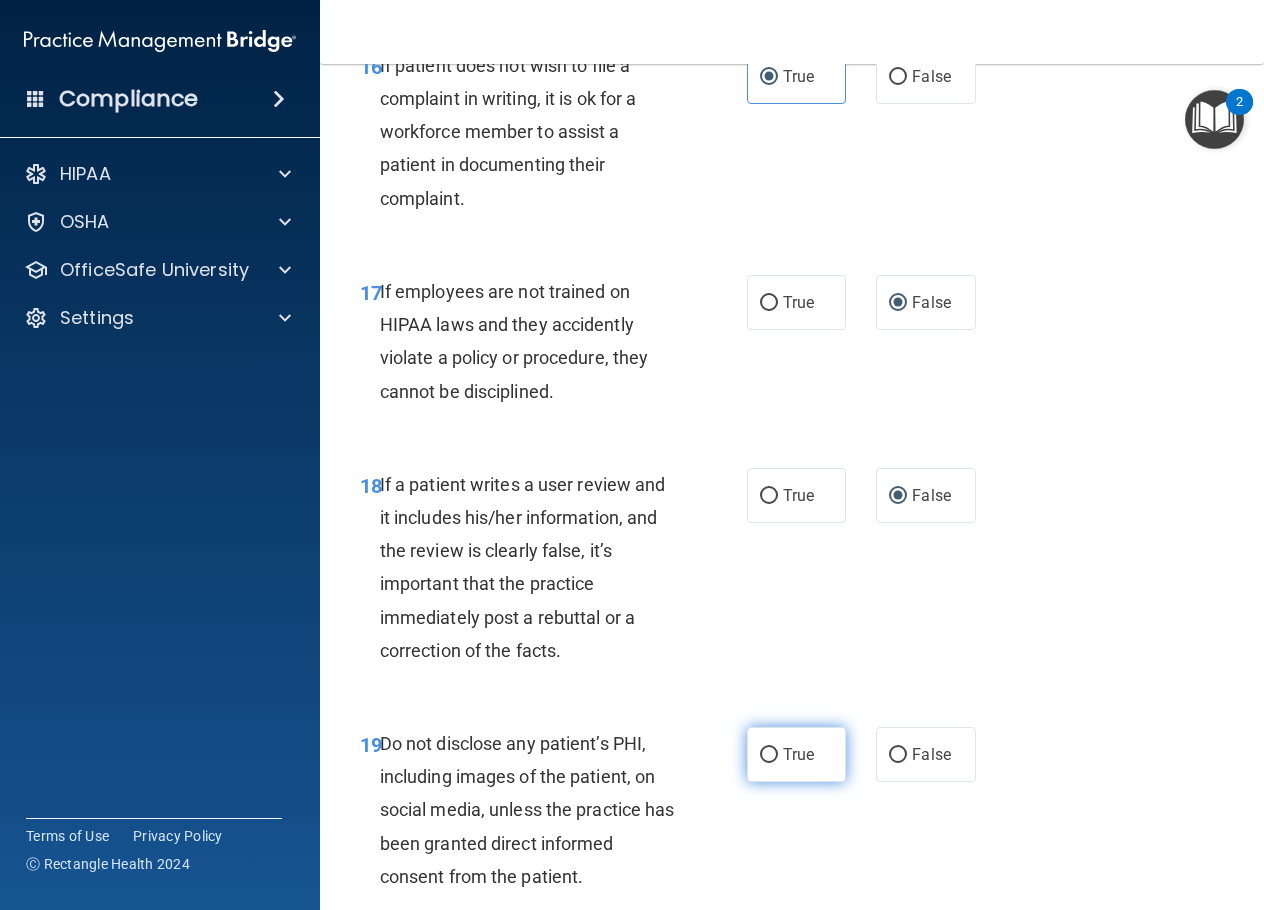 click on "True" at bounding box center [769, 755] 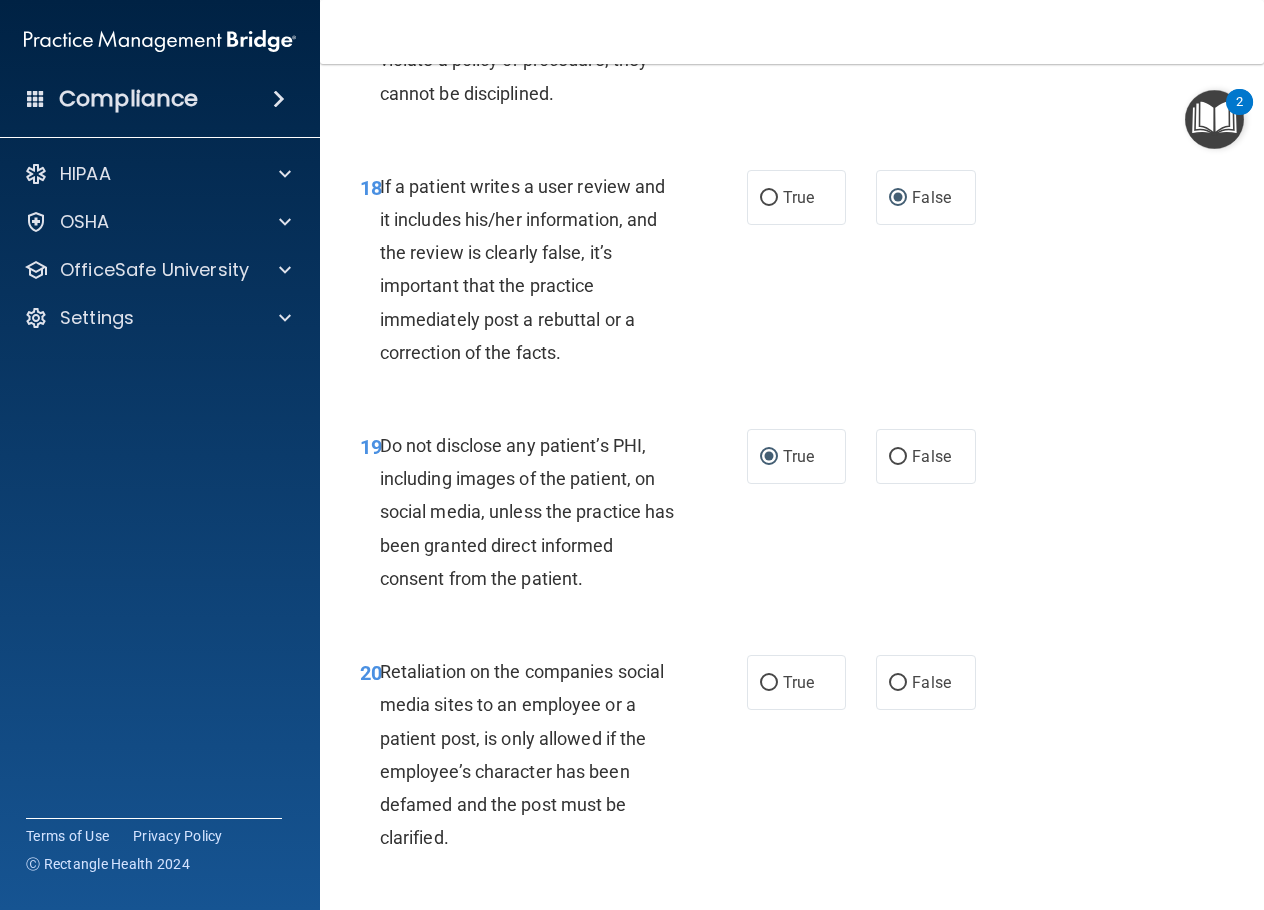 scroll, scrollTop: 4100, scrollLeft: 0, axis: vertical 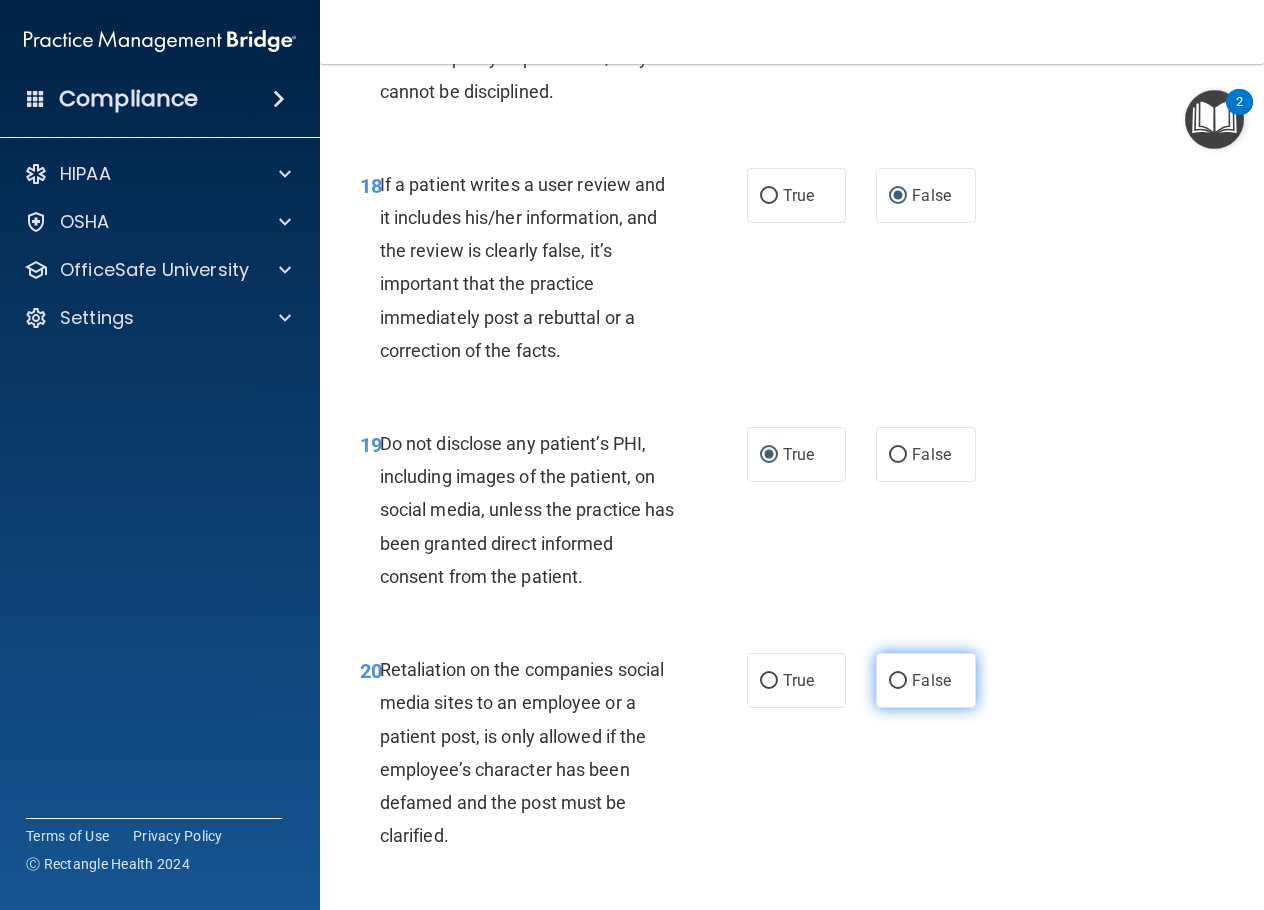 click on "False" at bounding box center [898, 681] 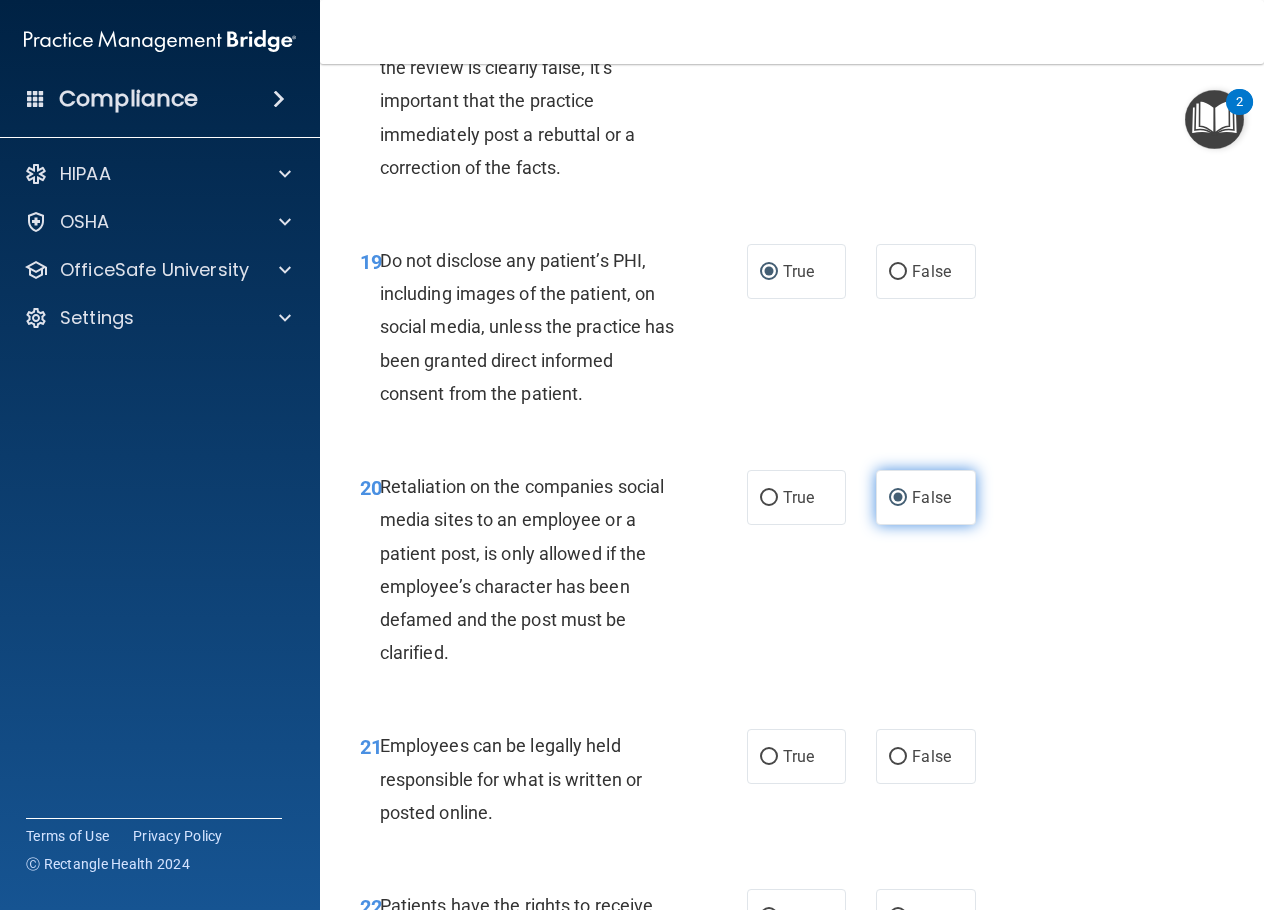 scroll, scrollTop: 4300, scrollLeft: 0, axis: vertical 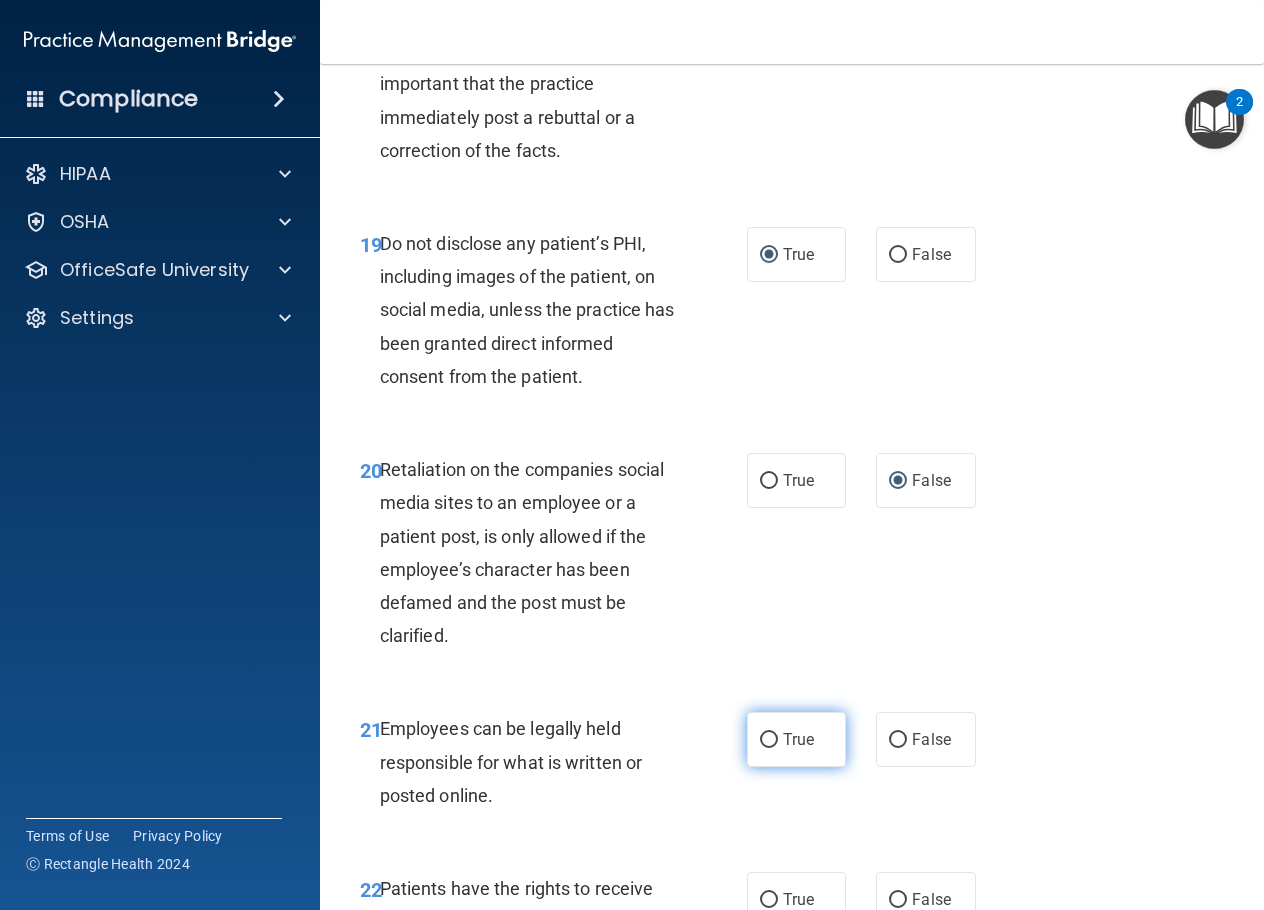 click on "True" at bounding box center (769, 740) 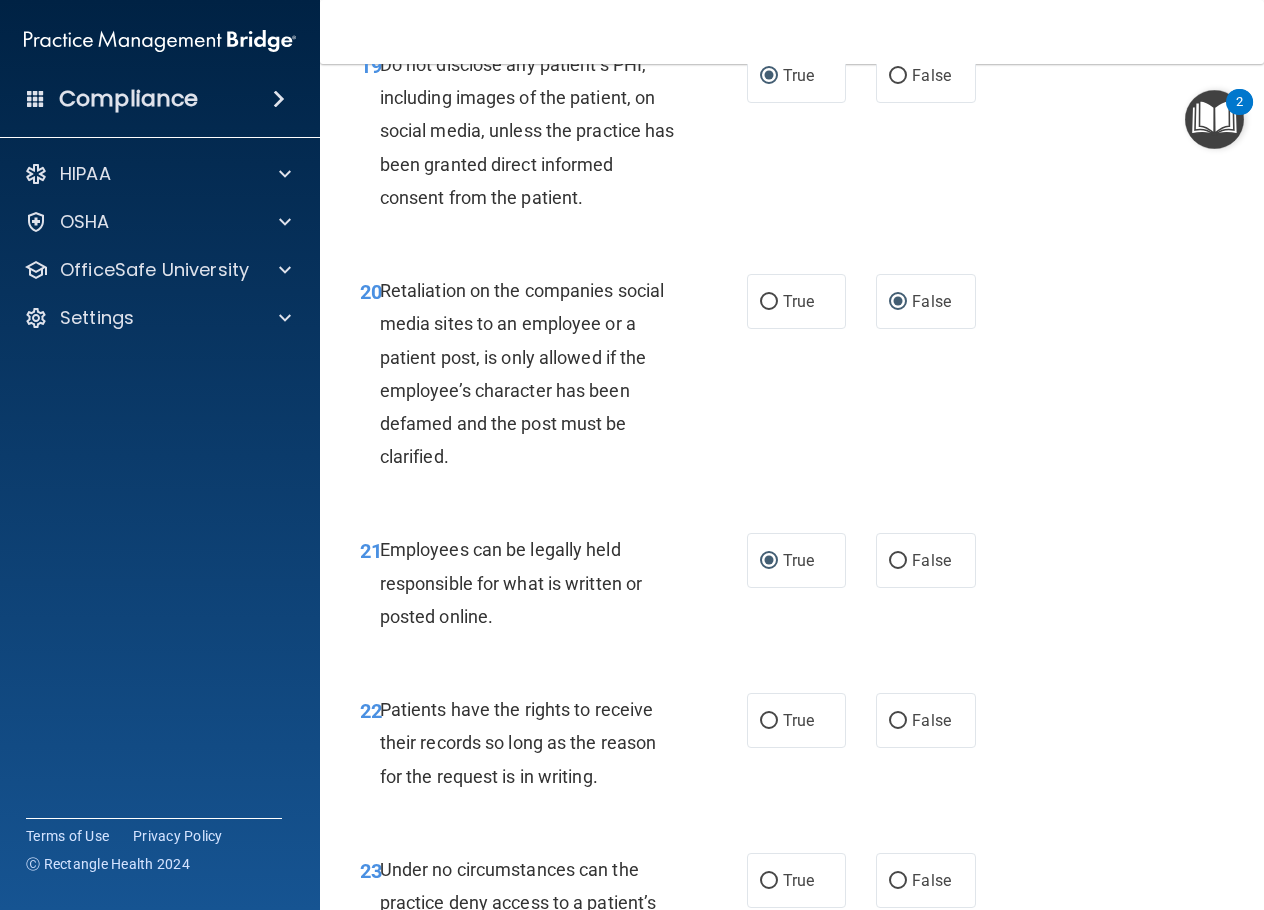 scroll, scrollTop: 4600, scrollLeft: 0, axis: vertical 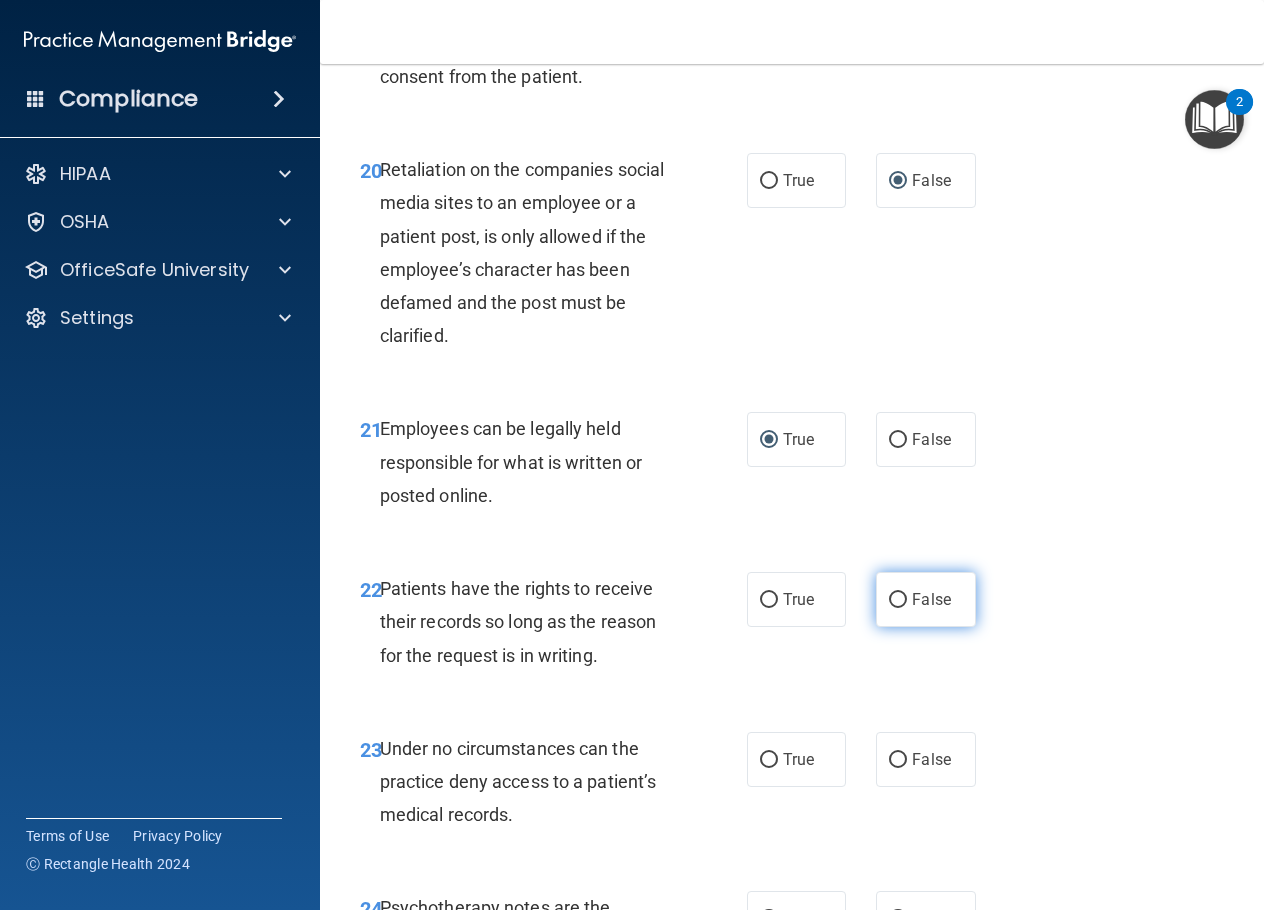 click on "False" at bounding box center (898, 600) 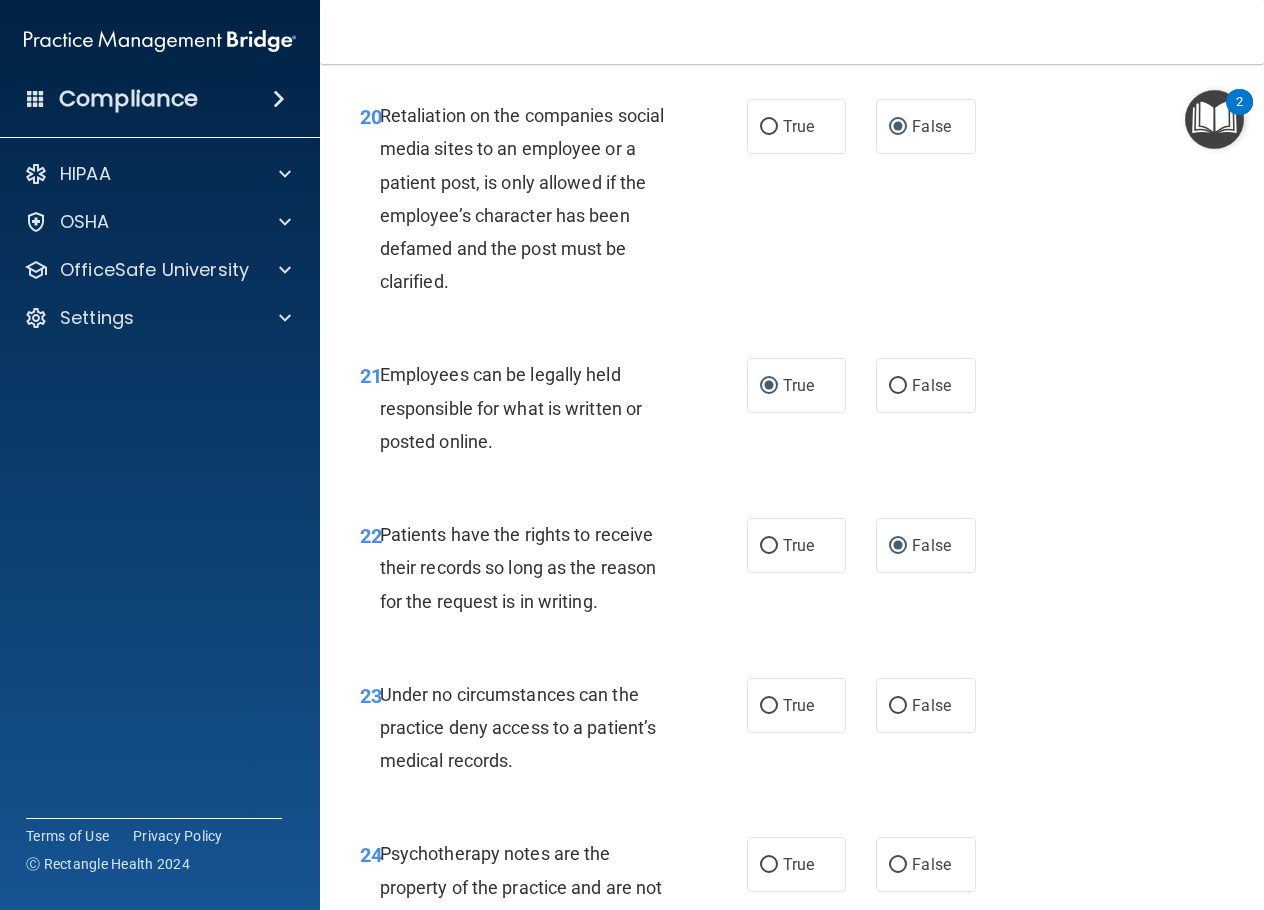 scroll, scrollTop: 4700, scrollLeft: 0, axis: vertical 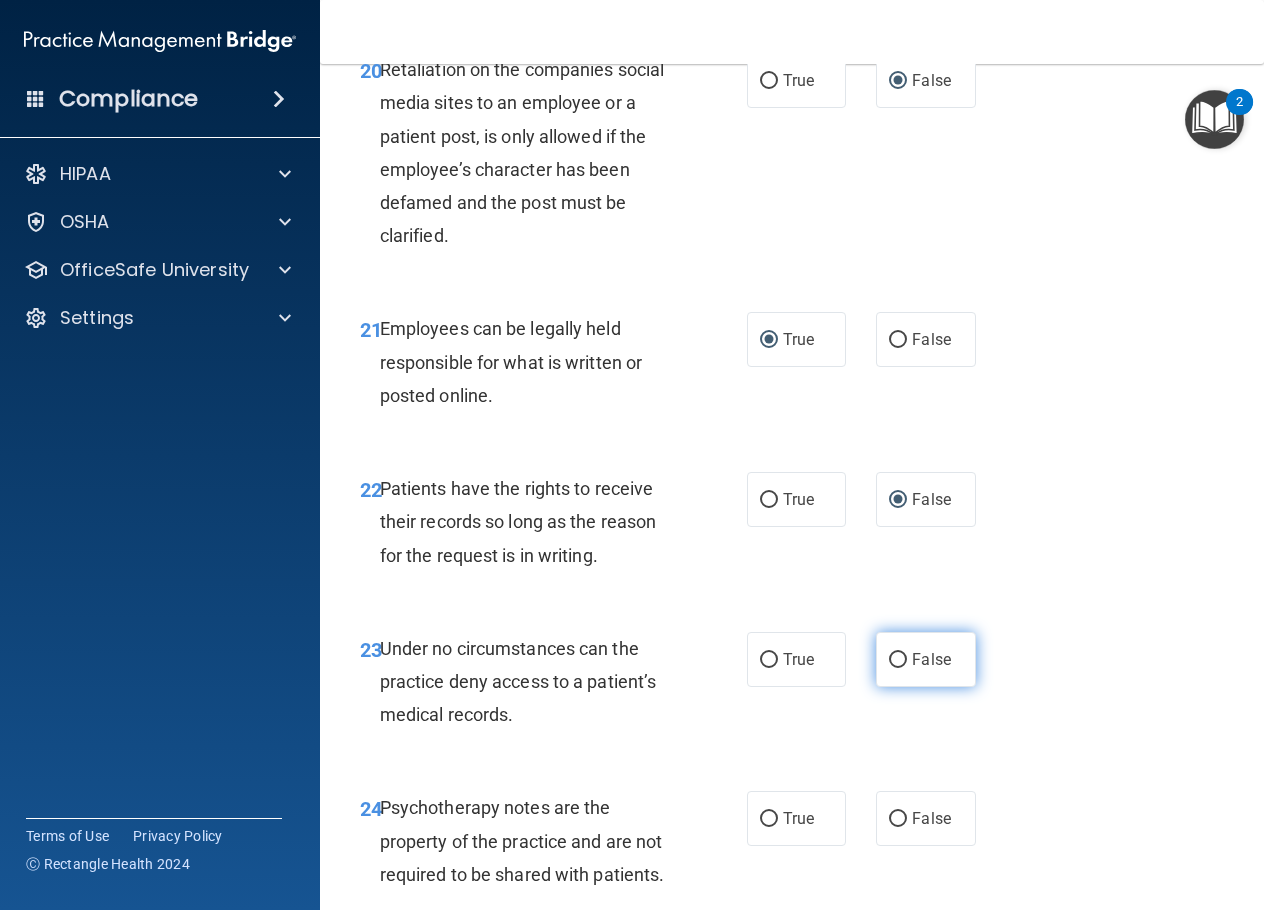 click on "False" at bounding box center [931, 659] 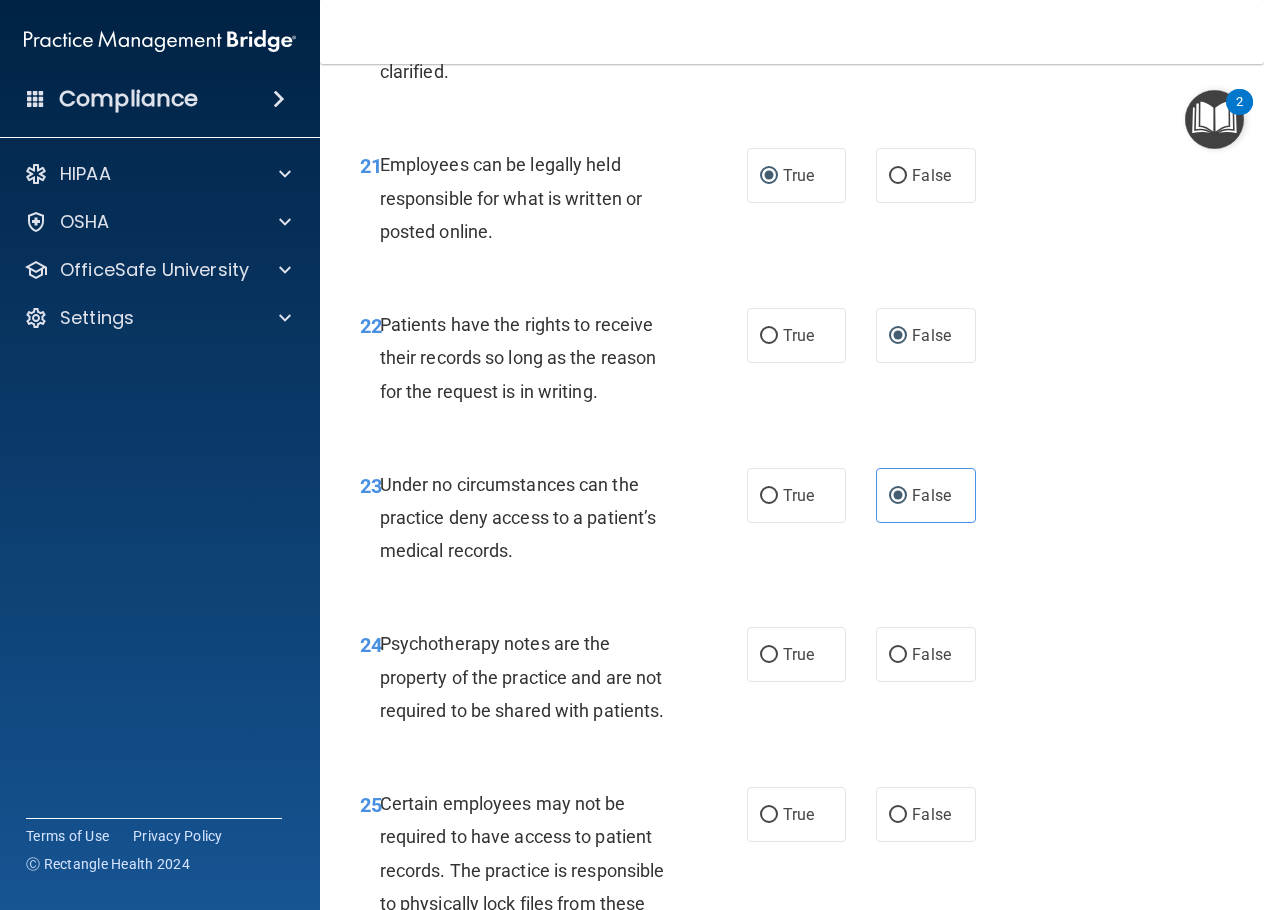 scroll, scrollTop: 4900, scrollLeft: 0, axis: vertical 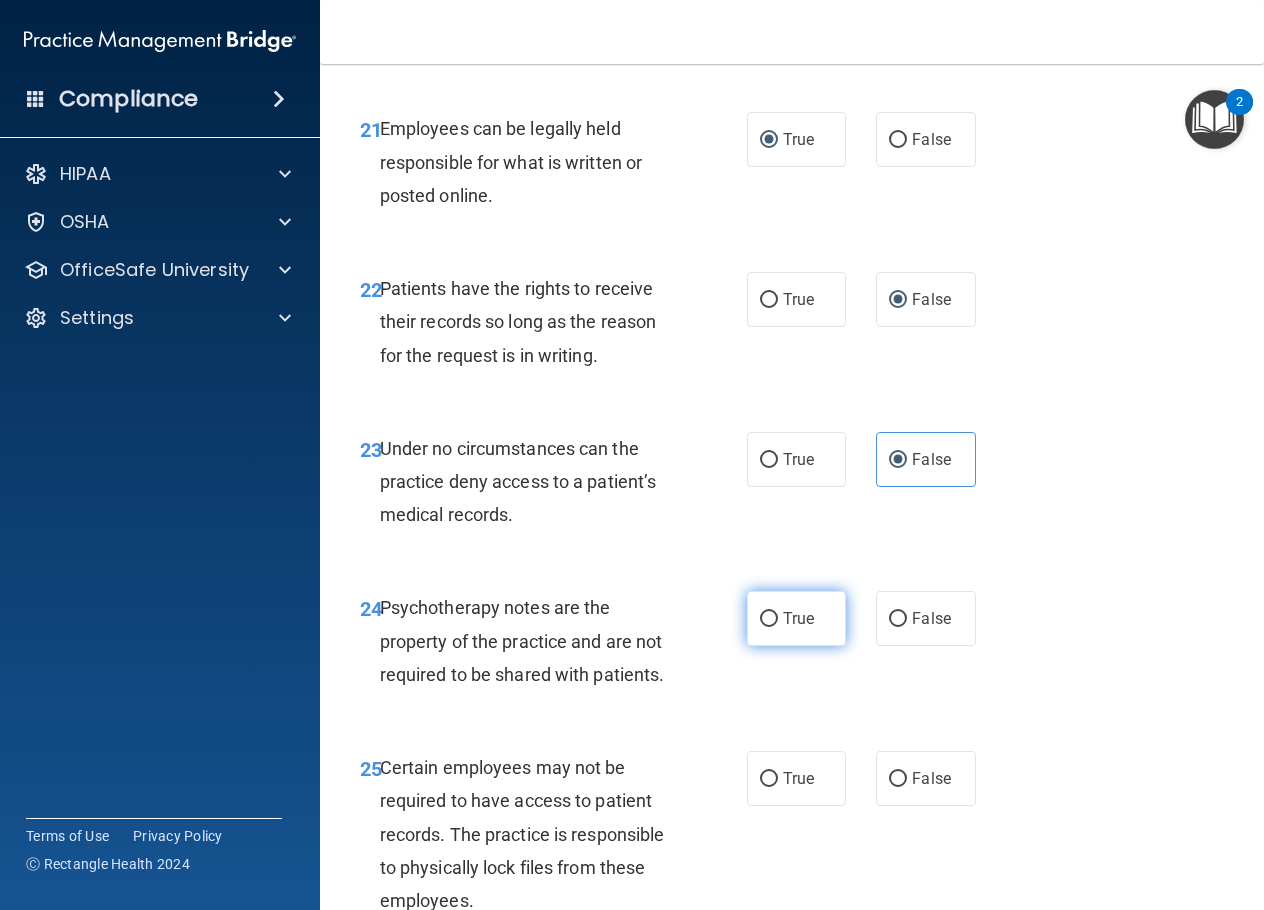 drag, startPoint x: 766, startPoint y: 718, endPoint x: 800, endPoint y: 815, distance: 102.78619 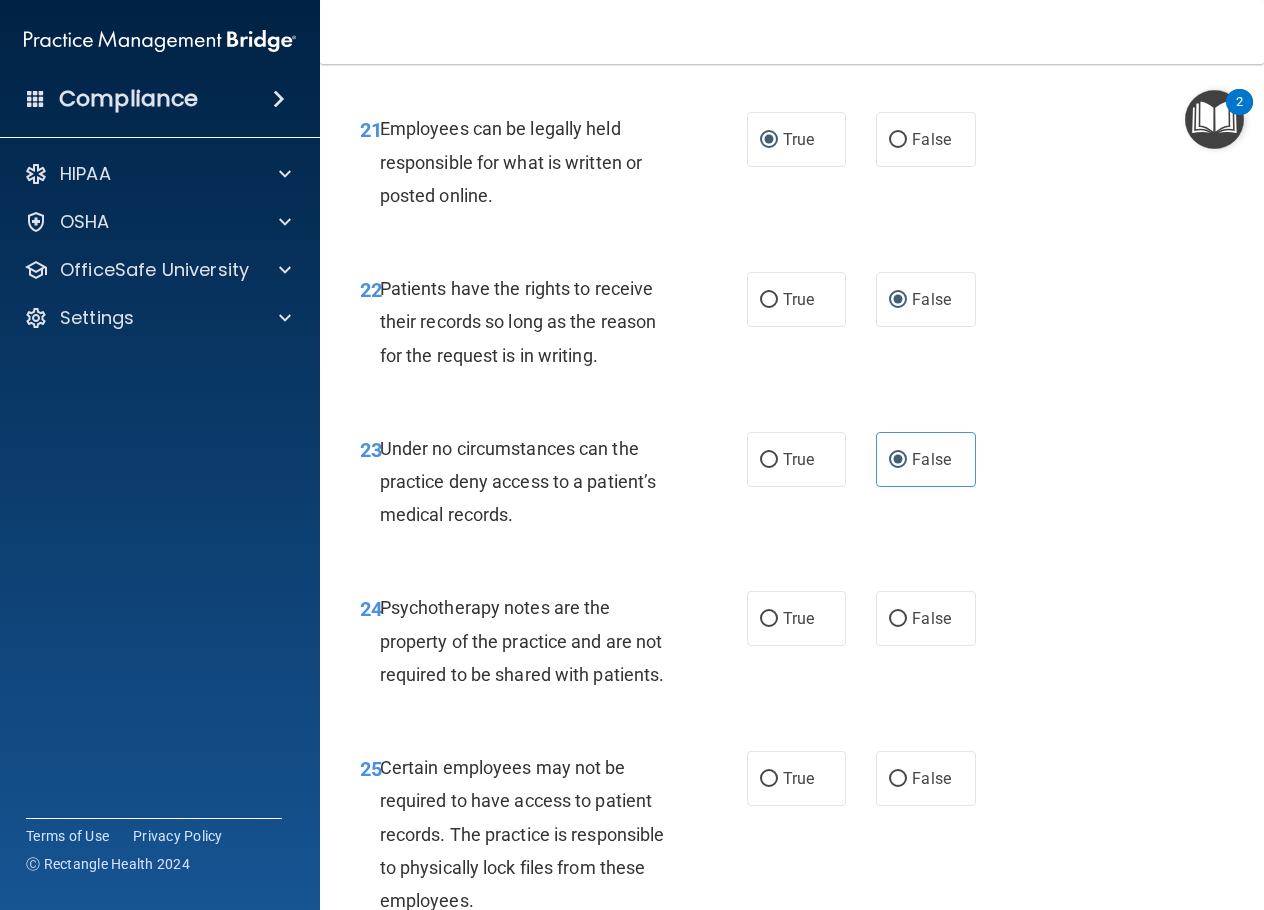 radio on "true" 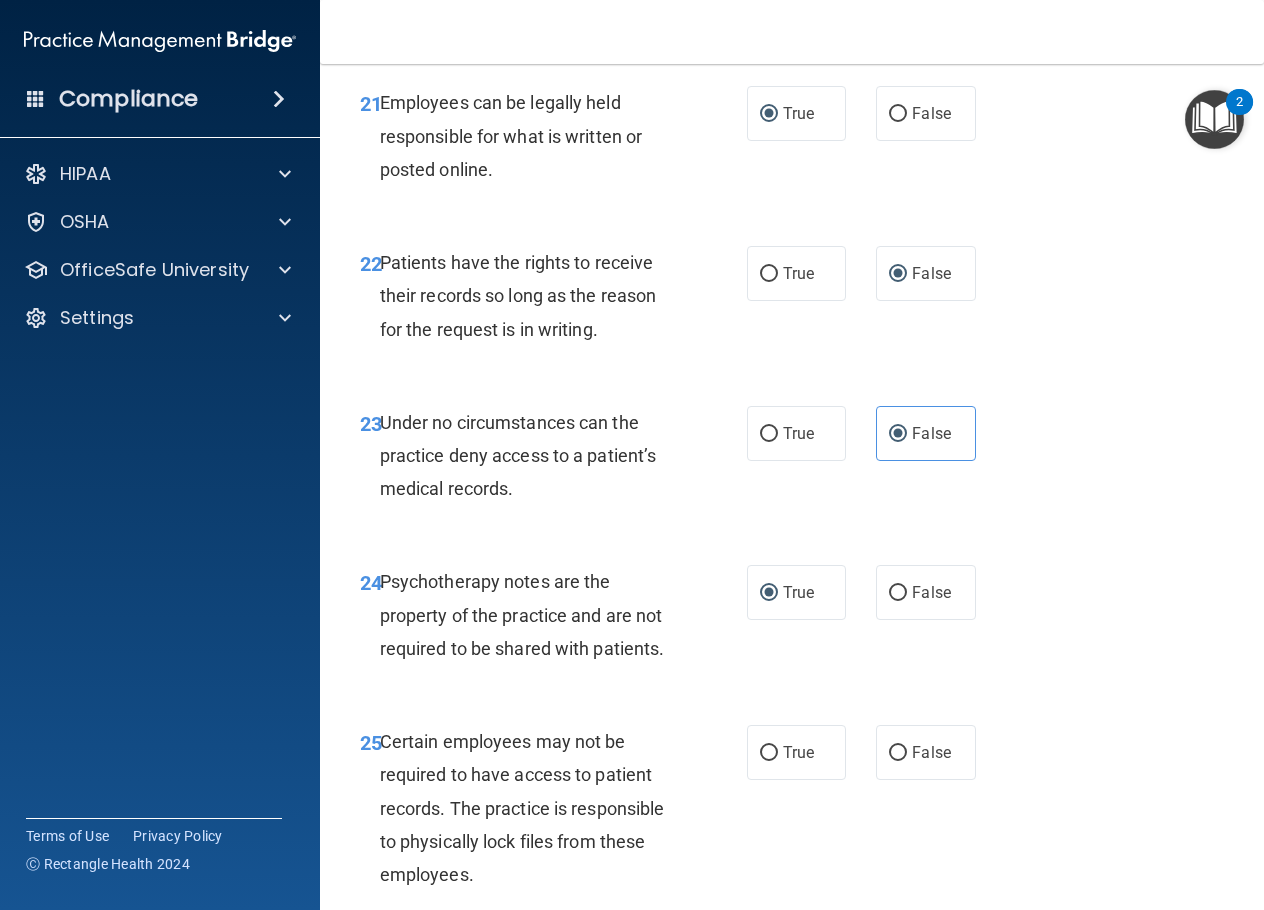 scroll, scrollTop: 5000, scrollLeft: 0, axis: vertical 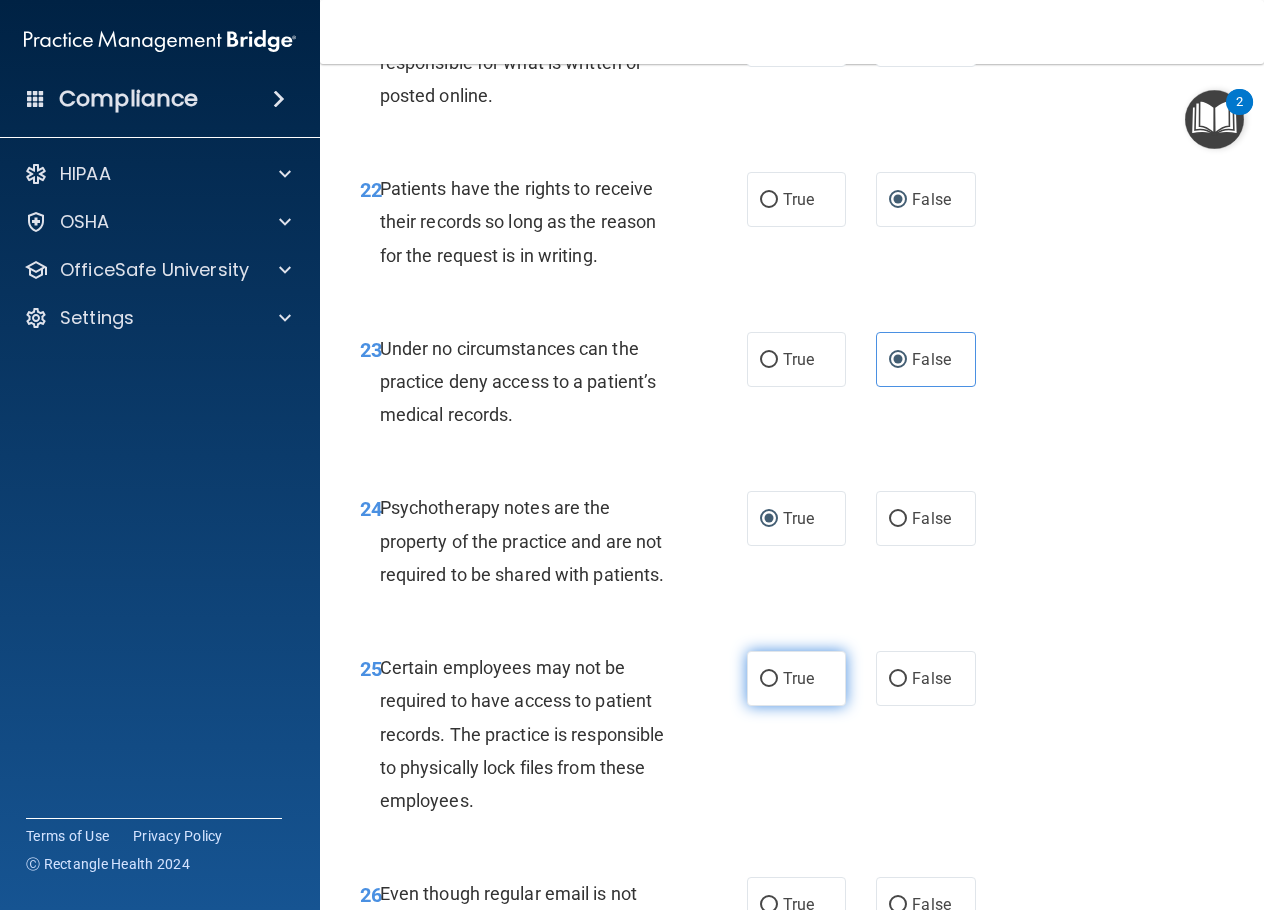 click on "True" at bounding box center [796, 678] 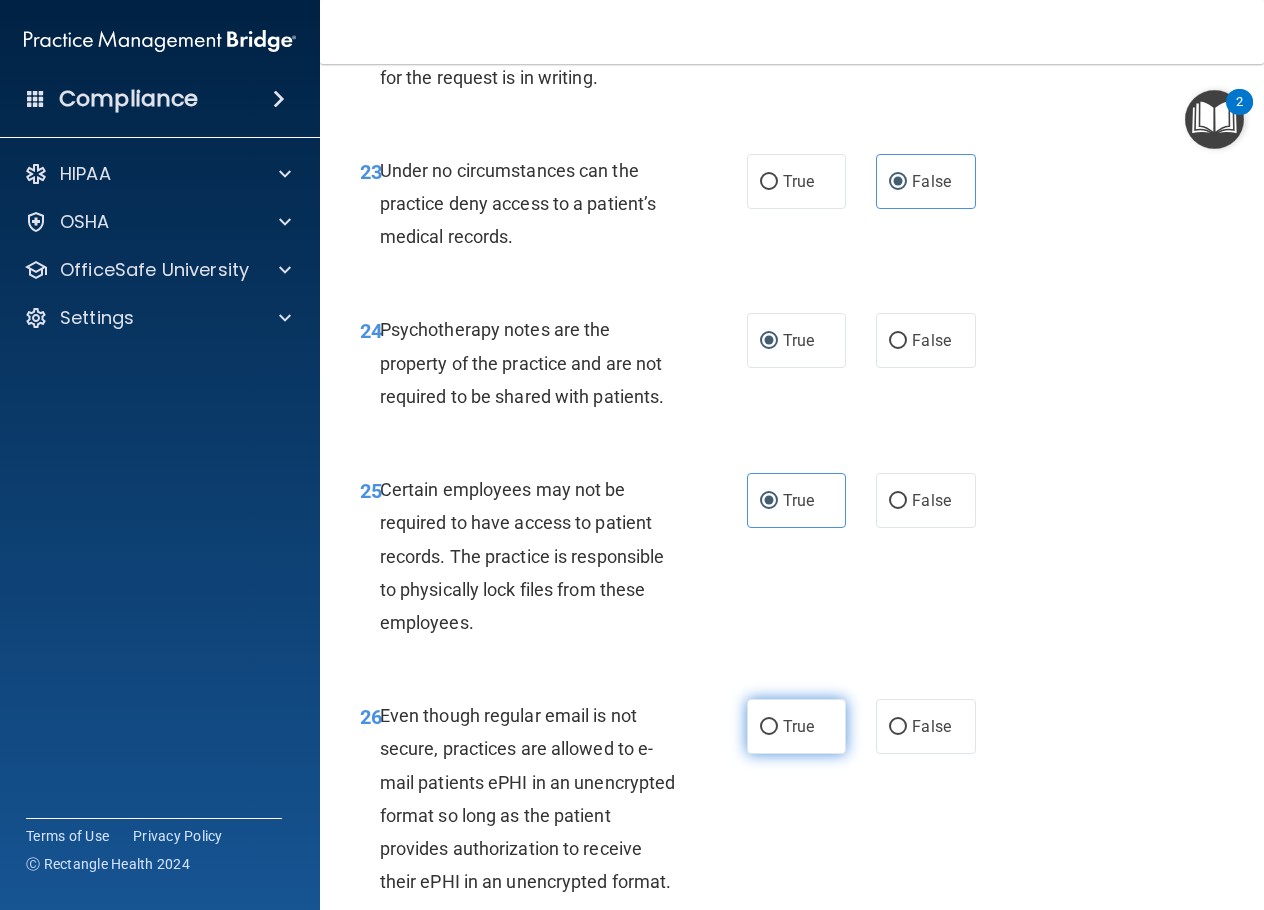 scroll, scrollTop: 5200, scrollLeft: 0, axis: vertical 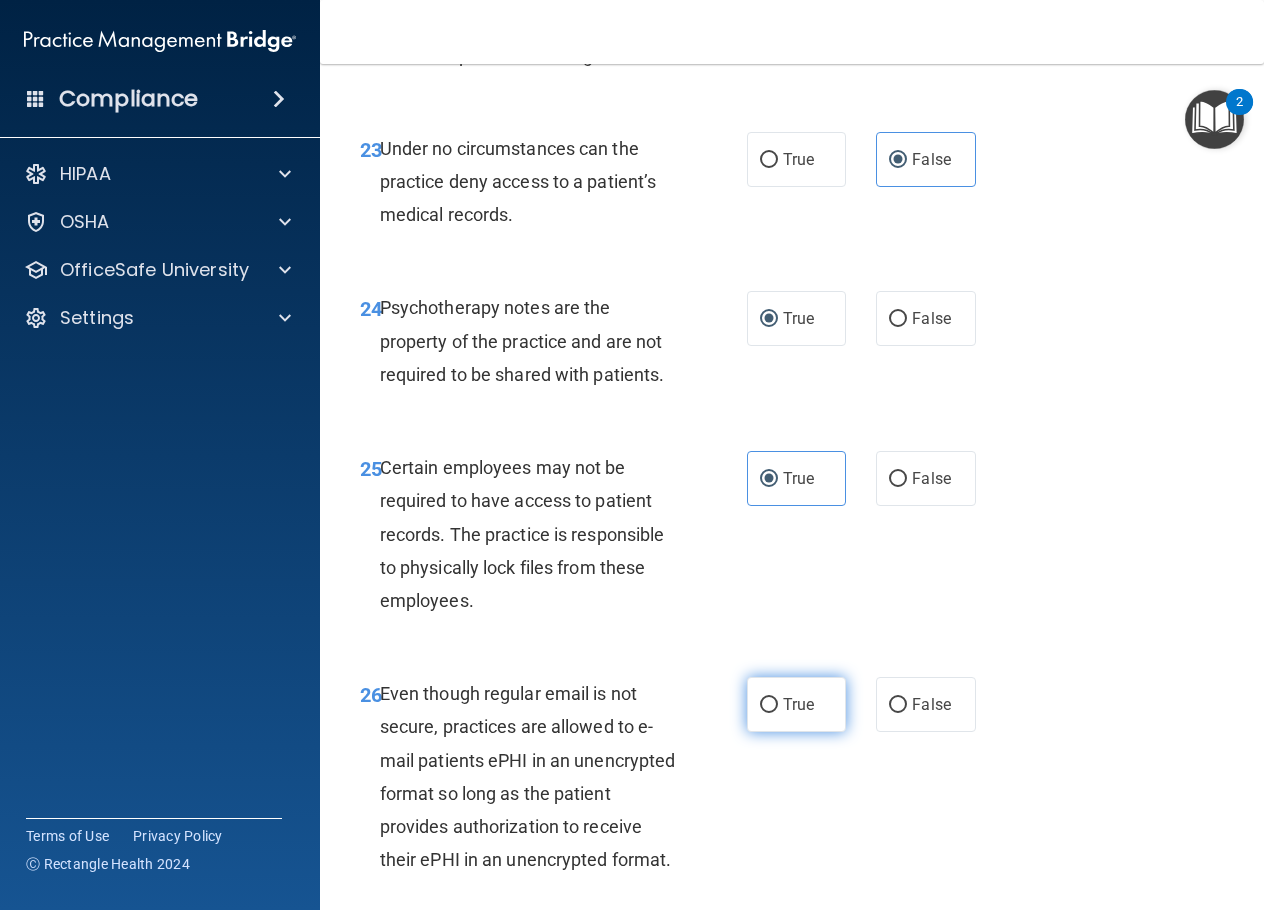 click on "True" at bounding box center (769, 705) 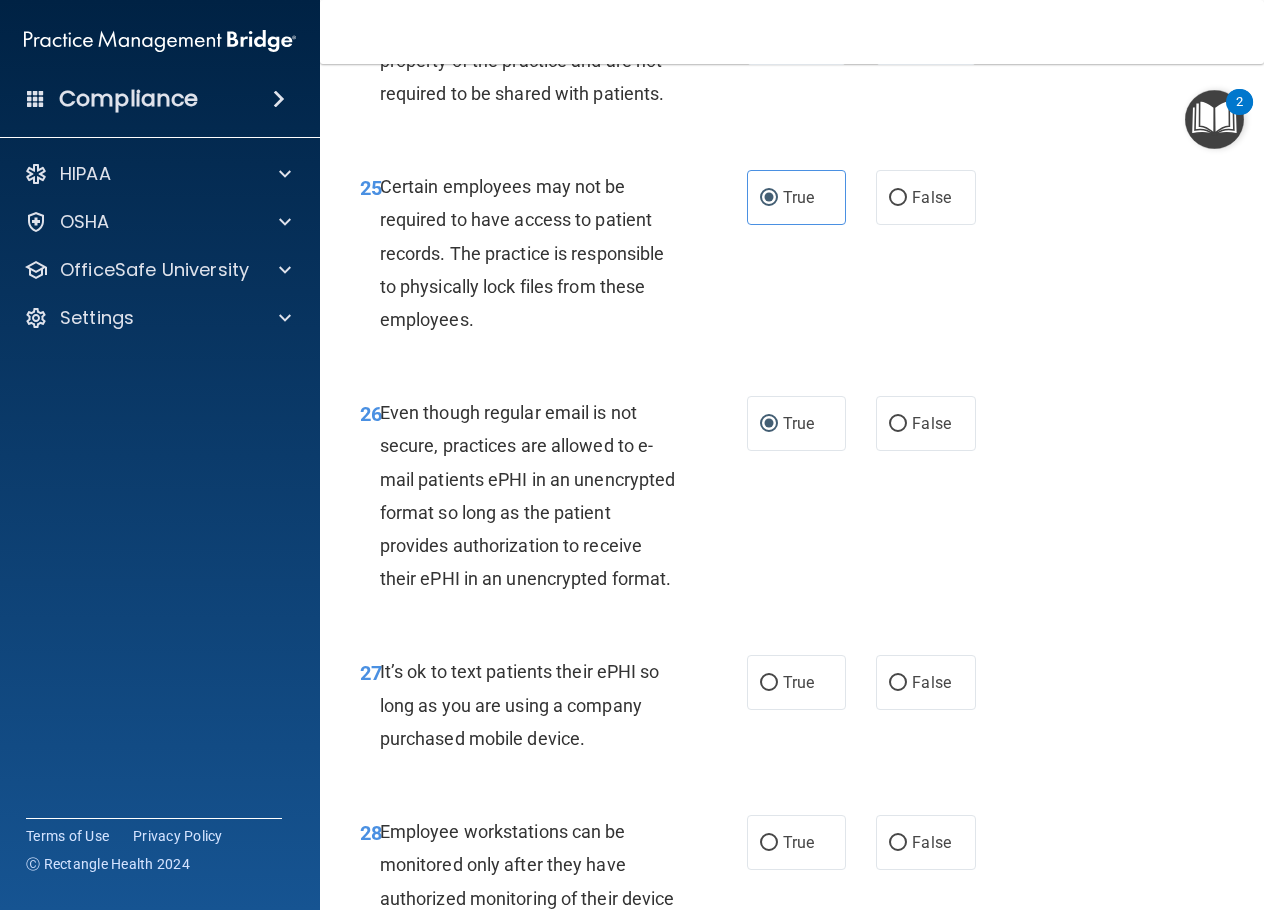 scroll, scrollTop: 5500, scrollLeft: 0, axis: vertical 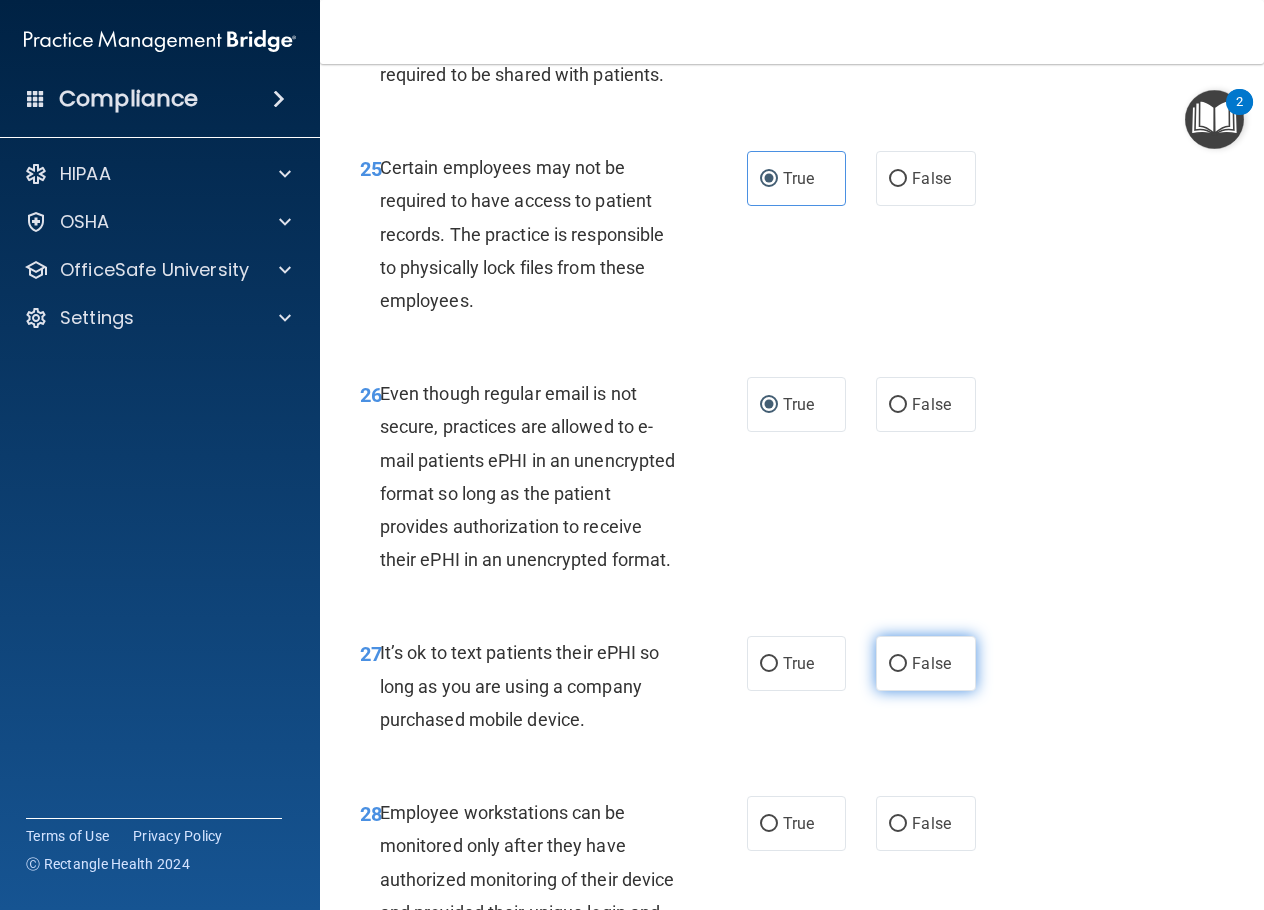 click on "False" at bounding box center (898, 664) 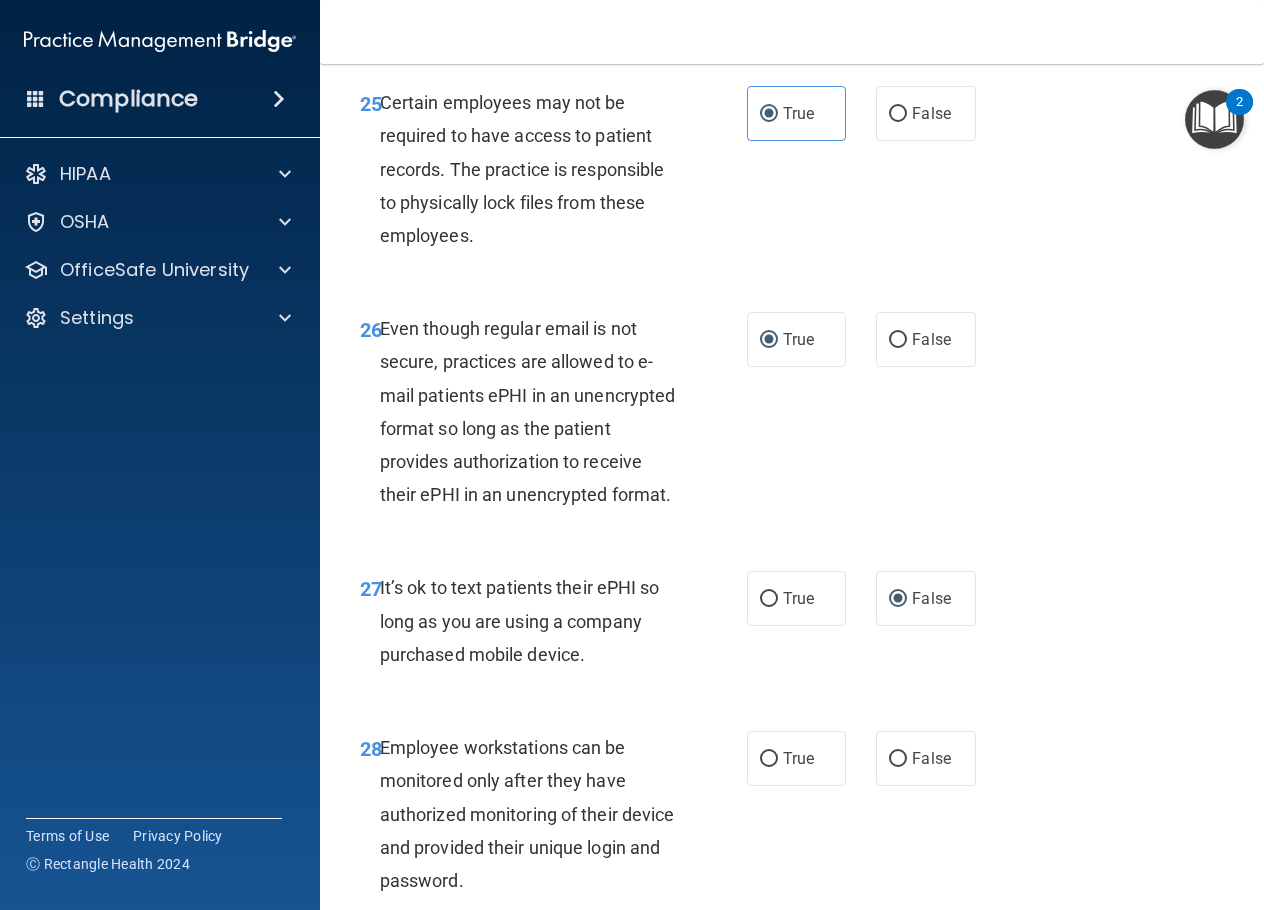 scroll, scrollTop: 5600, scrollLeft: 0, axis: vertical 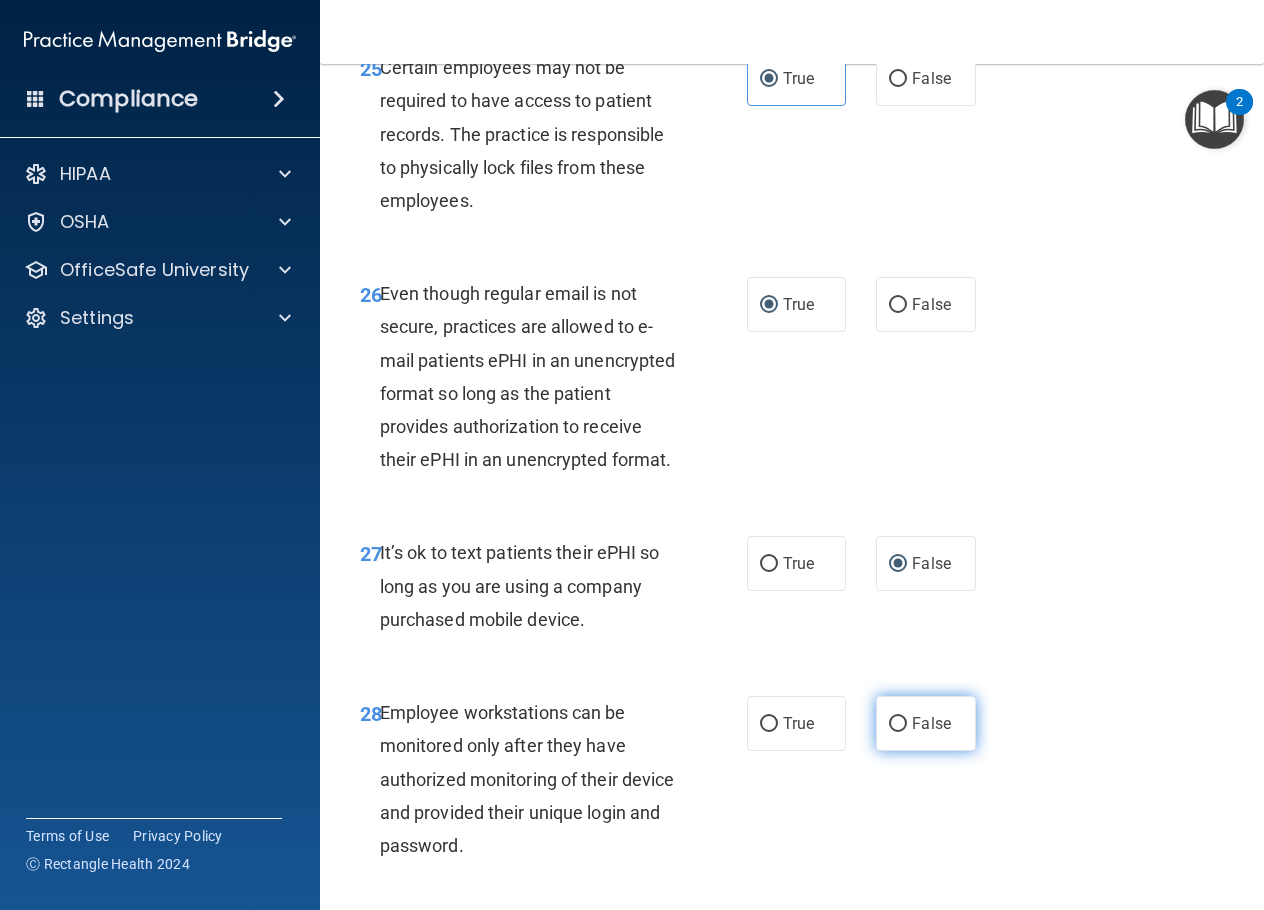 click on "False" at bounding box center [898, 724] 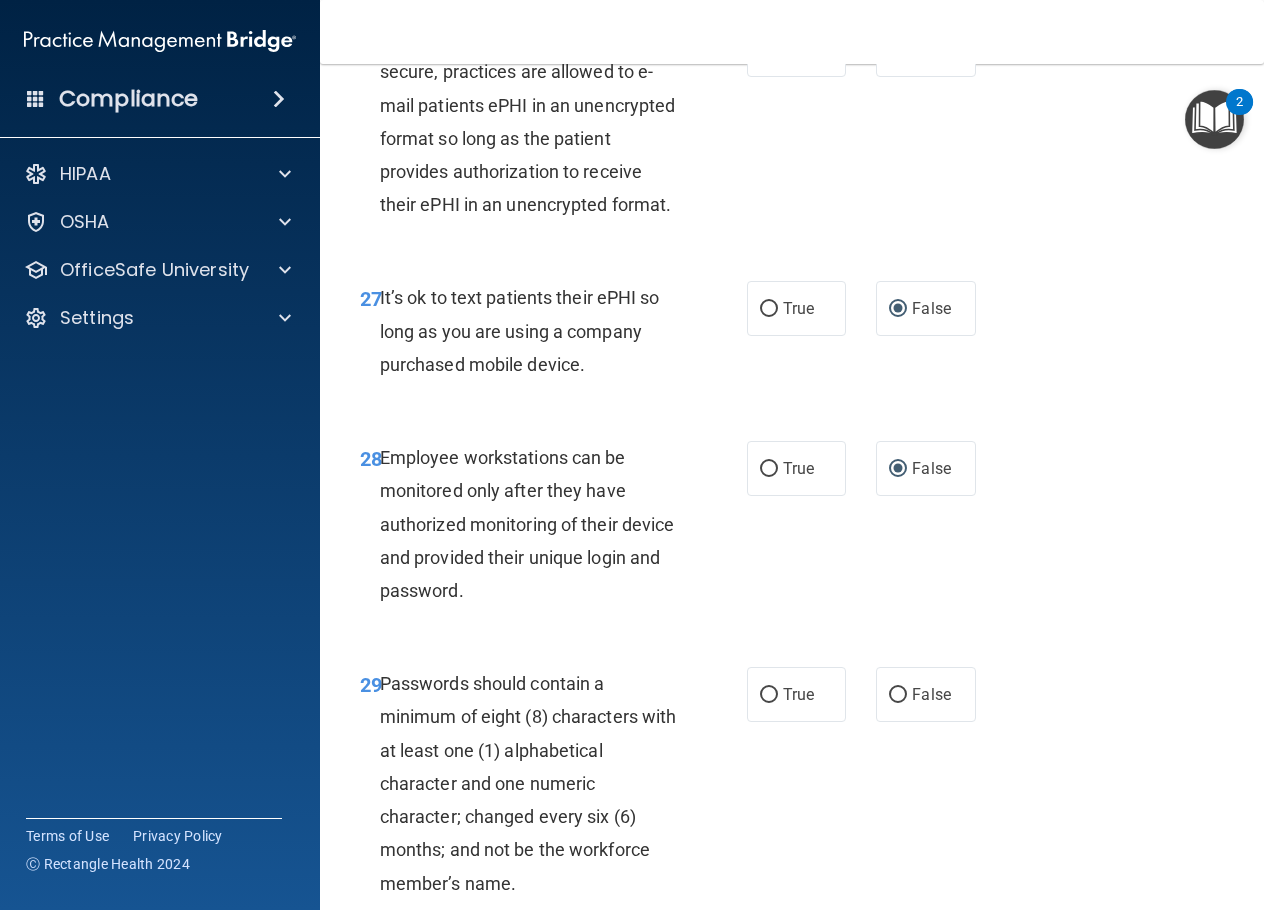 scroll, scrollTop: 5900, scrollLeft: 0, axis: vertical 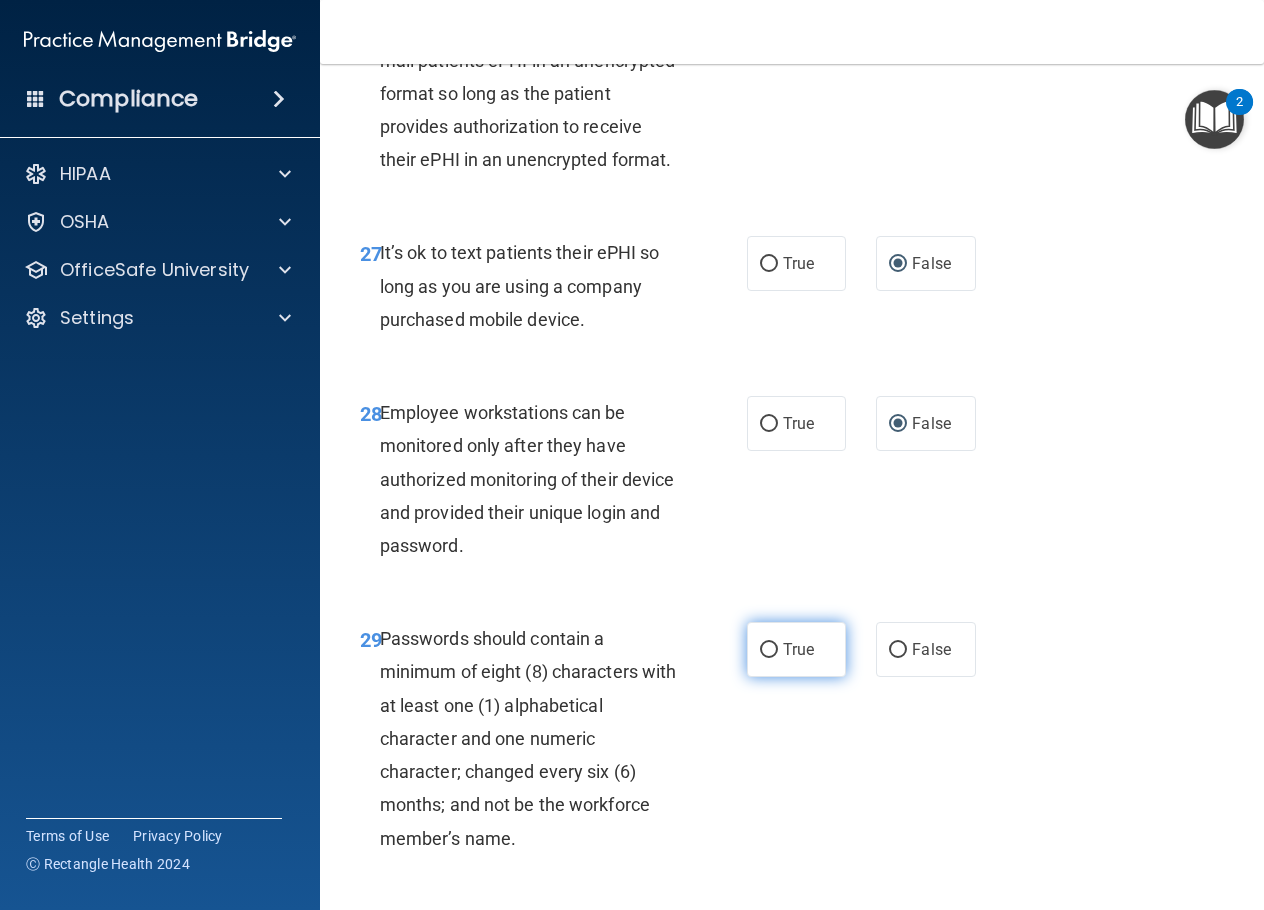 click on "True" at bounding box center (769, 650) 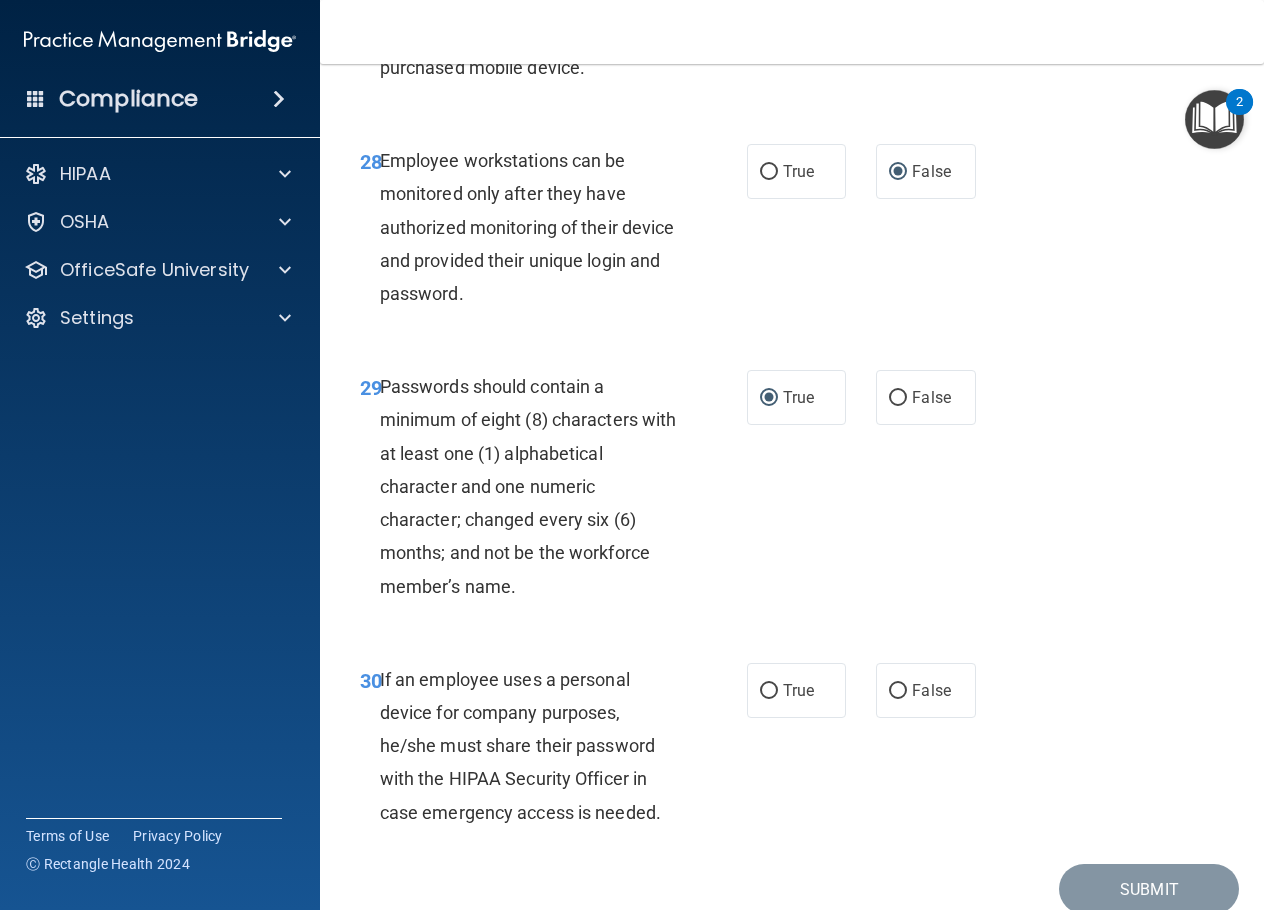 scroll, scrollTop: 6200, scrollLeft: 0, axis: vertical 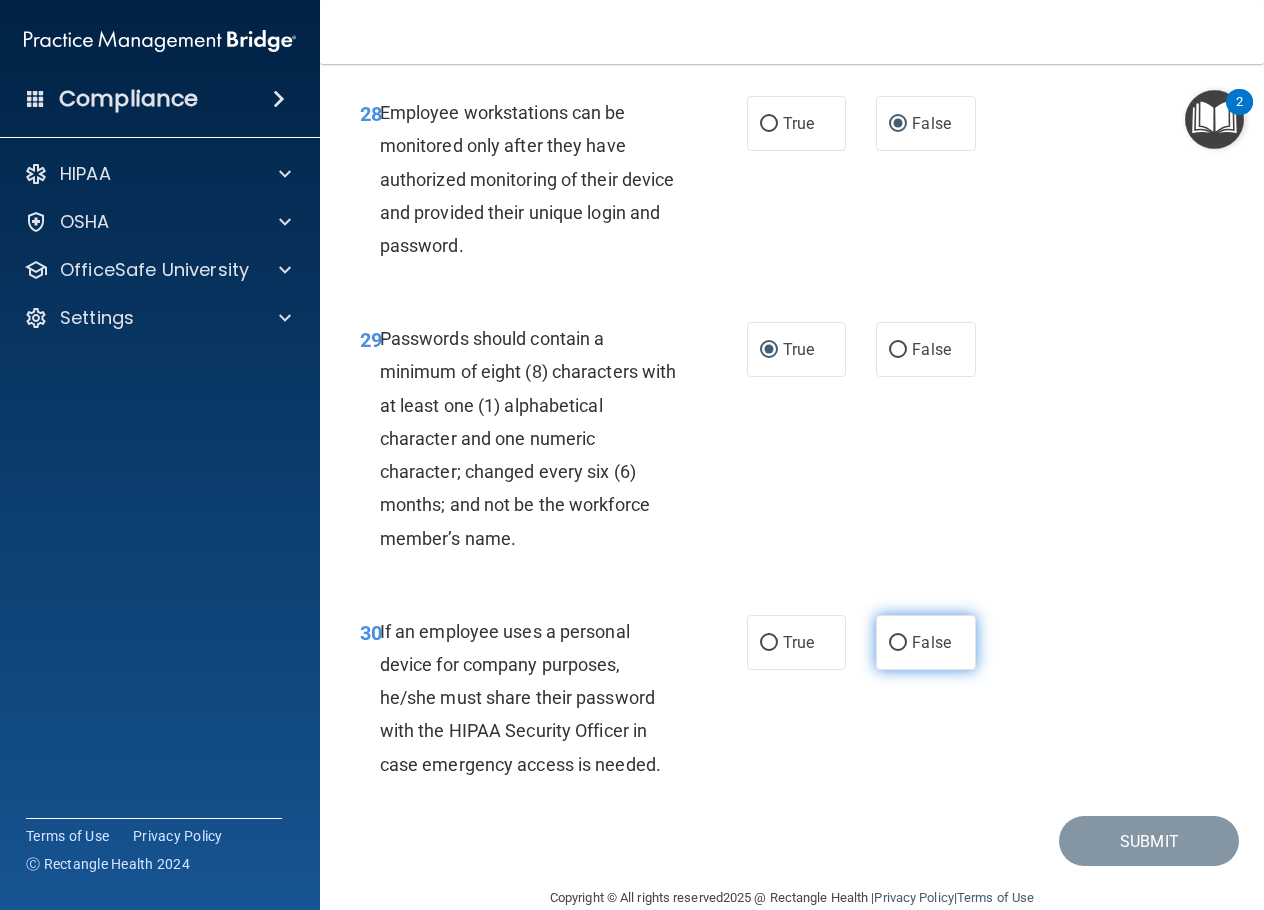 click on "False" at bounding box center [898, 643] 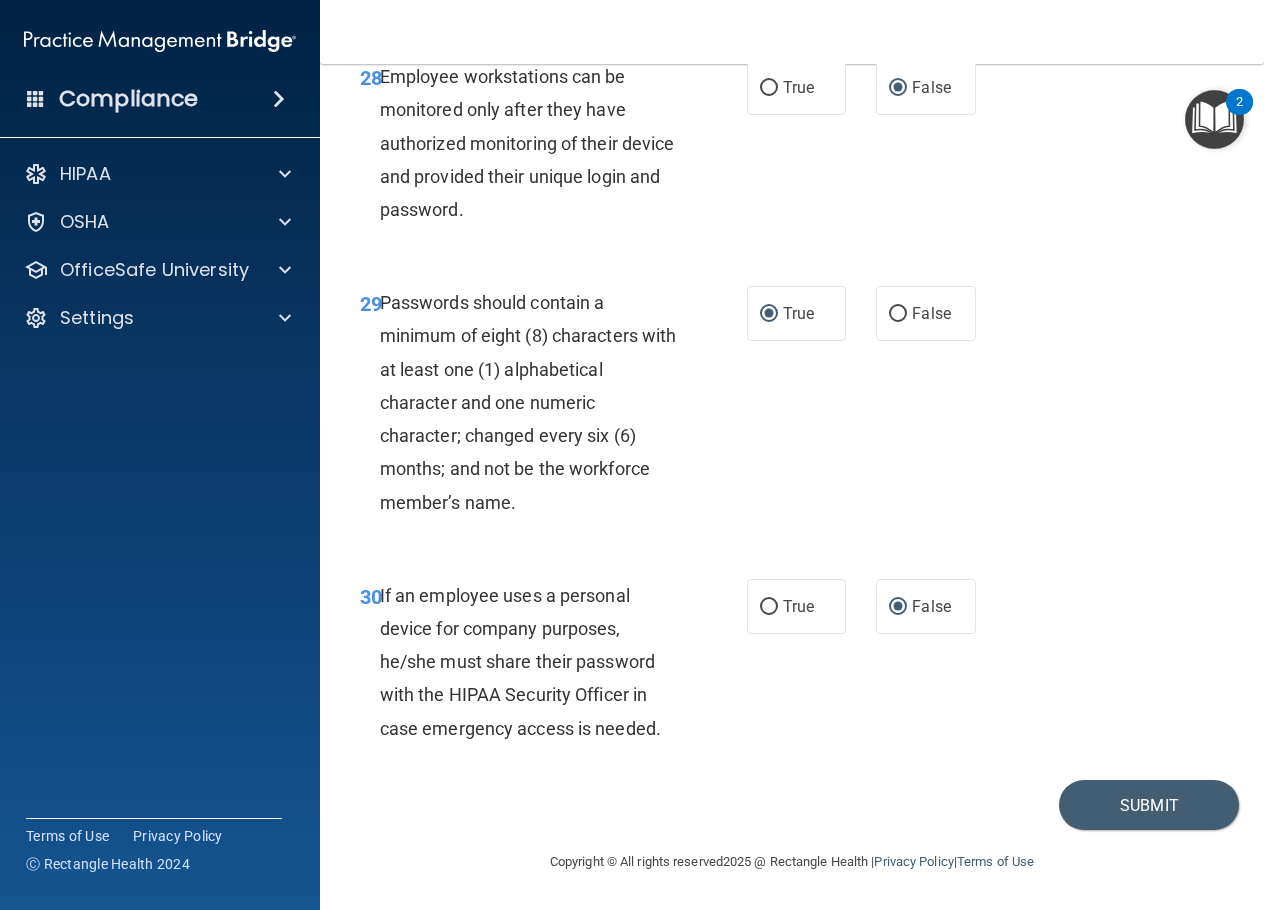 scroll, scrollTop: 6369, scrollLeft: 0, axis: vertical 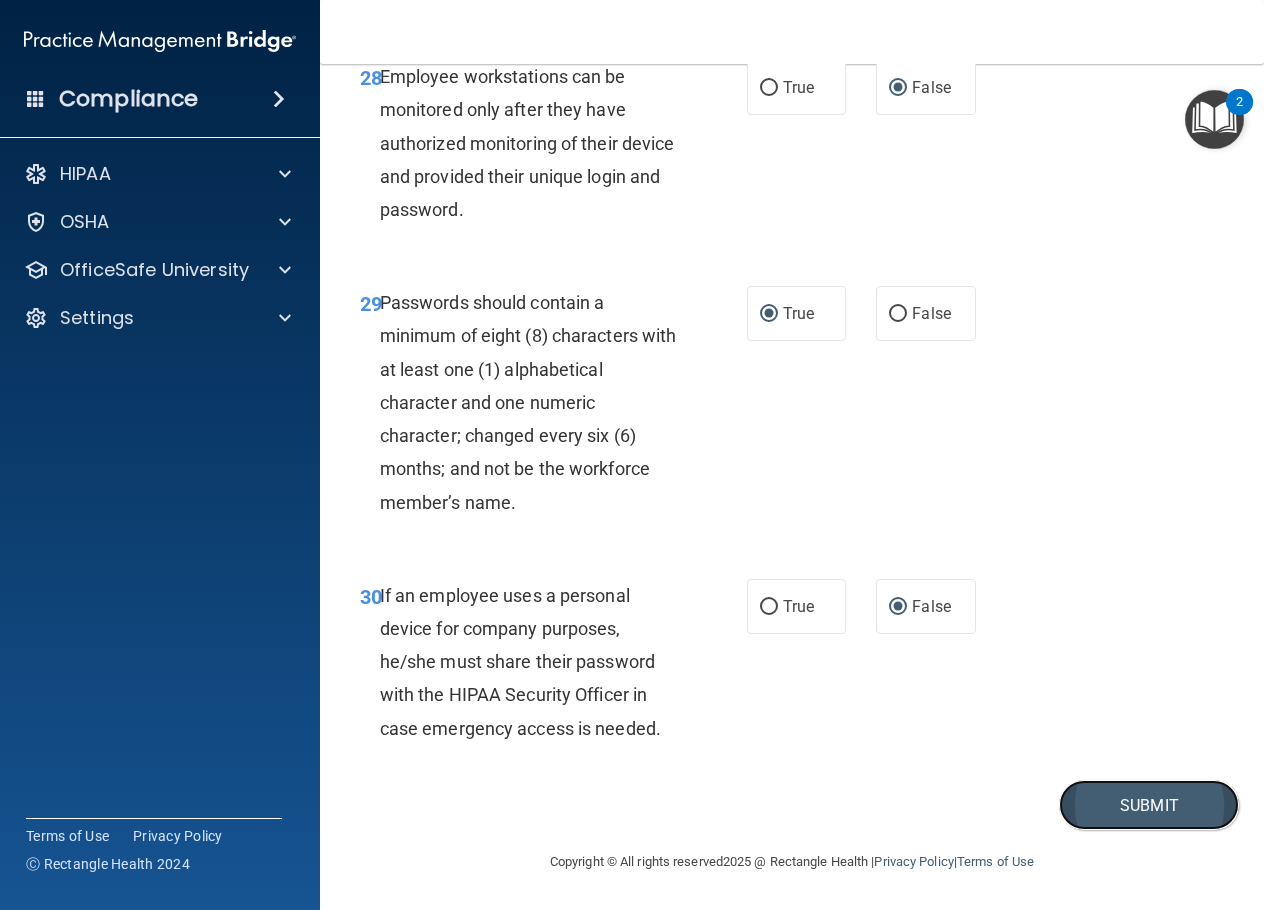 click on "Submit" at bounding box center (1149, 805) 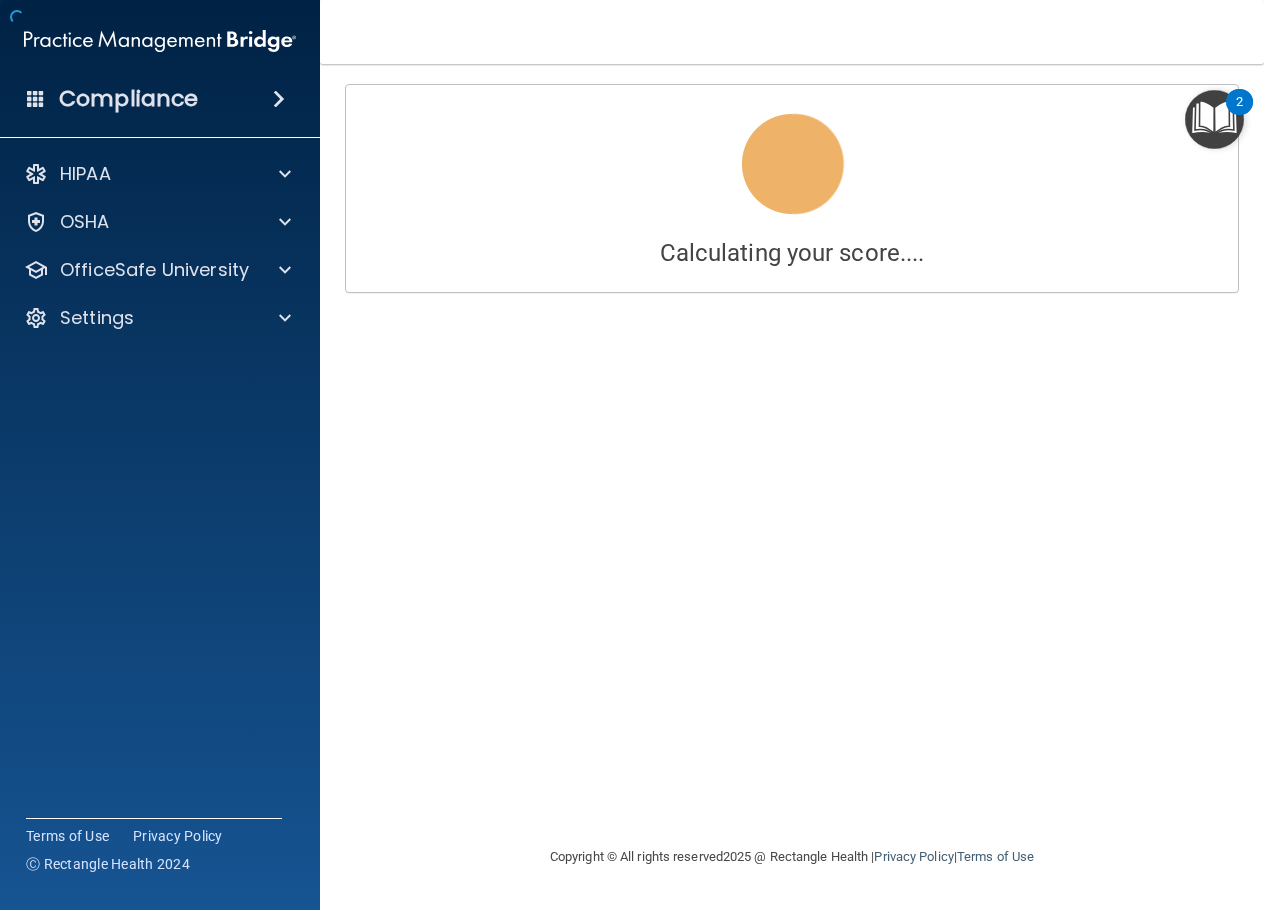 scroll, scrollTop: 0, scrollLeft: 0, axis: both 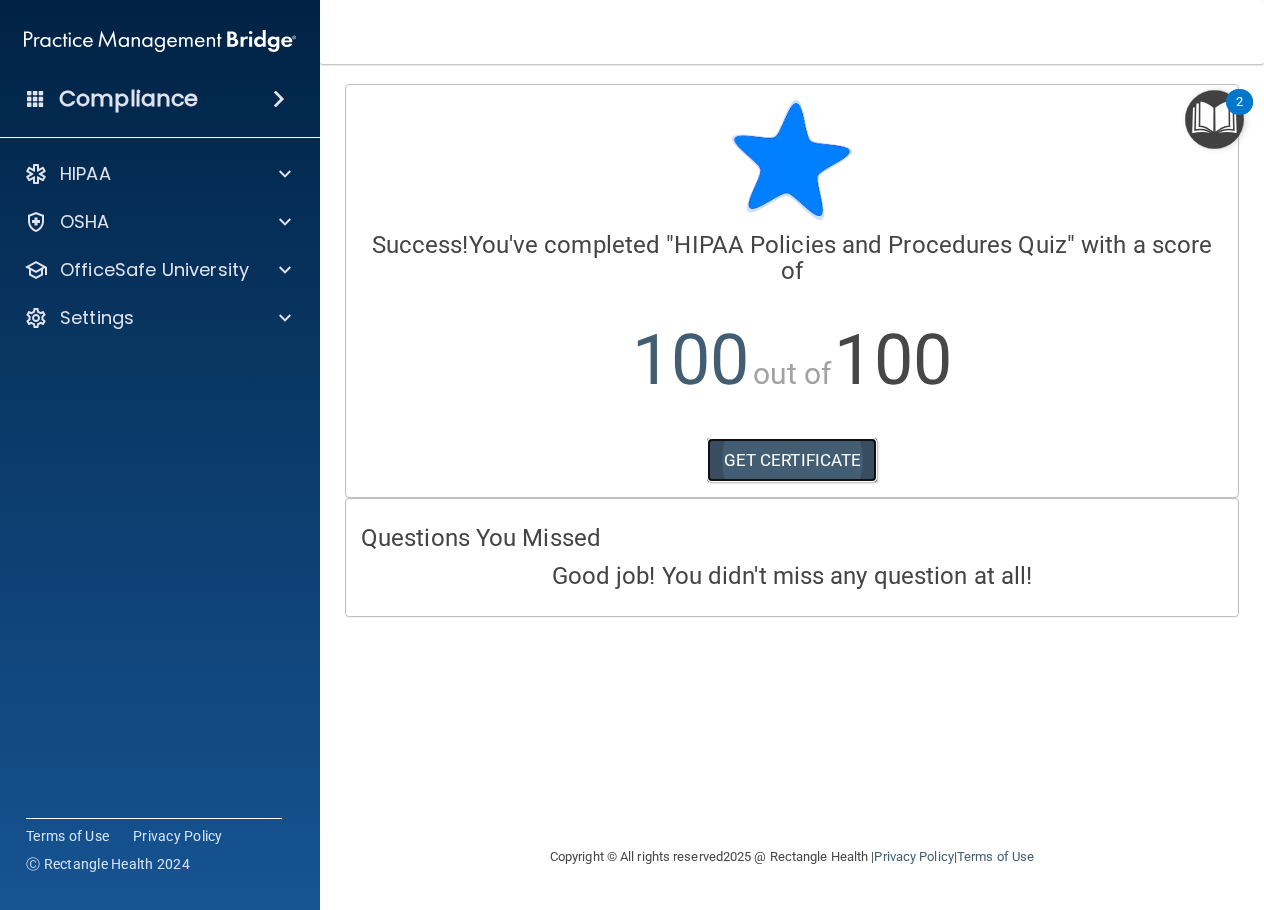 click on "GET CERTIFICATE" at bounding box center [792, 460] 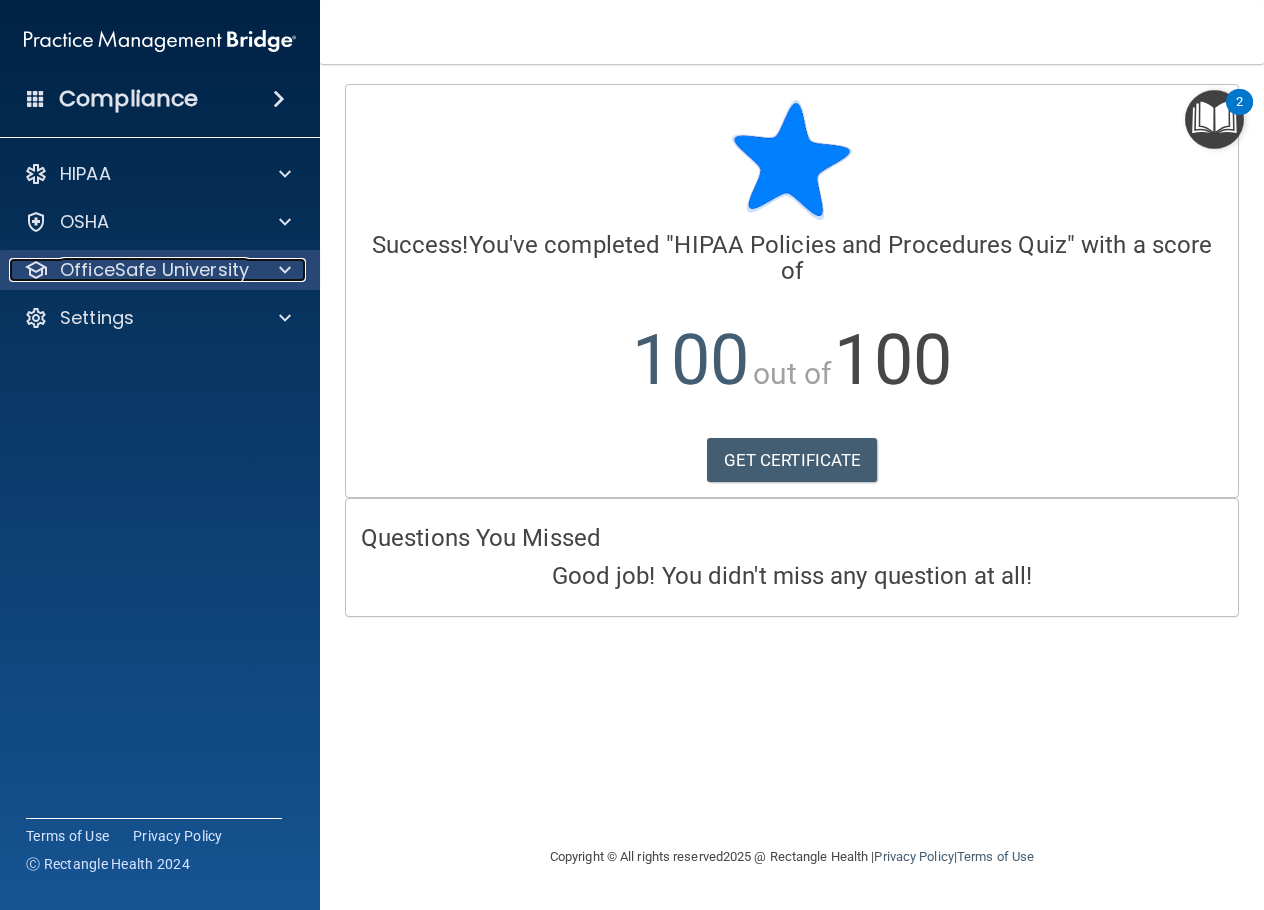 click on "OfficeSafe University" at bounding box center [154, 270] 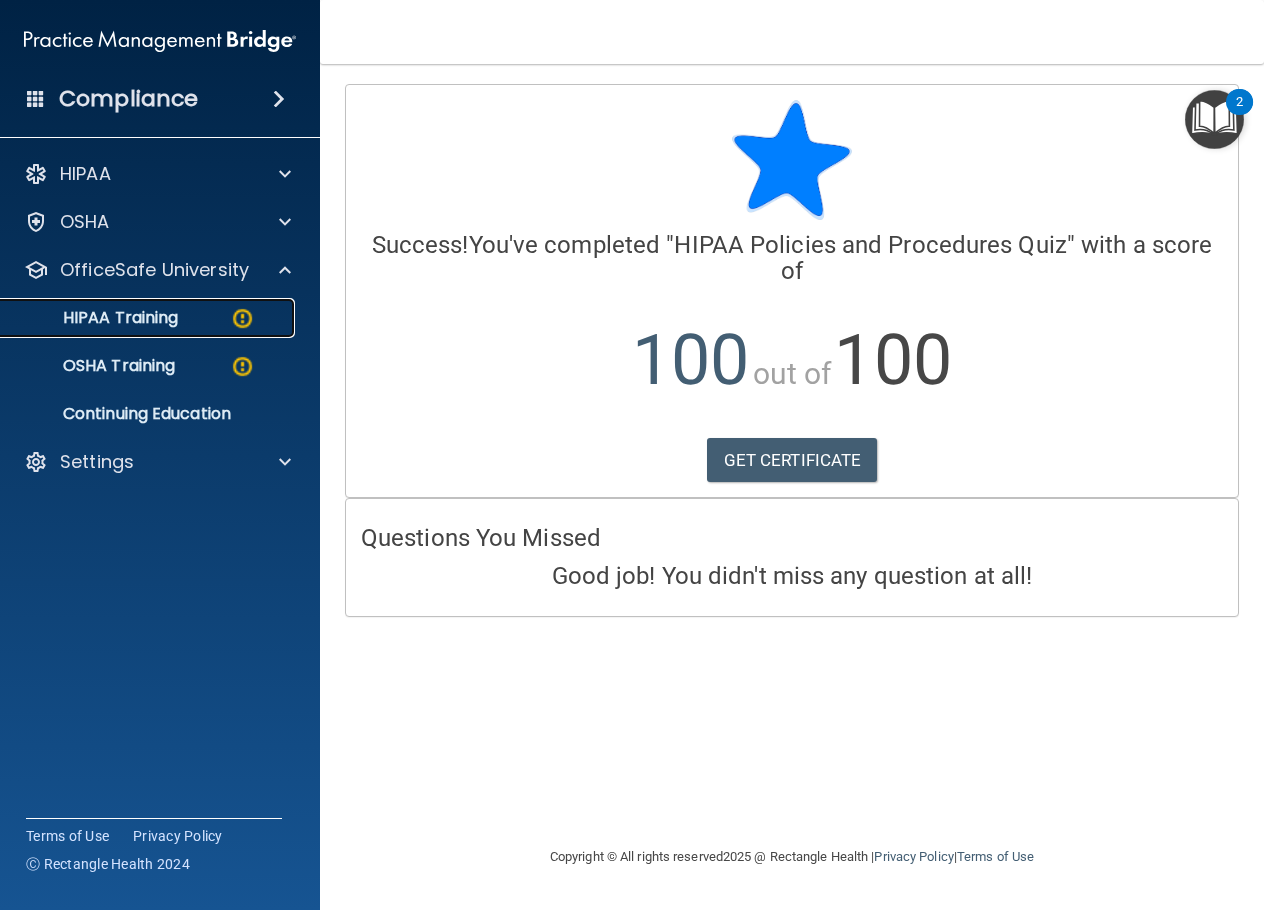 click on "HIPAA Training" at bounding box center [95, 318] 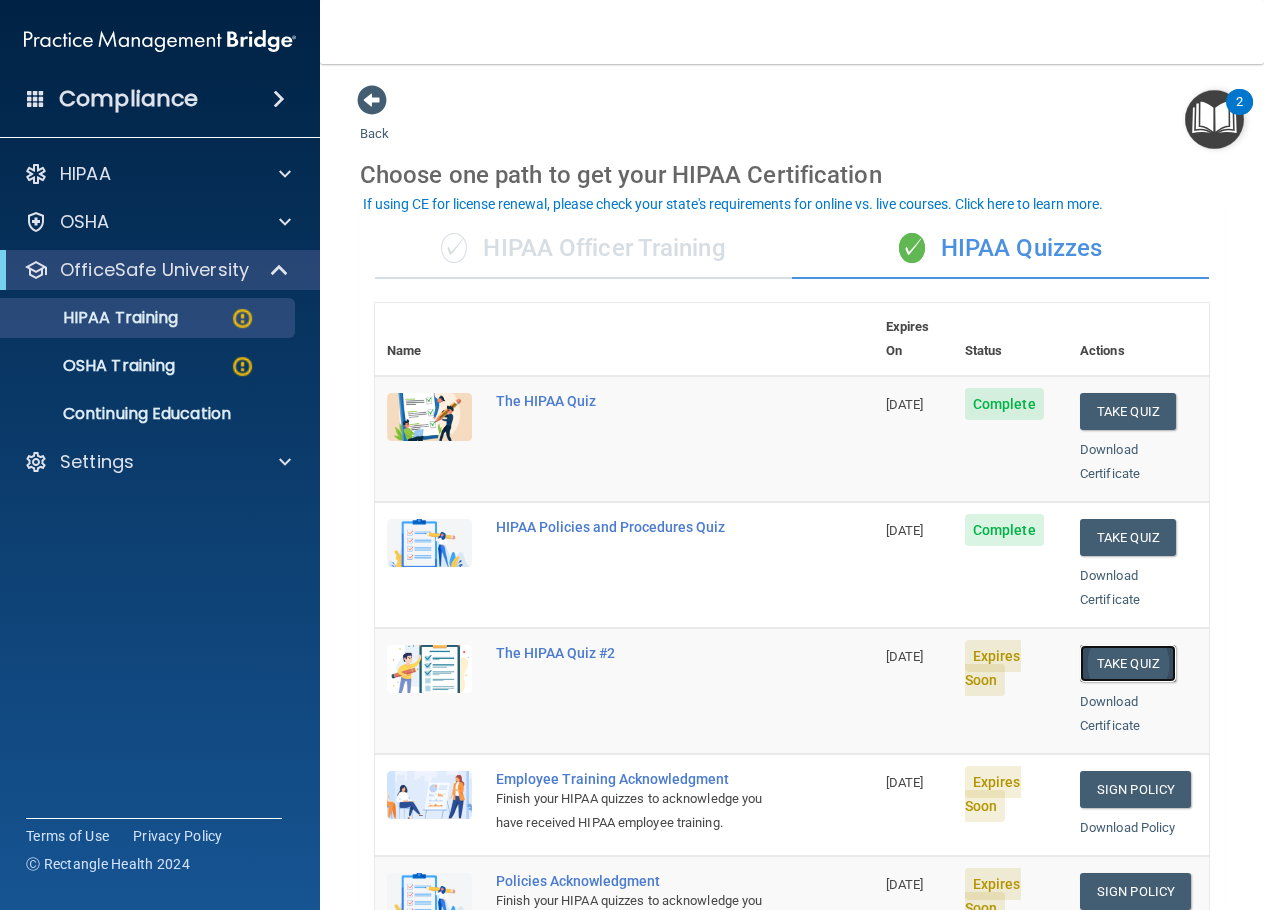 click on "Take Quiz" at bounding box center (1128, 663) 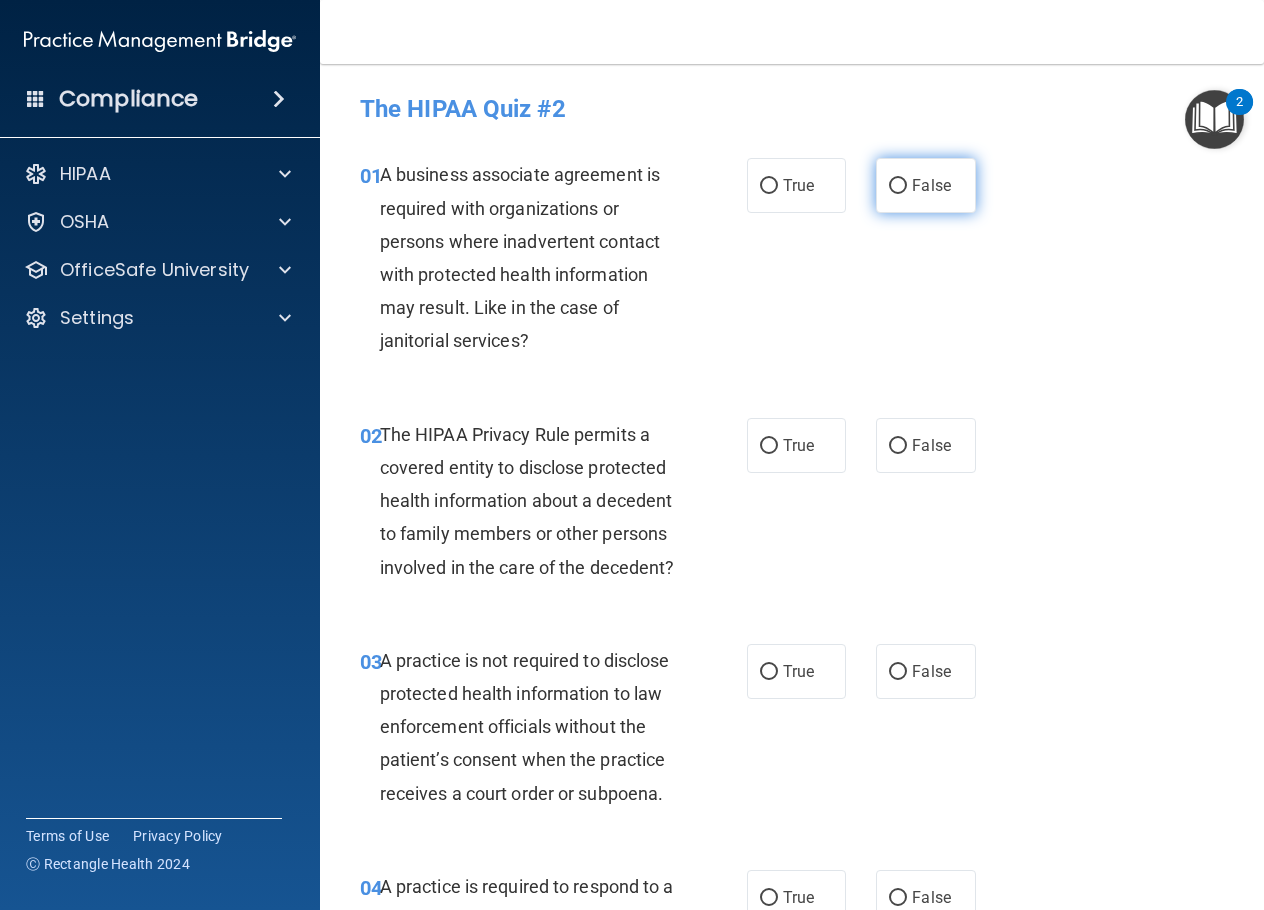 click on "False" at bounding box center [898, 186] 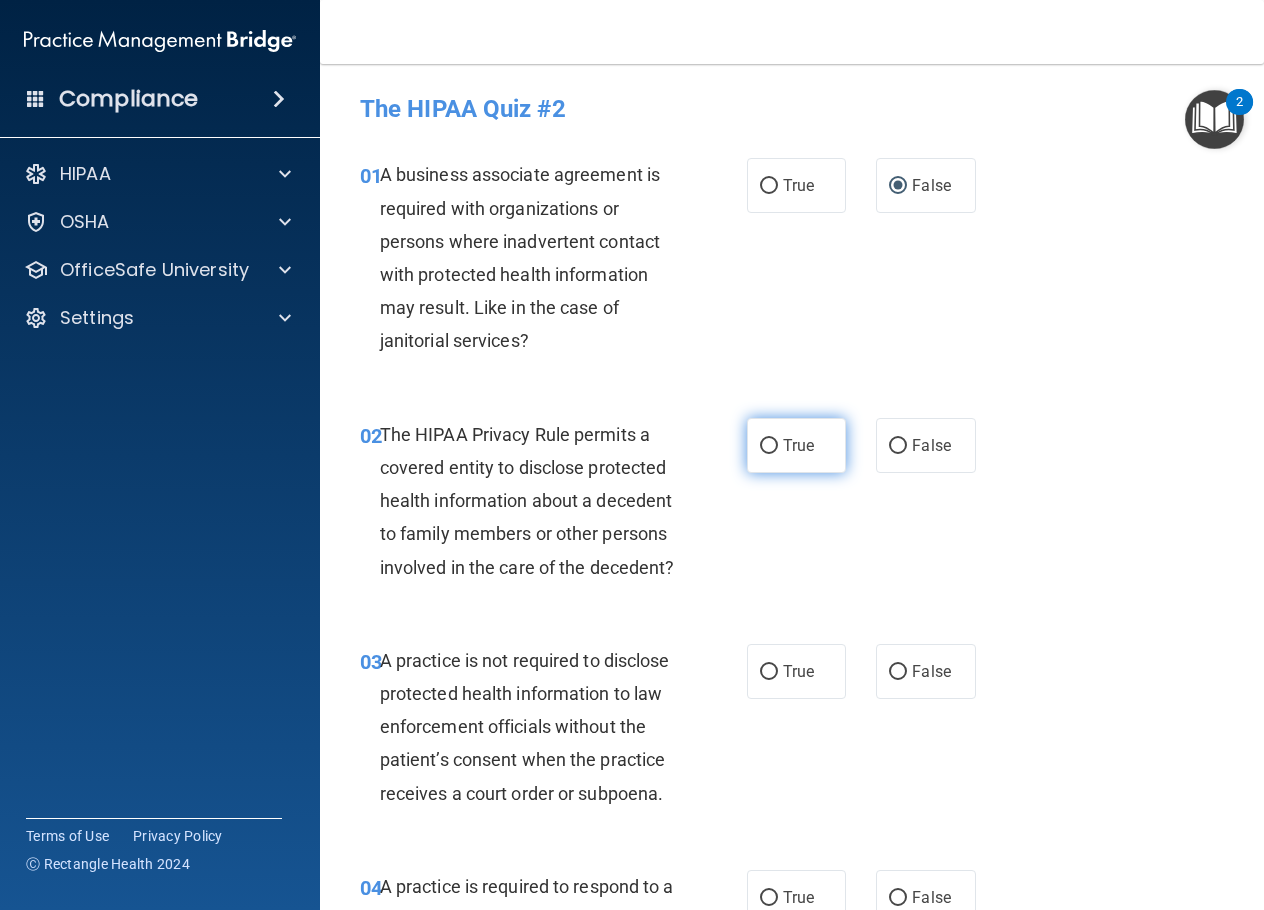 click on "True" at bounding box center (769, 446) 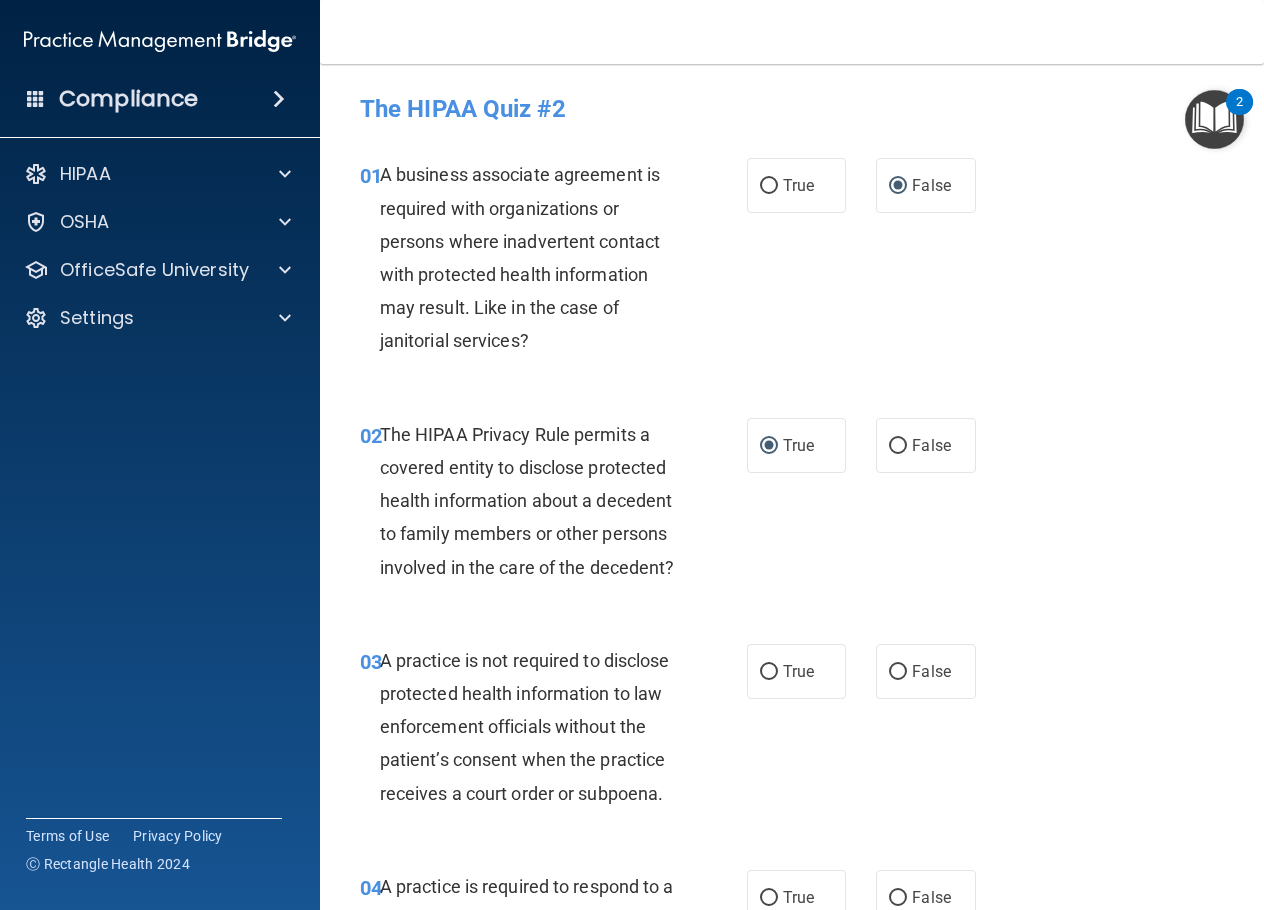 scroll, scrollTop: 100, scrollLeft: 0, axis: vertical 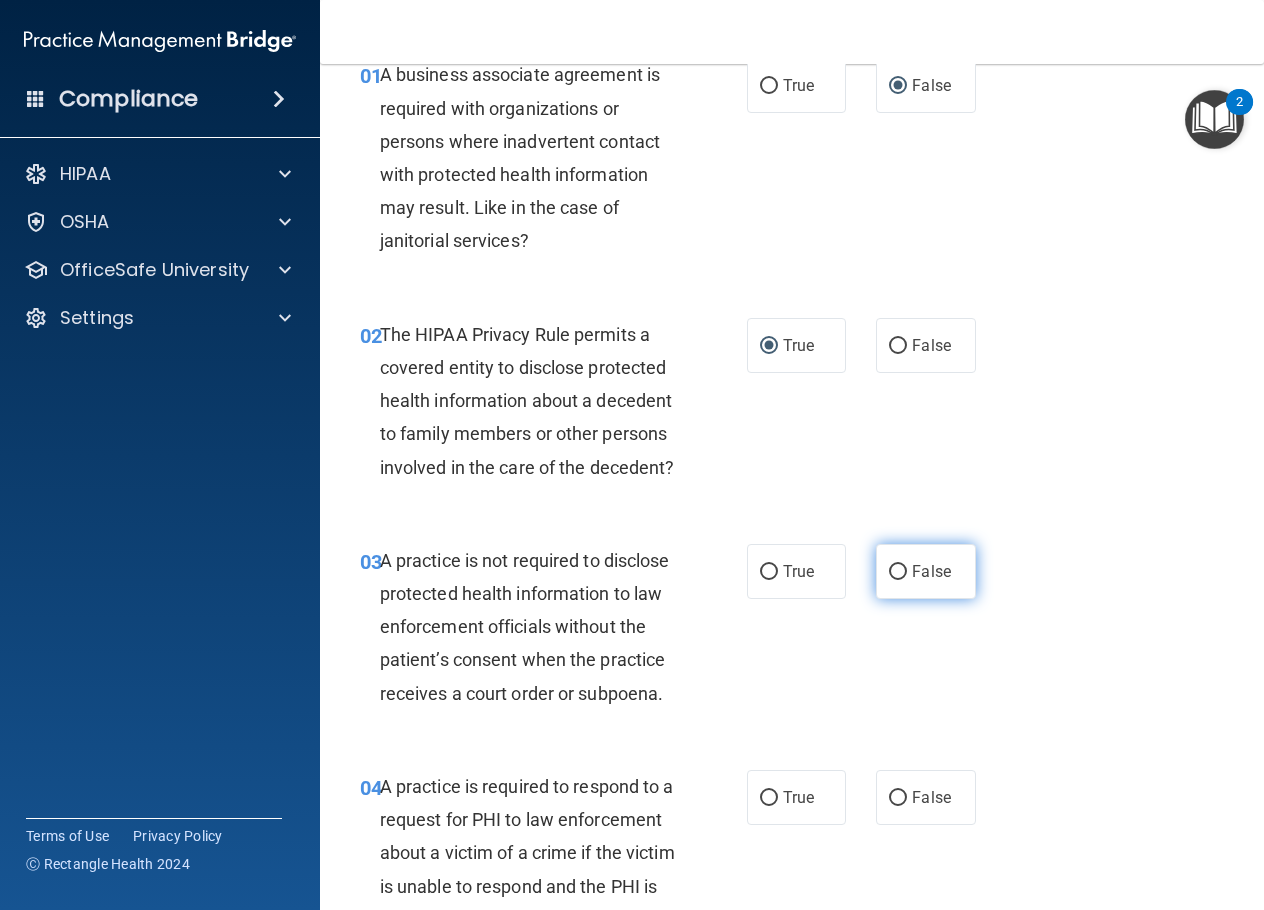 click on "False" at bounding box center (898, 572) 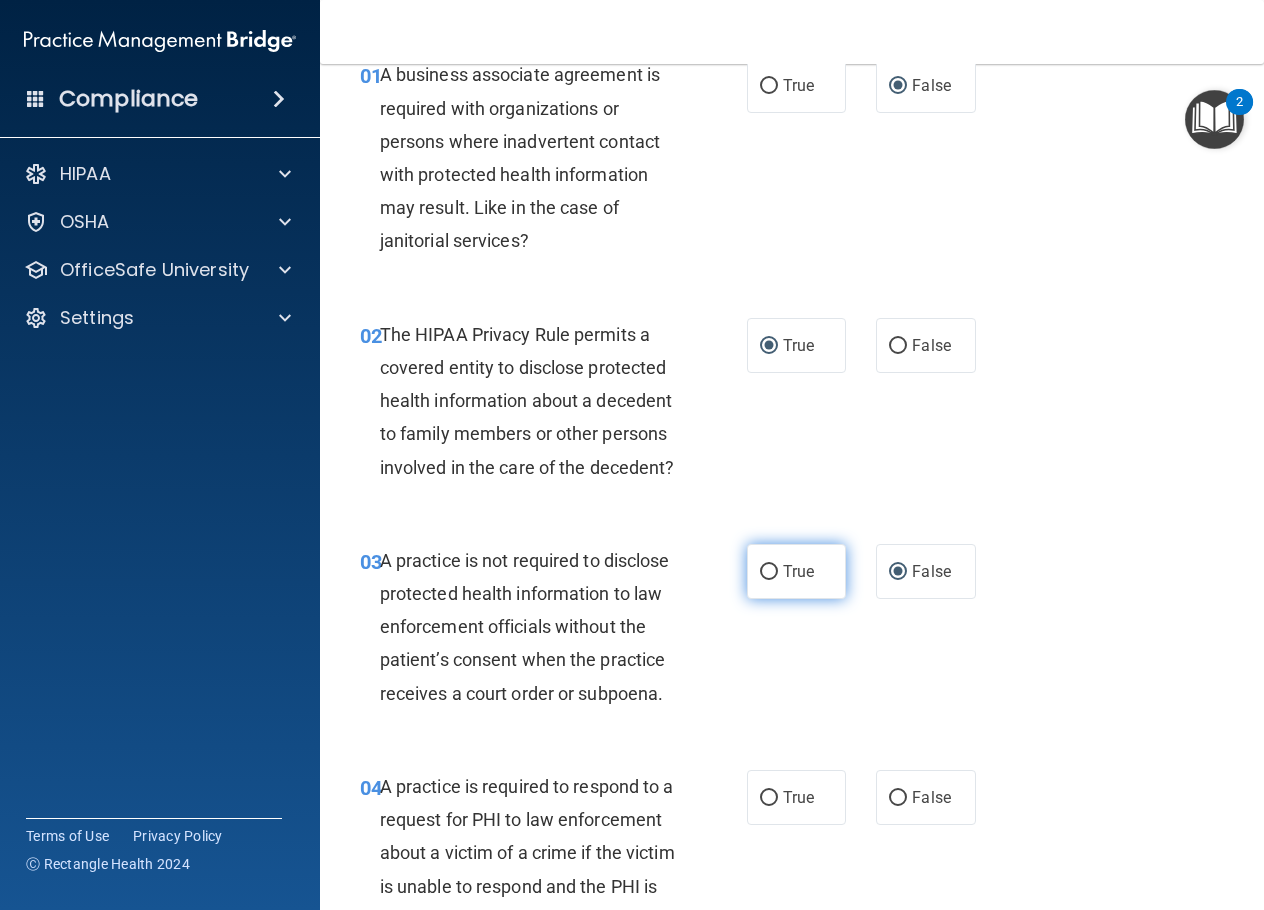 click on "True" at bounding box center (796, 571) 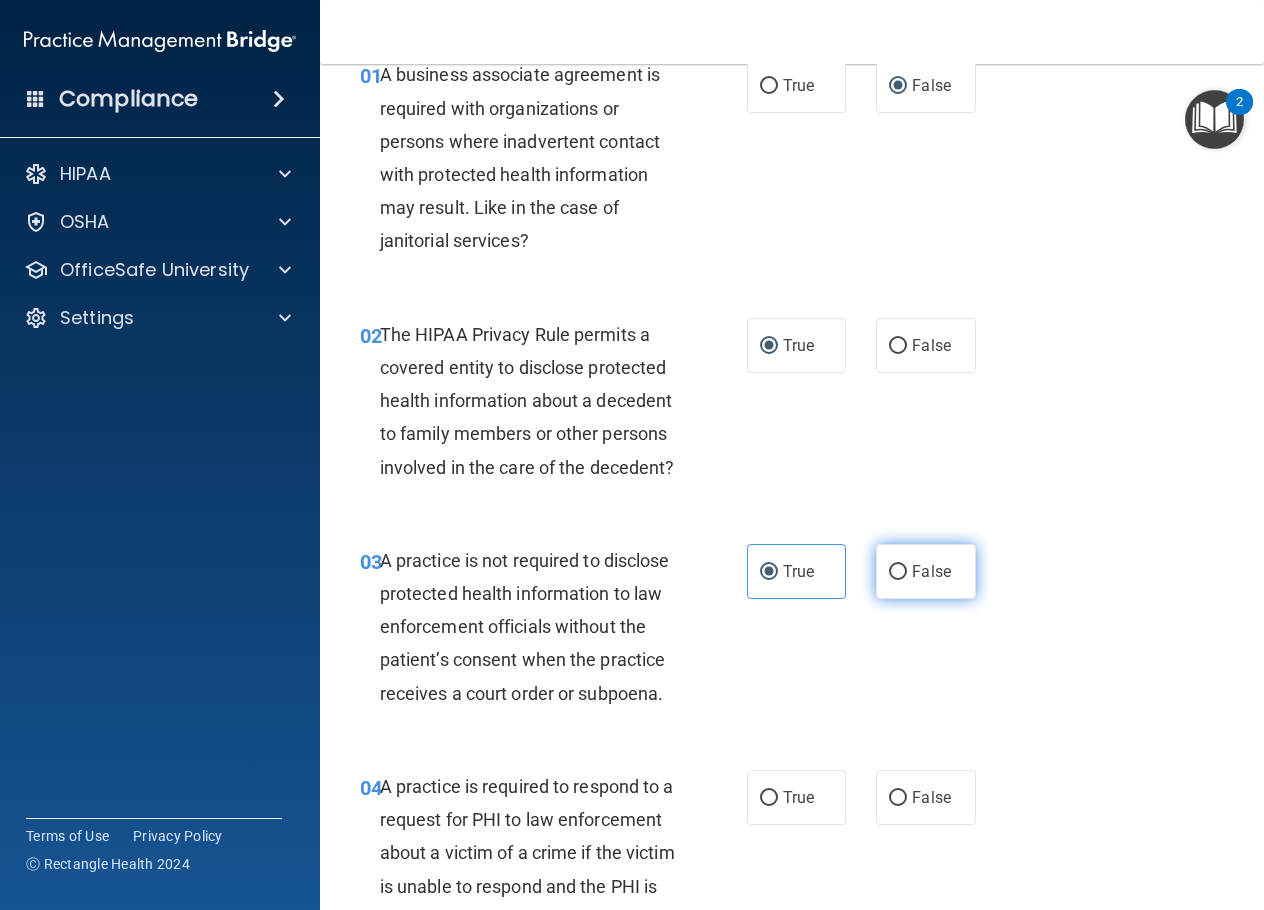 click on "False" at bounding box center (898, 572) 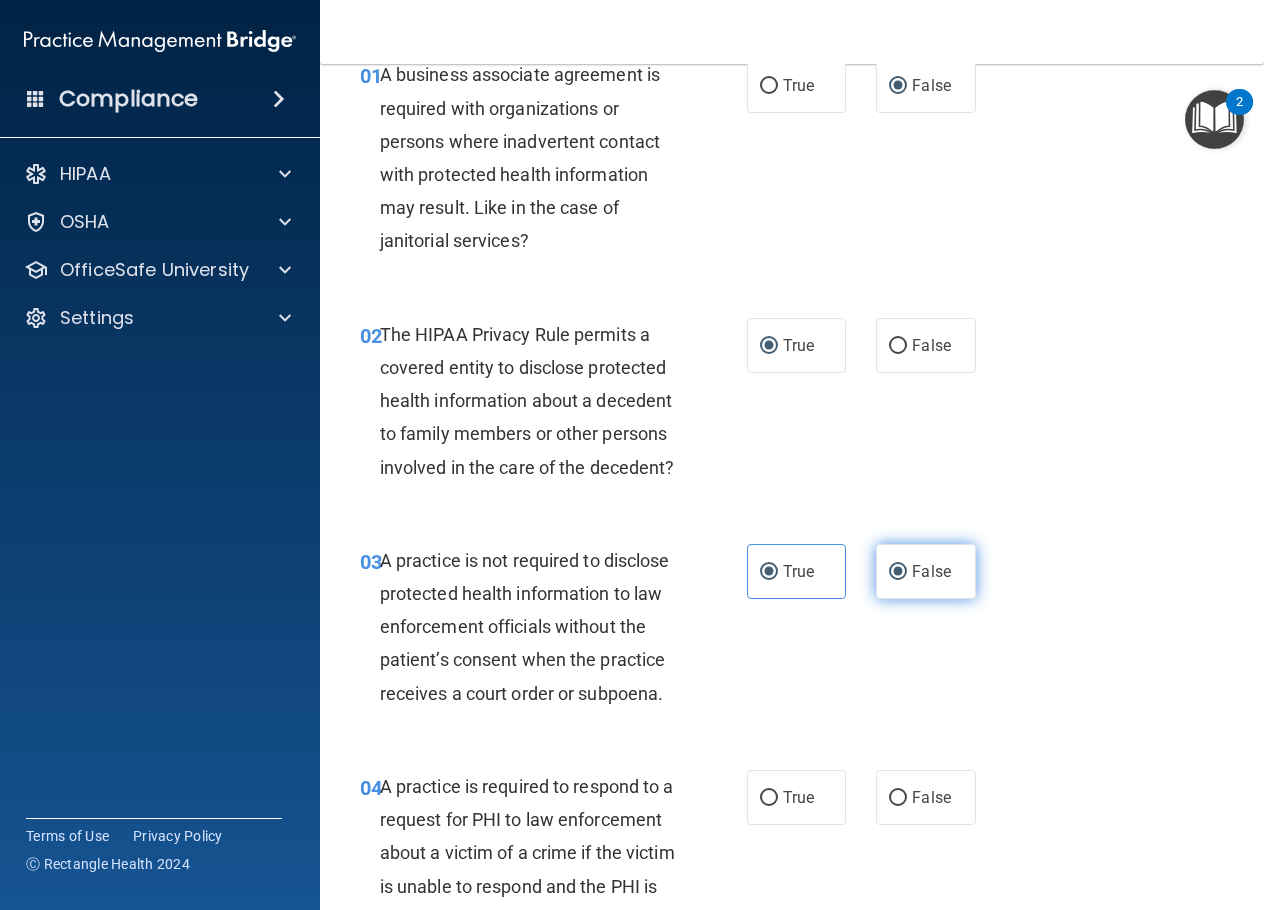 radio on "false" 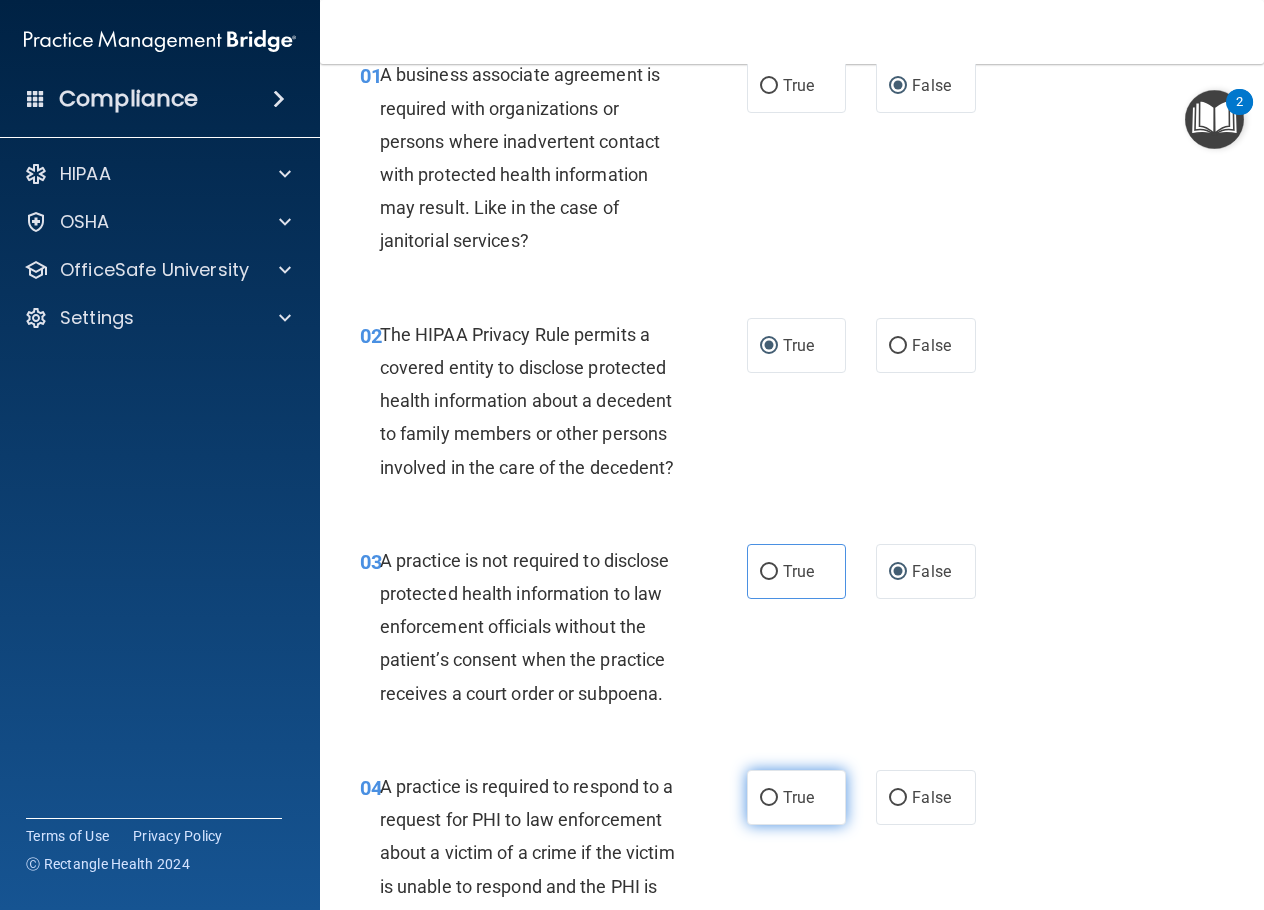 click on "True" at bounding box center [798, 797] 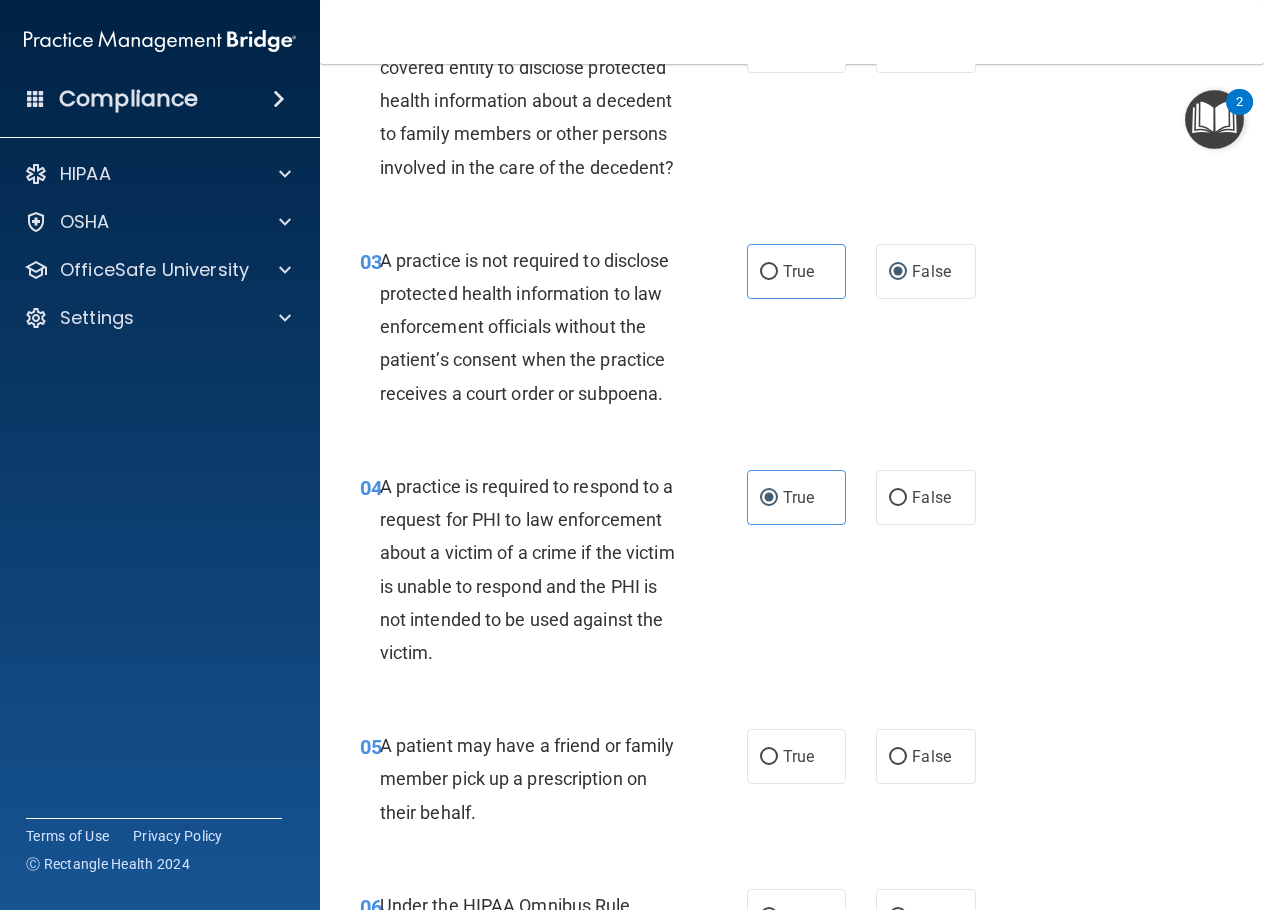 scroll, scrollTop: 500, scrollLeft: 0, axis: vertical 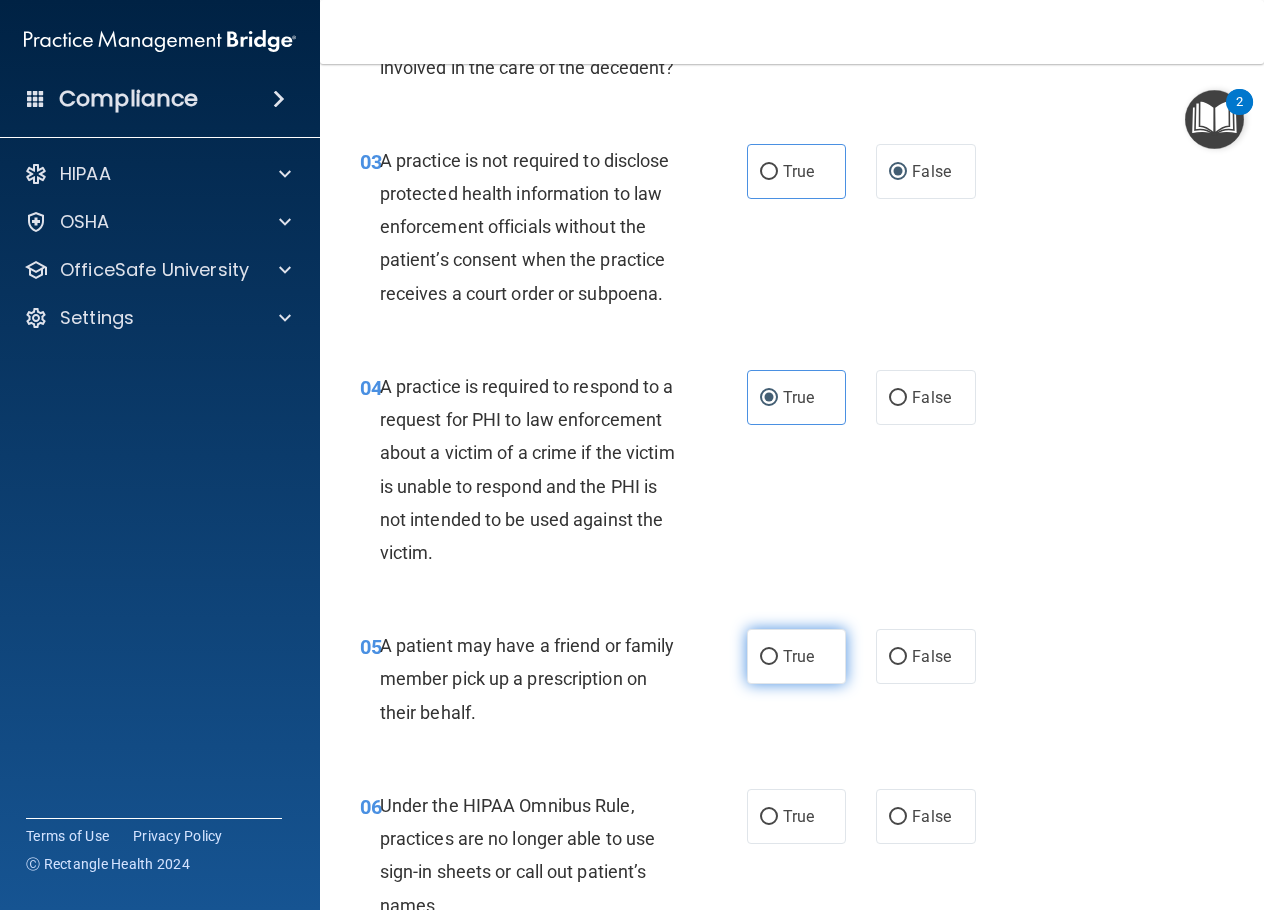 click on "True" at bounding box center [798, 656] 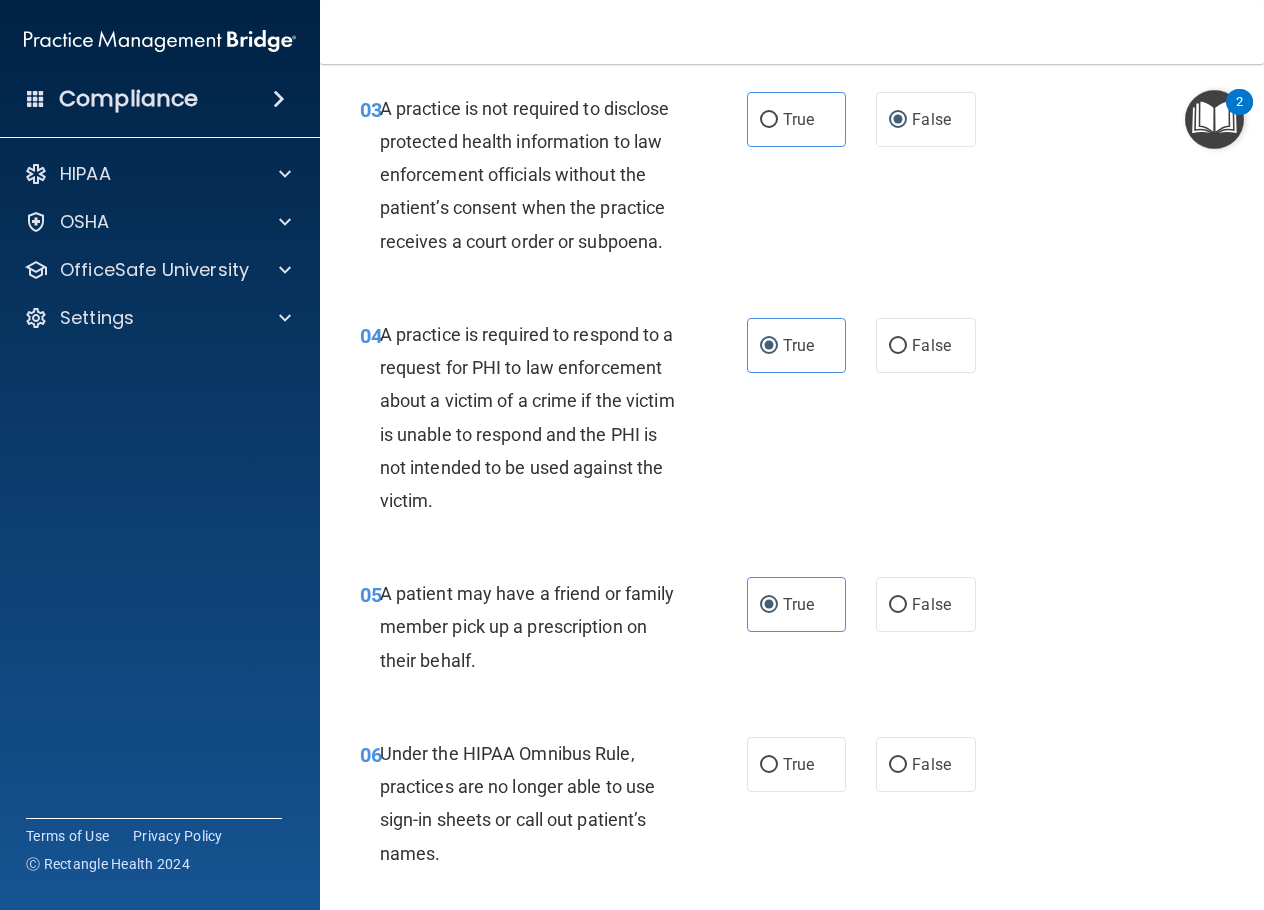 scroll, scrollTop: 600, scrollLeft: 0, axis: vertical 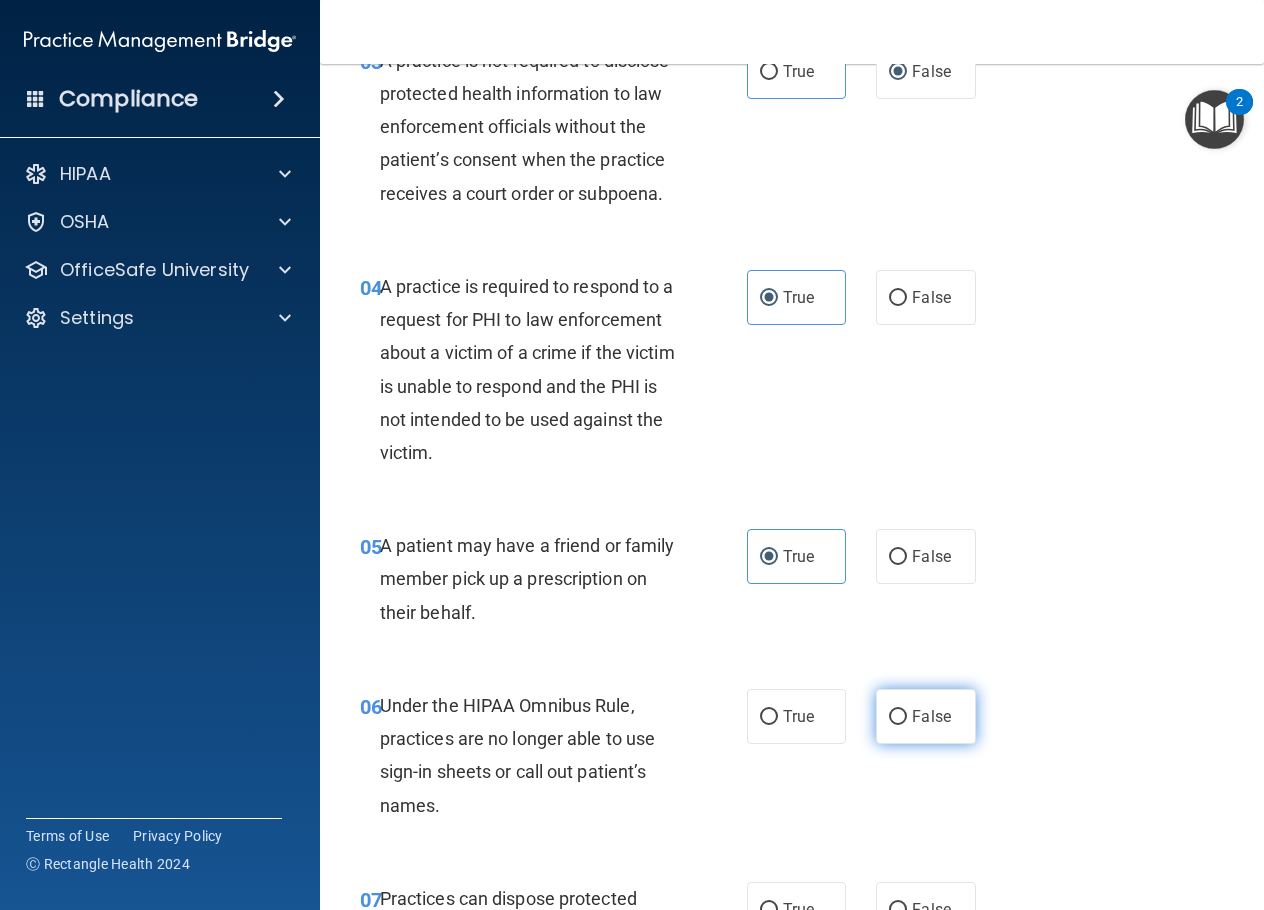 click on "False" at bounding box center [898, 717] 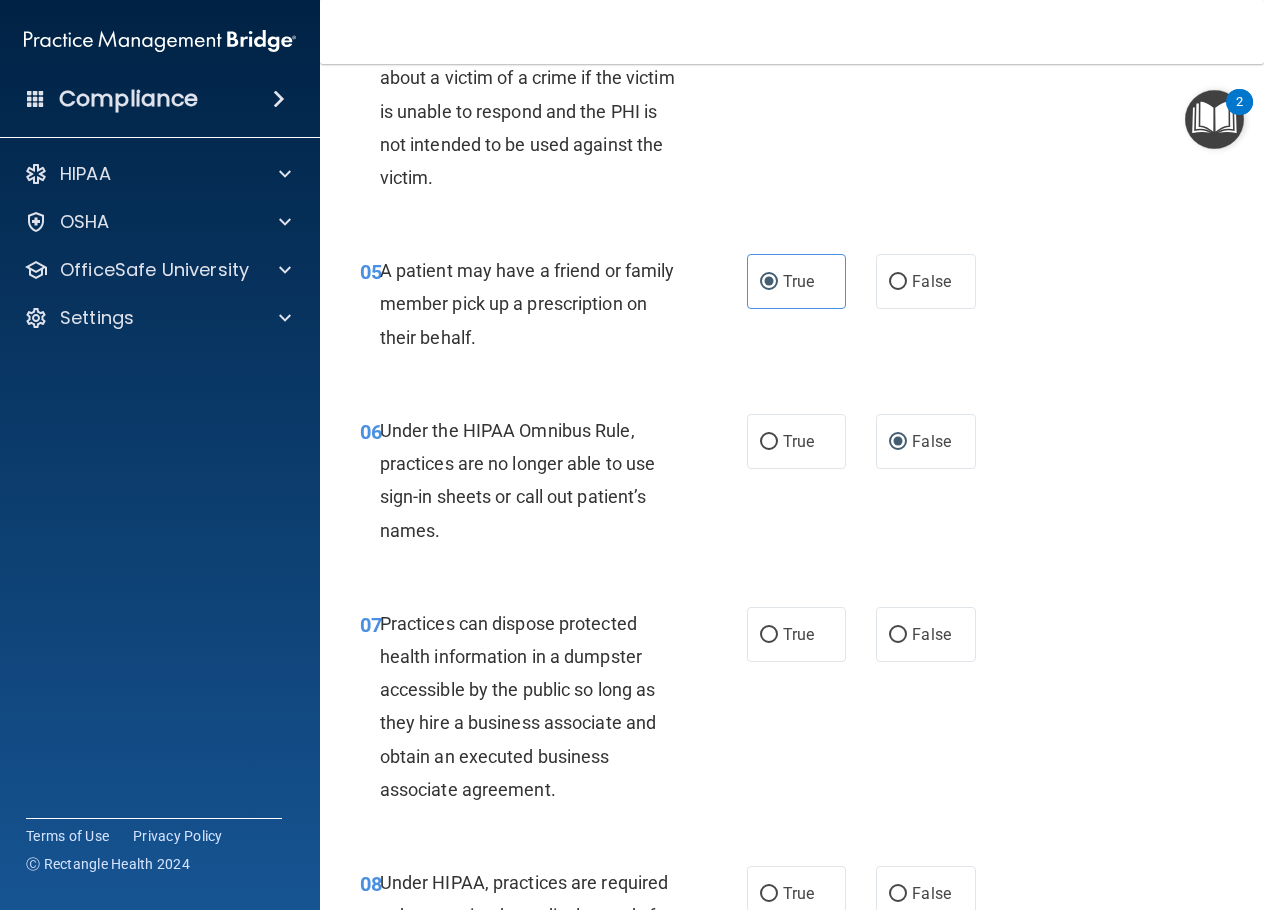 scroll, scrollTop: 900, scrollLeft: 0, axis: vertical 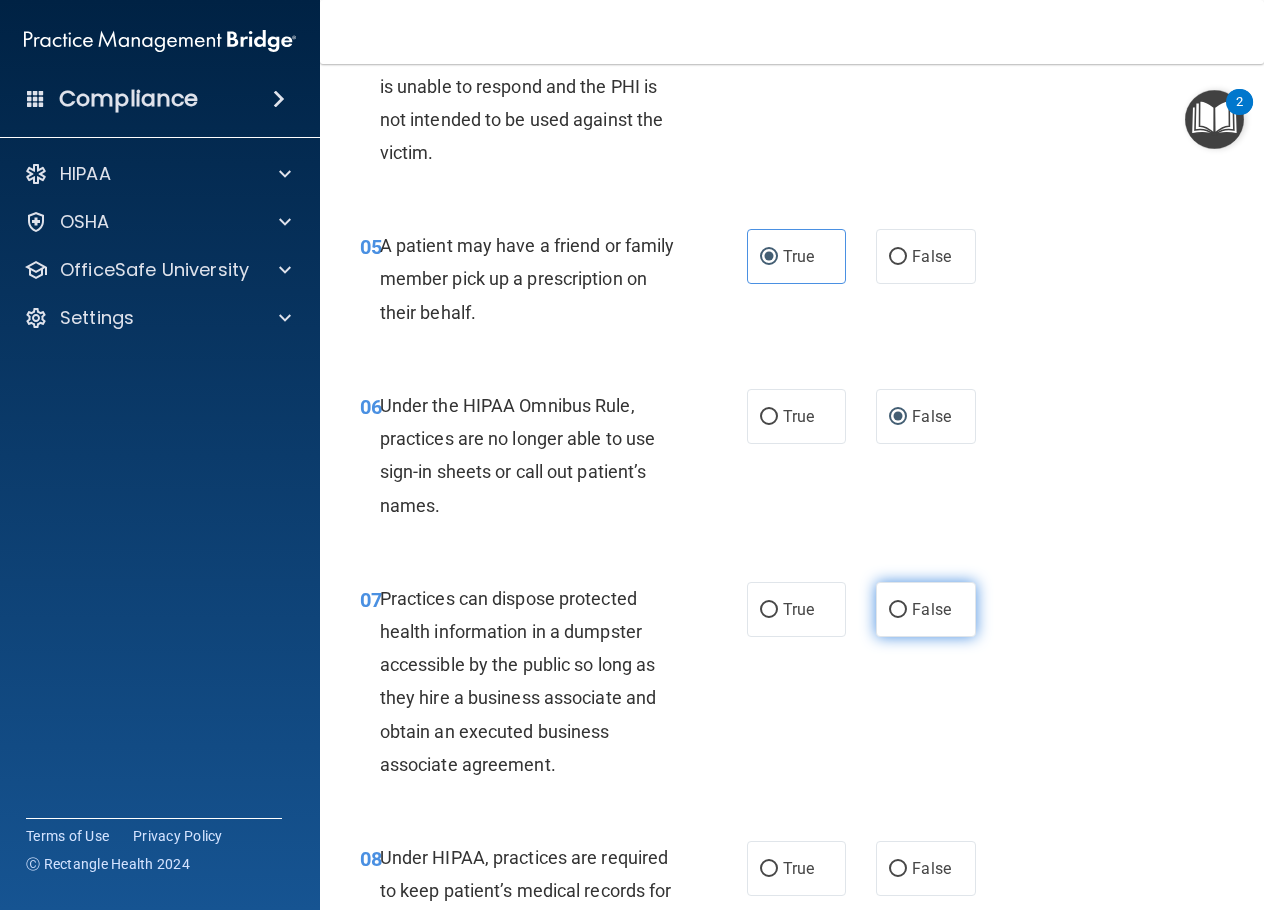 click on "False" at bounding box center (898, 610) 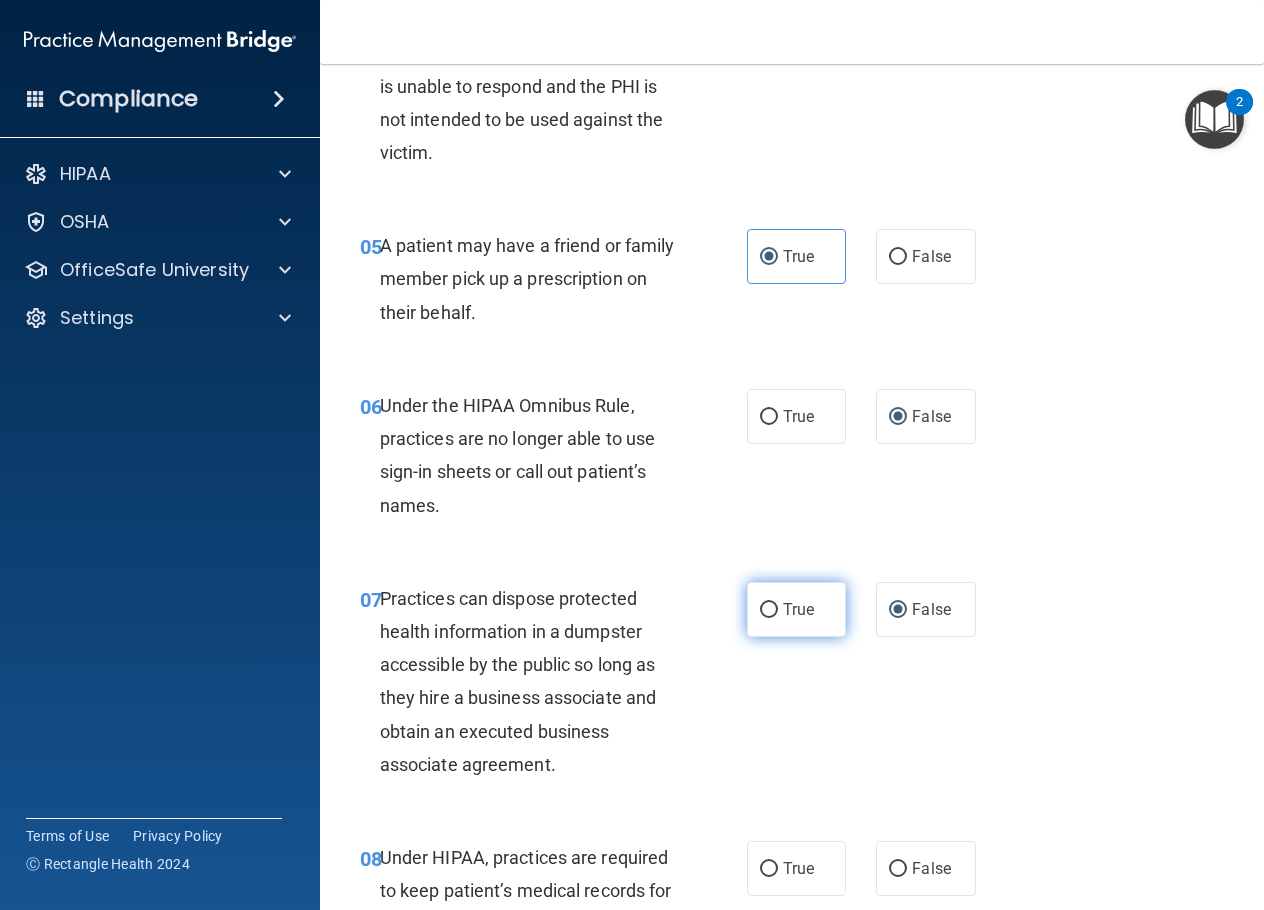 click on "True" at bounding box center [769, 610] 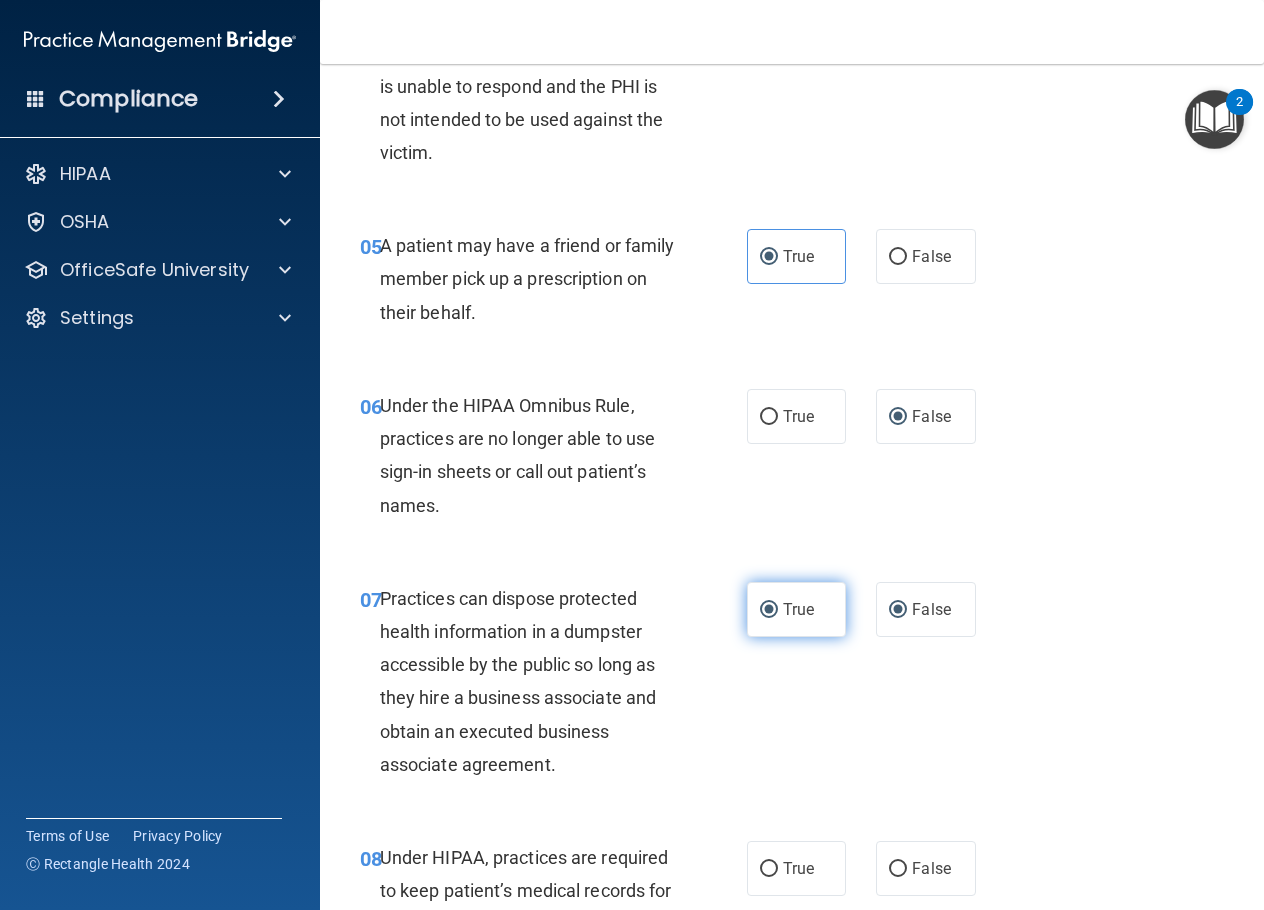 radio on "false" 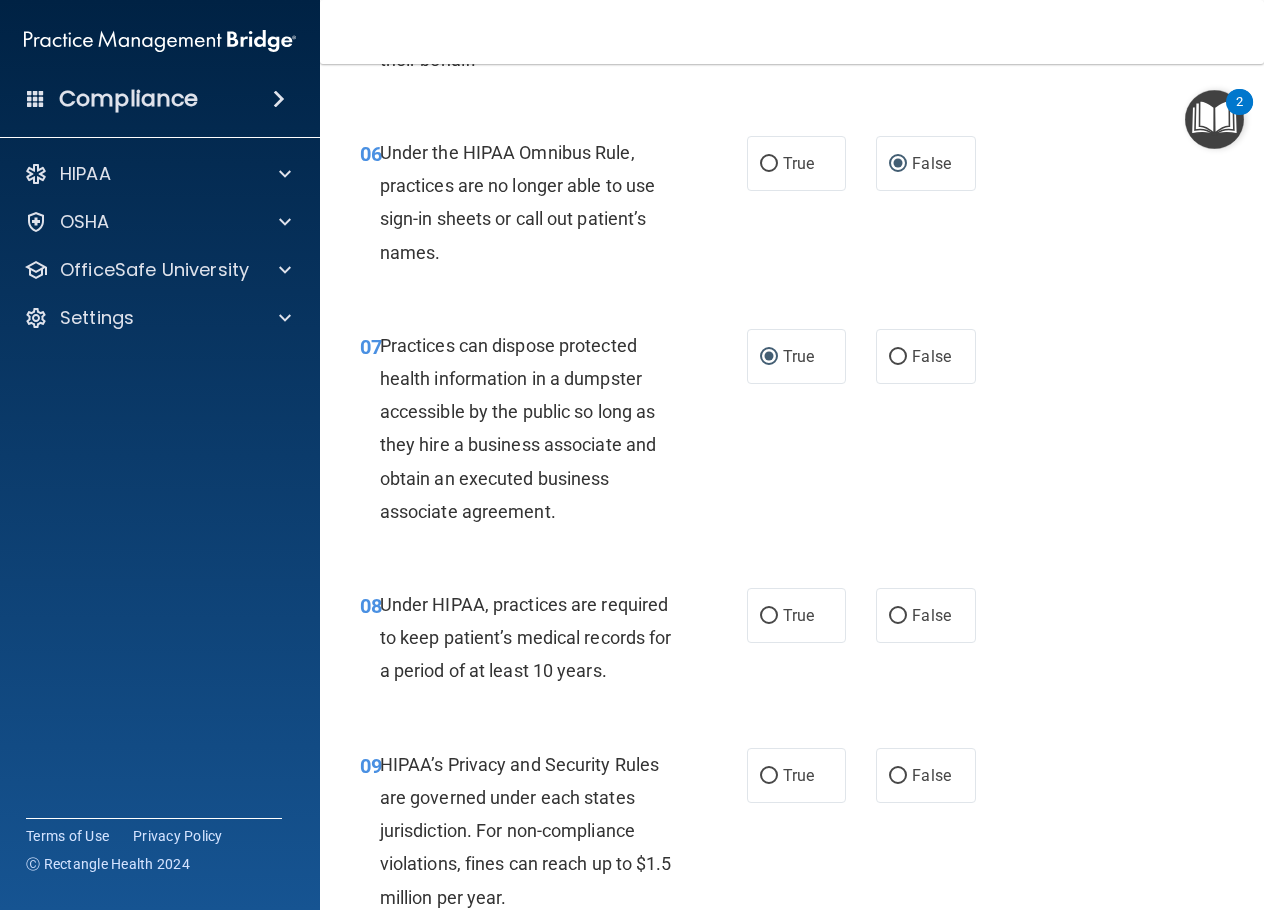 scroll, scrollTop: 1200, scrollLeft: 0, axis: vertical 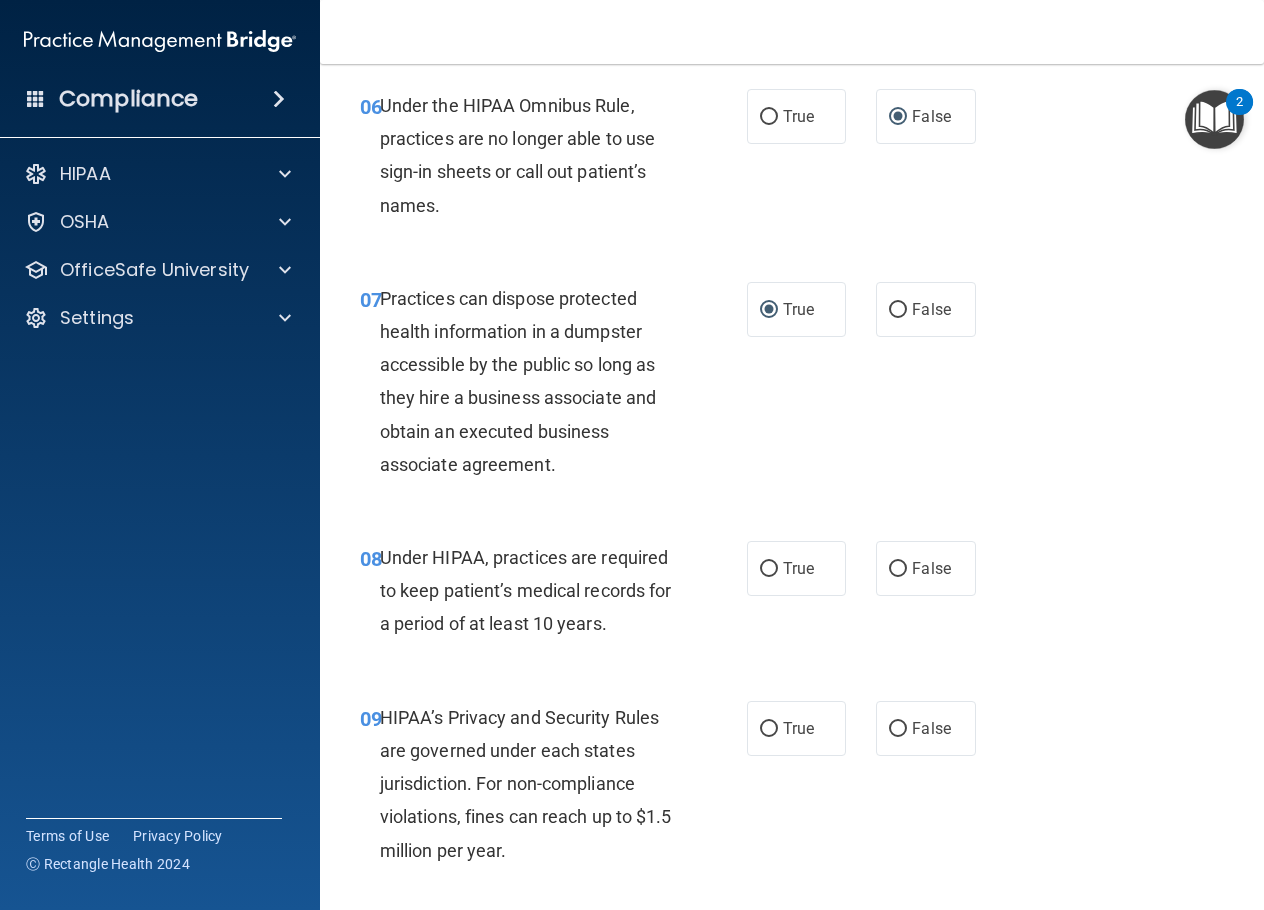 drag, startPoint x: 898, startPoint y: 636, endPoint x: 901, endPoint y: 674, distance: 38.118237 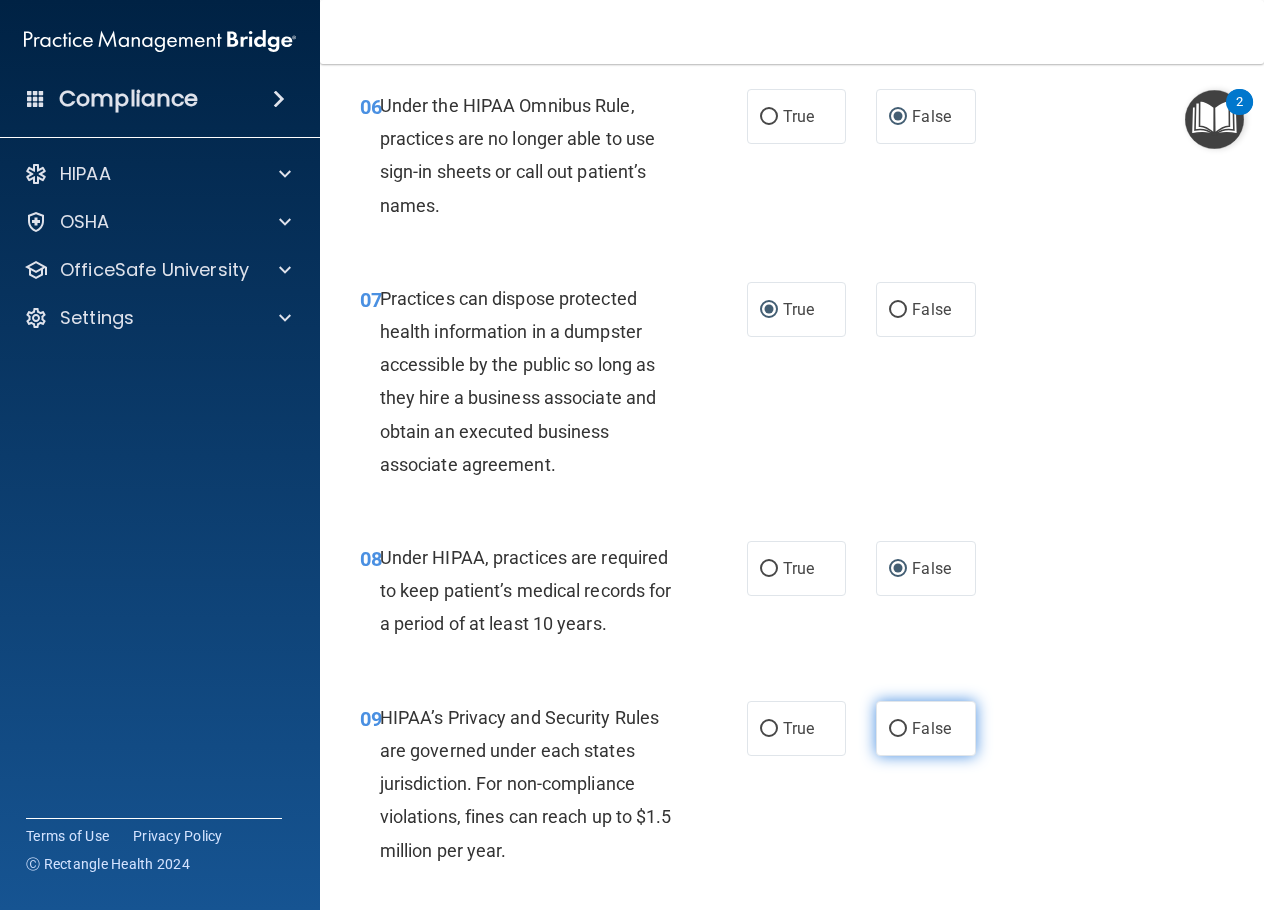 click on "False" at bounding box center (898, 729) 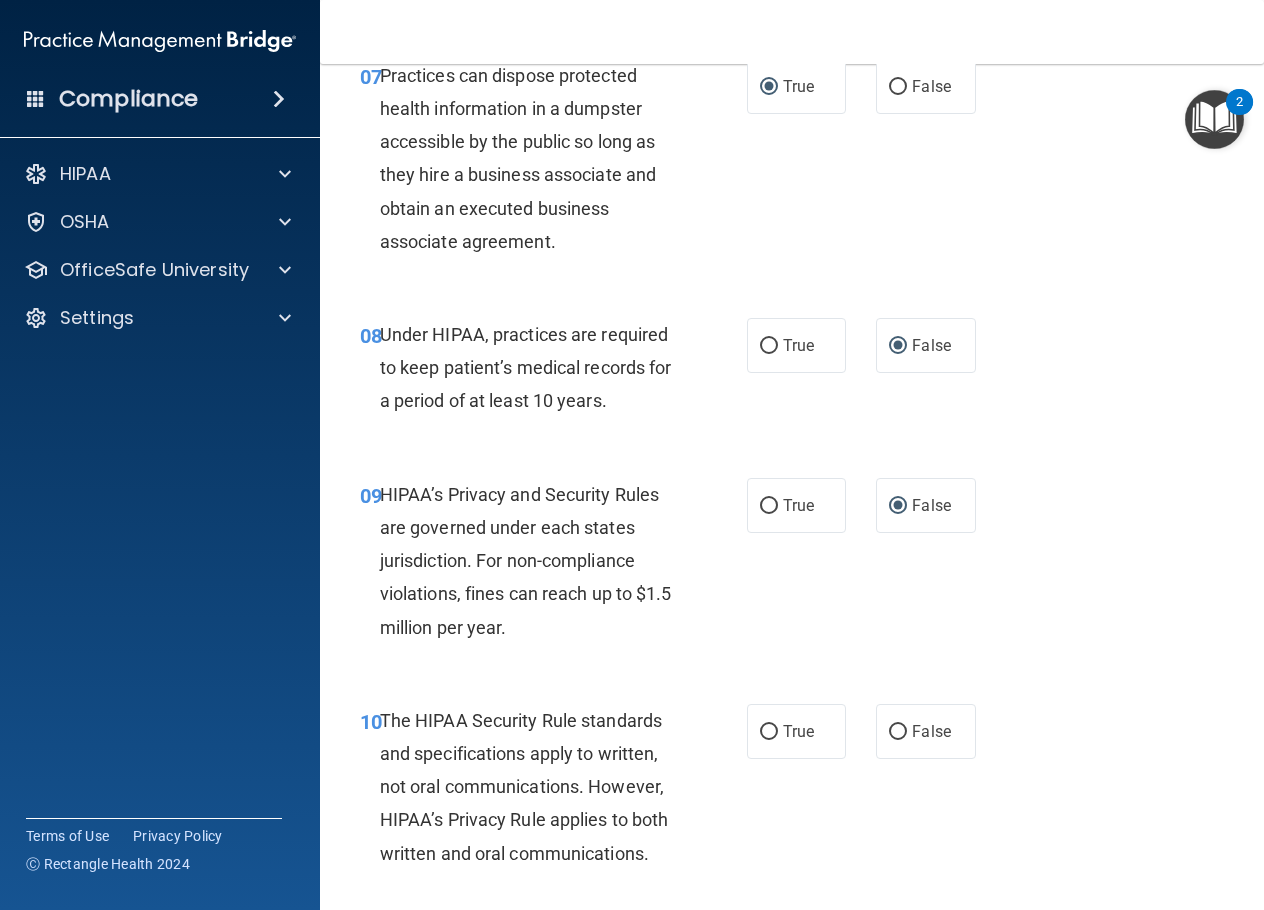 scroll, scrollTop: 1400, scrollLeft: 0, axis: vertical 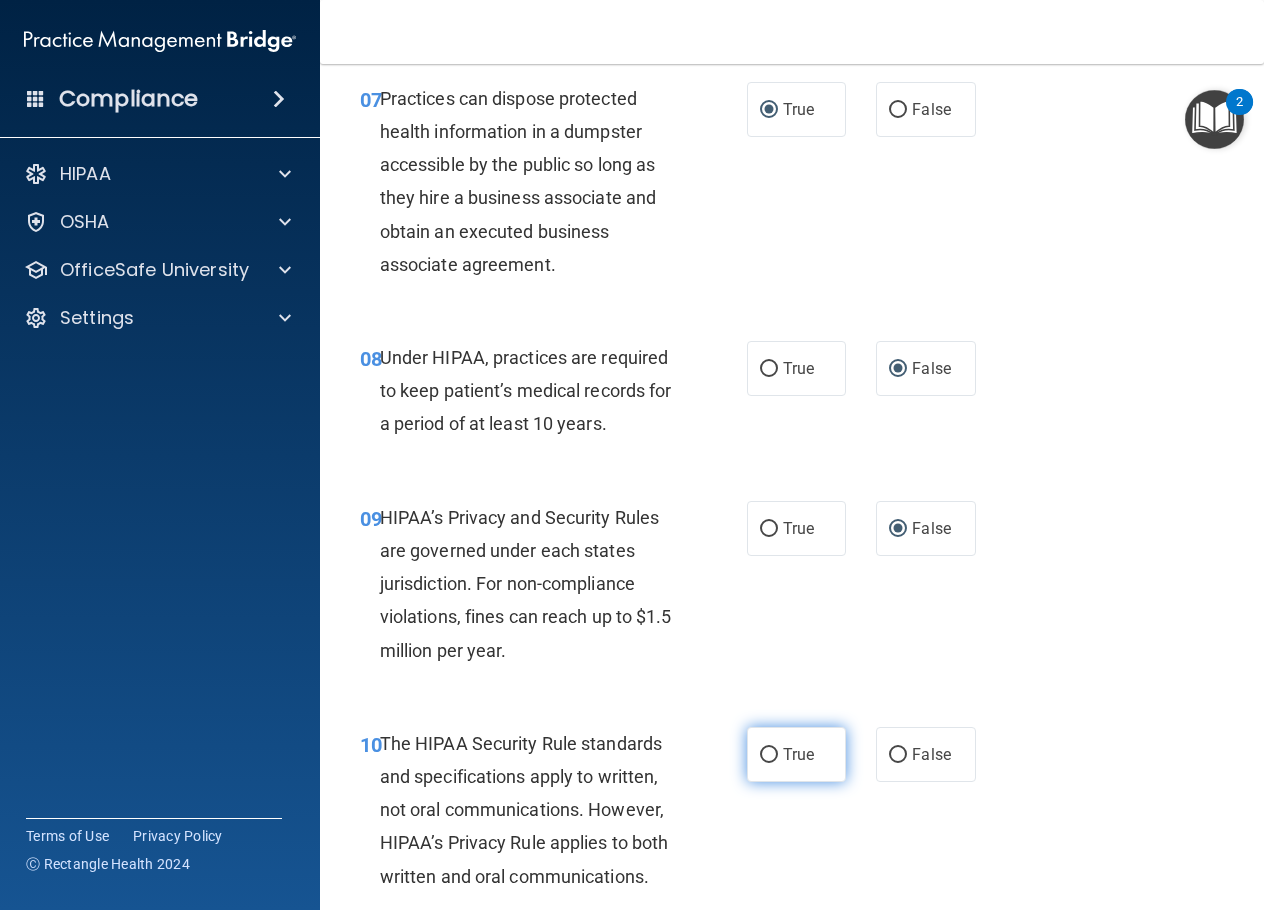 click on "True" at bounding box center (769, 755) 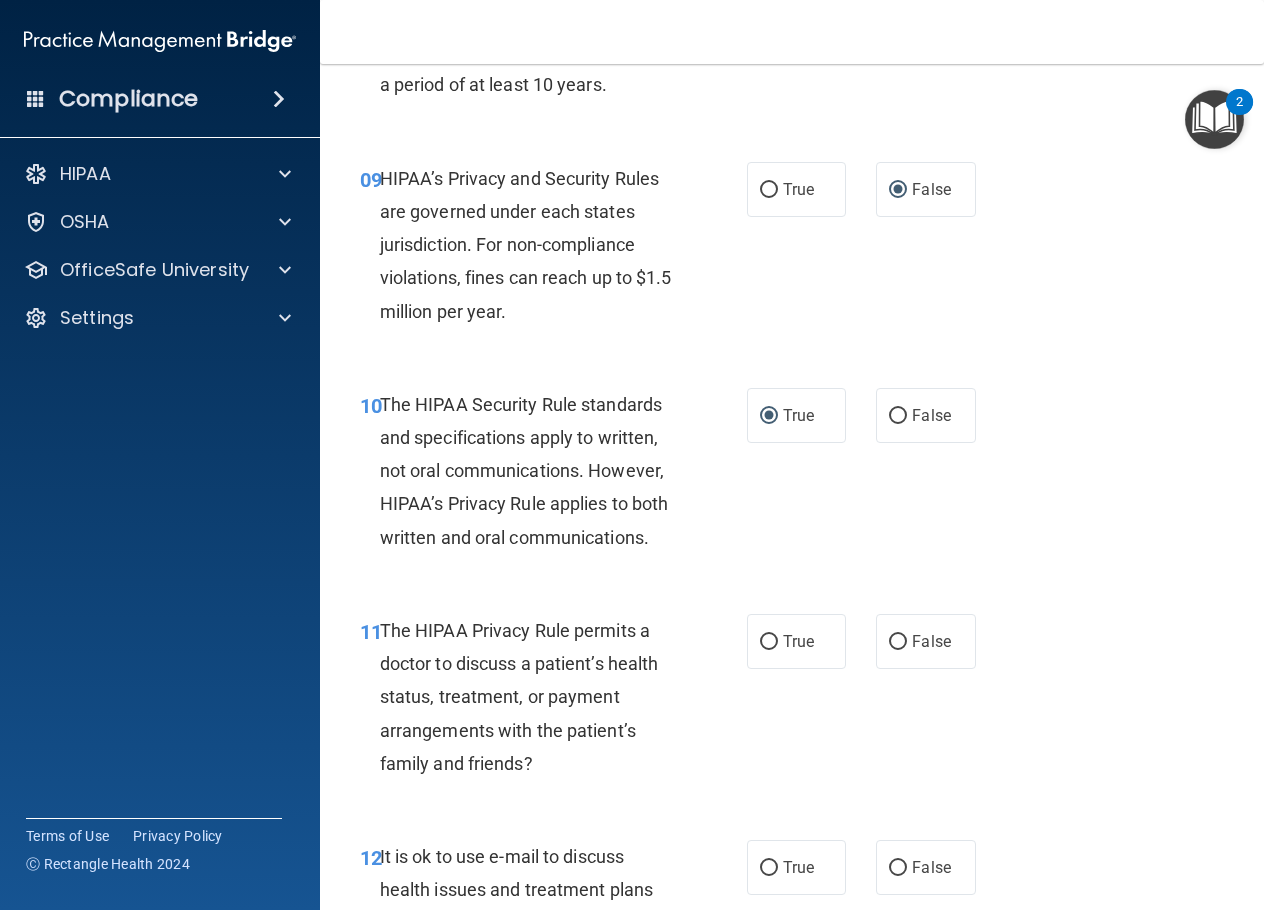 scroll, scrollTop: 1800, scrollLeft: 0, axis: vertical 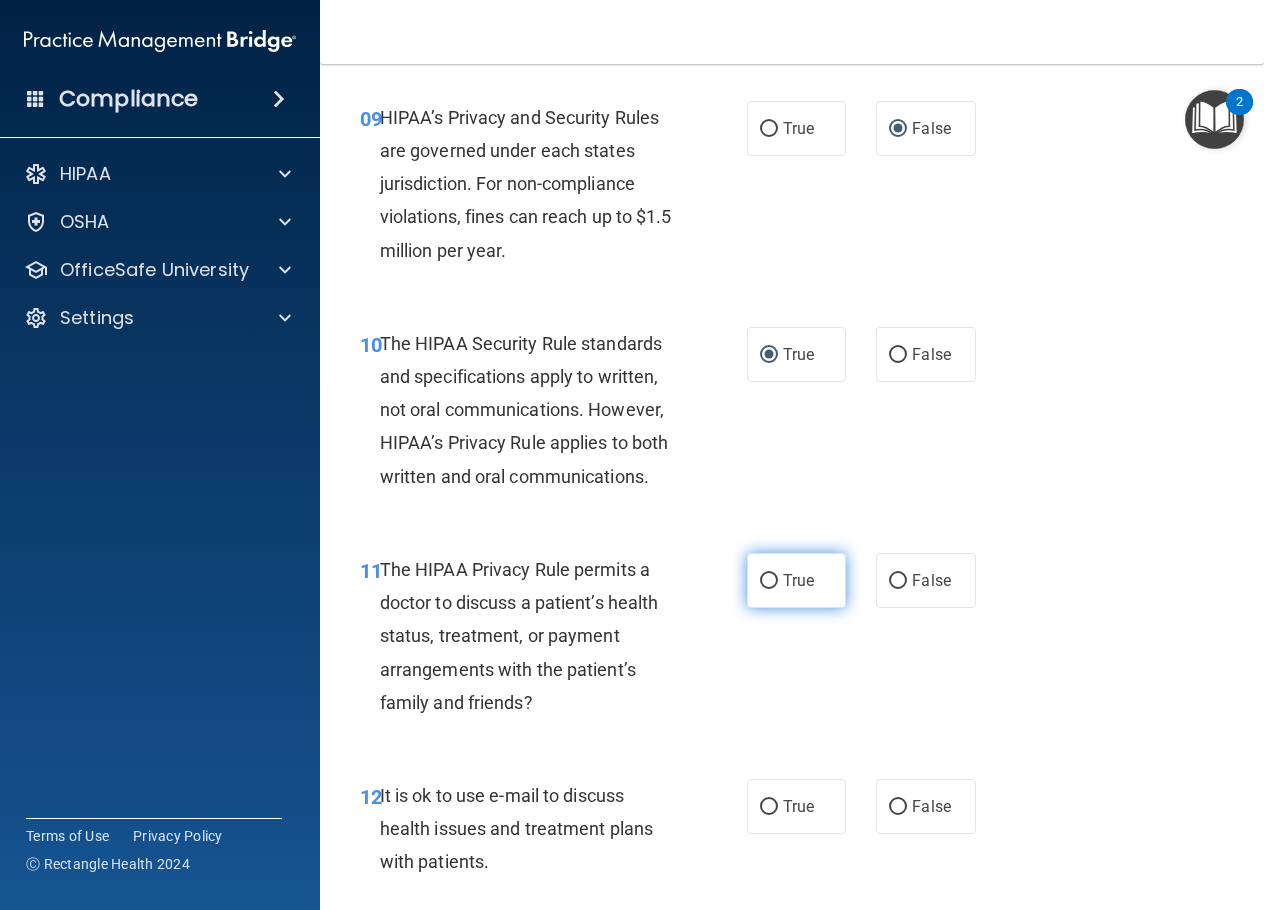 click on "True" at bounding box center [769, 581] 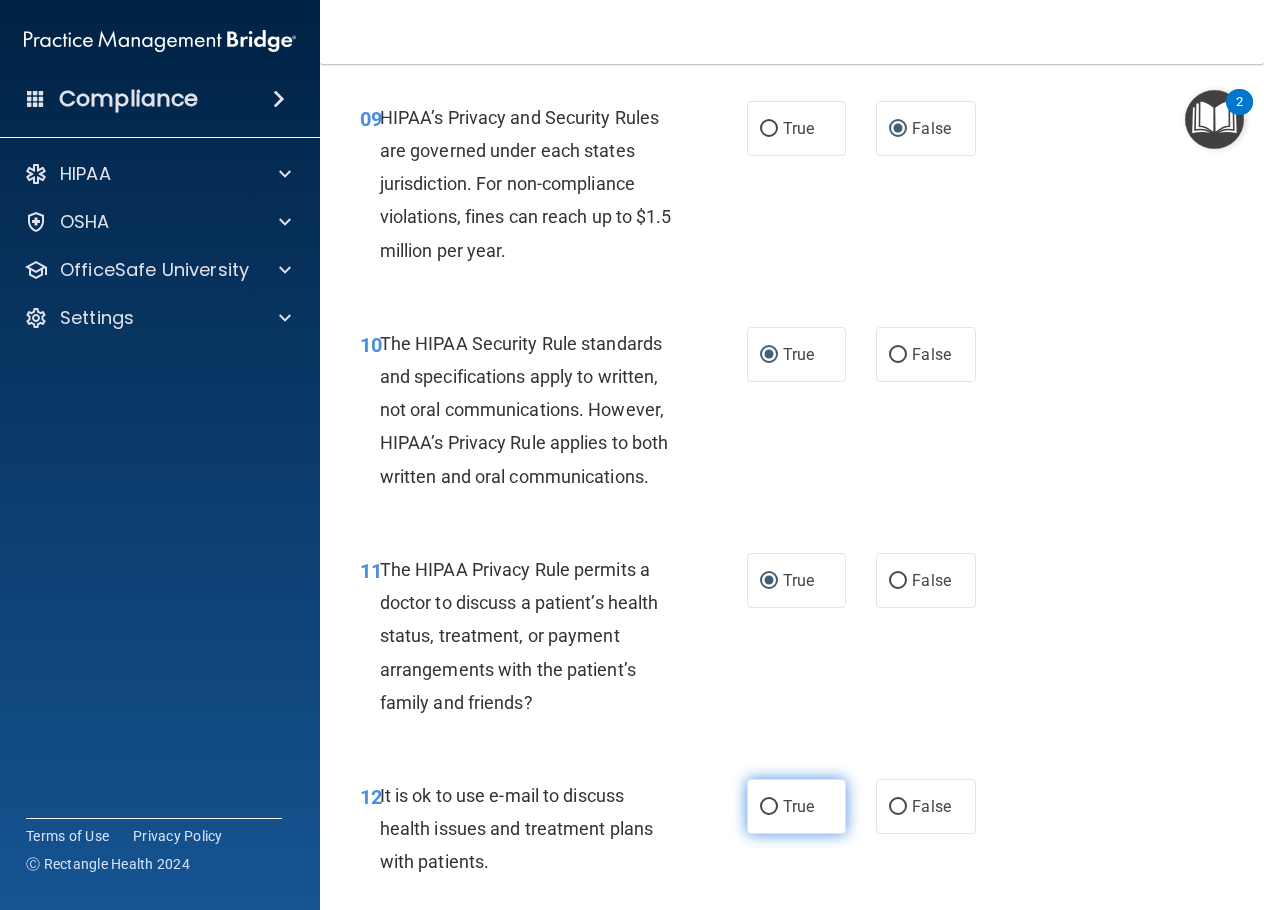 click on "True" at bounding box center (796, 806) 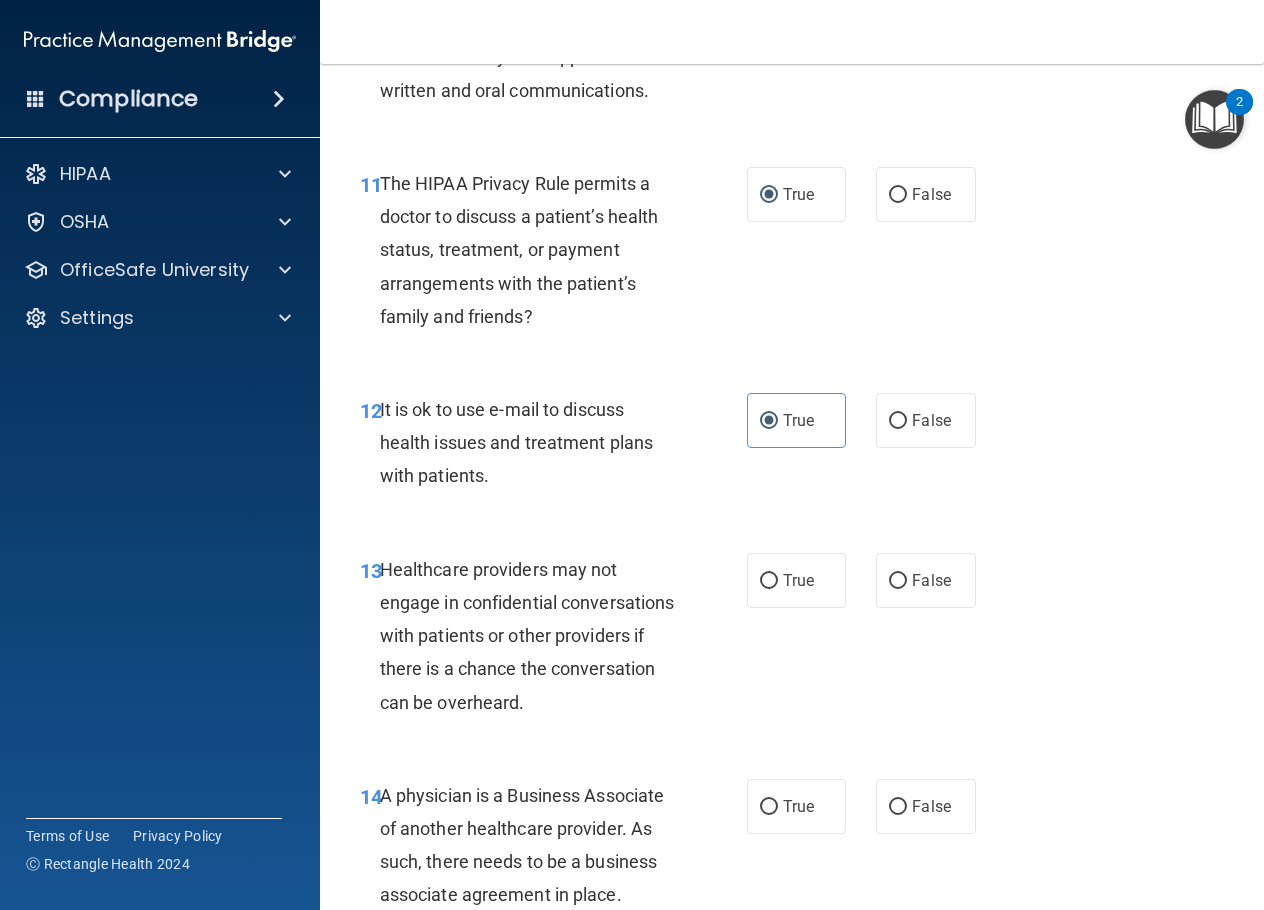 scroll, scrollTop: 2200, scrollLeft: 0, axis: vertical 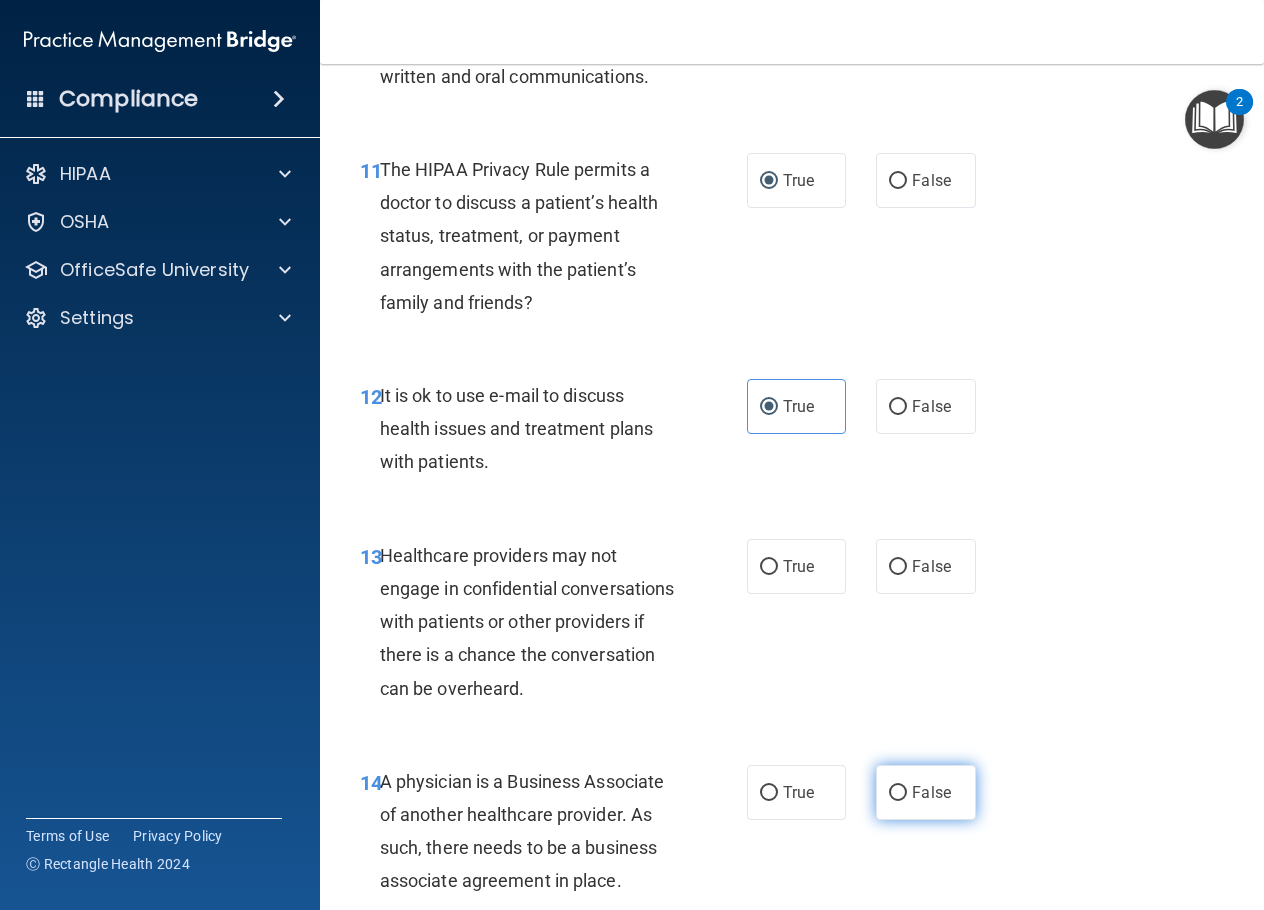 click on "False" at bounding box center (925, 792) 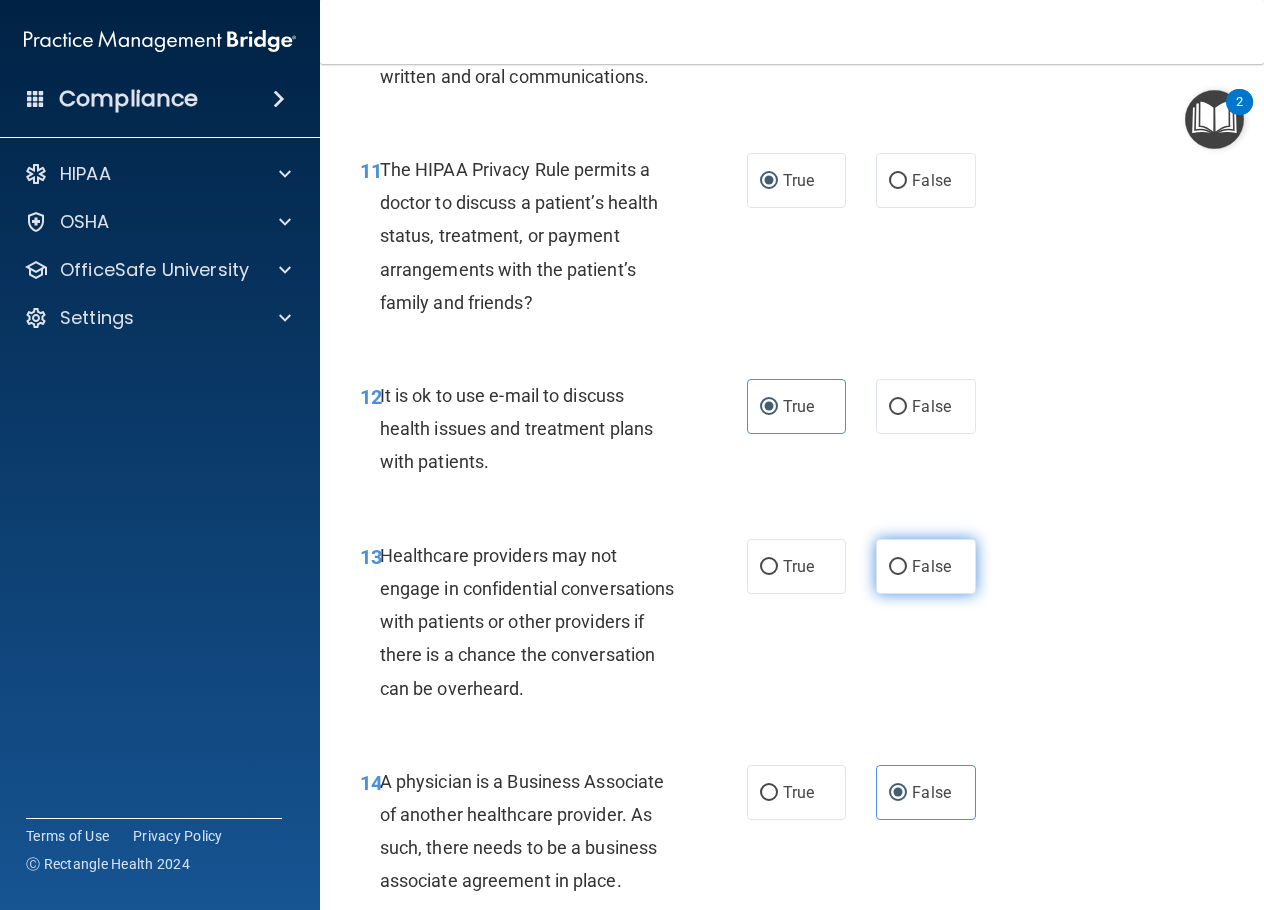 drag, startPoint x: 901, startPoint y: 631, endPoint x: 896, endPoint y: 648, distance: 17.720045 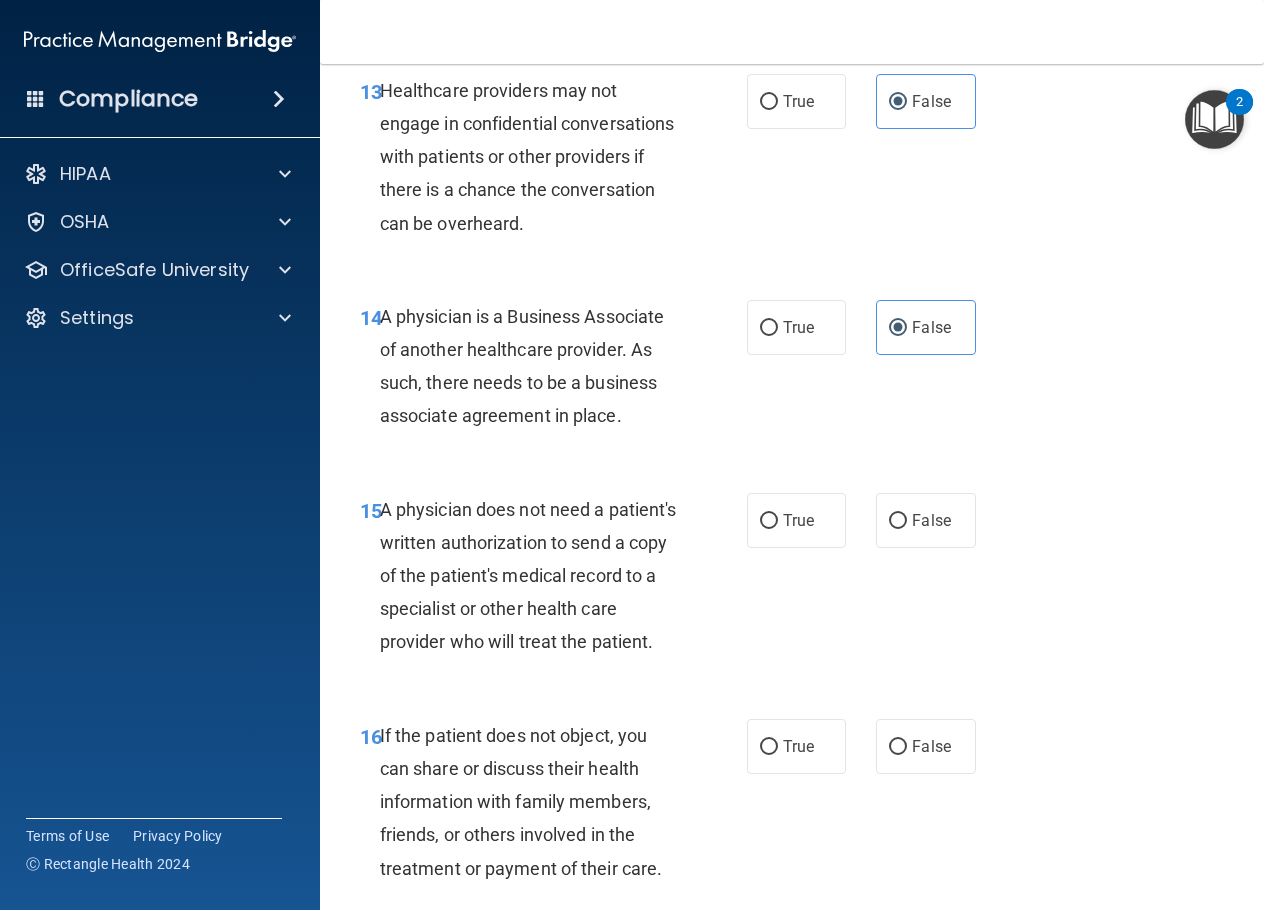 scroll, scrollTop: 2700, scrollLeft: 0, axis: vertical 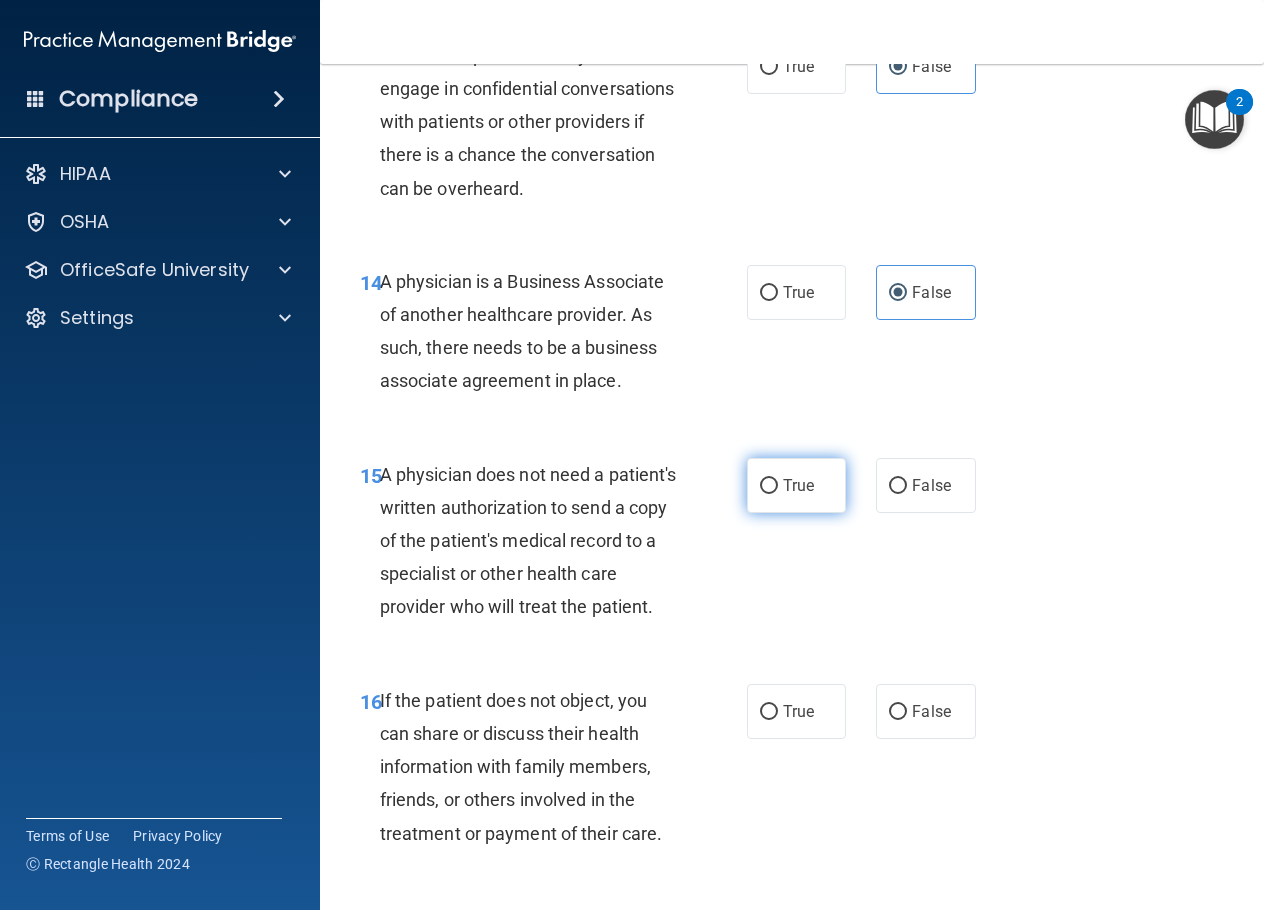 click on "True" at bounding box center (769, 486) 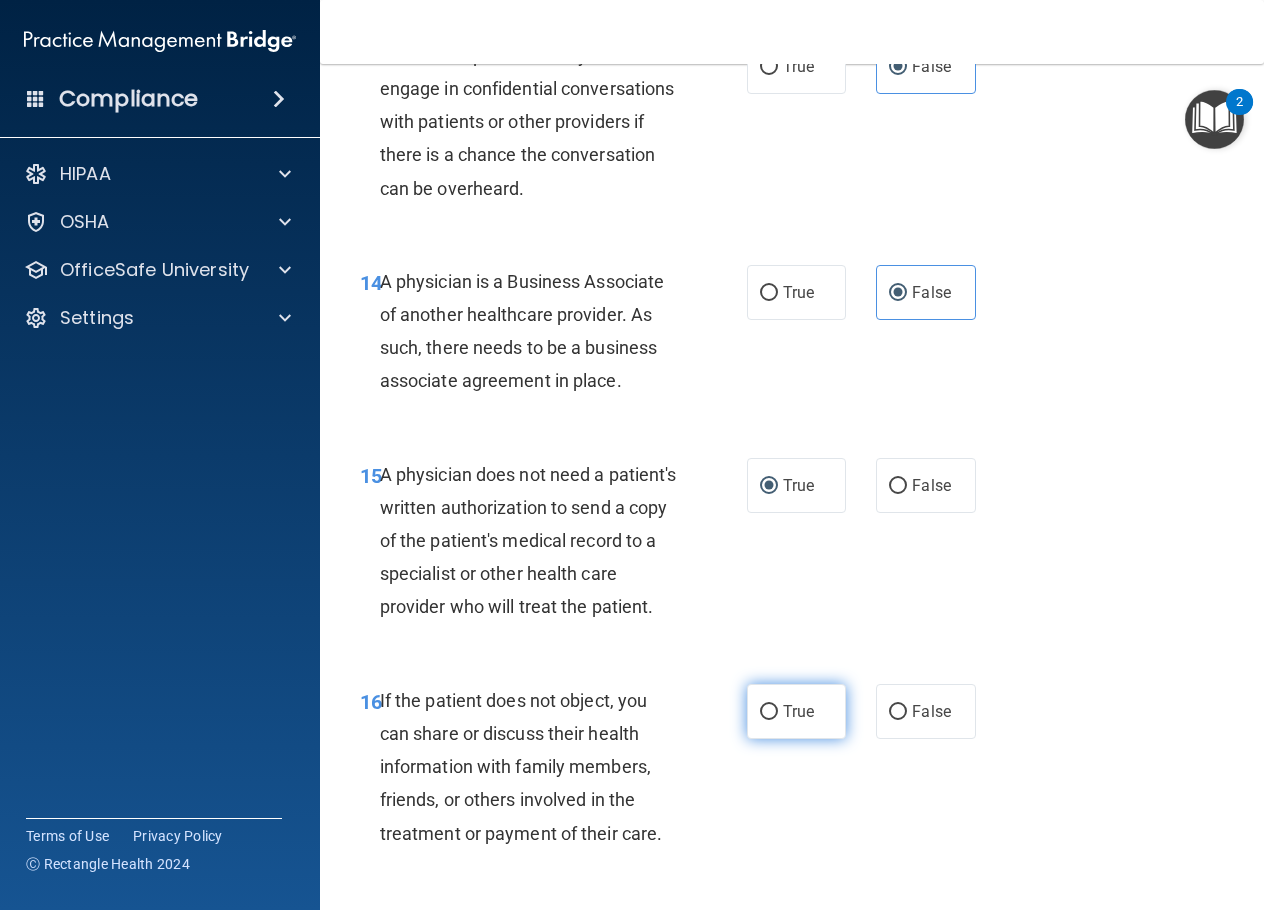 click on "True" at bounding box center (769, 712) 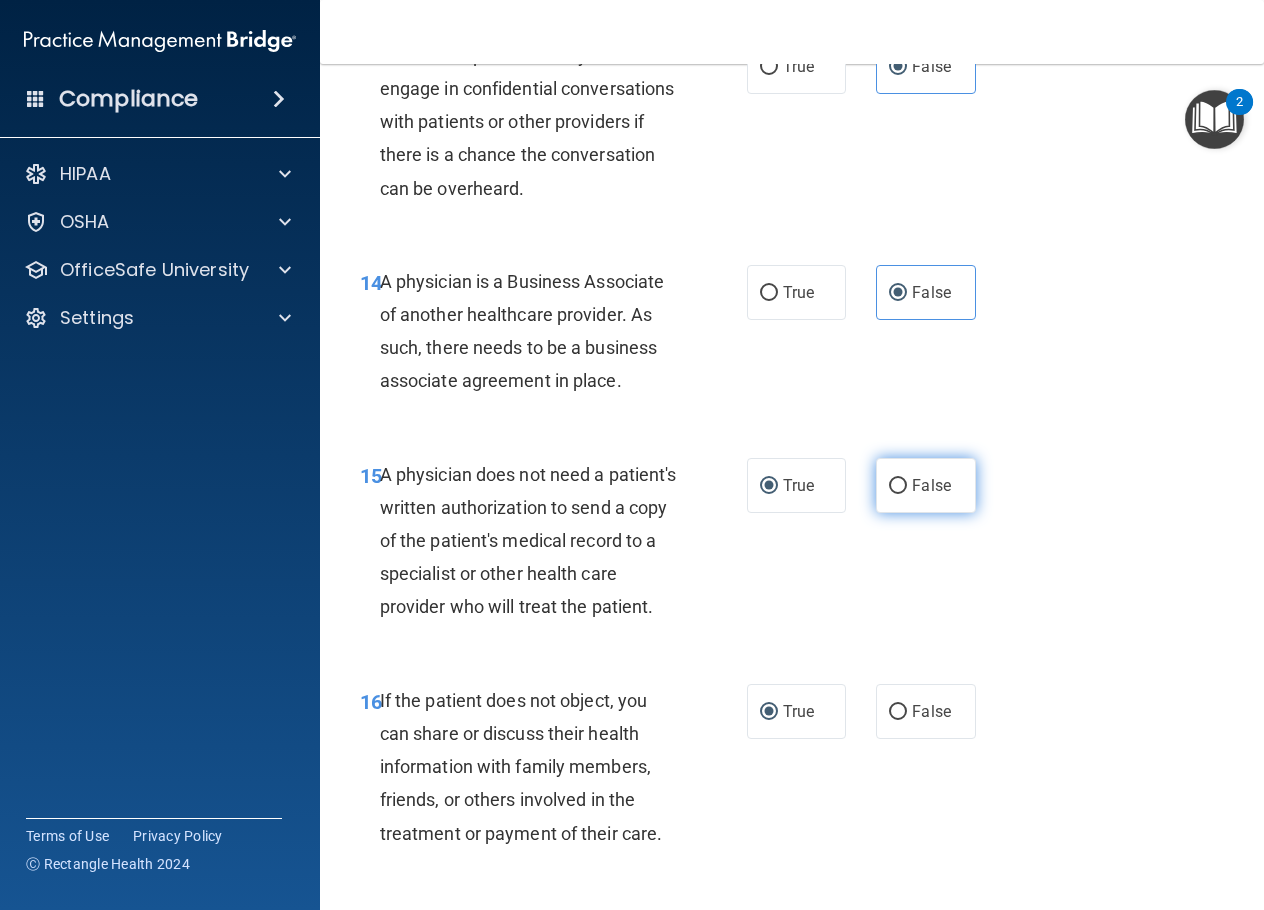 click on "False" at bounding box center [898, 486] 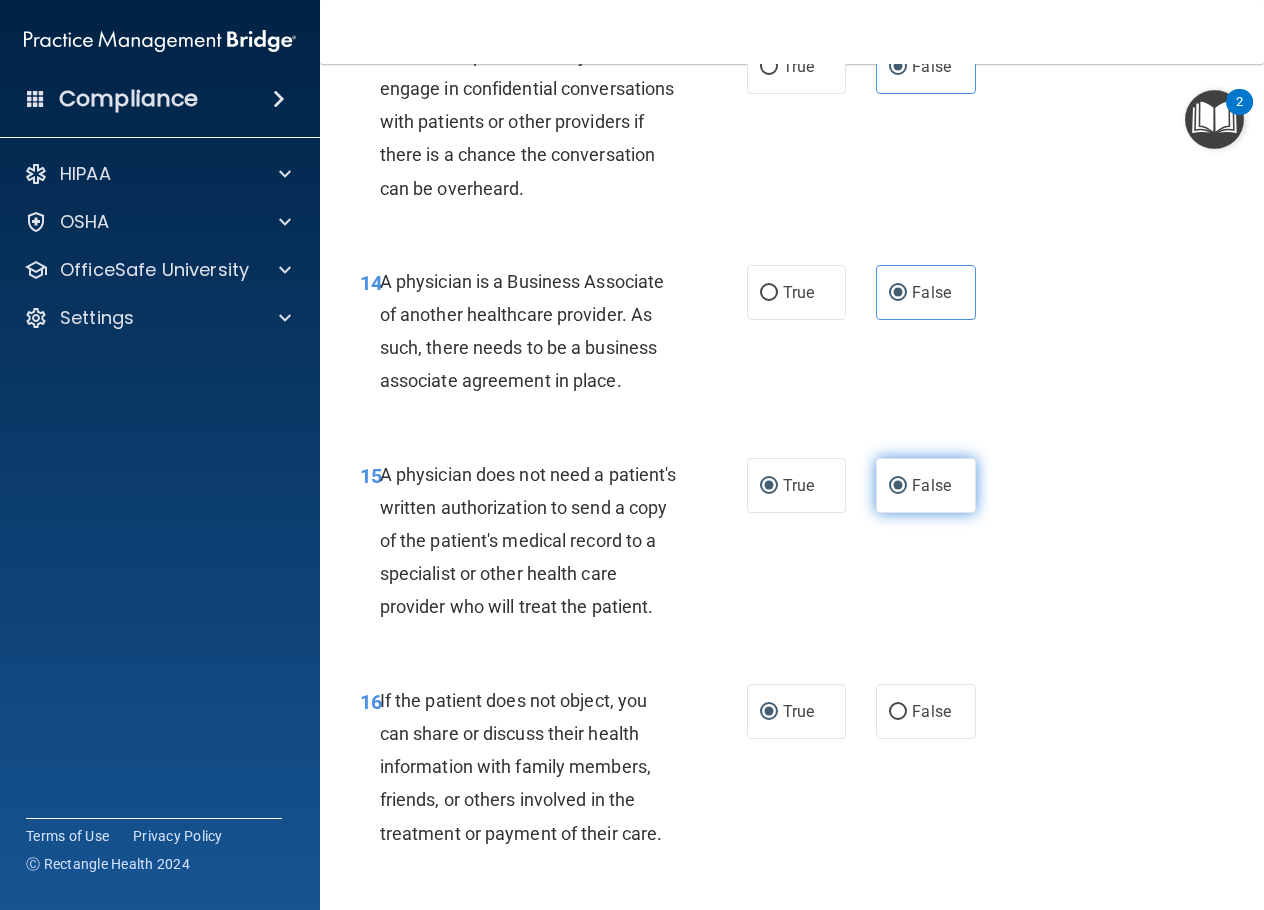 radio on "false" 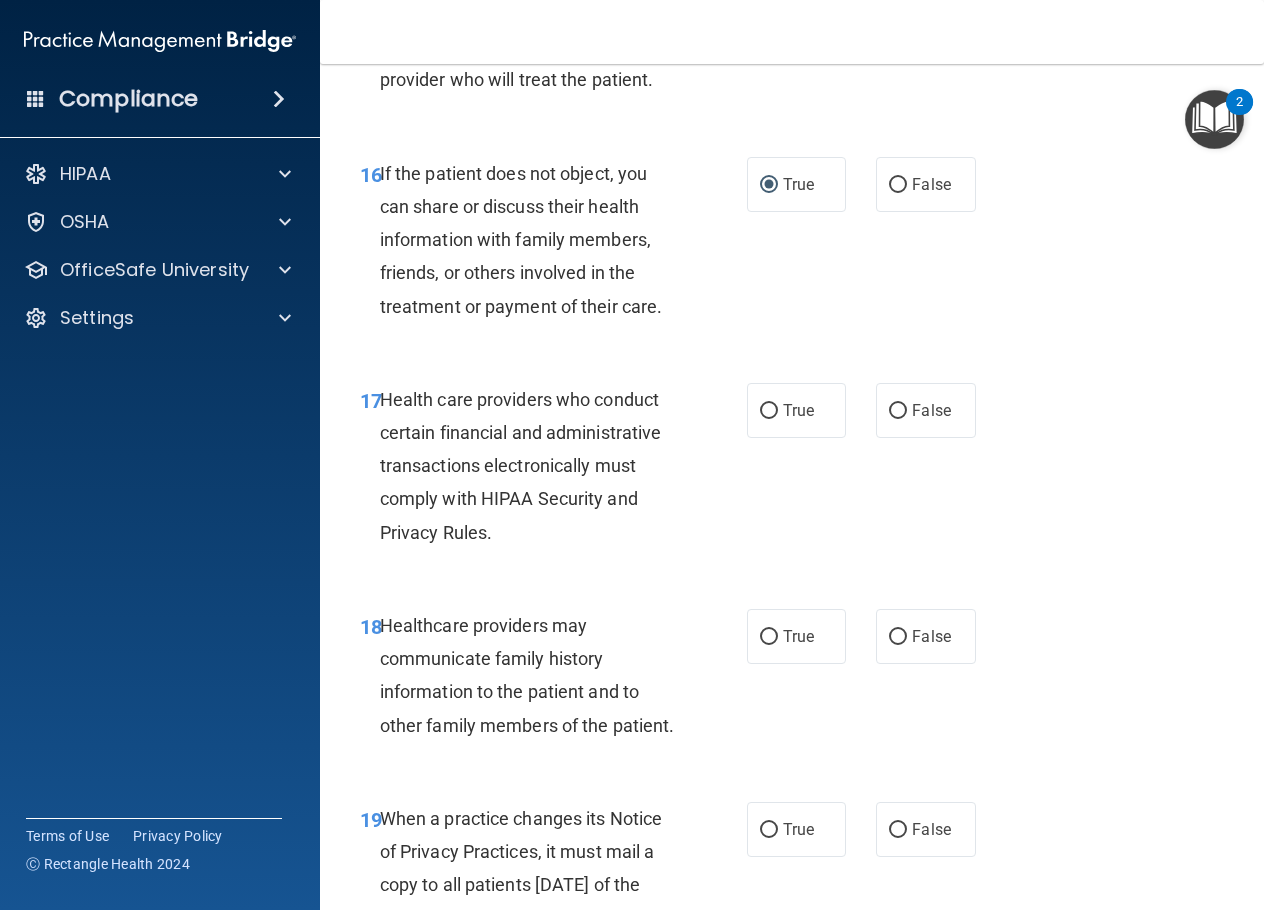 scroll, scrollTop: 3200, scrollLeft: 0, axis: vertical 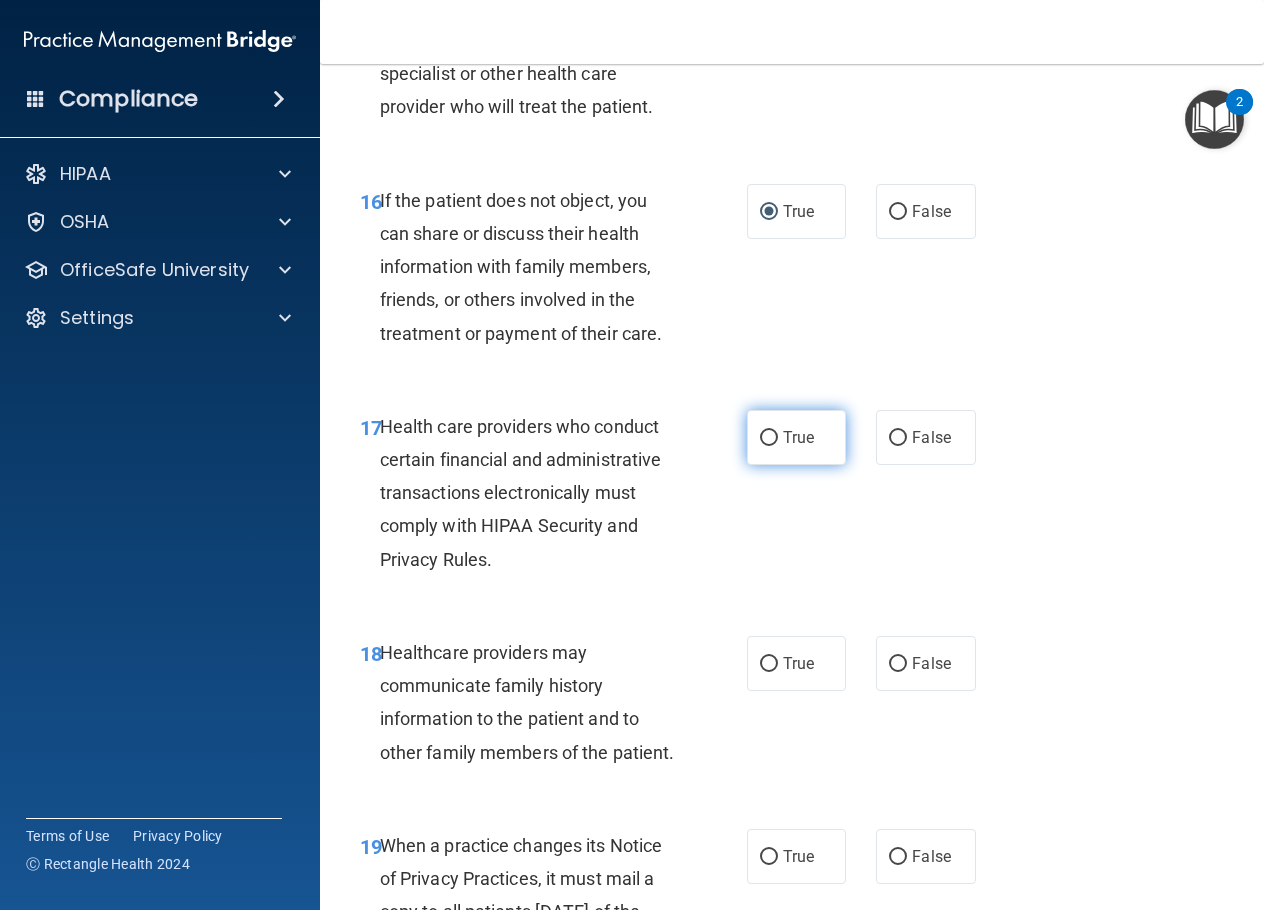 click on "True" at bounding box center (796, 437) 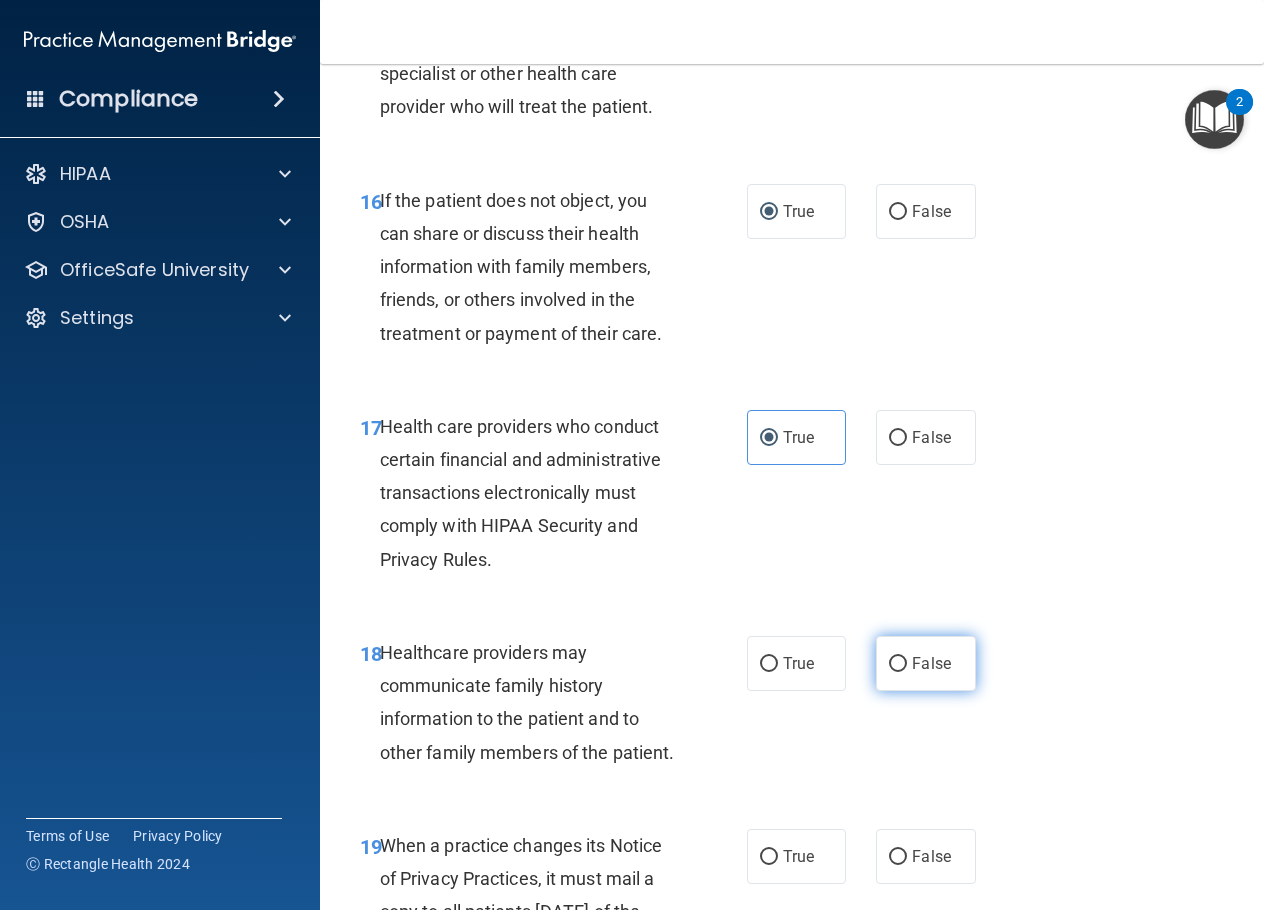 click on "False" at bounding box center [898, 664] 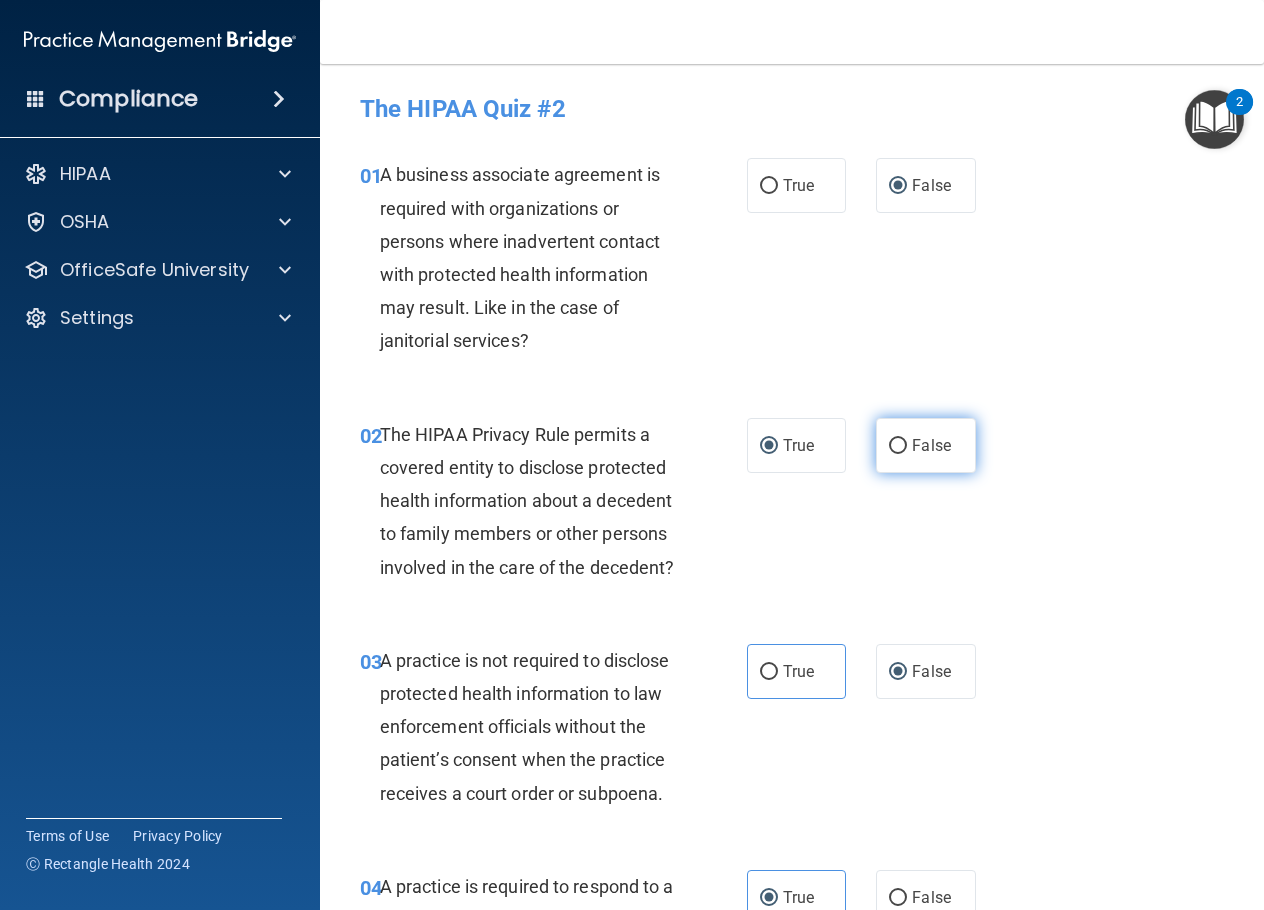 scroll, scrollTop: 100, scrollLeft: 0, axis: vertical 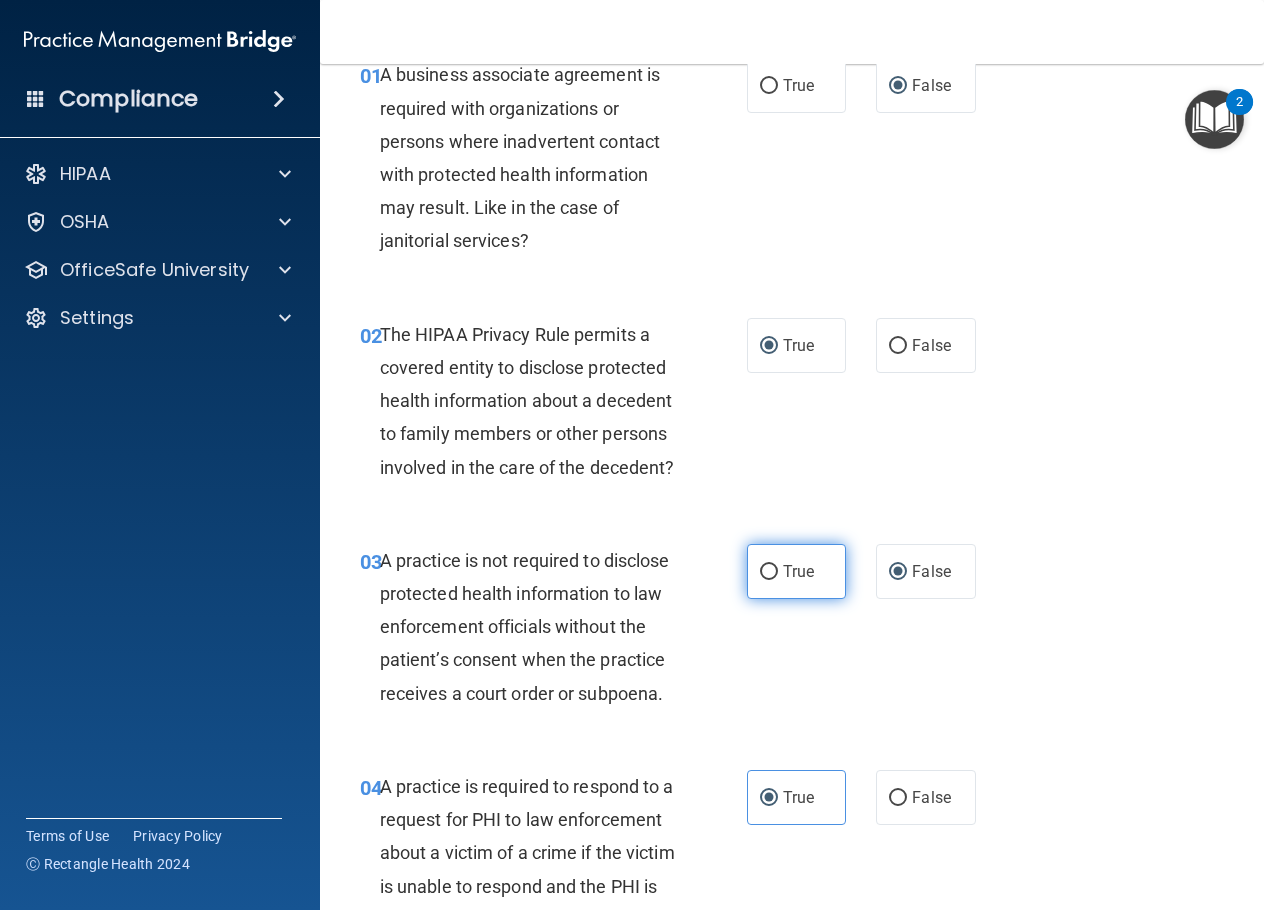 click on "True" at bounding box center (798, 571) 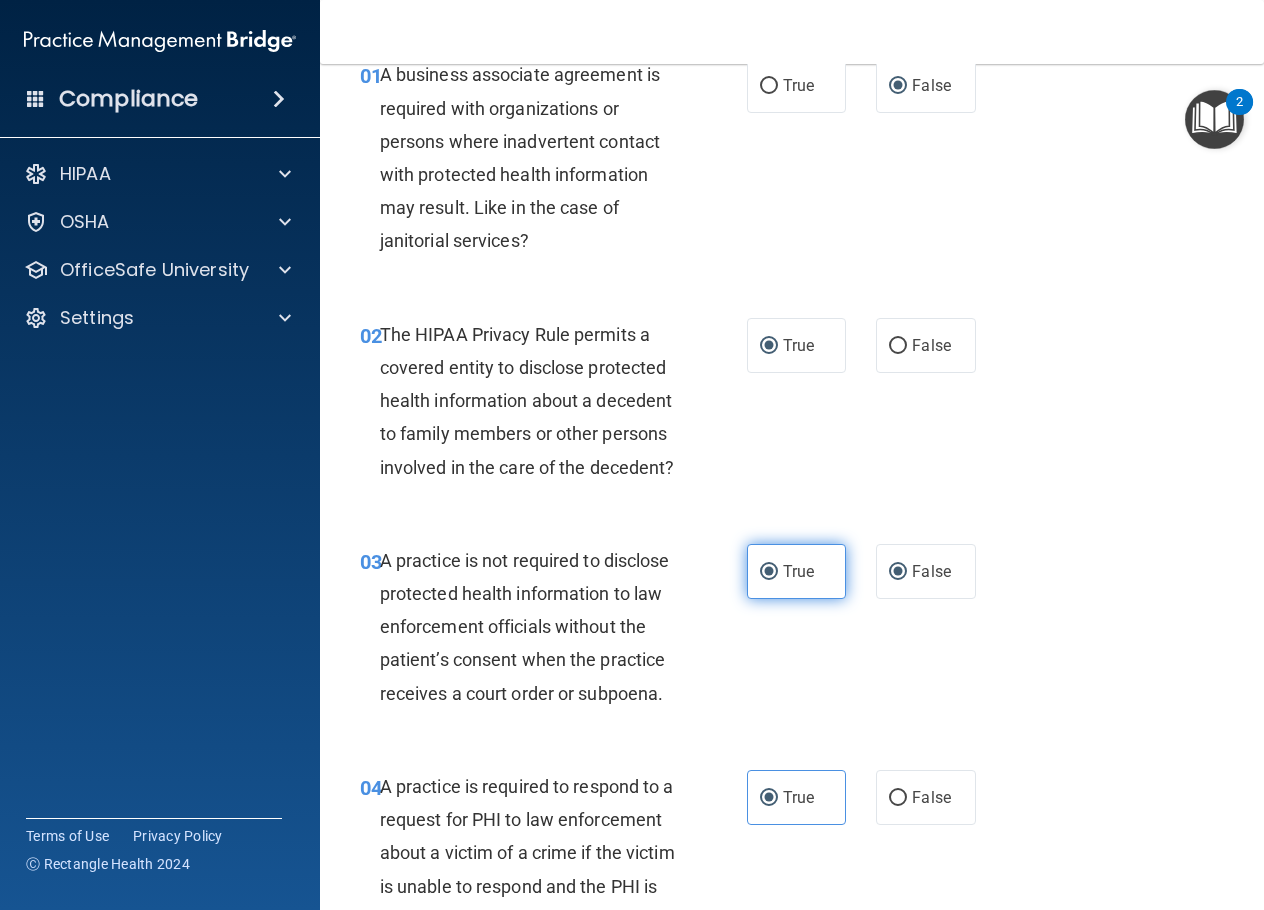 radio on "false" 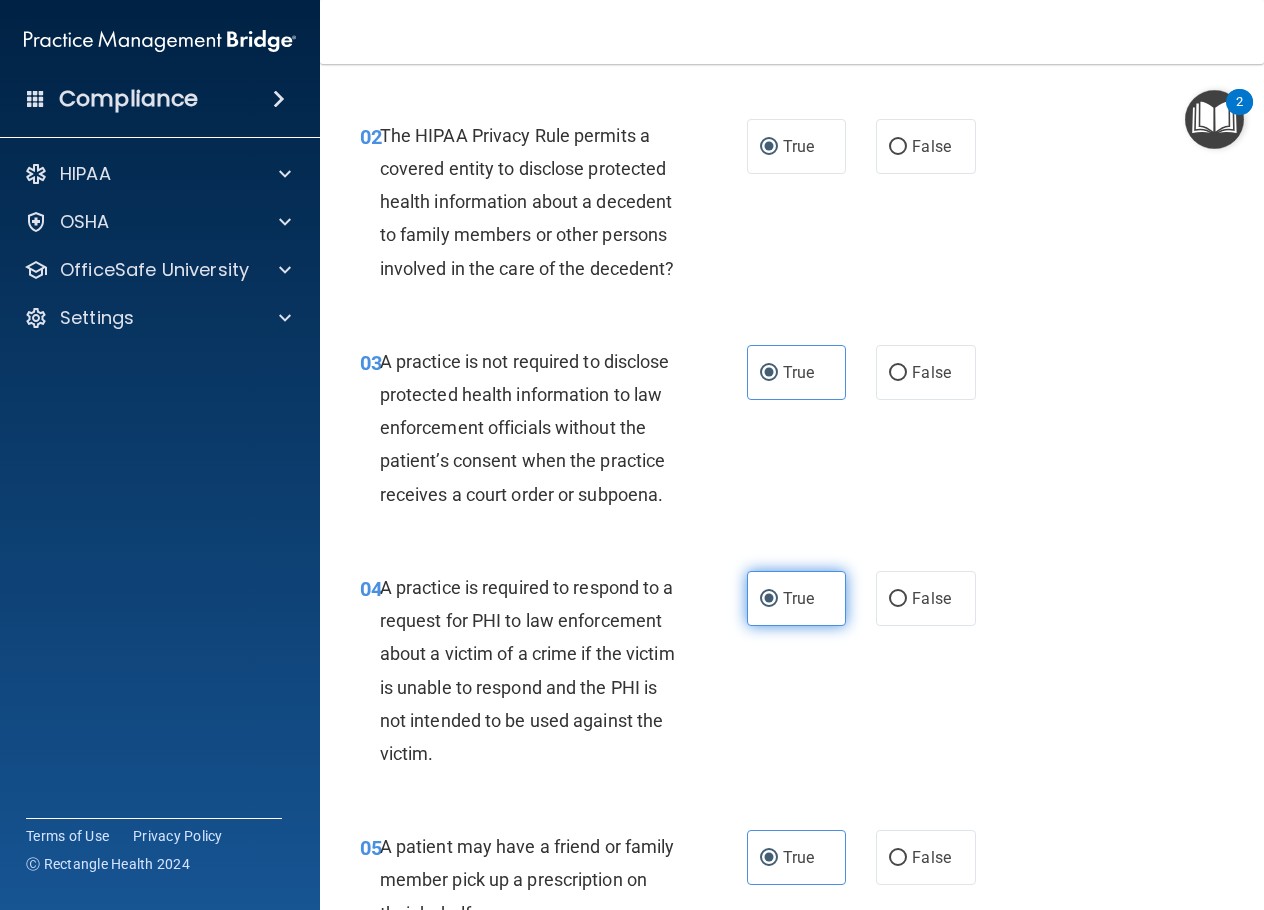 scroll, scrollTop: 300, scrollLeft: 0, axis: vertical 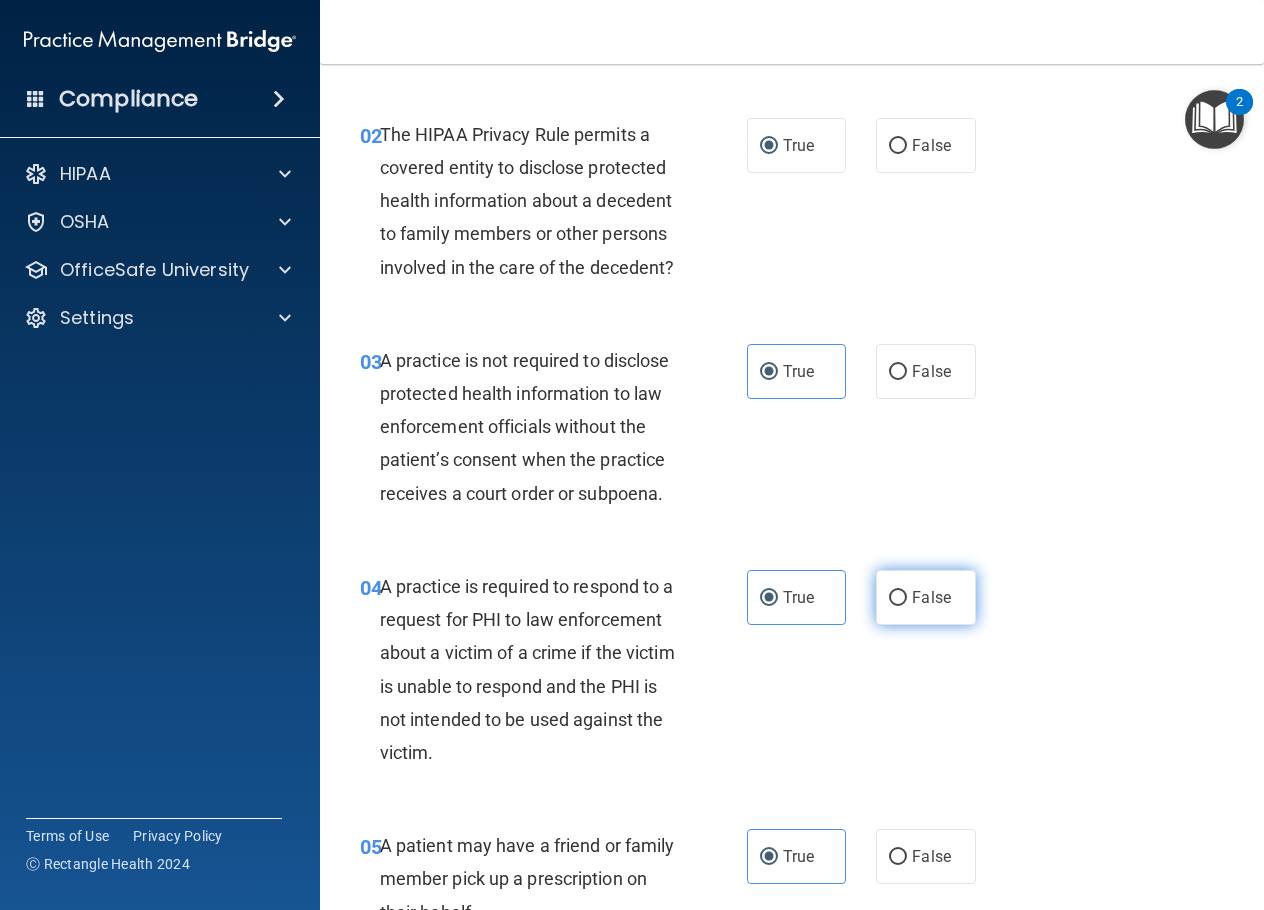 click on "False" at bounding box center (925, 597) 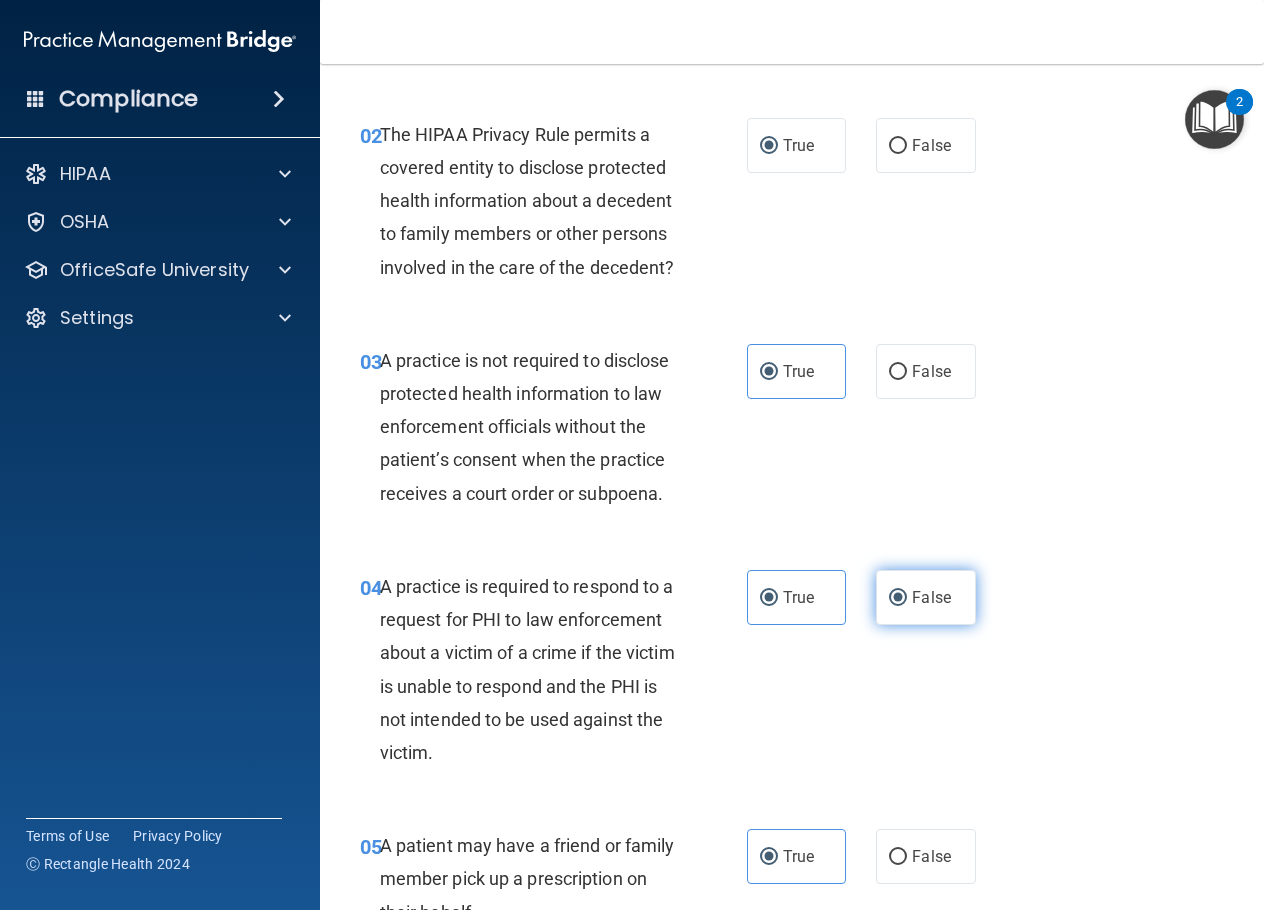 radio on "false" 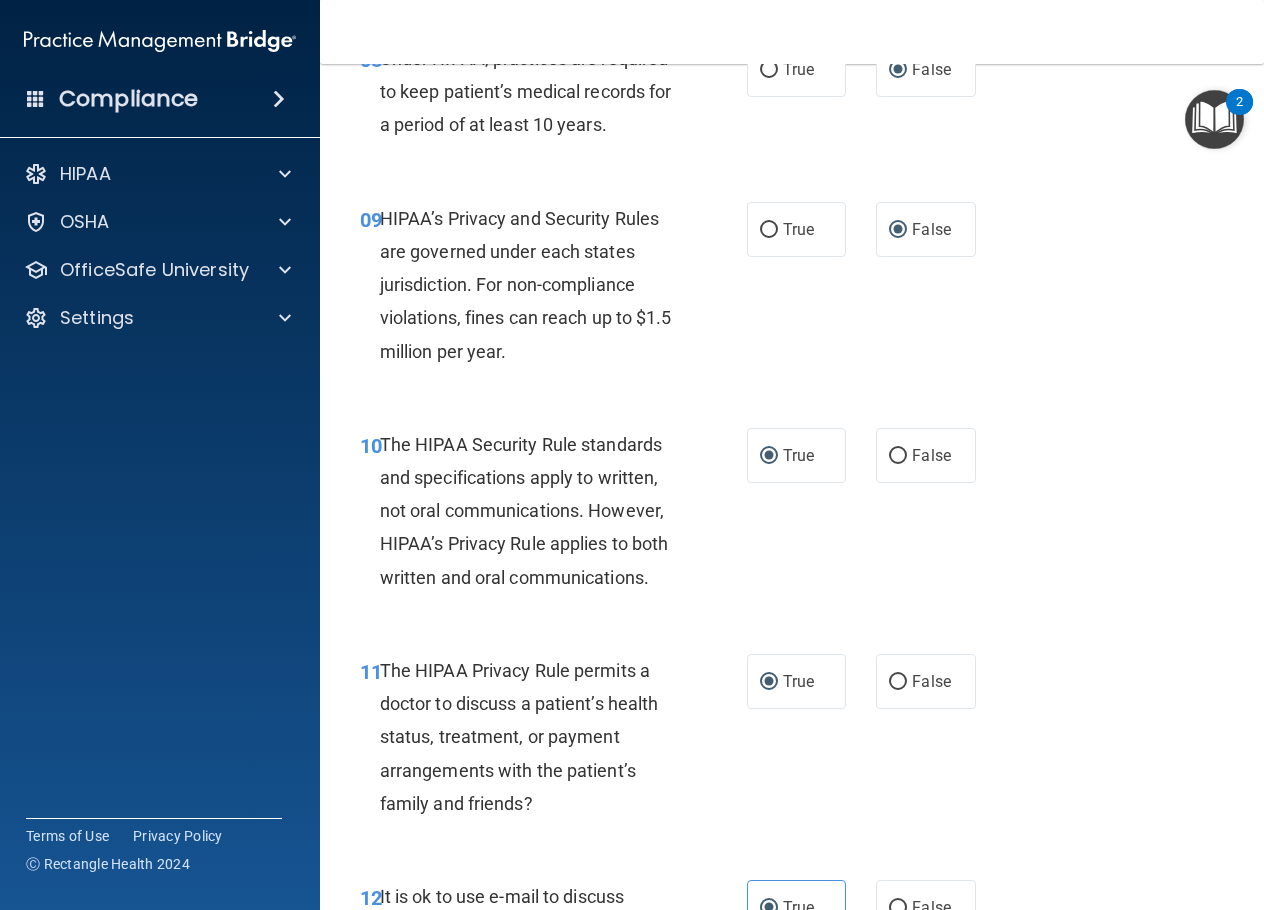 scroll, scrollTop: 1700, scrollLeft: 0, axis: vertical 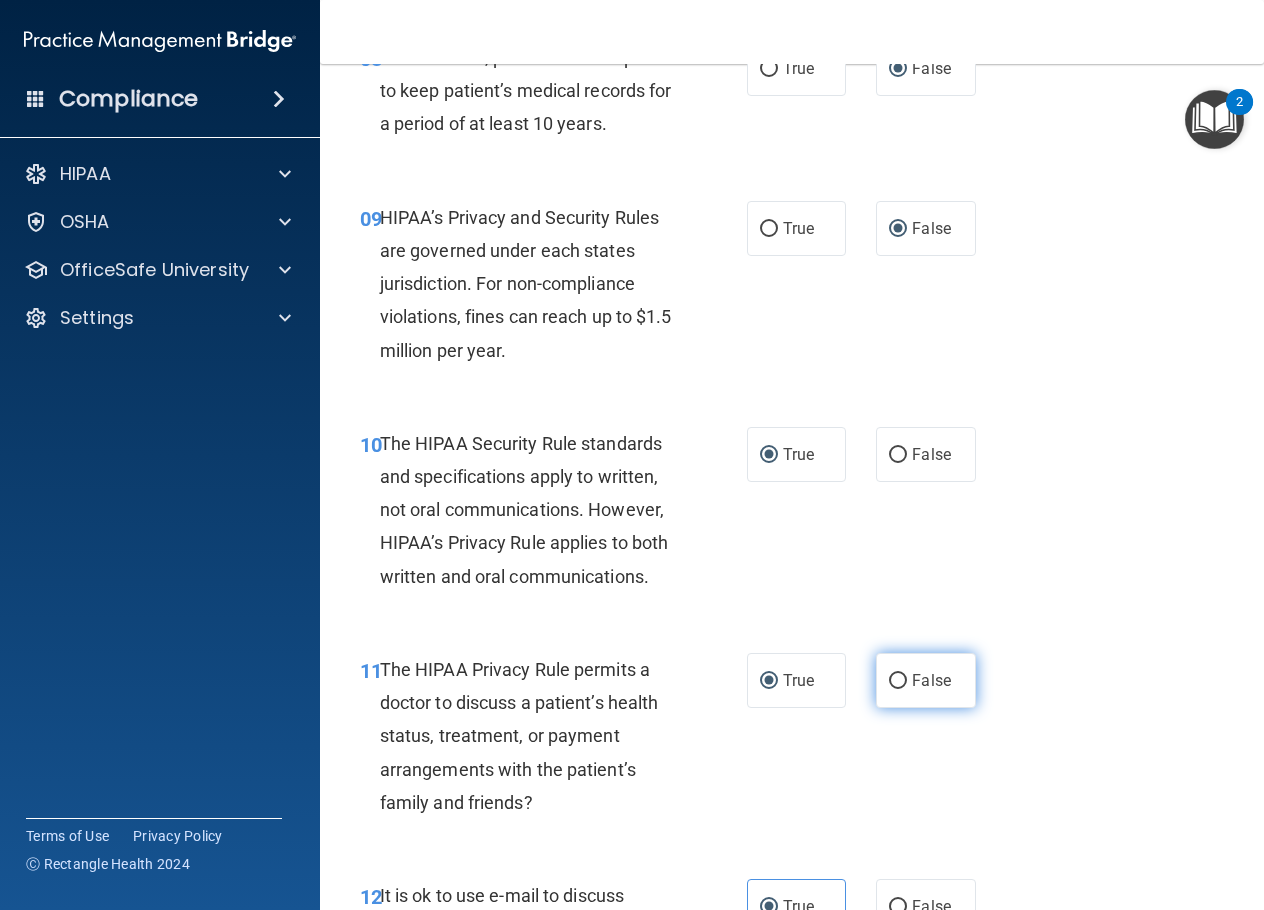 click on "False" at bounding box center [925, 680] 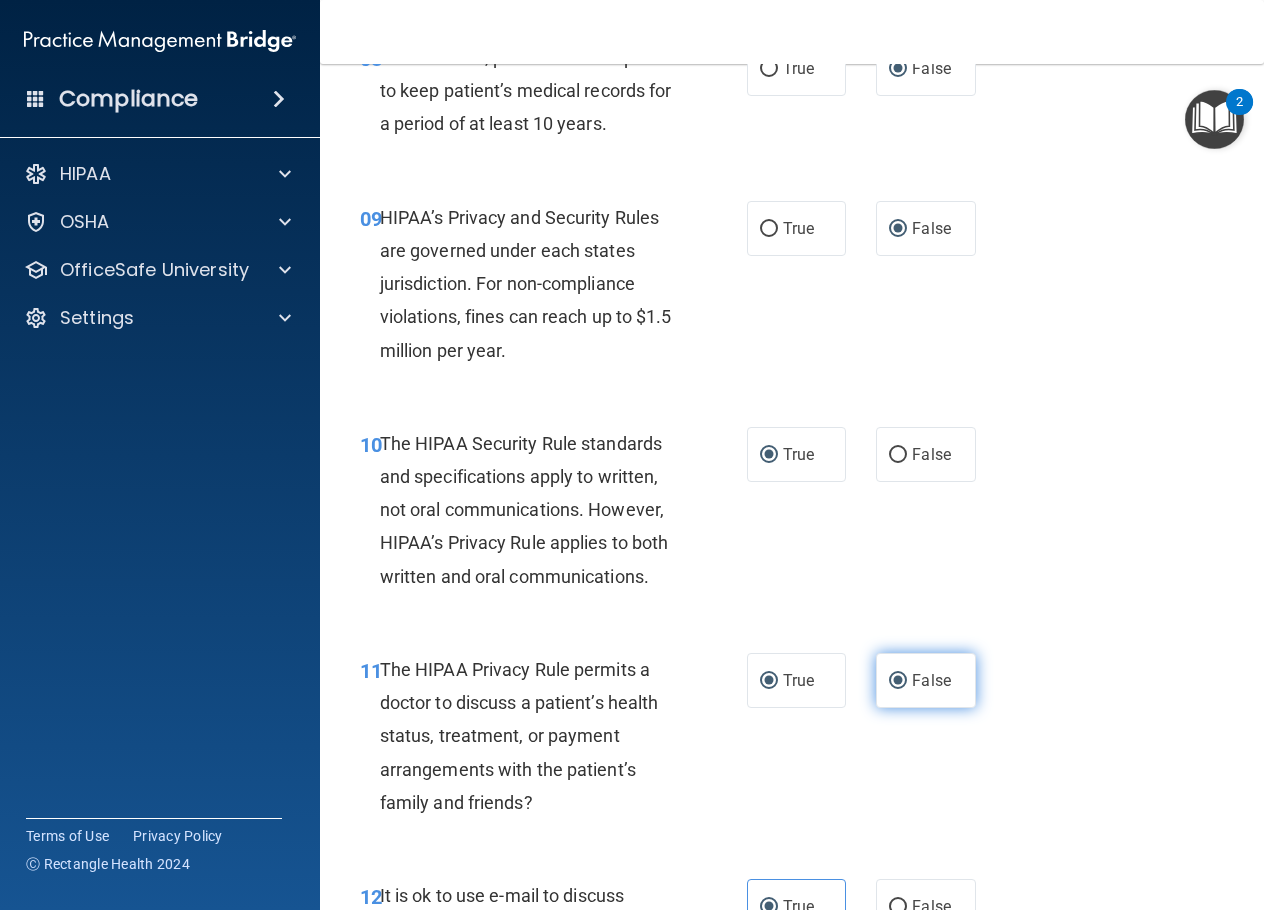 radio on "false" 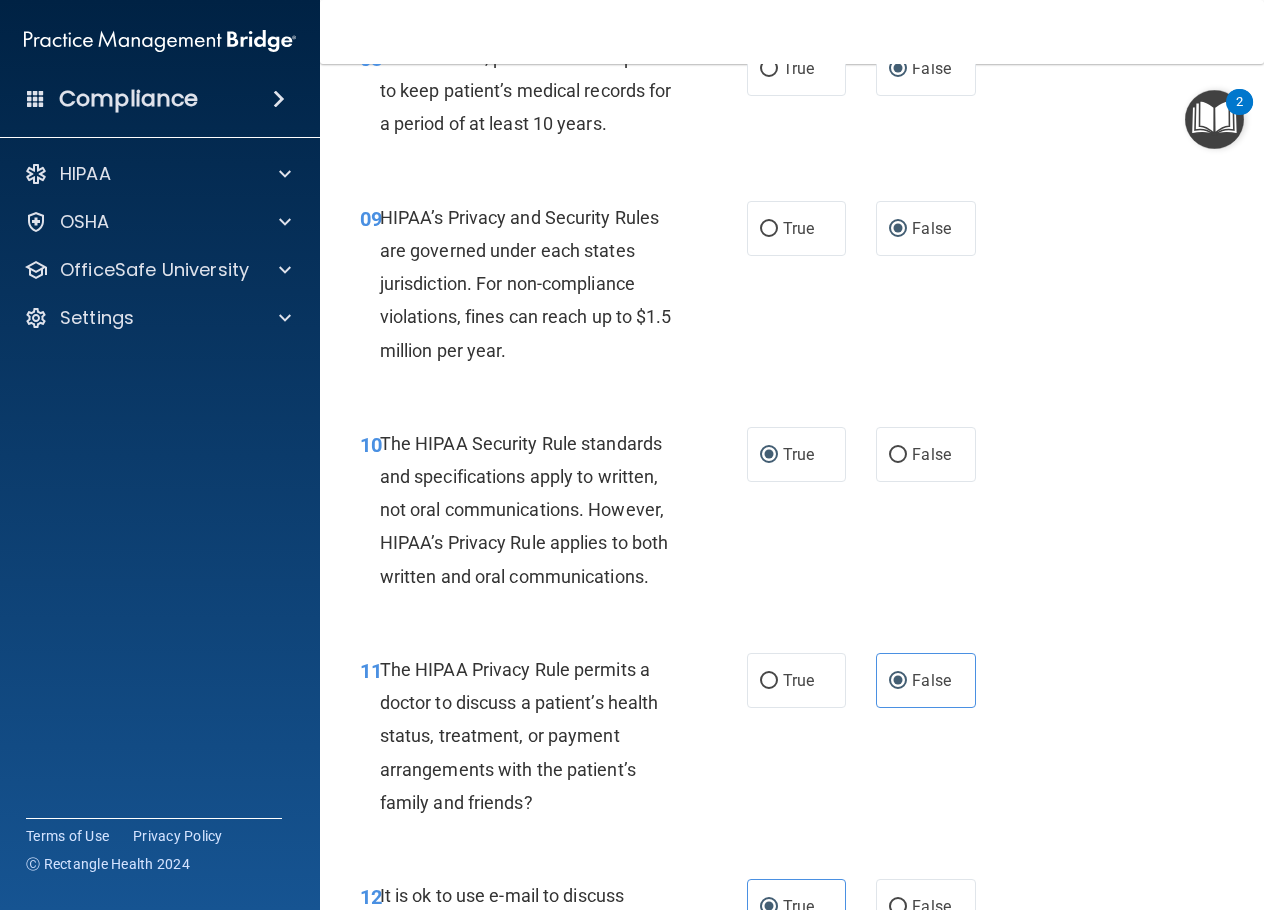 scroll, scrollTop: 1800, scrollLeft: 0, axis: vertical 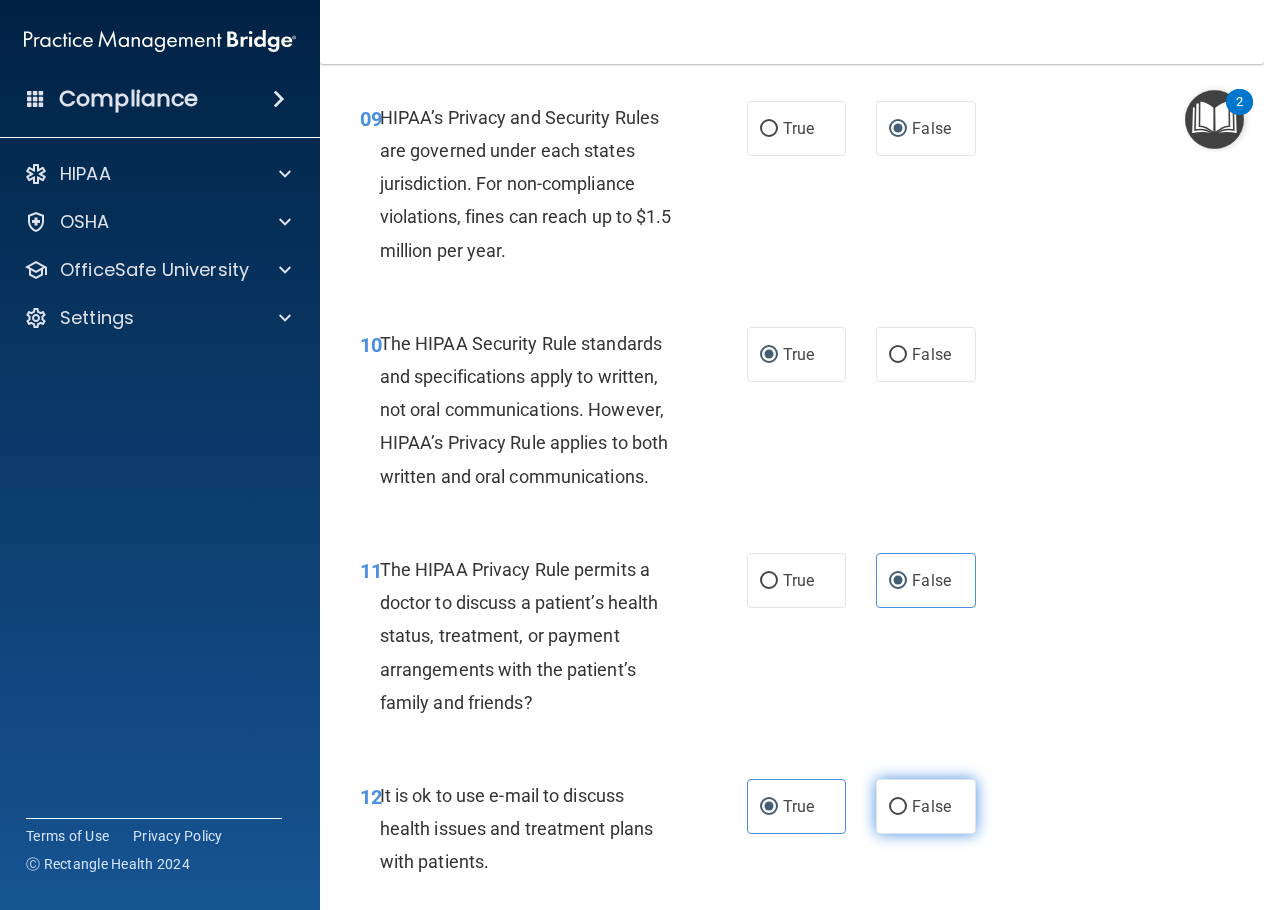 click on "False" at bounding box center (898, 807) 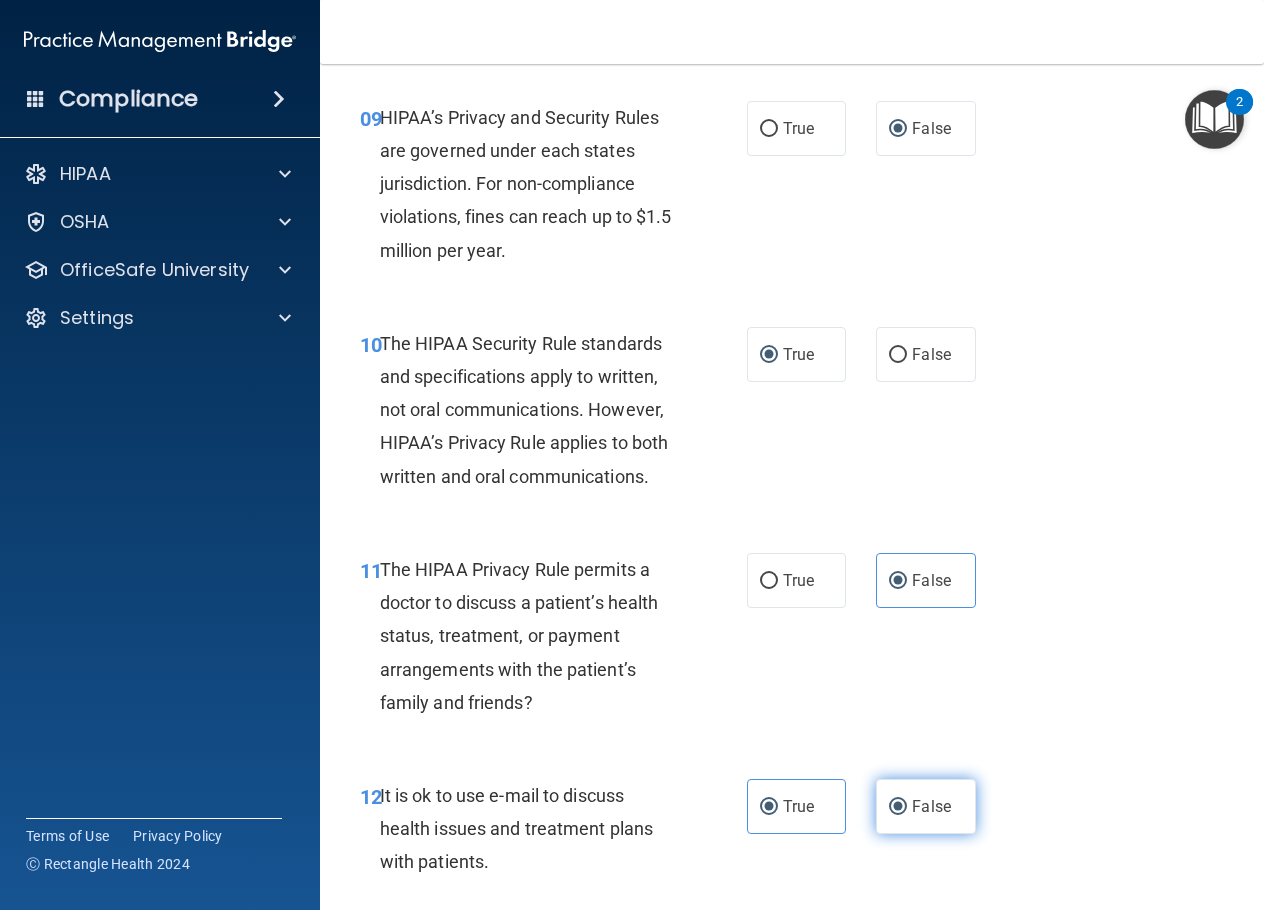 radio on "false" 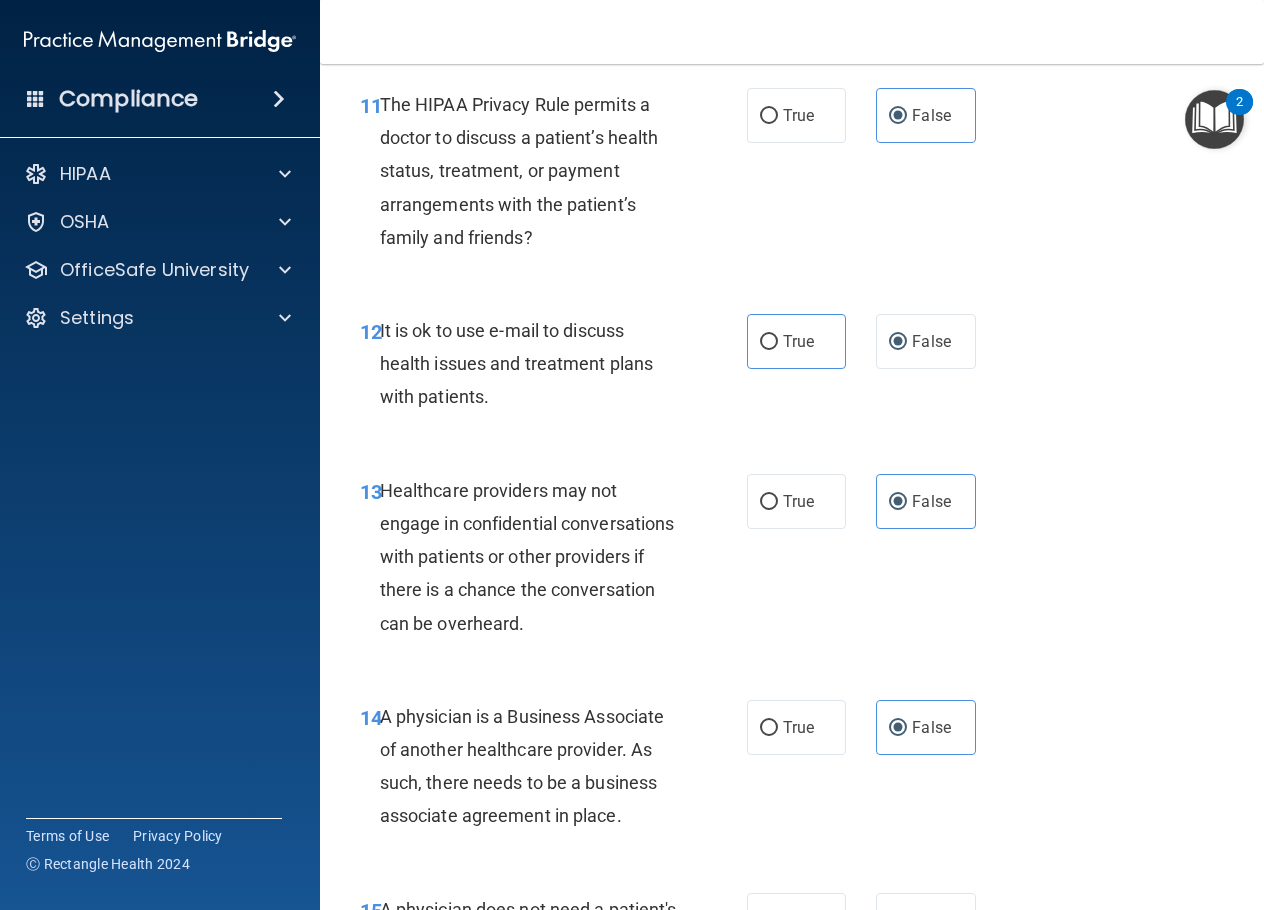 scroll, scrollTop: 2300, scrollLeft: 0, axis: vertical 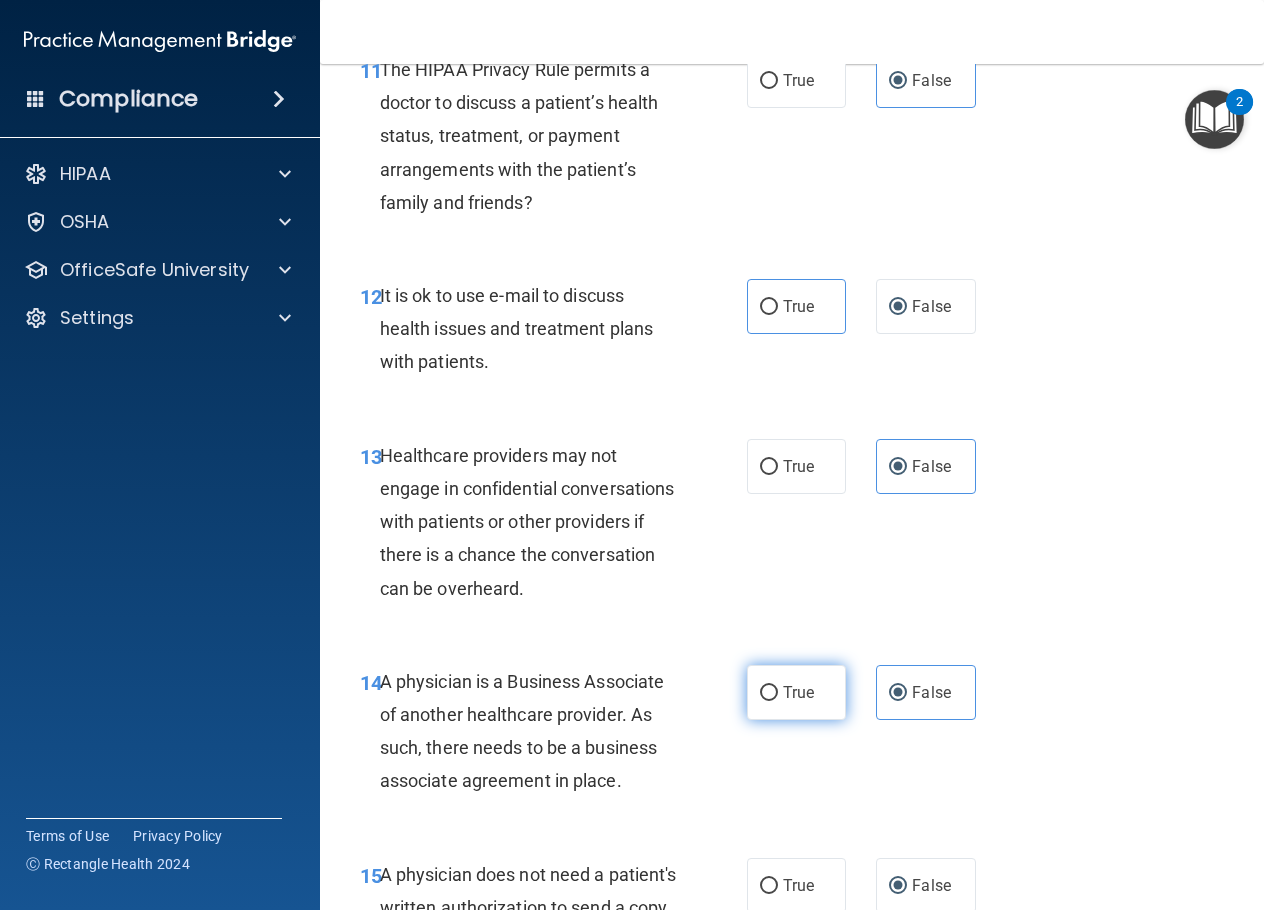 click on "True" at bounding box center (796, 692) 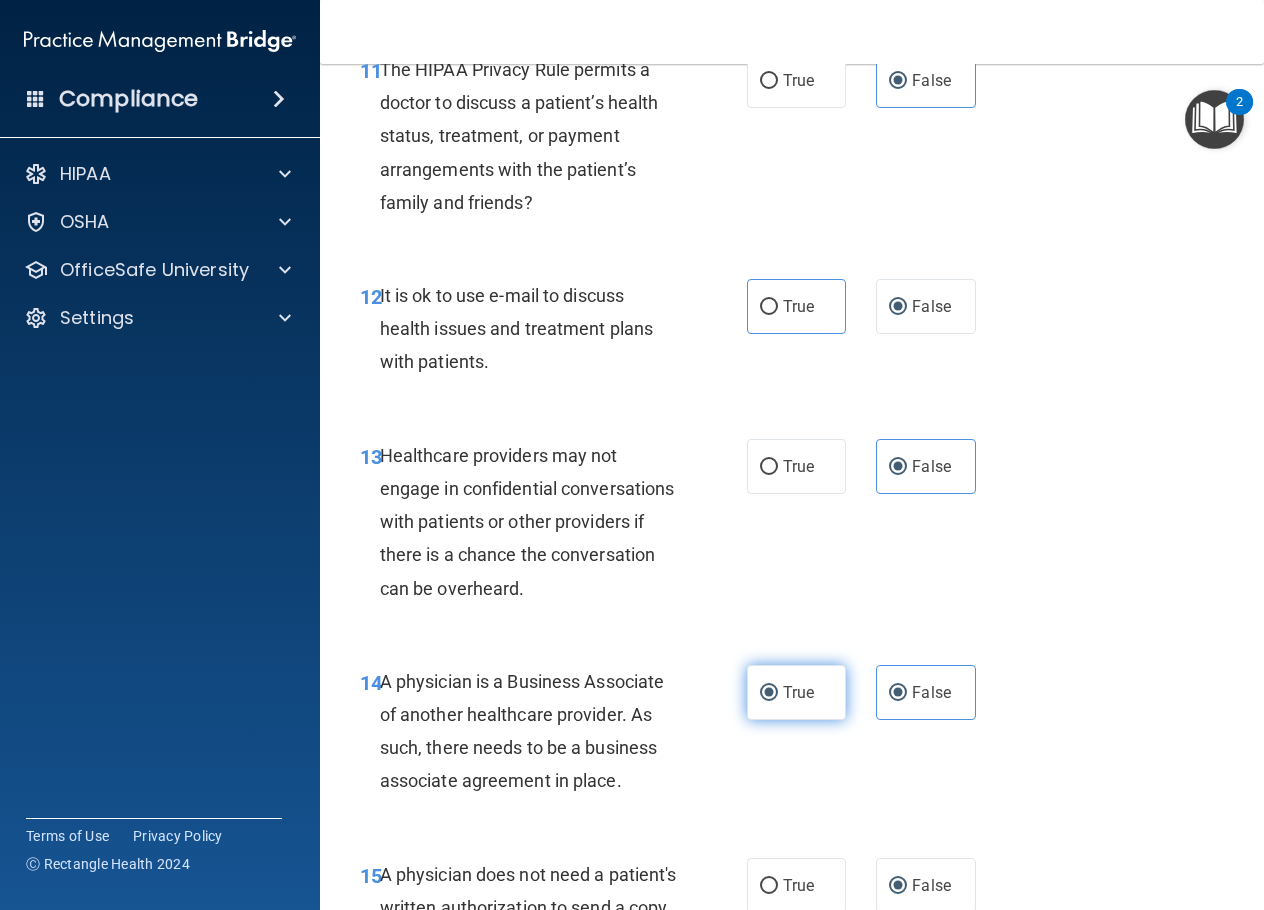 radio on "false" 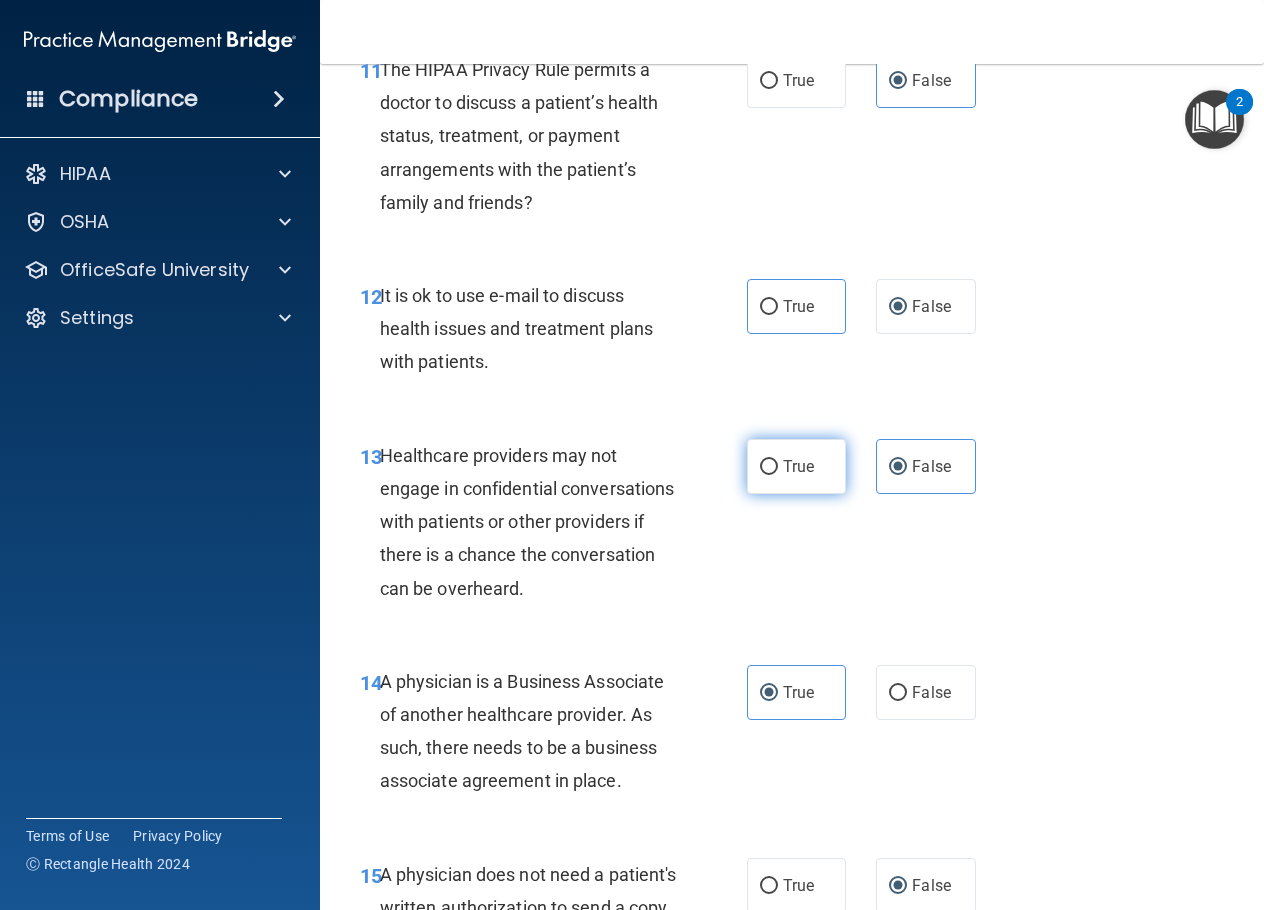 click on "True" at bounding box center [769, 467] 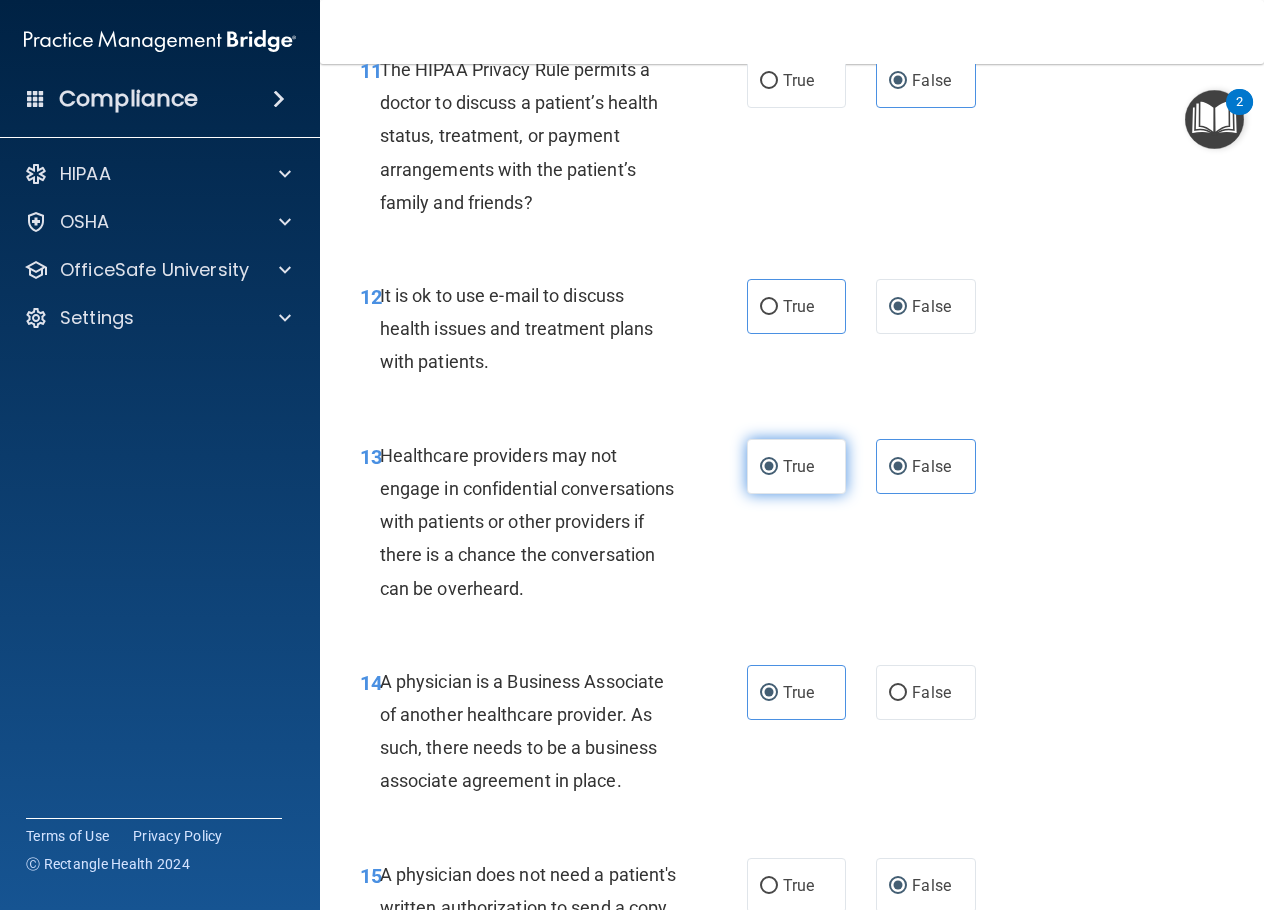 radio on "false" 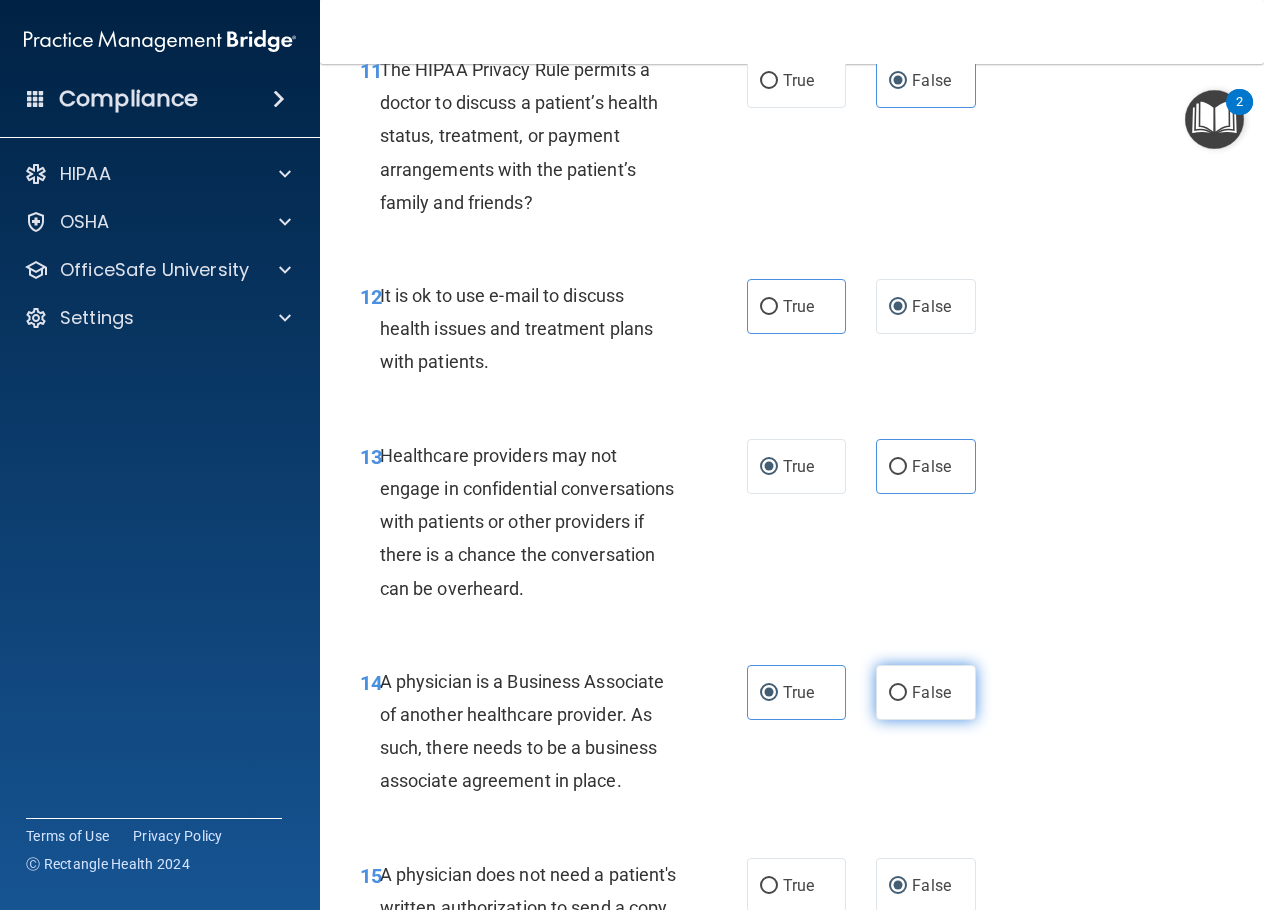 click on "False" at bounding box center [931, 692] 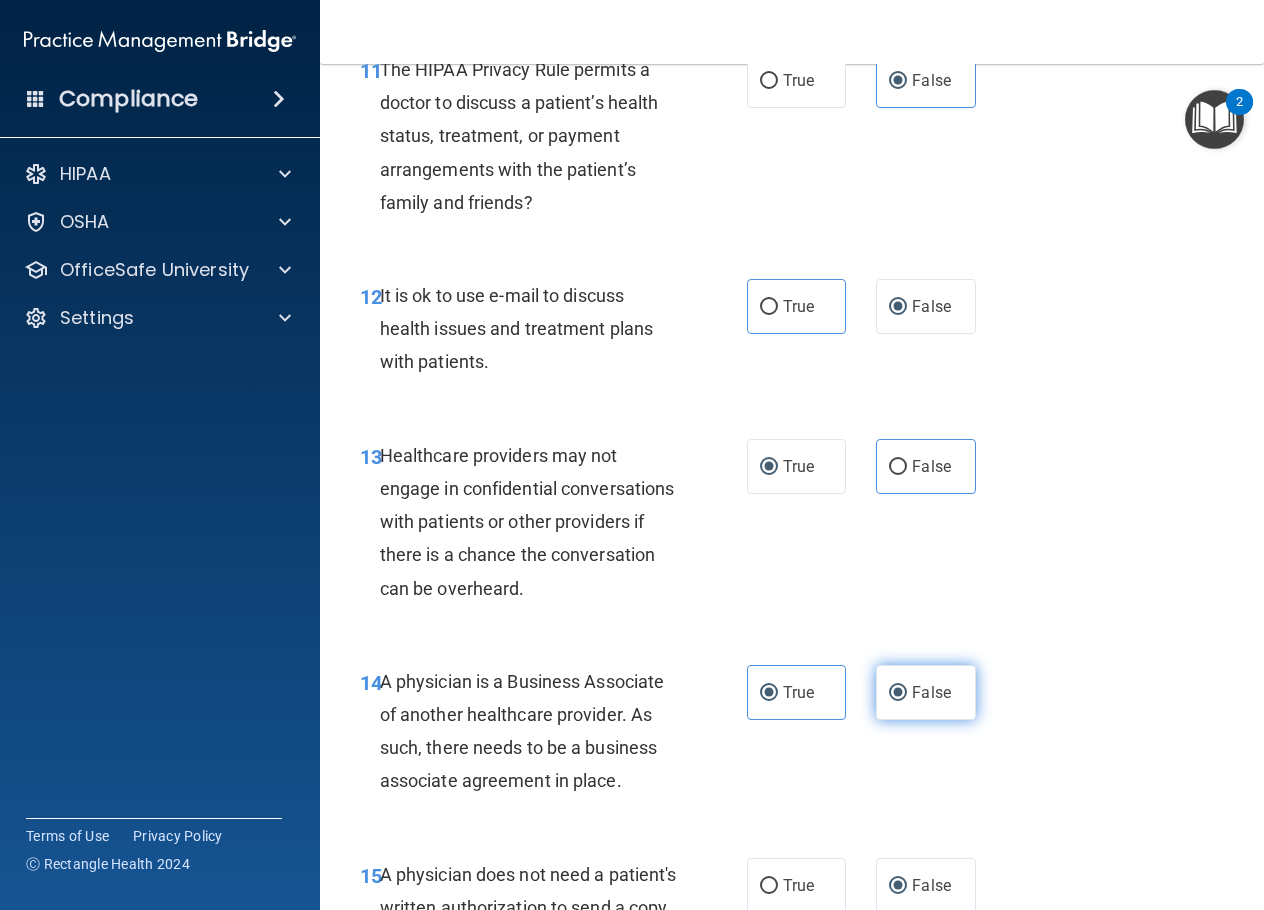 radio on "false" 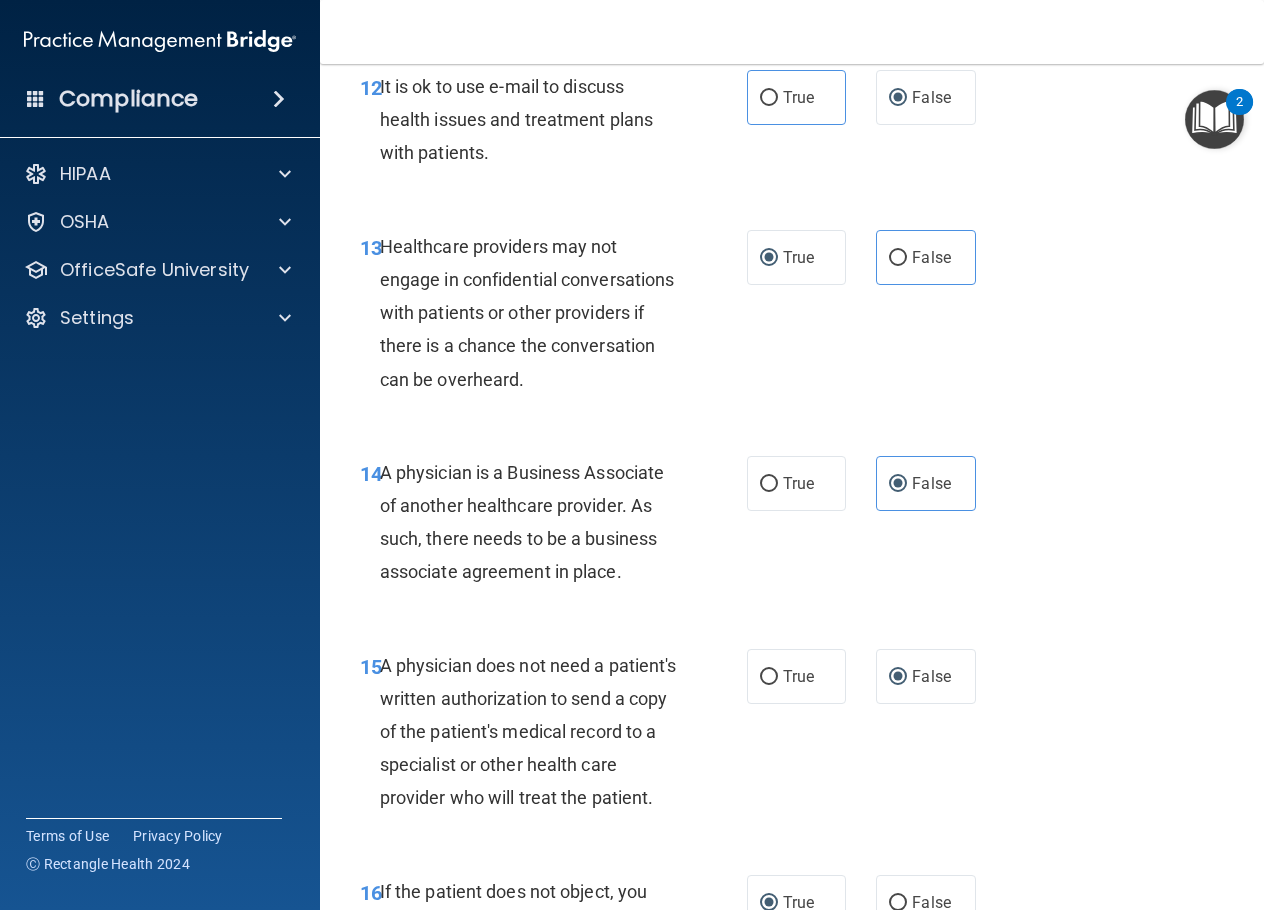 scroll, scrollTop: 2600, scrollLeft: 0, axis: vertical 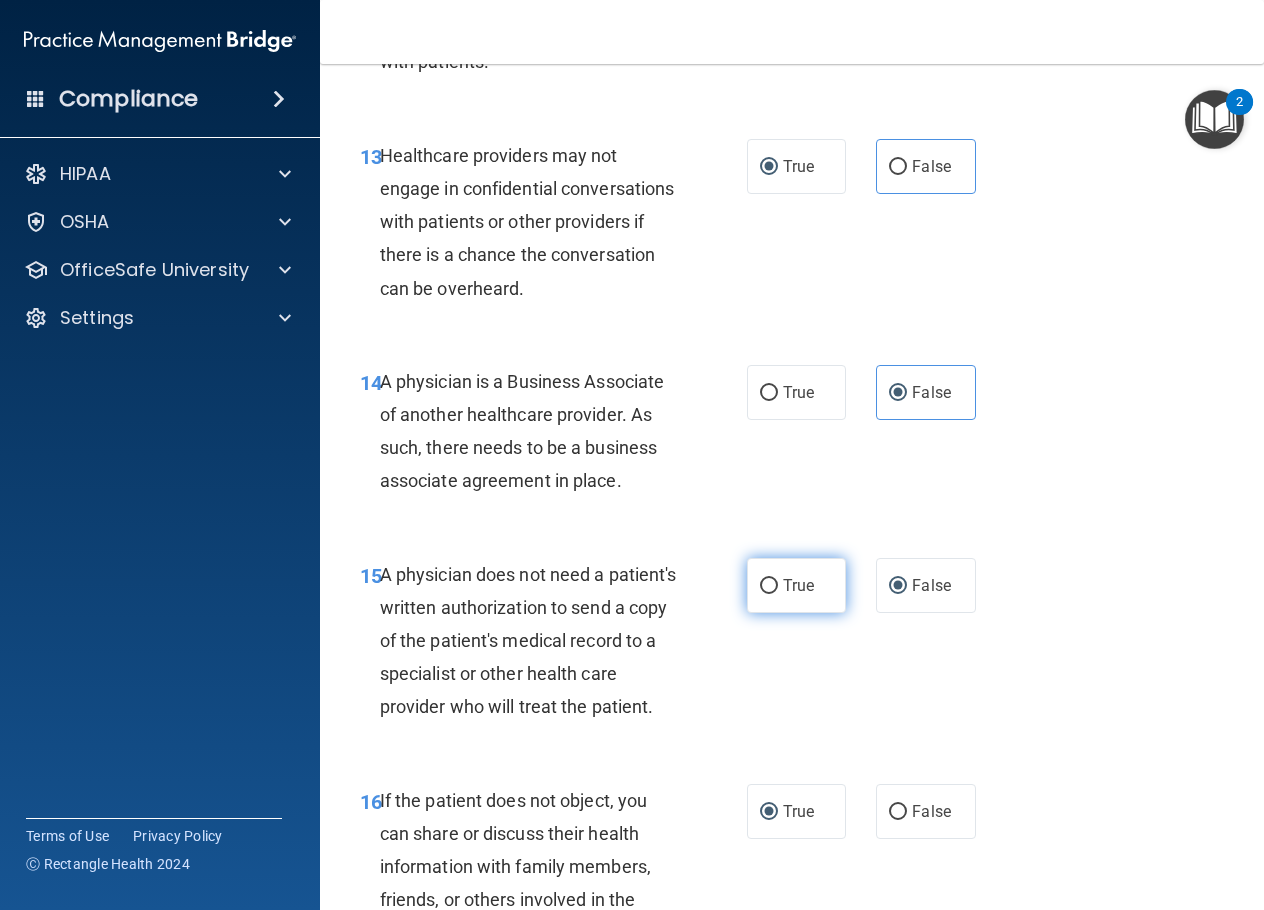 click on "True" at bounding box center (769, 586) 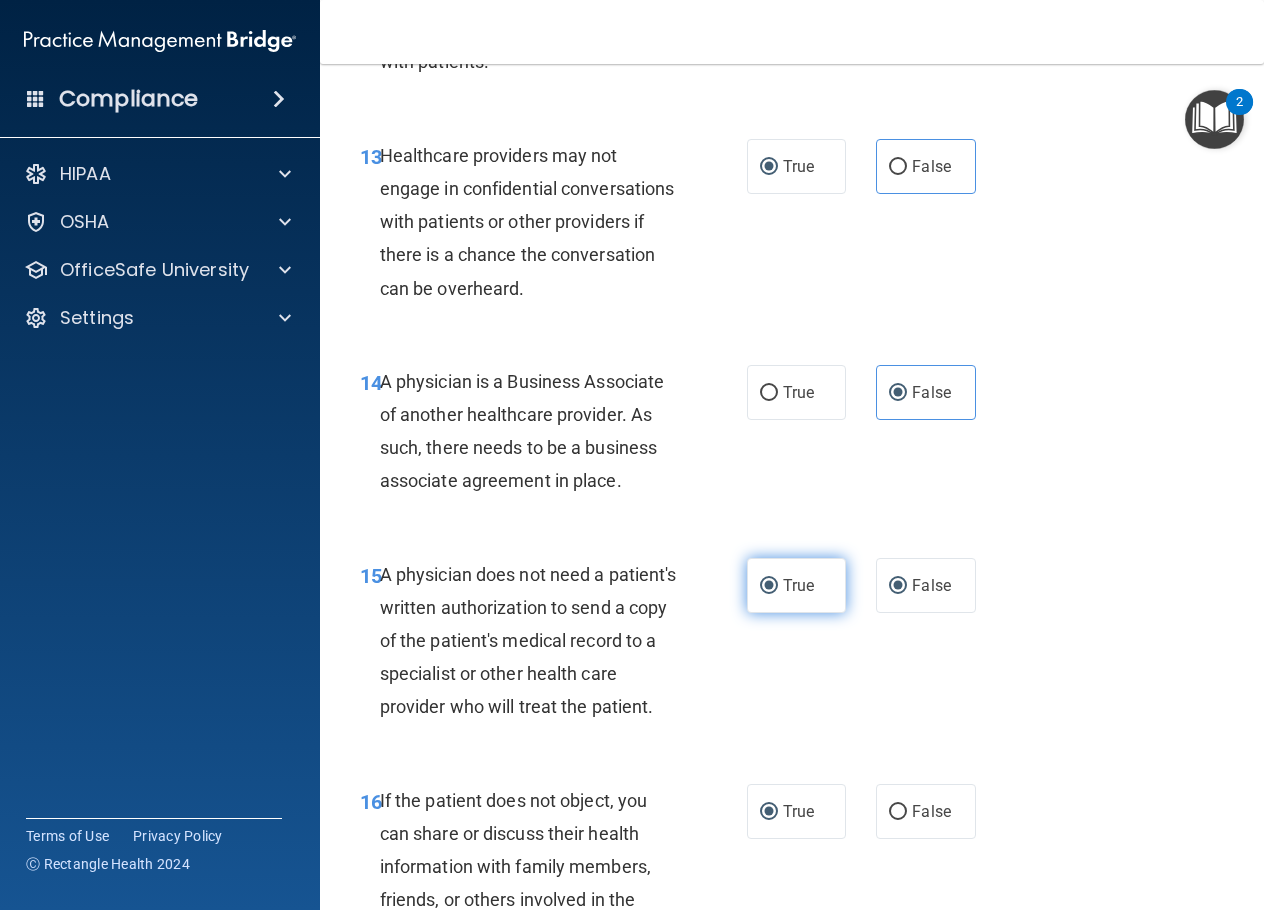 radio on "false" 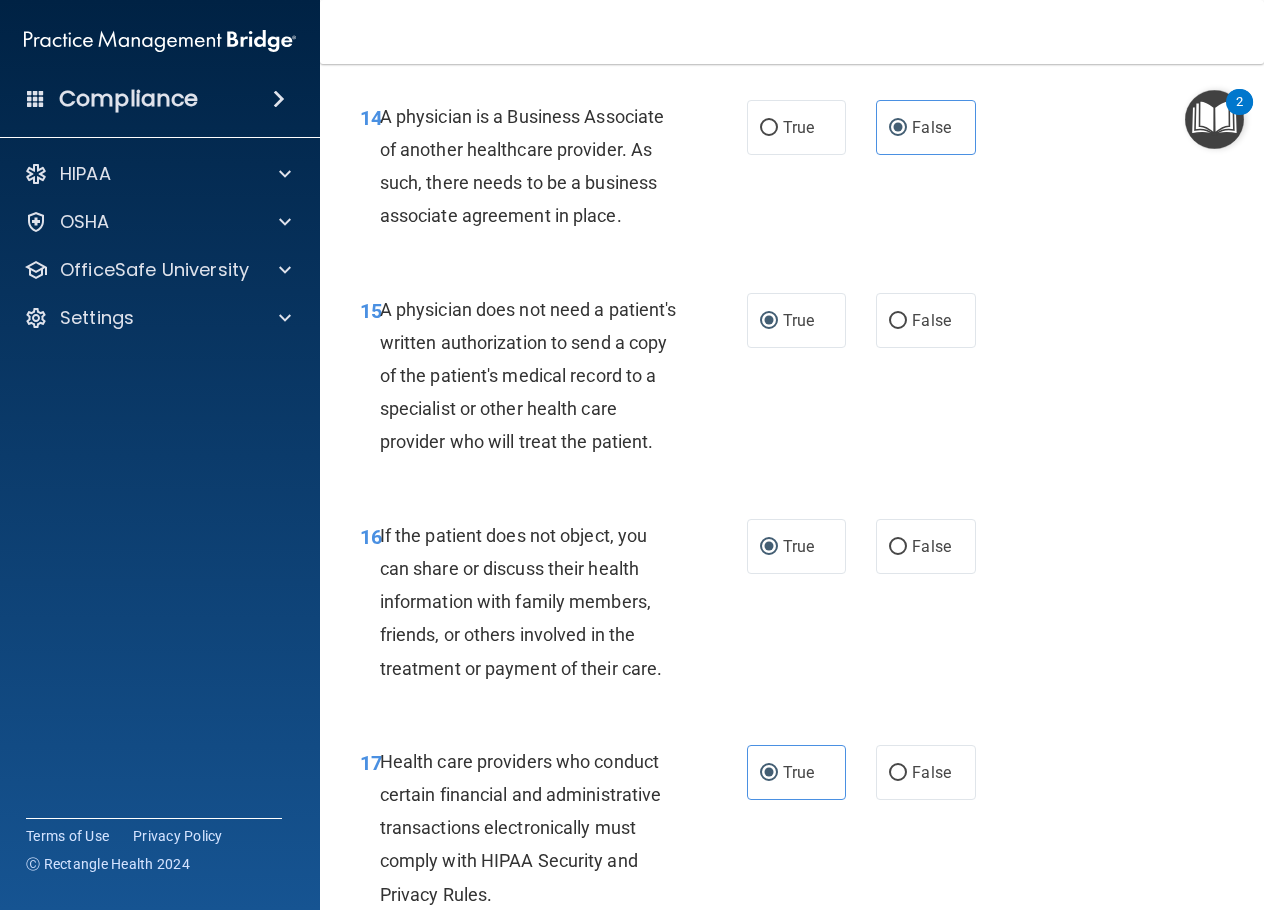 scroll, scrollTop: 2900, scrollLeft: 0, axis: vertical 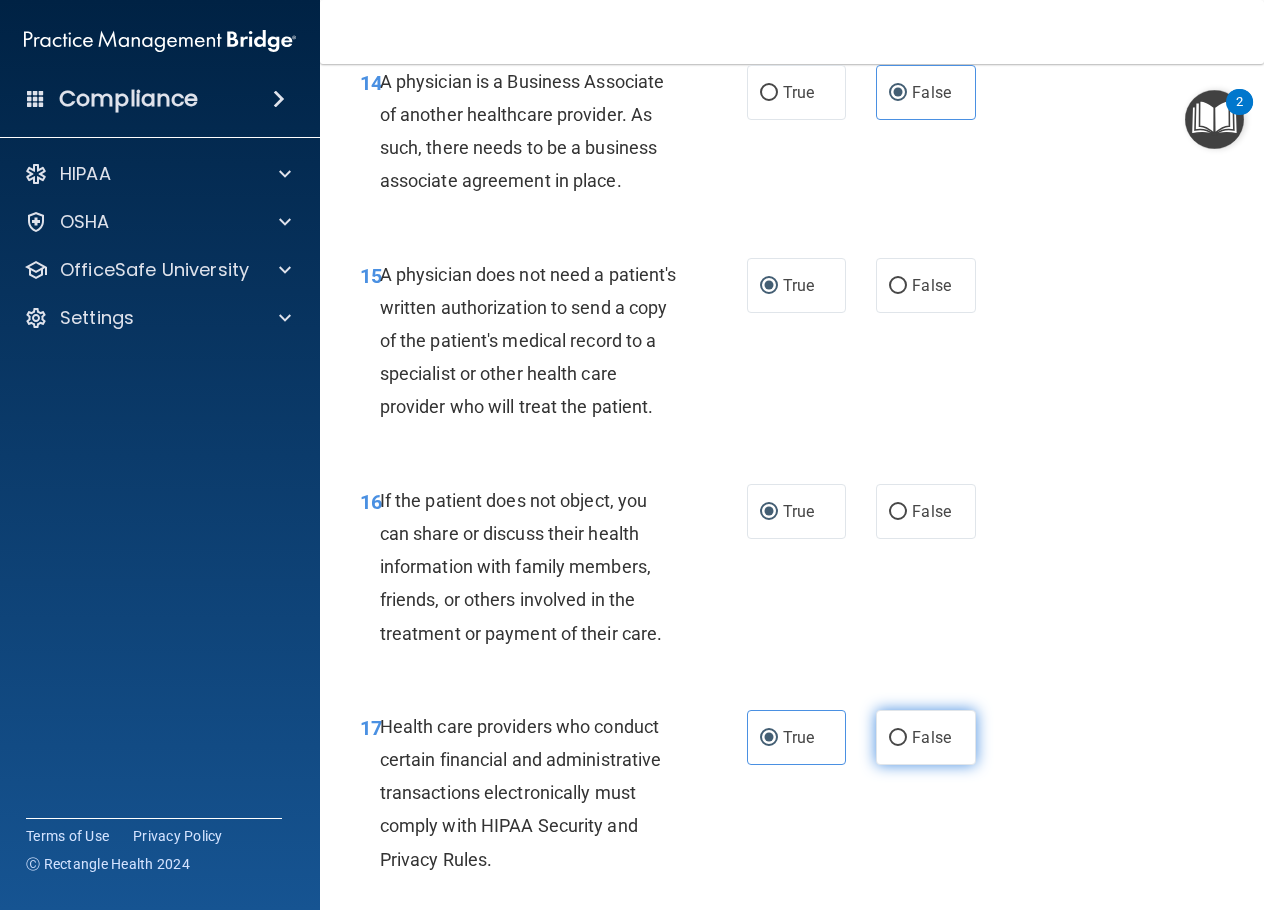 click on "False" at bounding box center (898, 738) 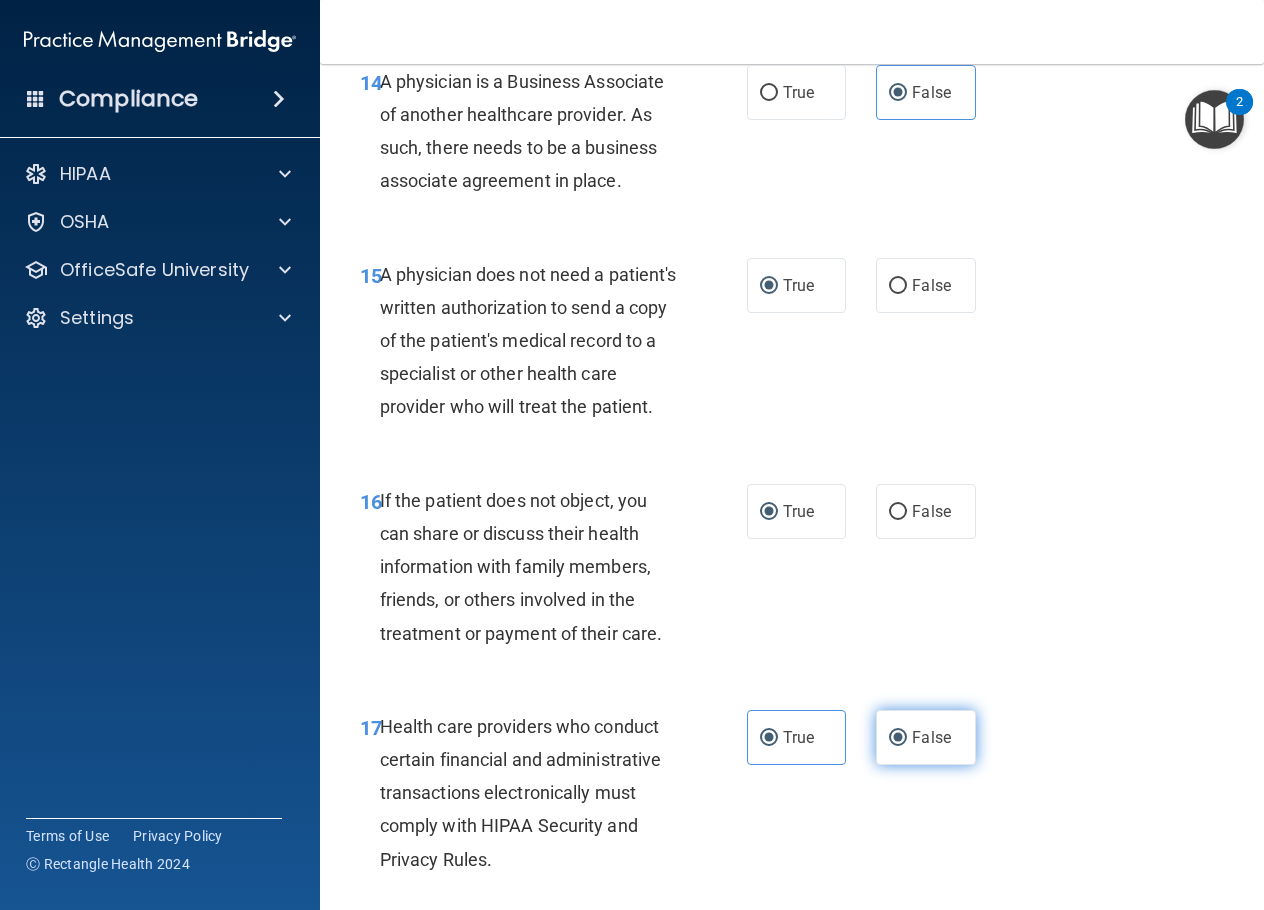 radio on "false" 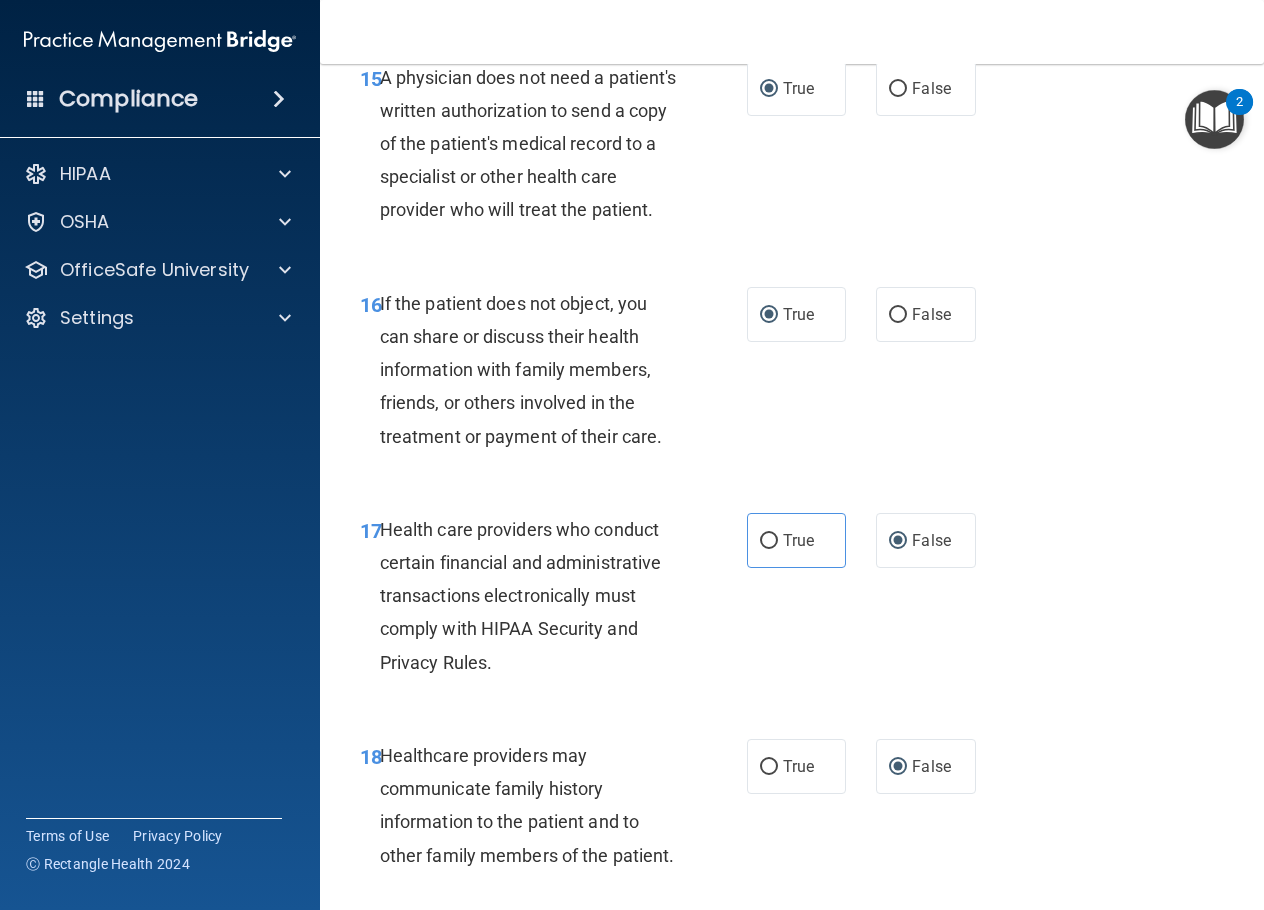 scroll, scrollTop: 3200, scrollLeft: 0, axis: vertical 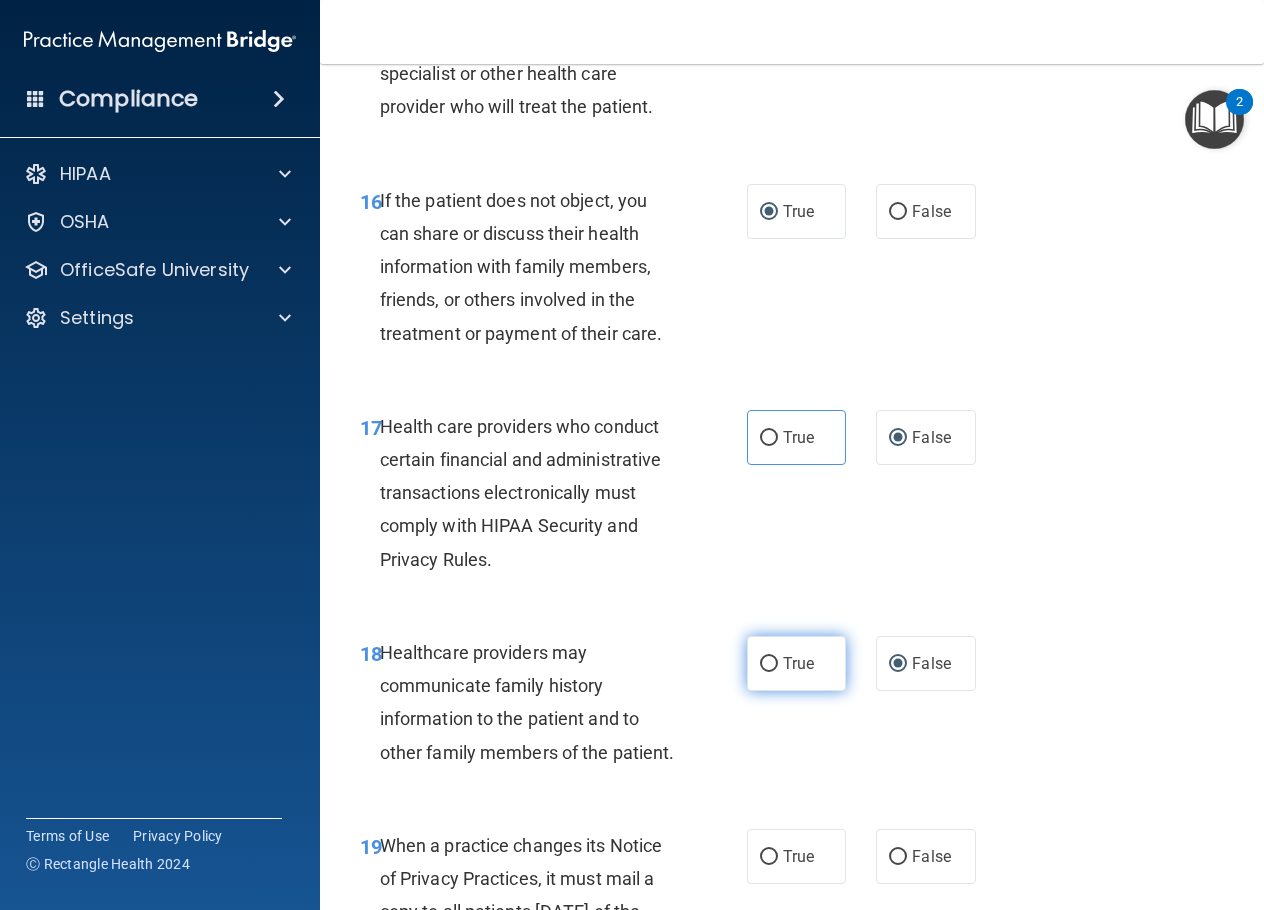 click on "True" at bounding box center [796, 663] 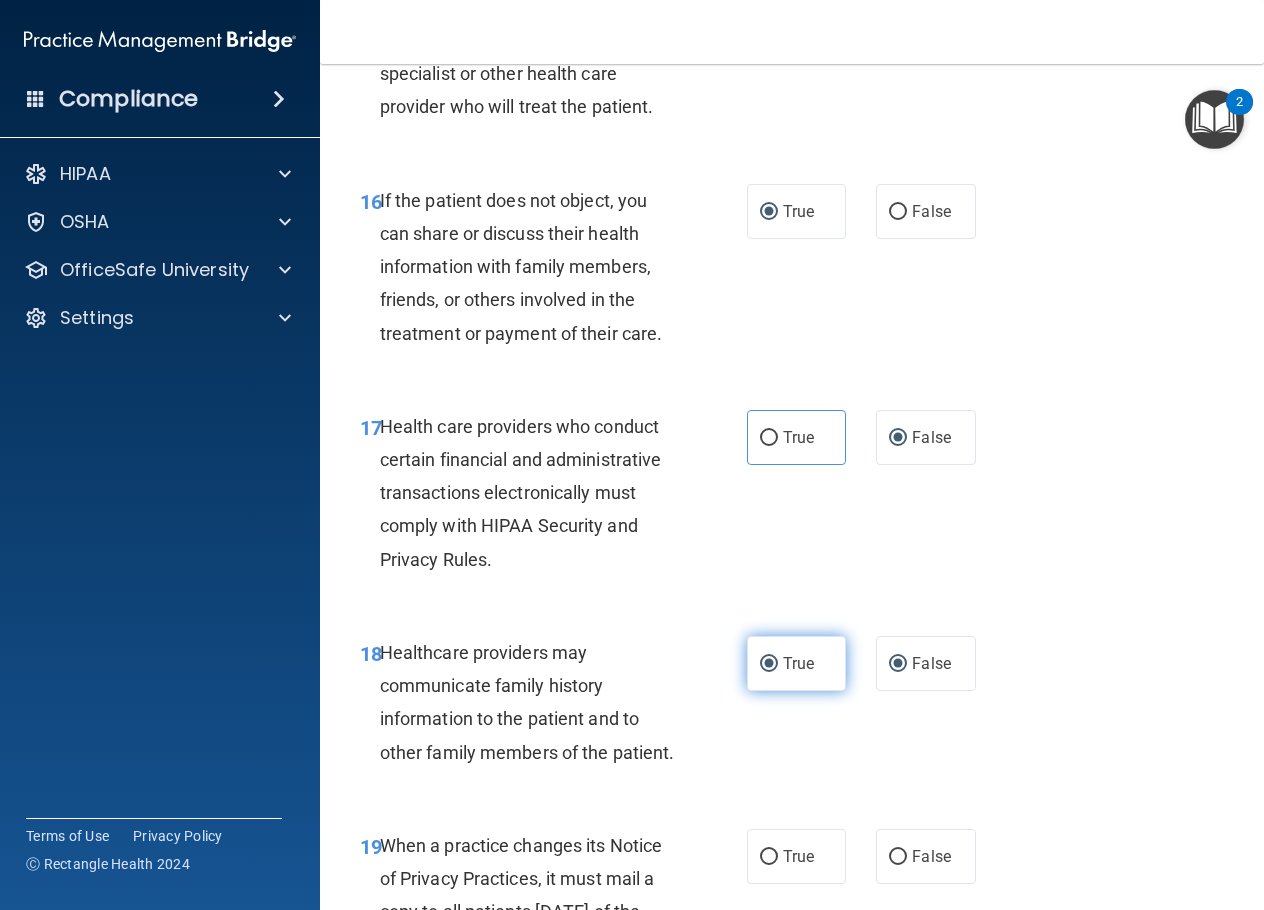 radio on "false" 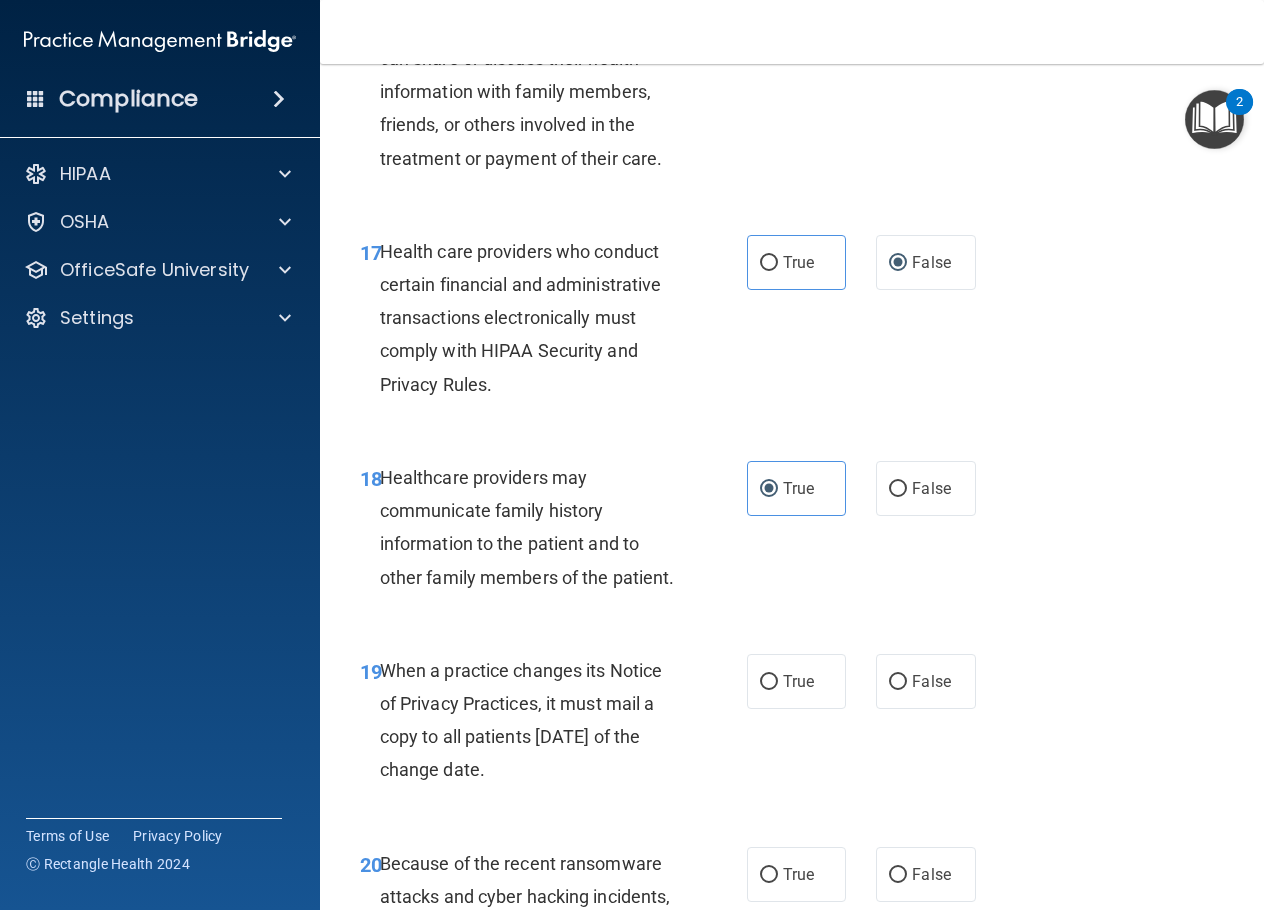 scroll, scrollTop: 3400, scrollLeft: 0, axis: vertical 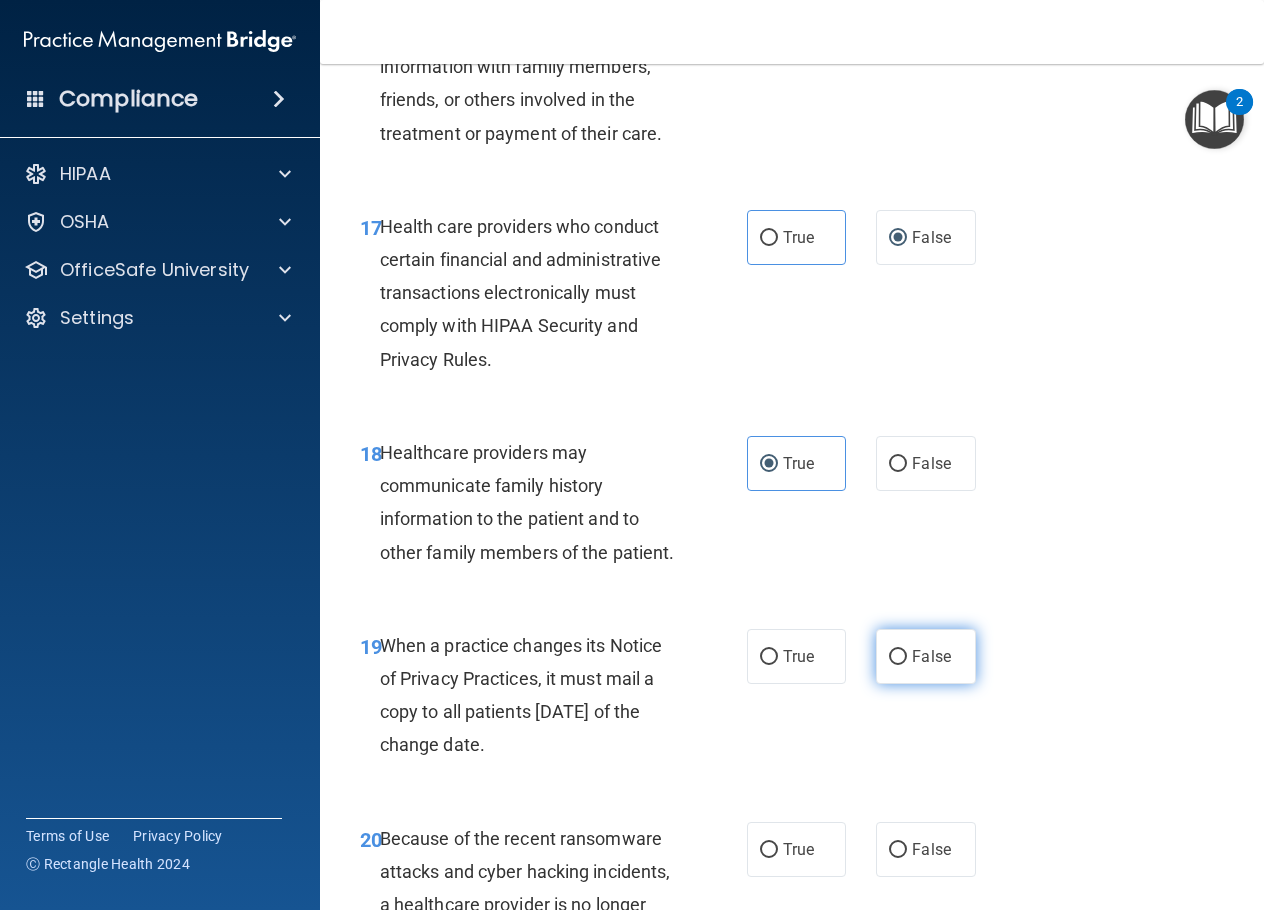 click on "False" at bounding box center (898, 657) 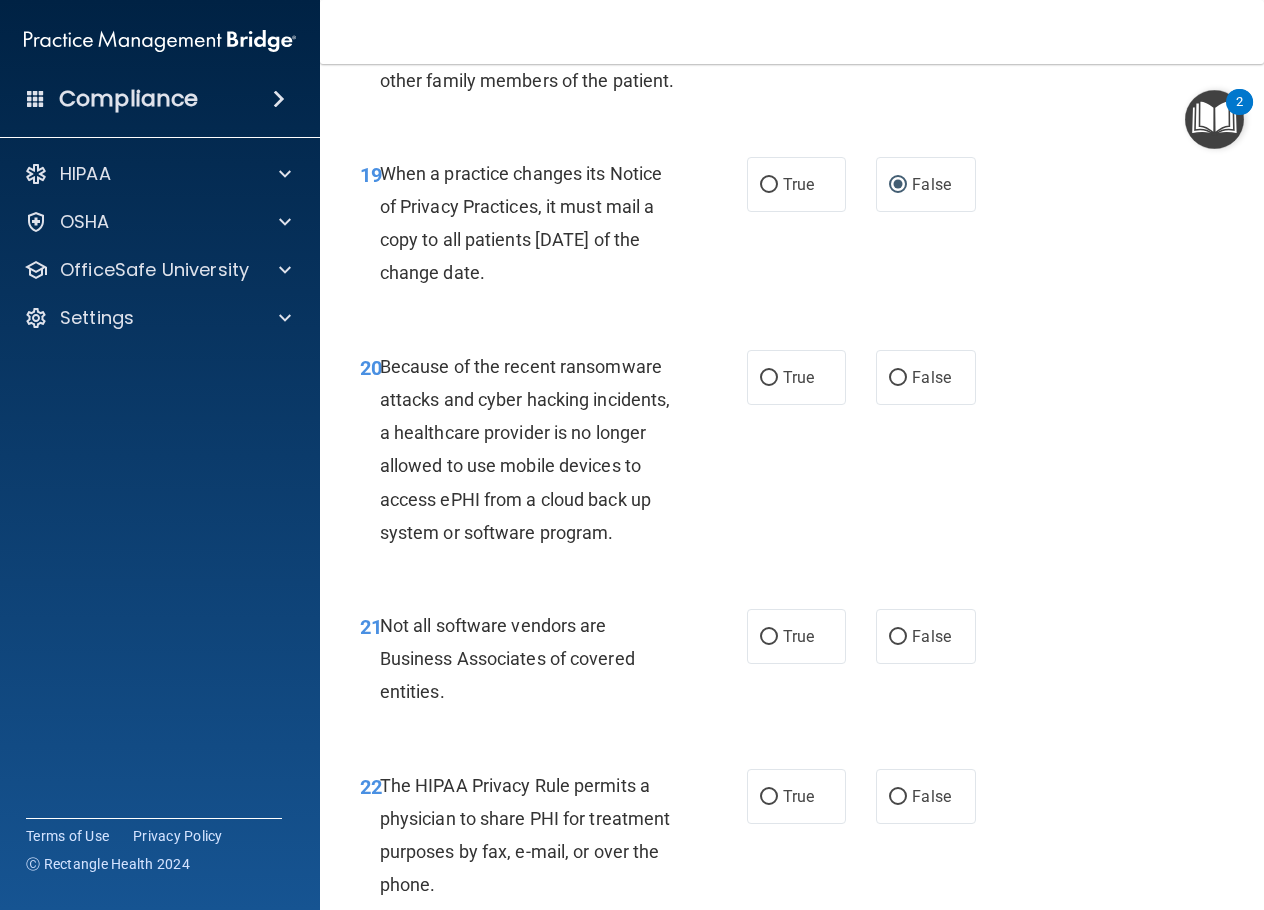 scroll, scrollTop: 3900, scrollLeft: 0, axis: vertical 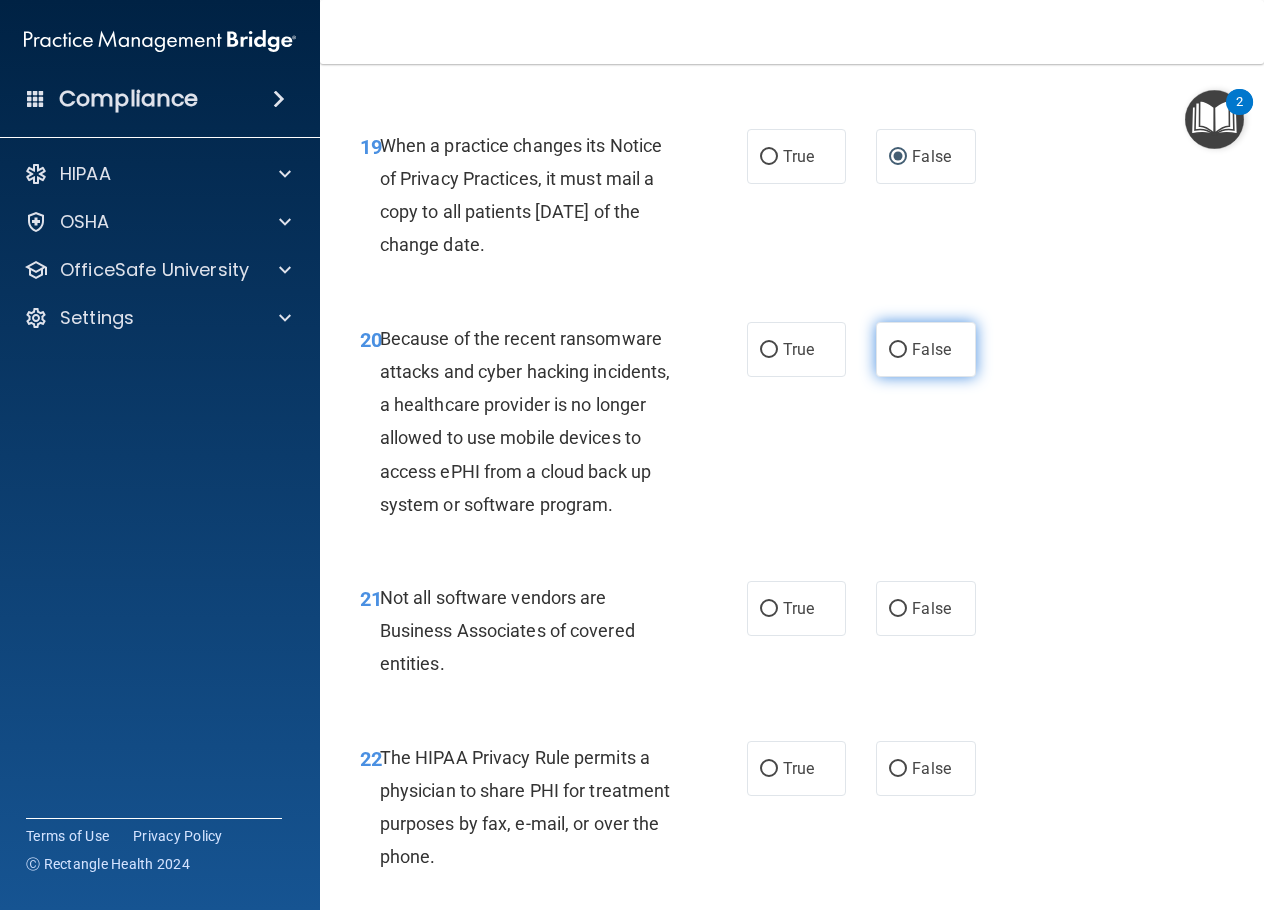 click on "False" at bounding box center (925, 349) 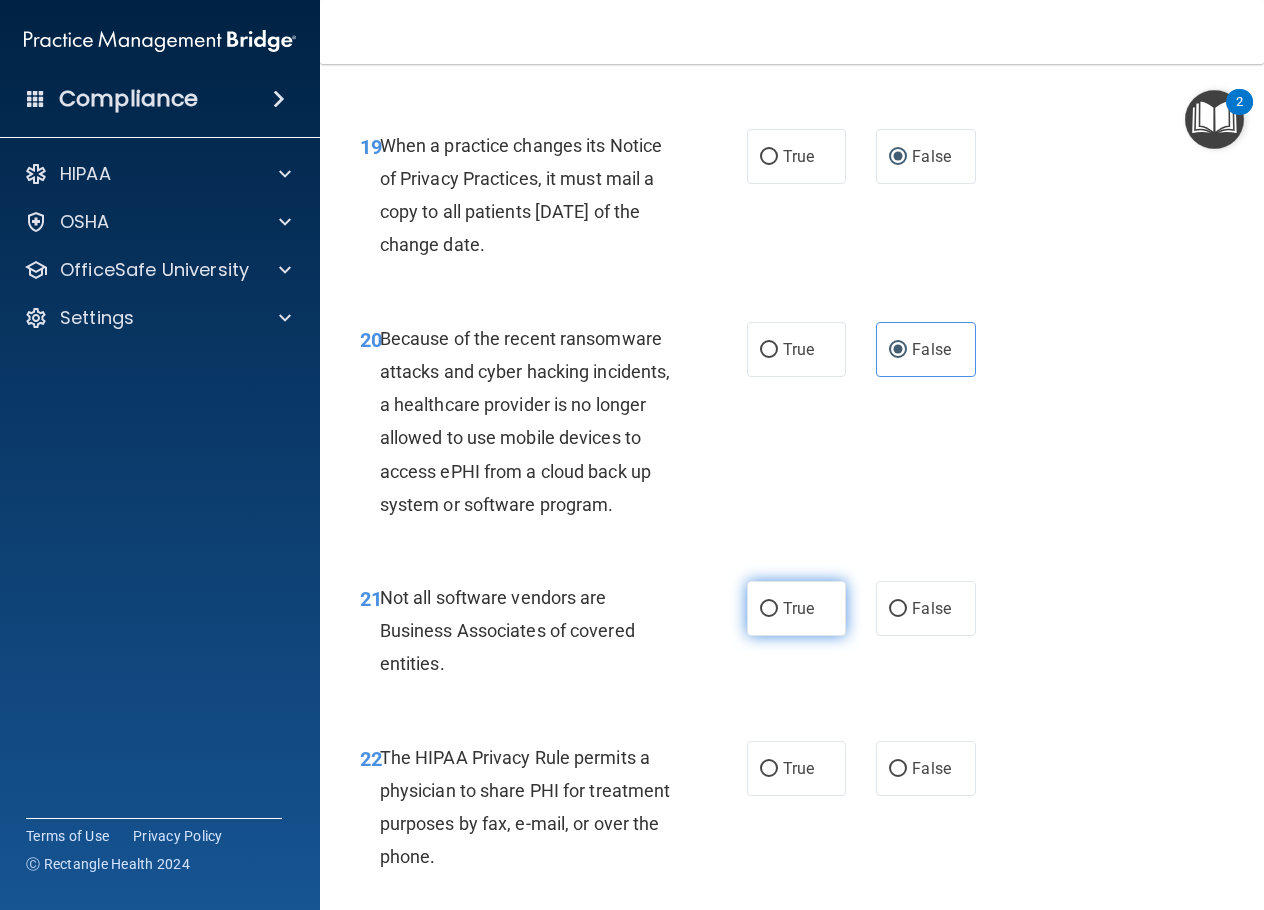click on "True" at bounding box center (769, 609) 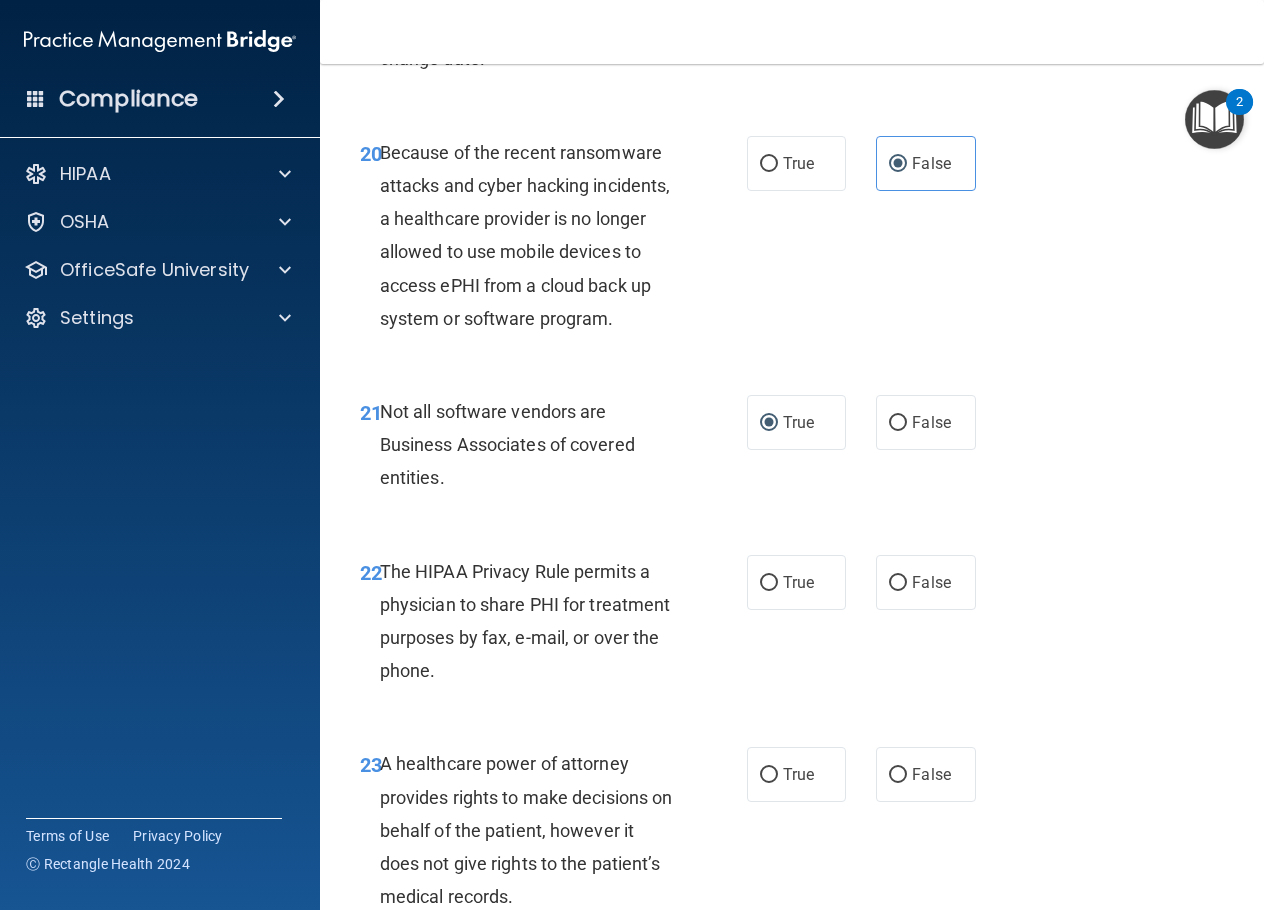 scroll, scrollTop: 4200, scrollLeft: 0, axis: vertical 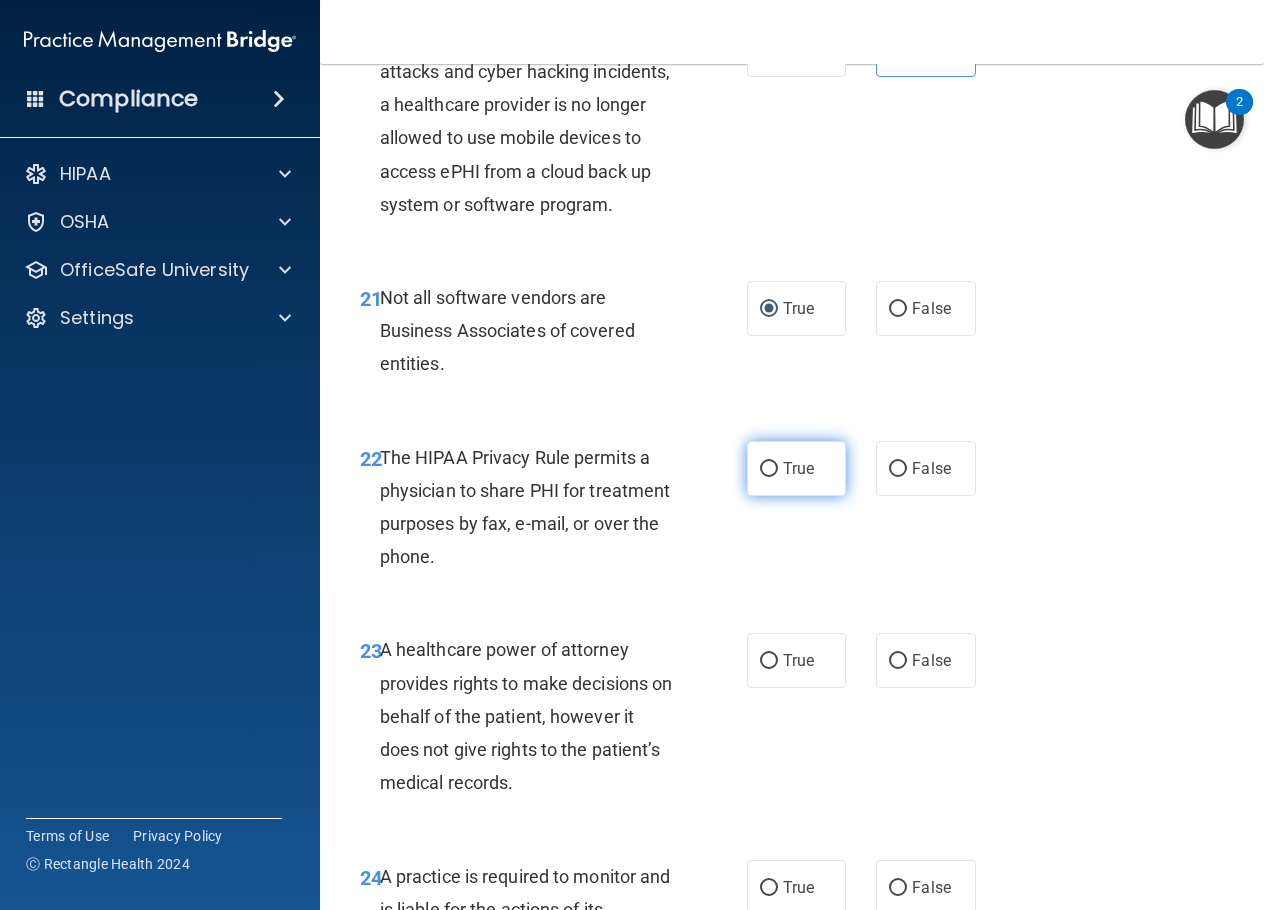 click on "True" at bounding box center [796, 468] 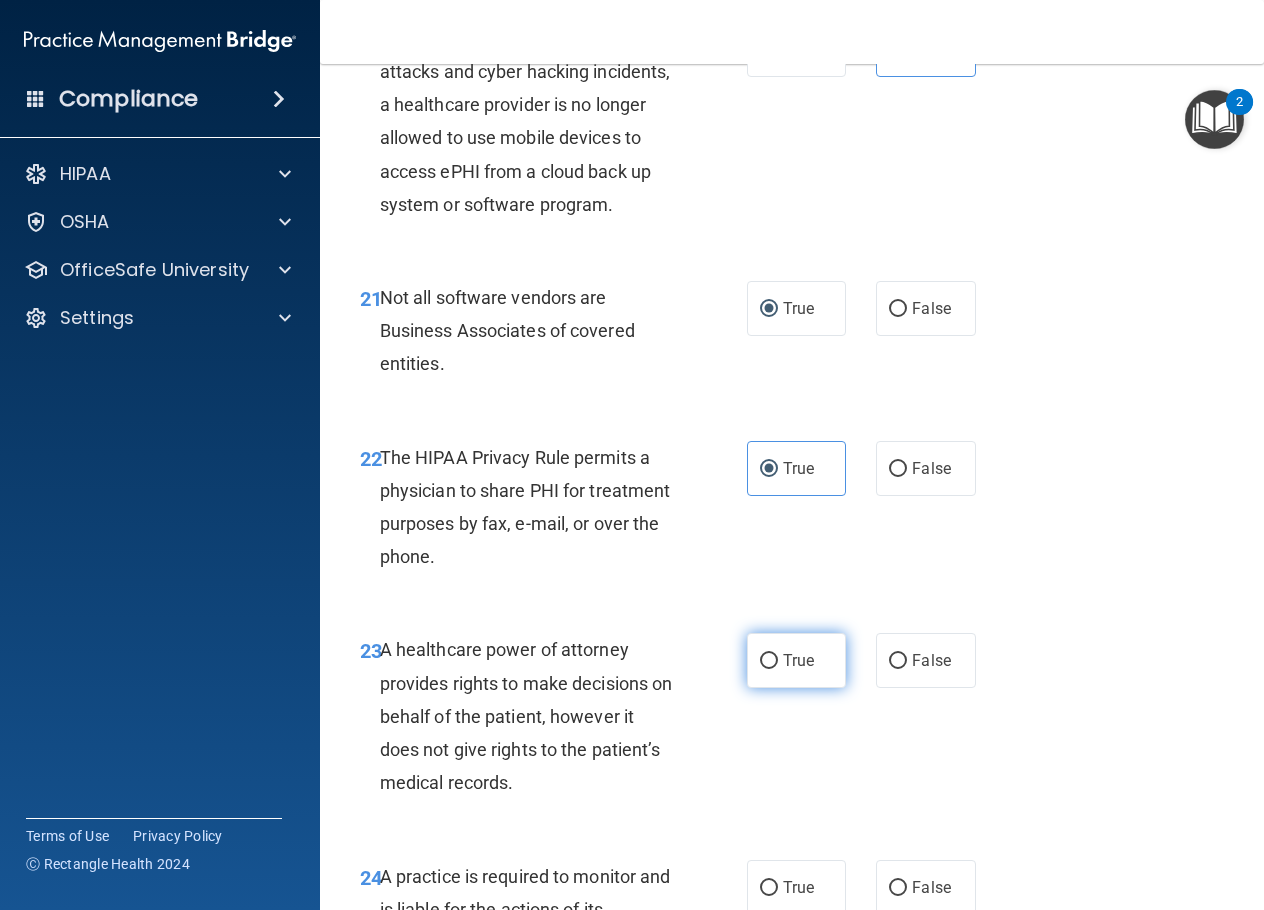 click on "True" at bounding box center (798, 660) 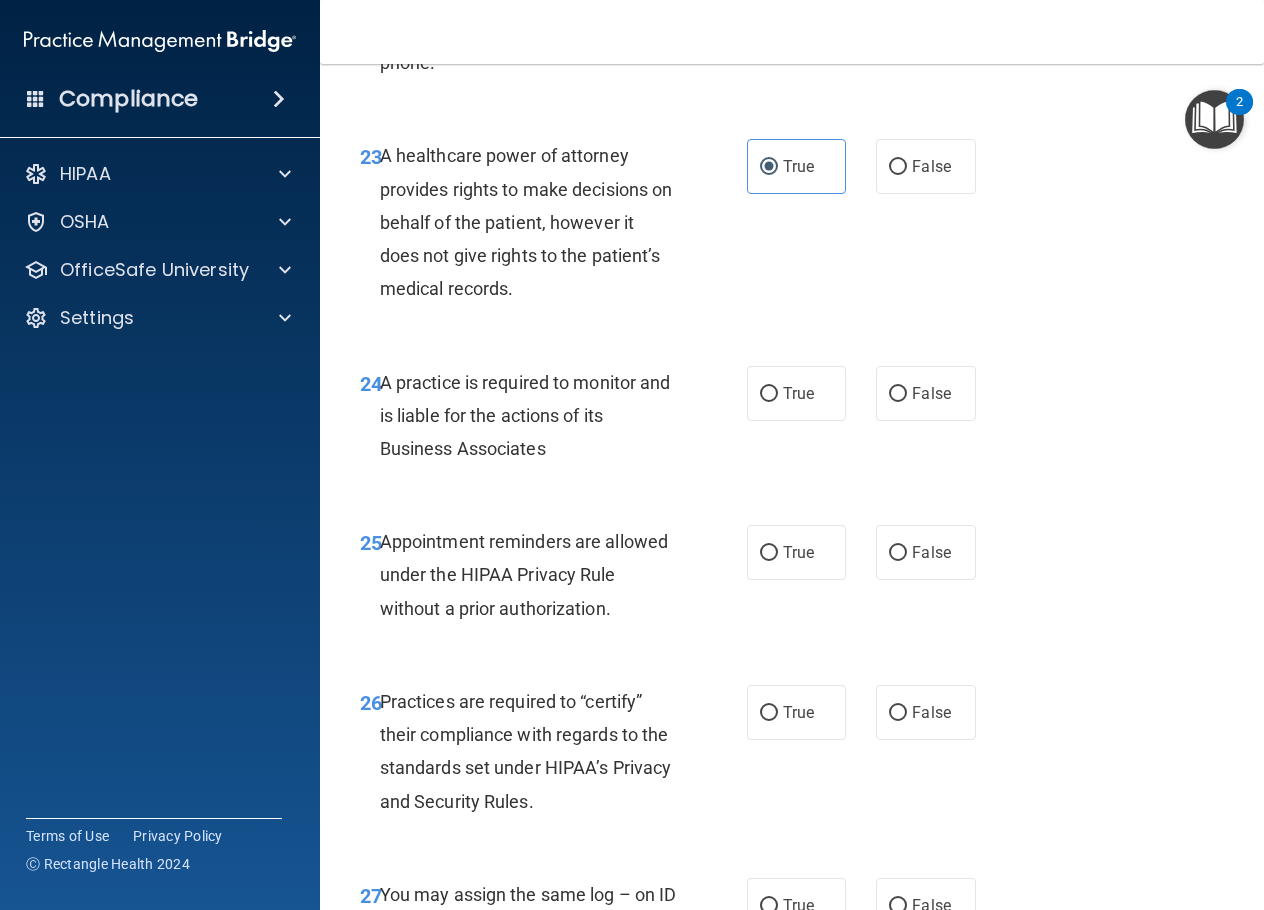 scroll, scrollTop: 4700, scrollLeft: 0, axis: vertical 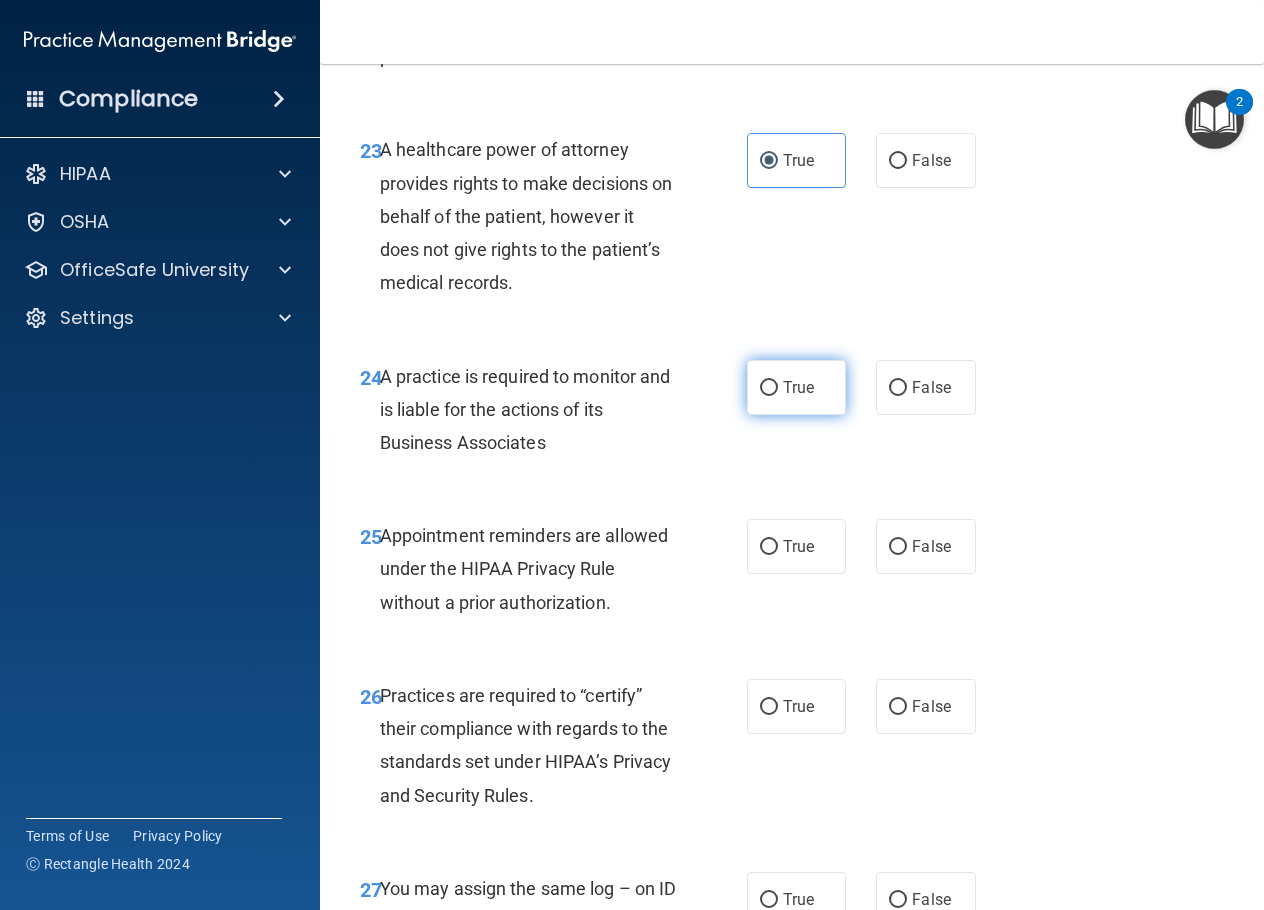 click on "True" at bounding box center [796, 387] 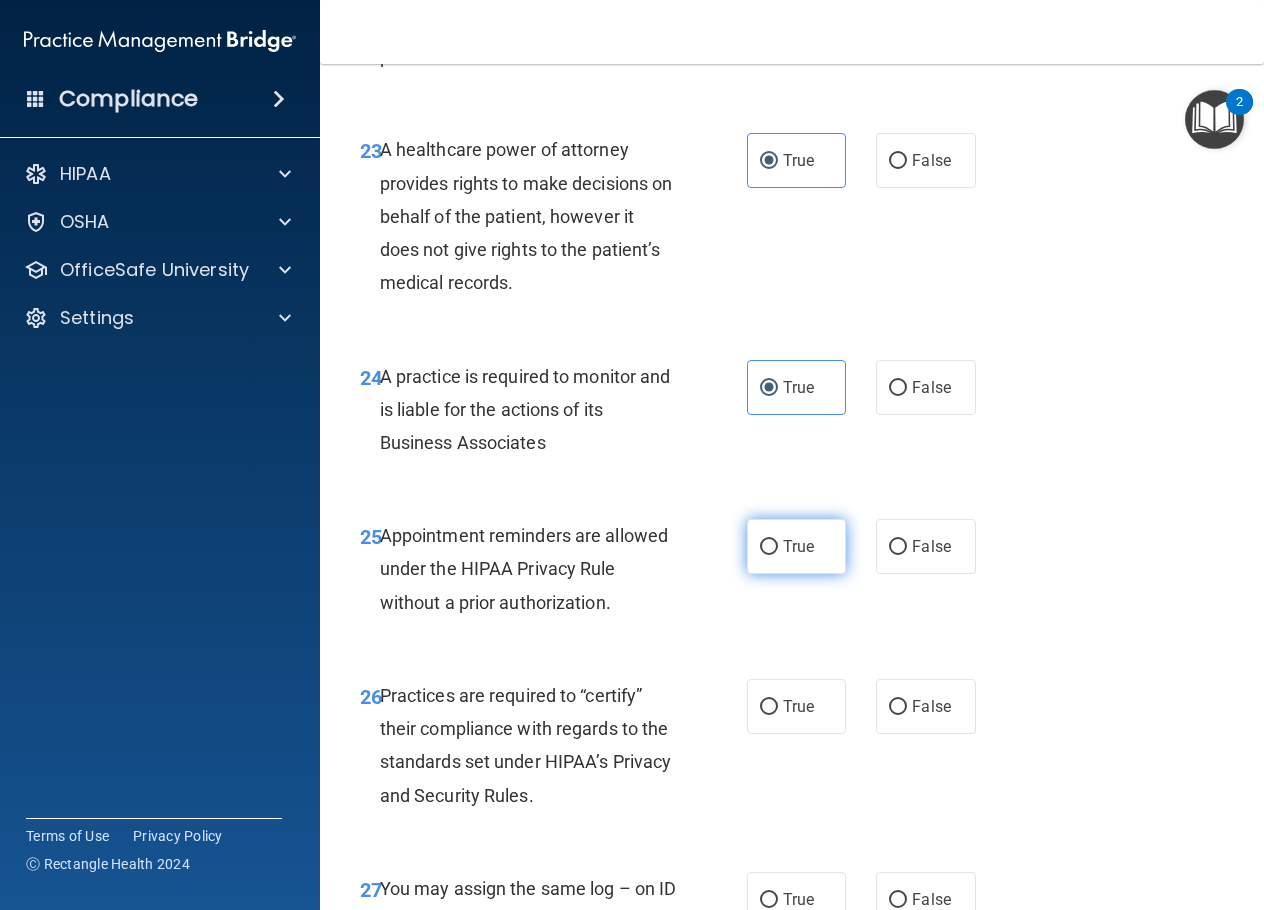 click on "True" at bounding box center (769, 547) 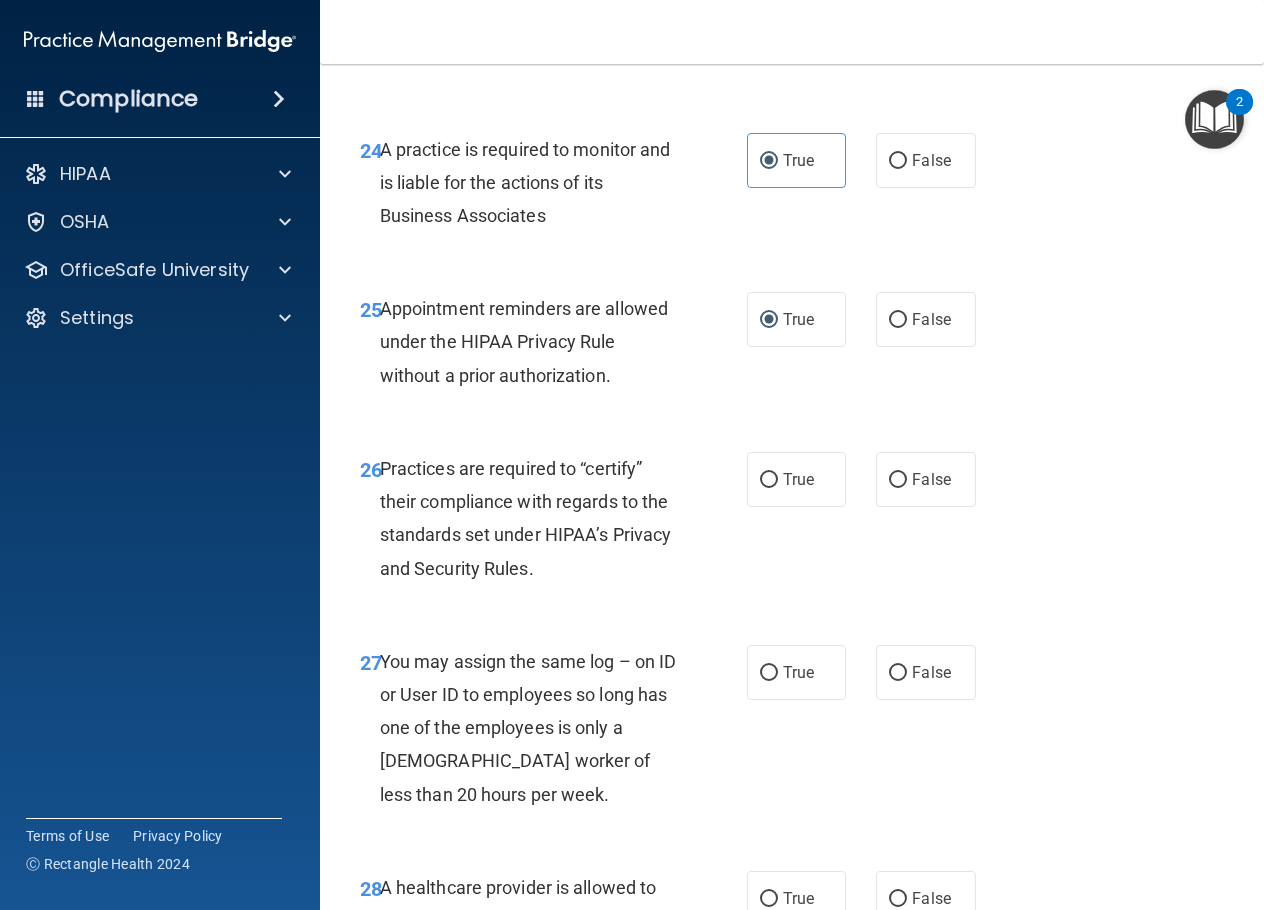 scroll, scrollTop: 5000, scrollLeft: 0, axis: vertical 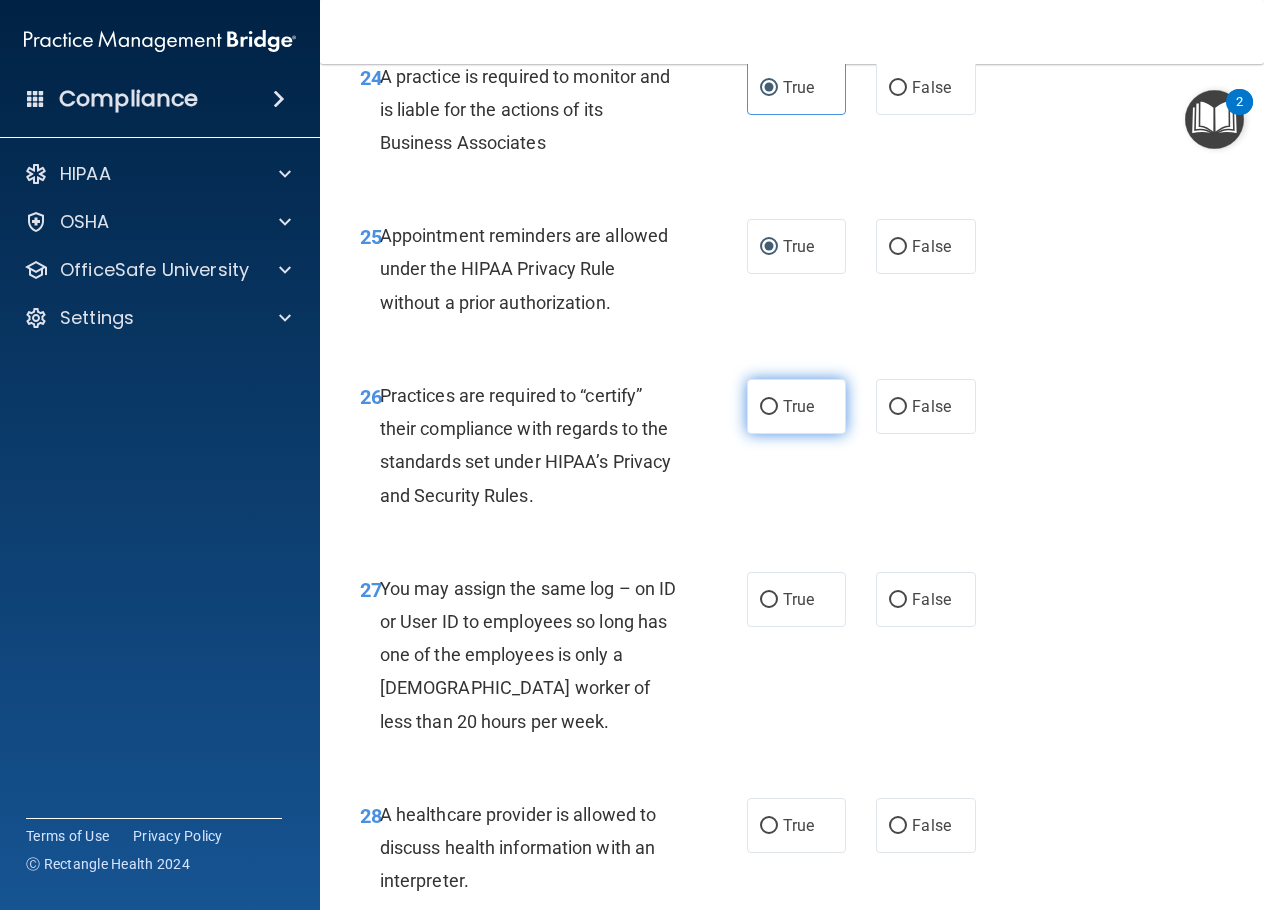 click on "True" at bounding box center [769, 407] 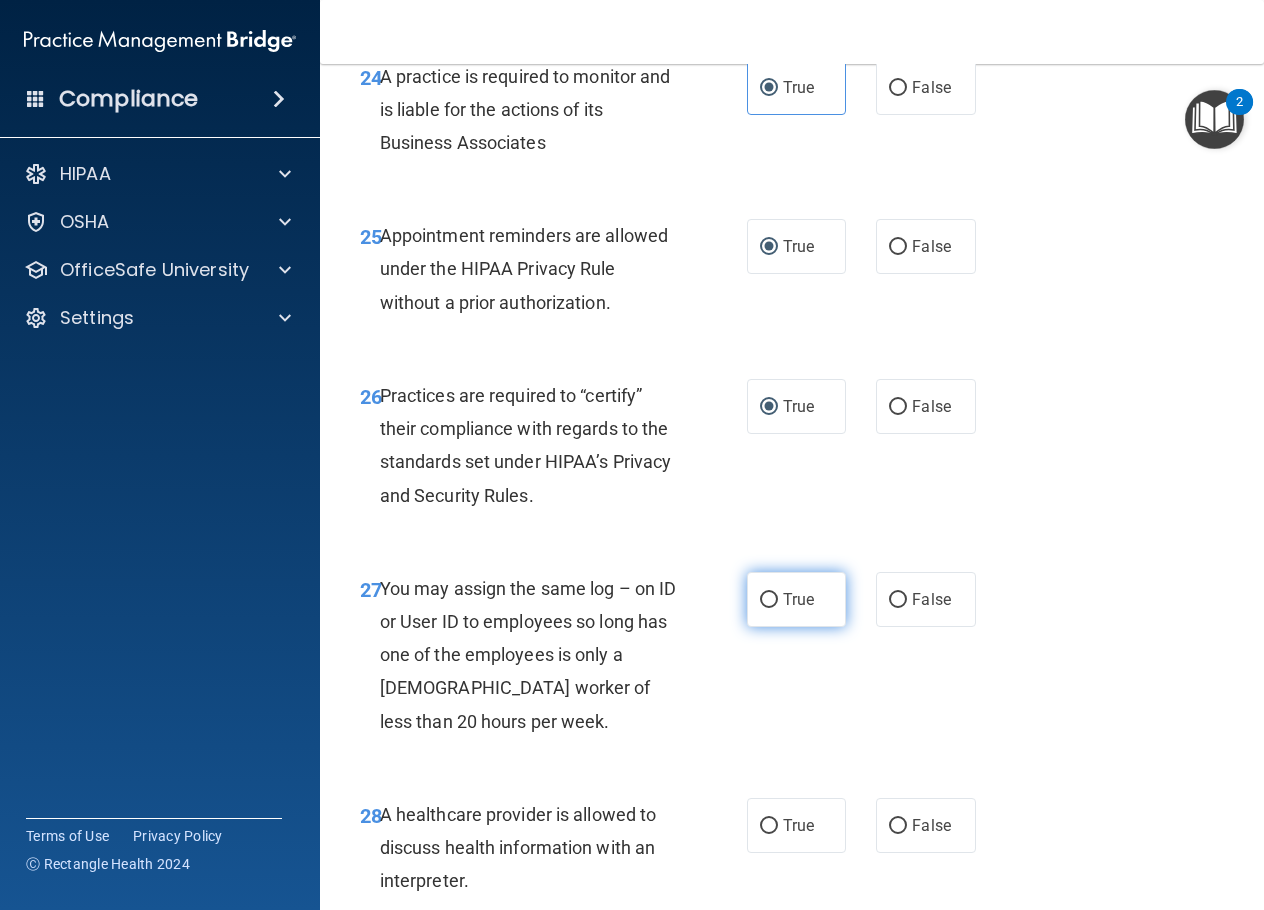 click on "True" at bounding box center (769, 600) 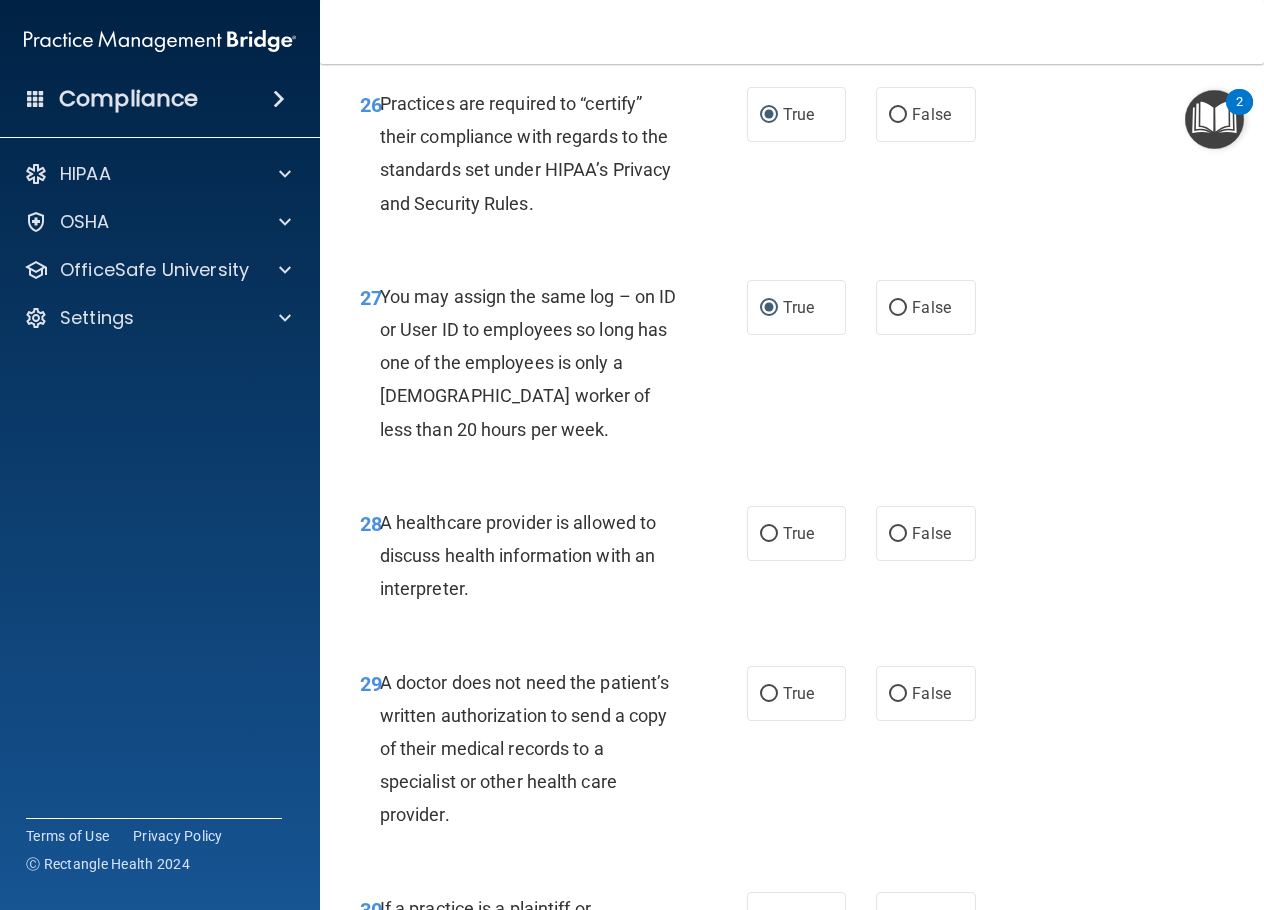 scroll, scrollTop: 5300, scrollLeft: 0, axis: vertical 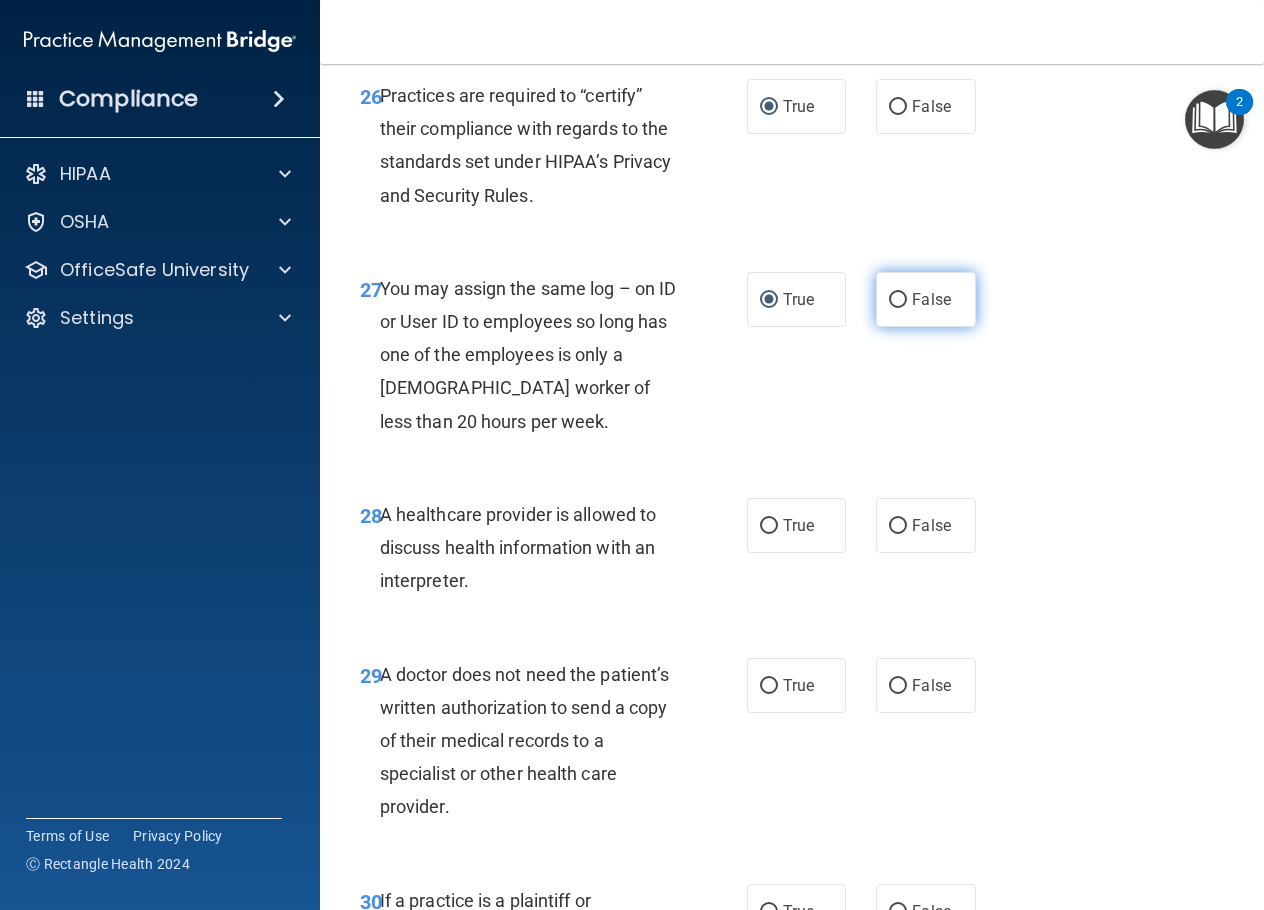 click on "False" at bounding box center [925, 299] 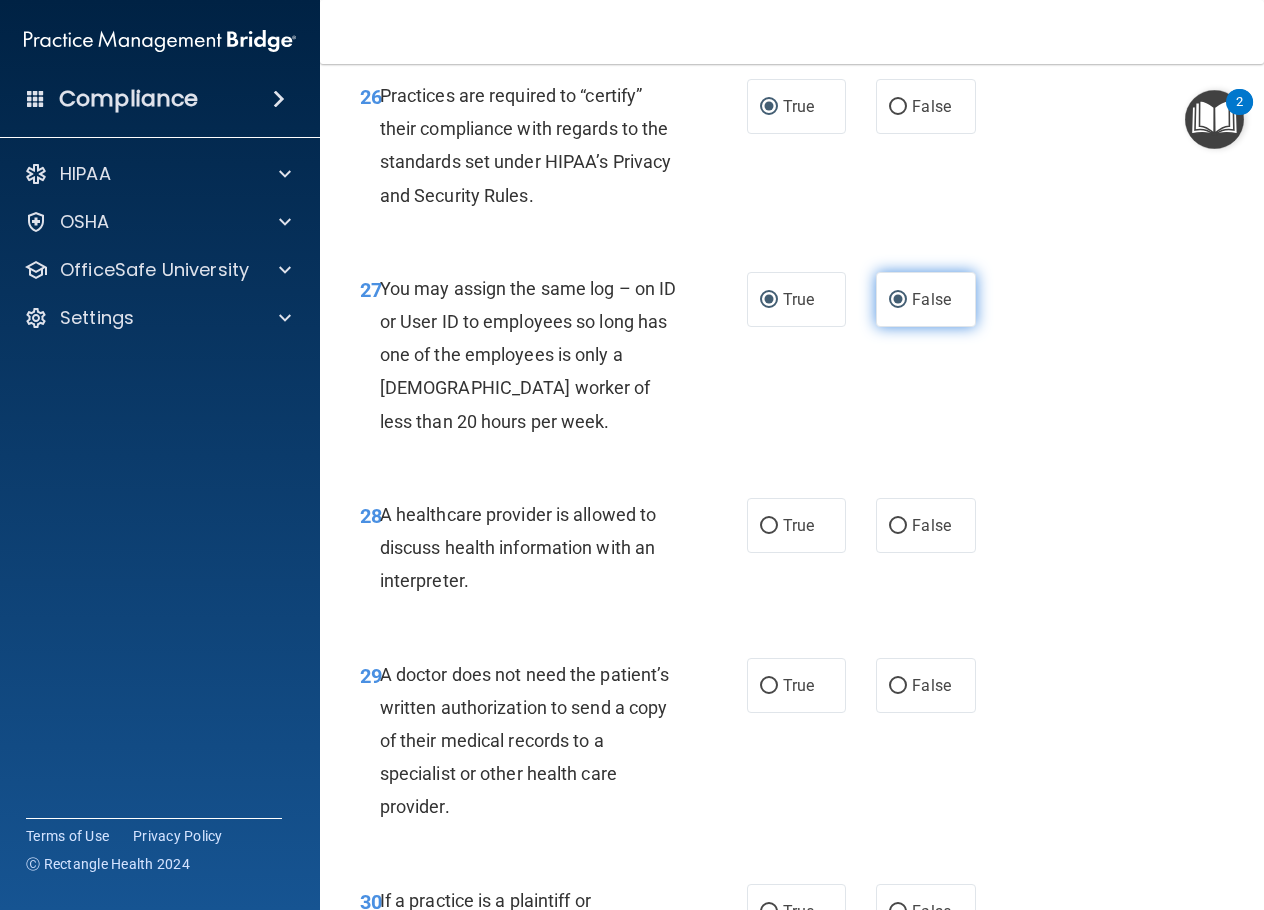 radio on "false" 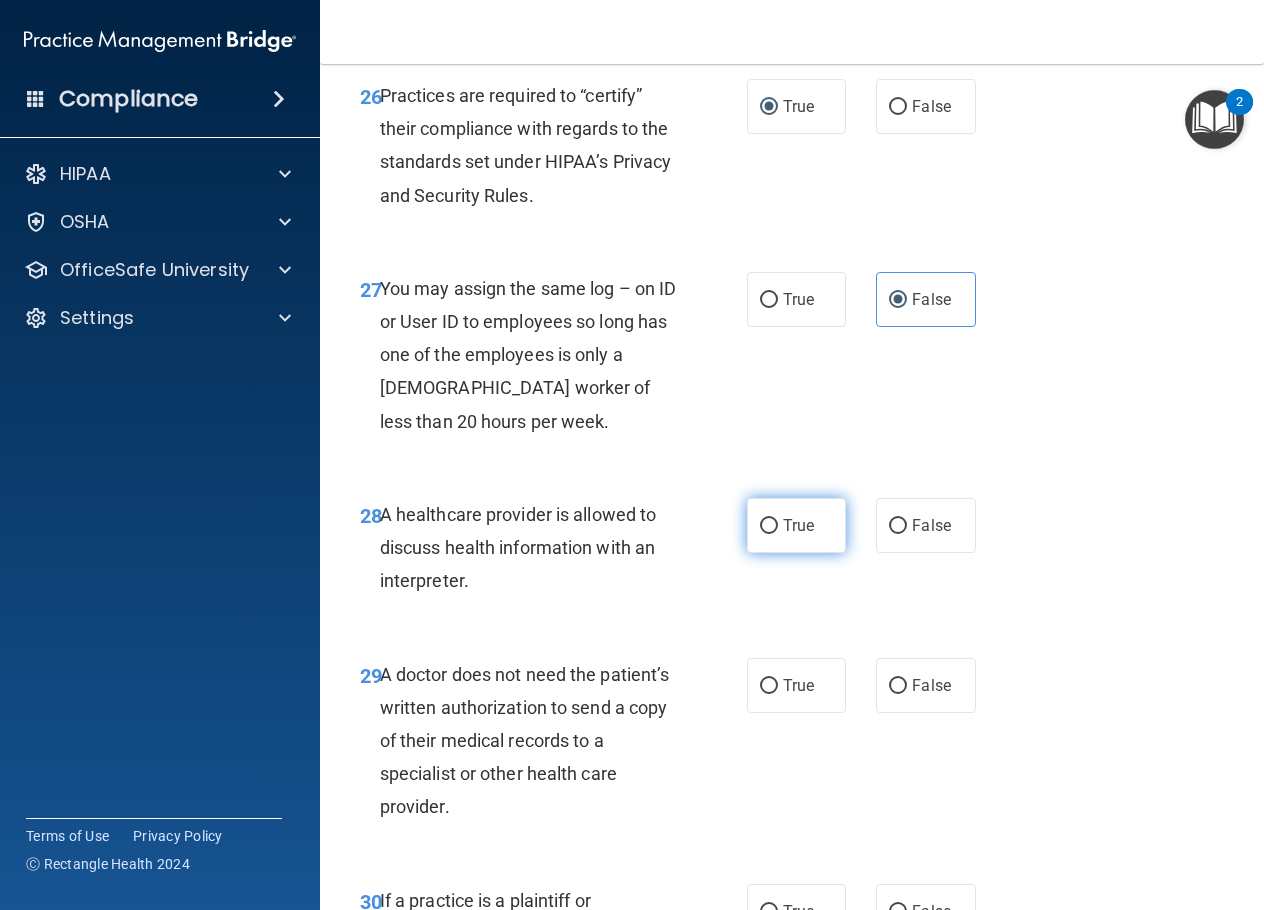 click on "True" at bounding box center (769, 526) 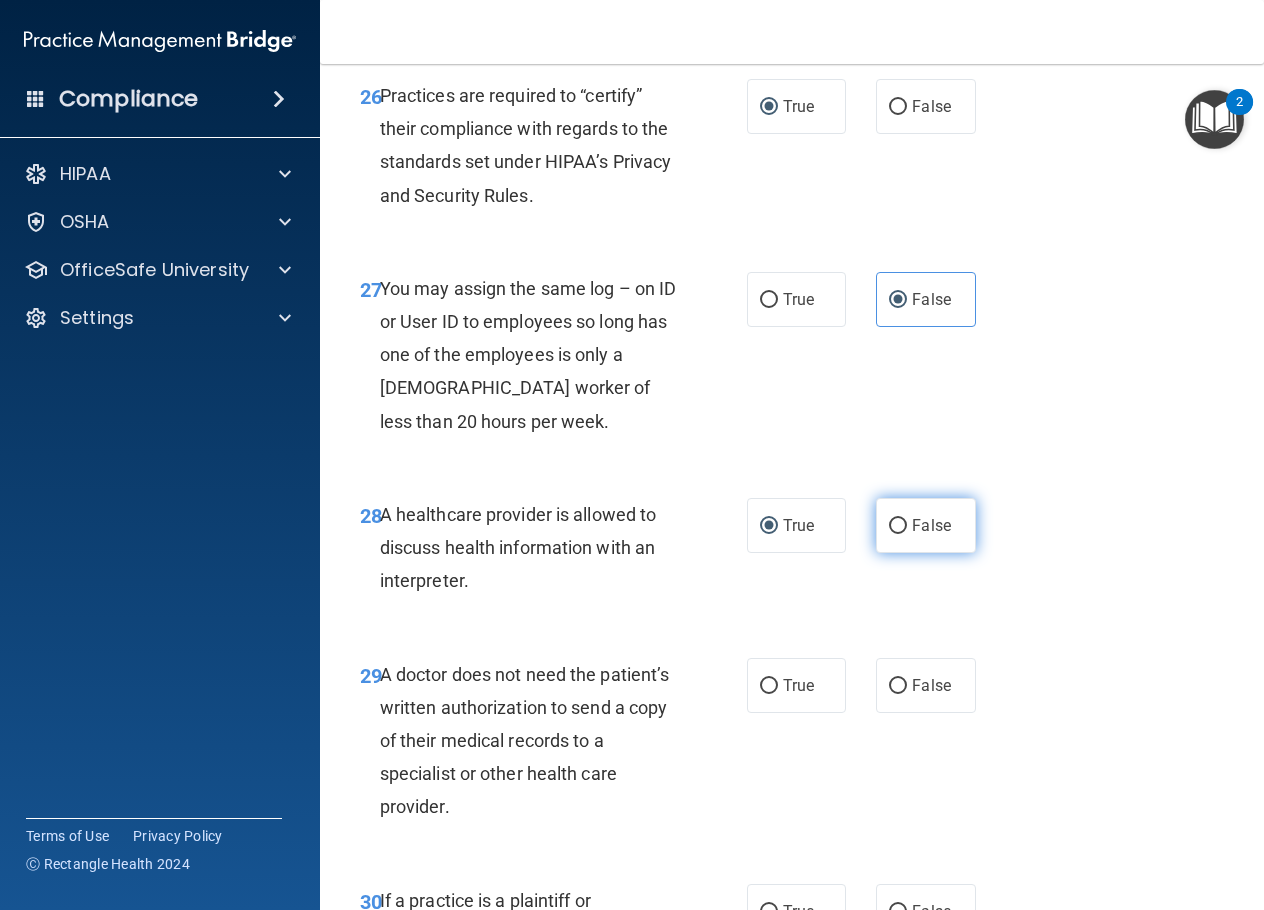 click on "False" at bounding box center [931, 525] 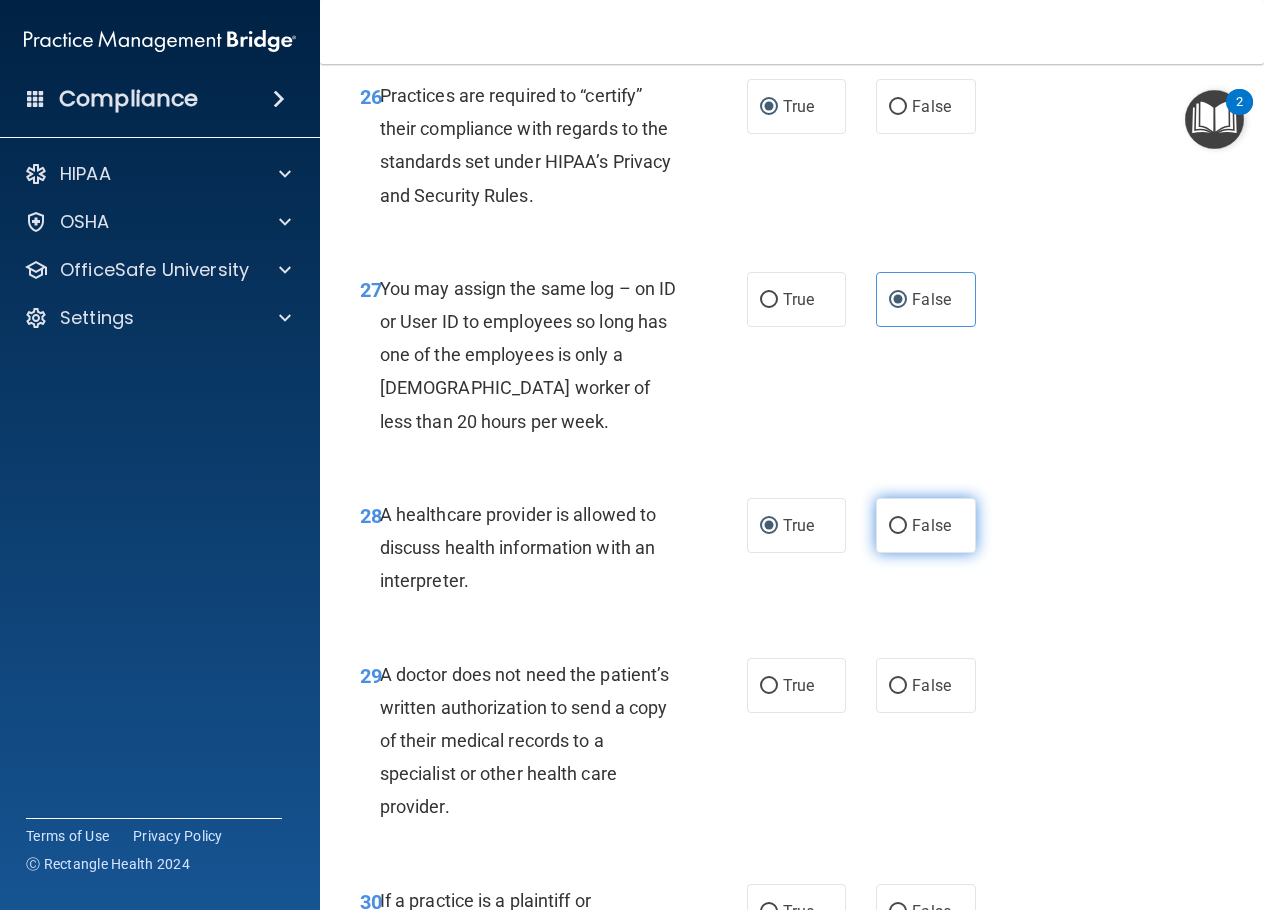 radio on "true" 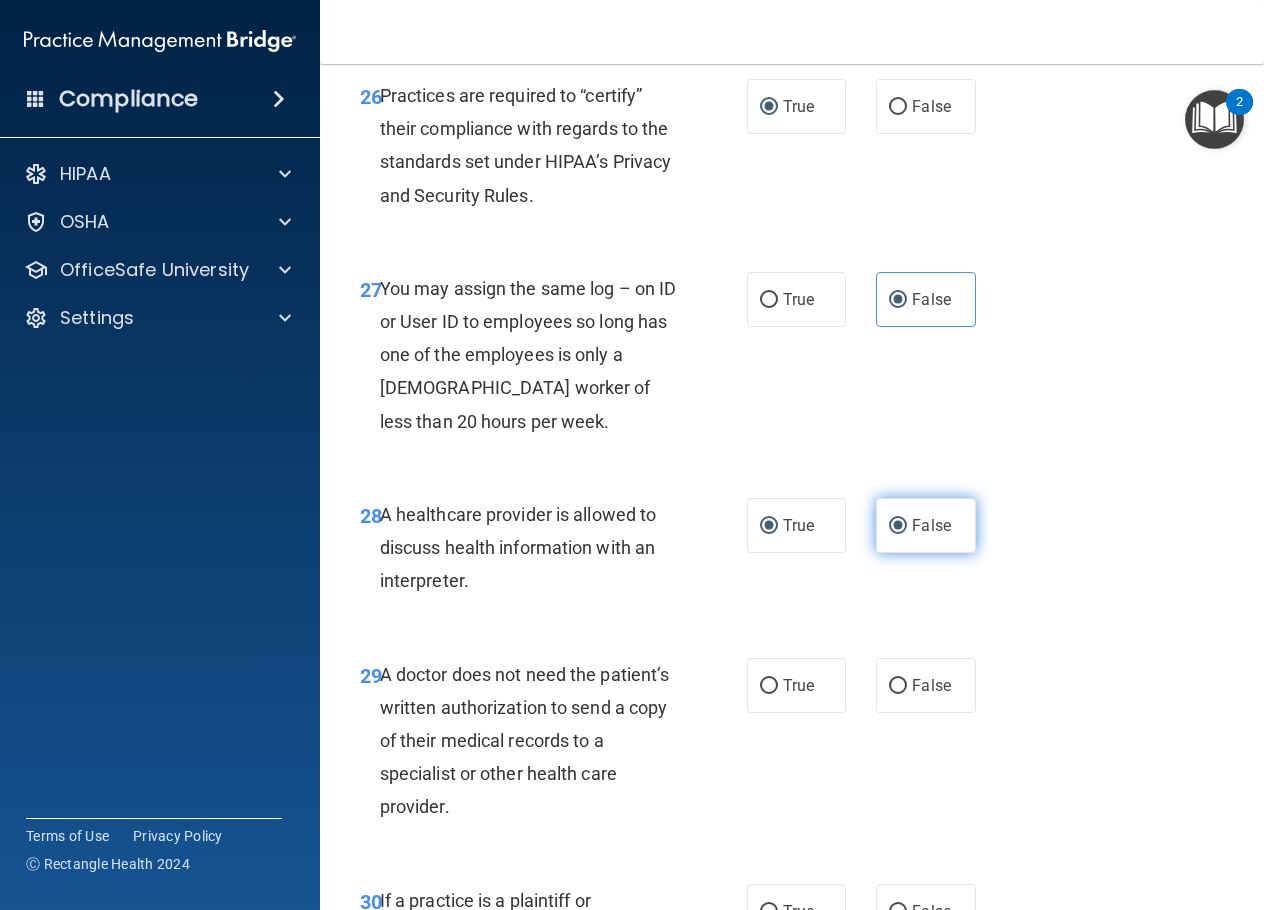 radio on "false" 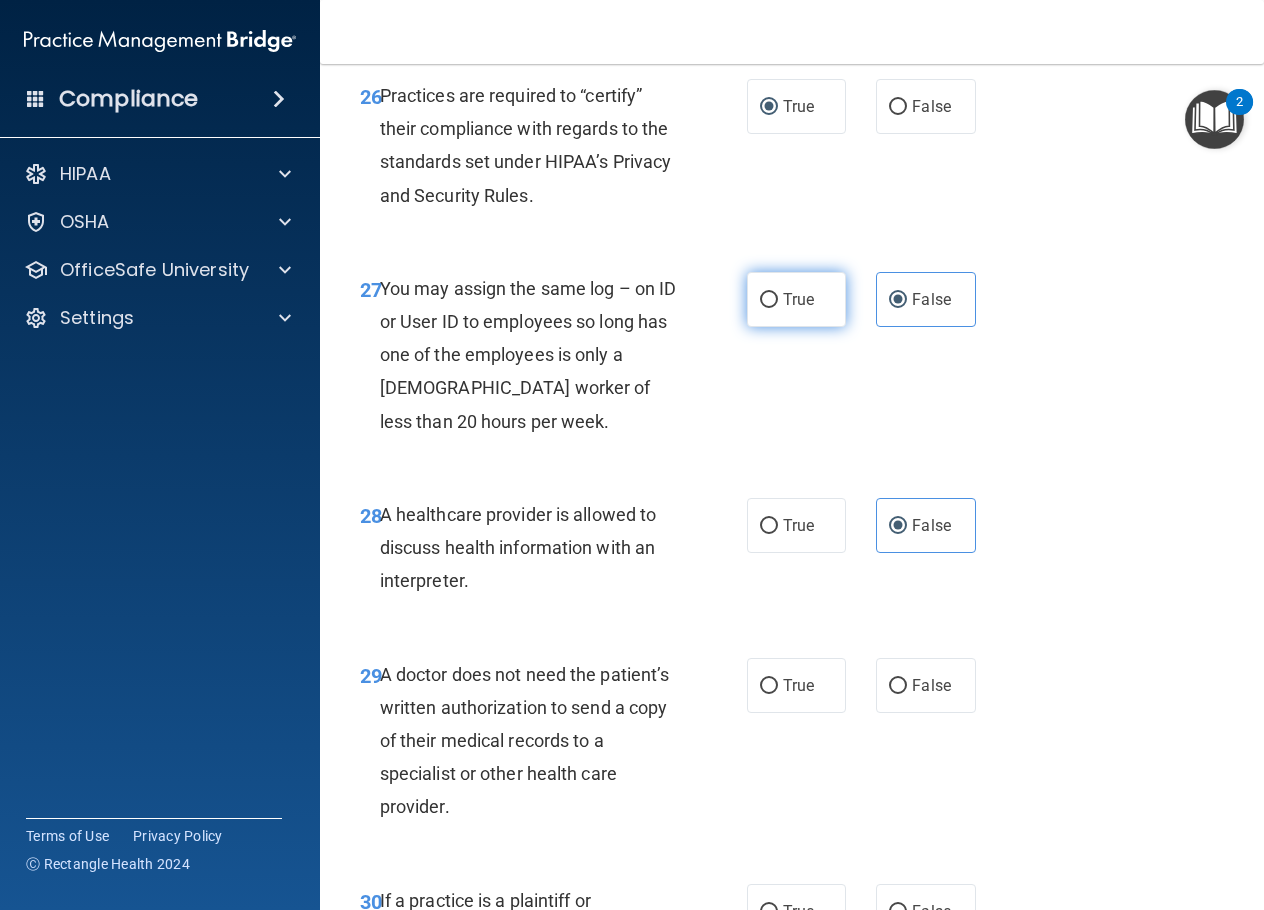 click on "True" at bounding box center (769, 300) 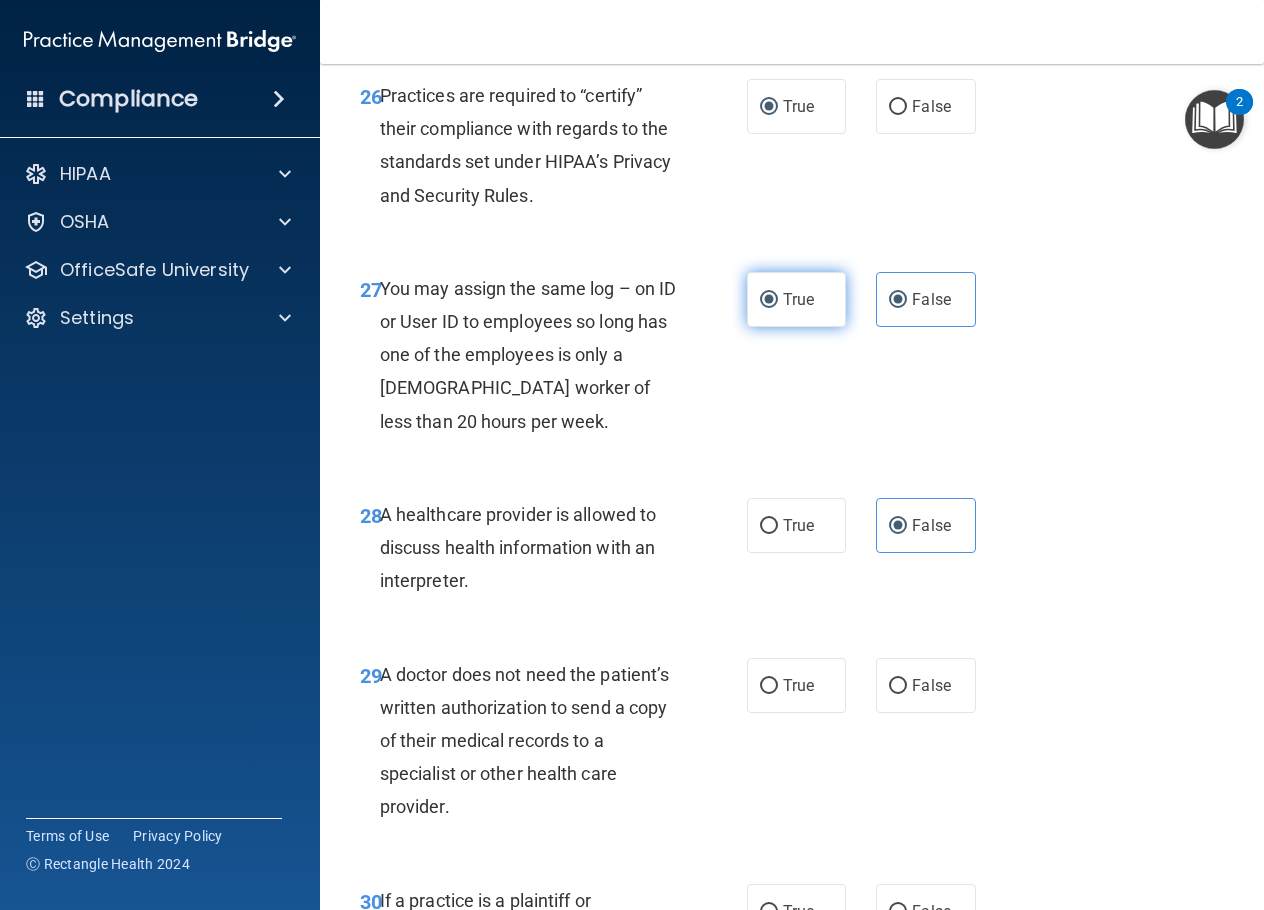 radio on "false" 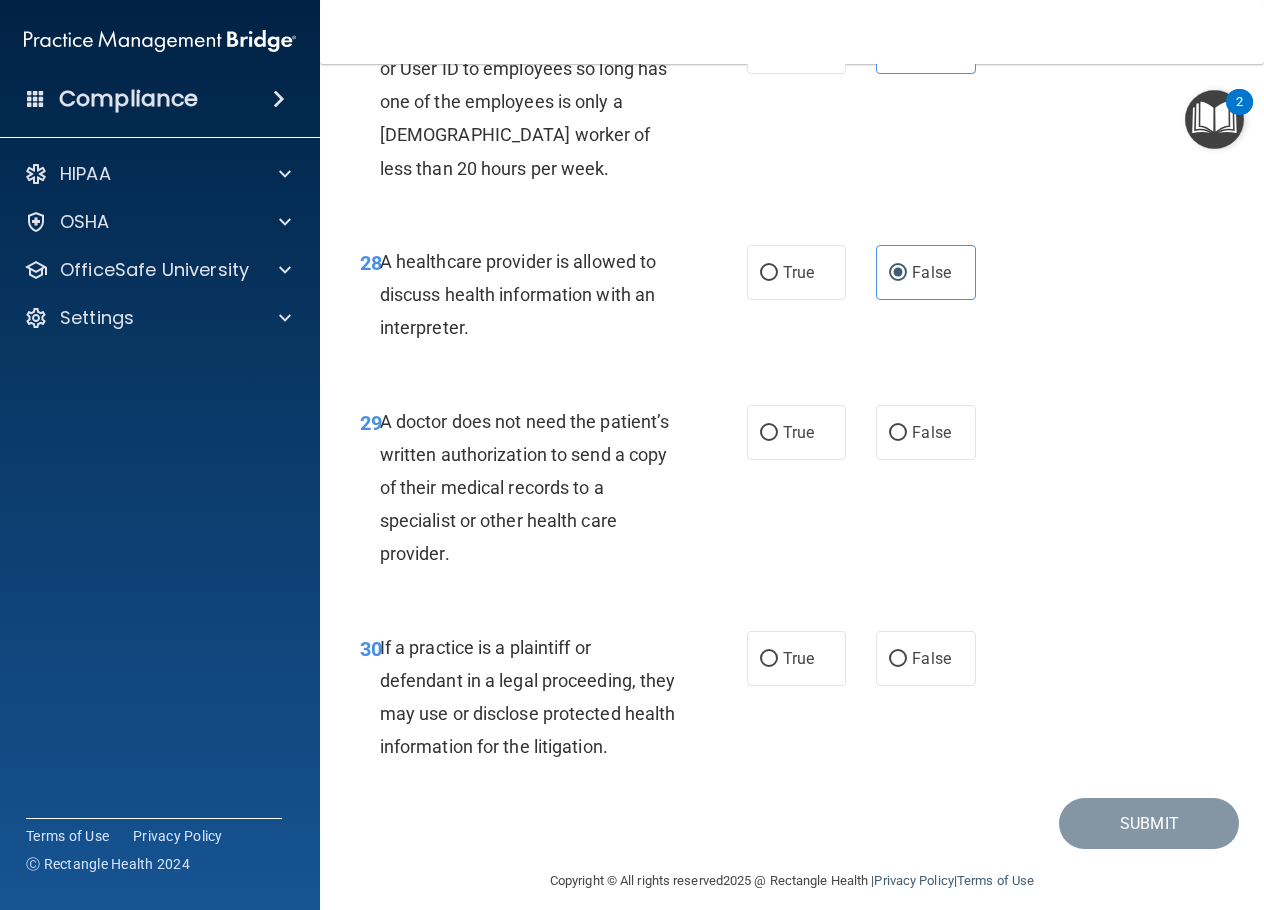 scroll, scrollTop: 5600, scrollLeft: 0, axis: vertical 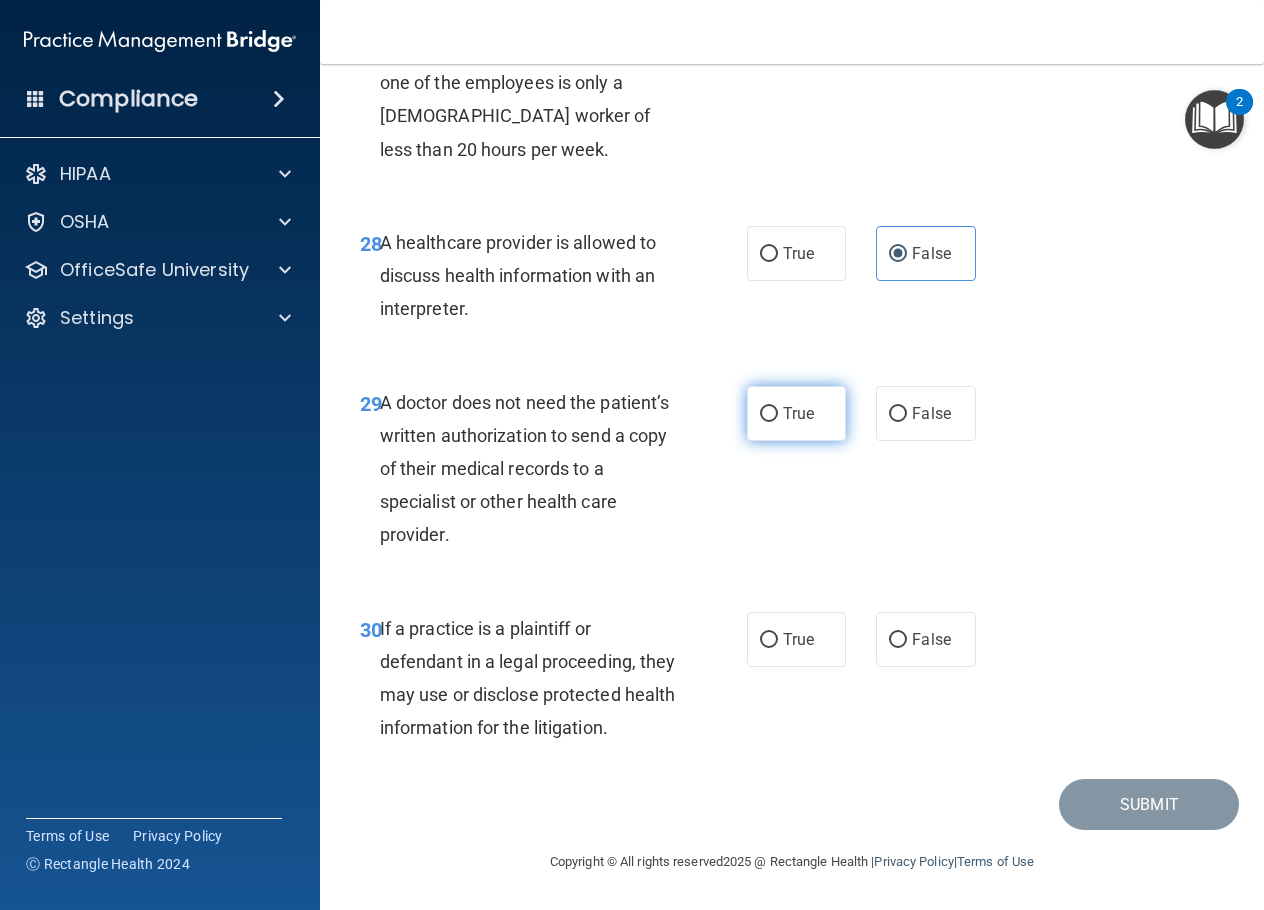 click on "True" at bounding box center [769, 414] 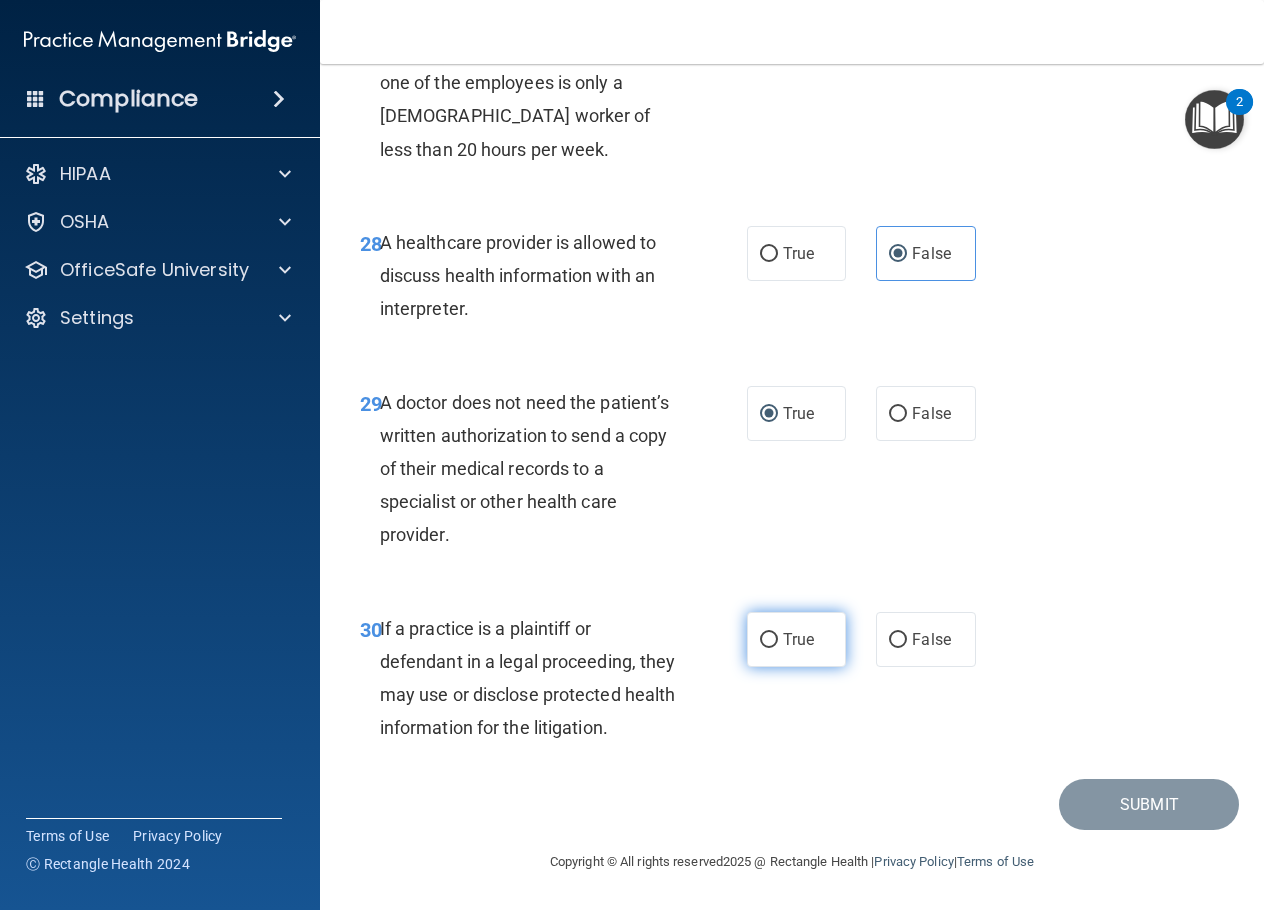click on "True" at bounding box center (769, 640) 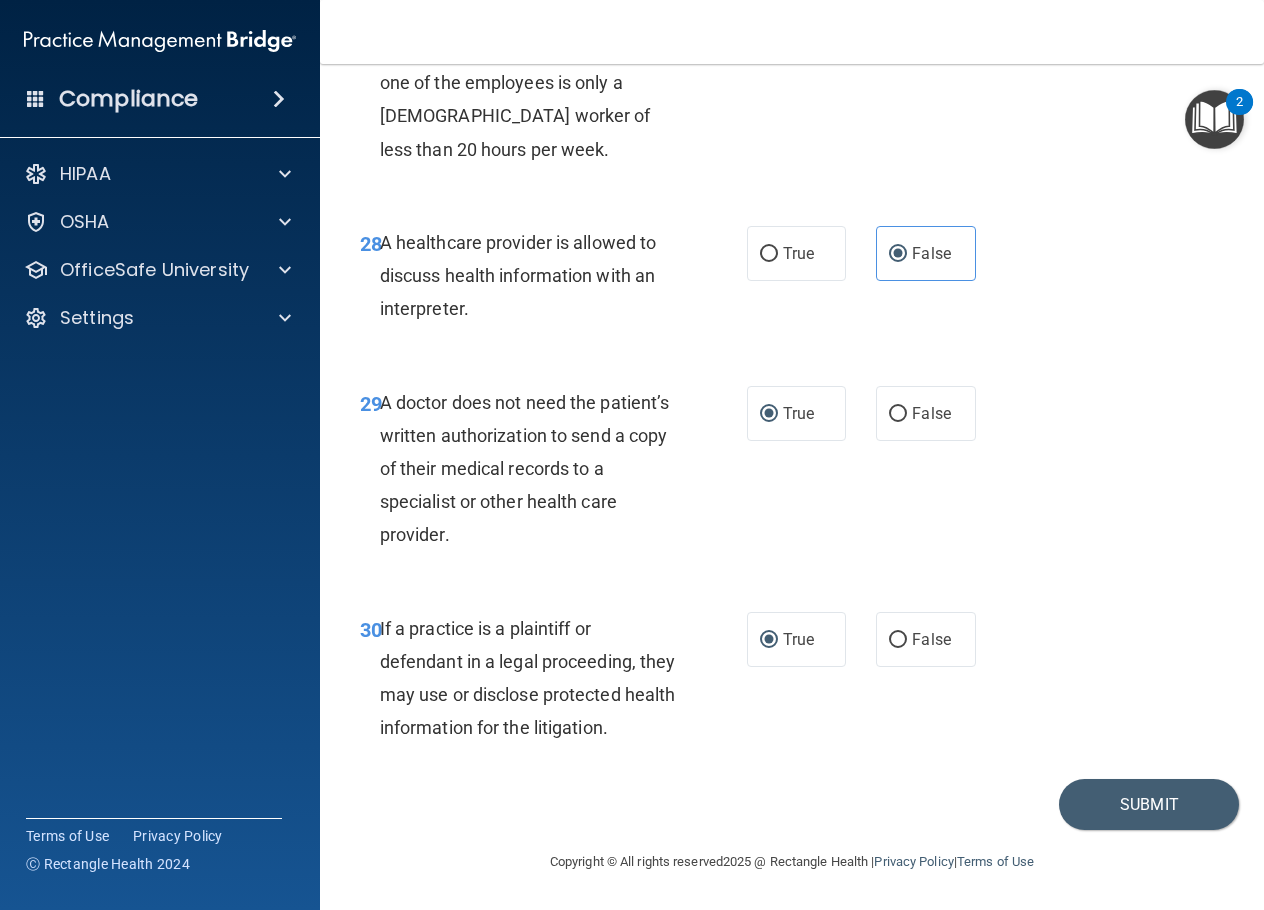 scroll, scrollTop: 5738, scrollLeft: 0, axis: vertical 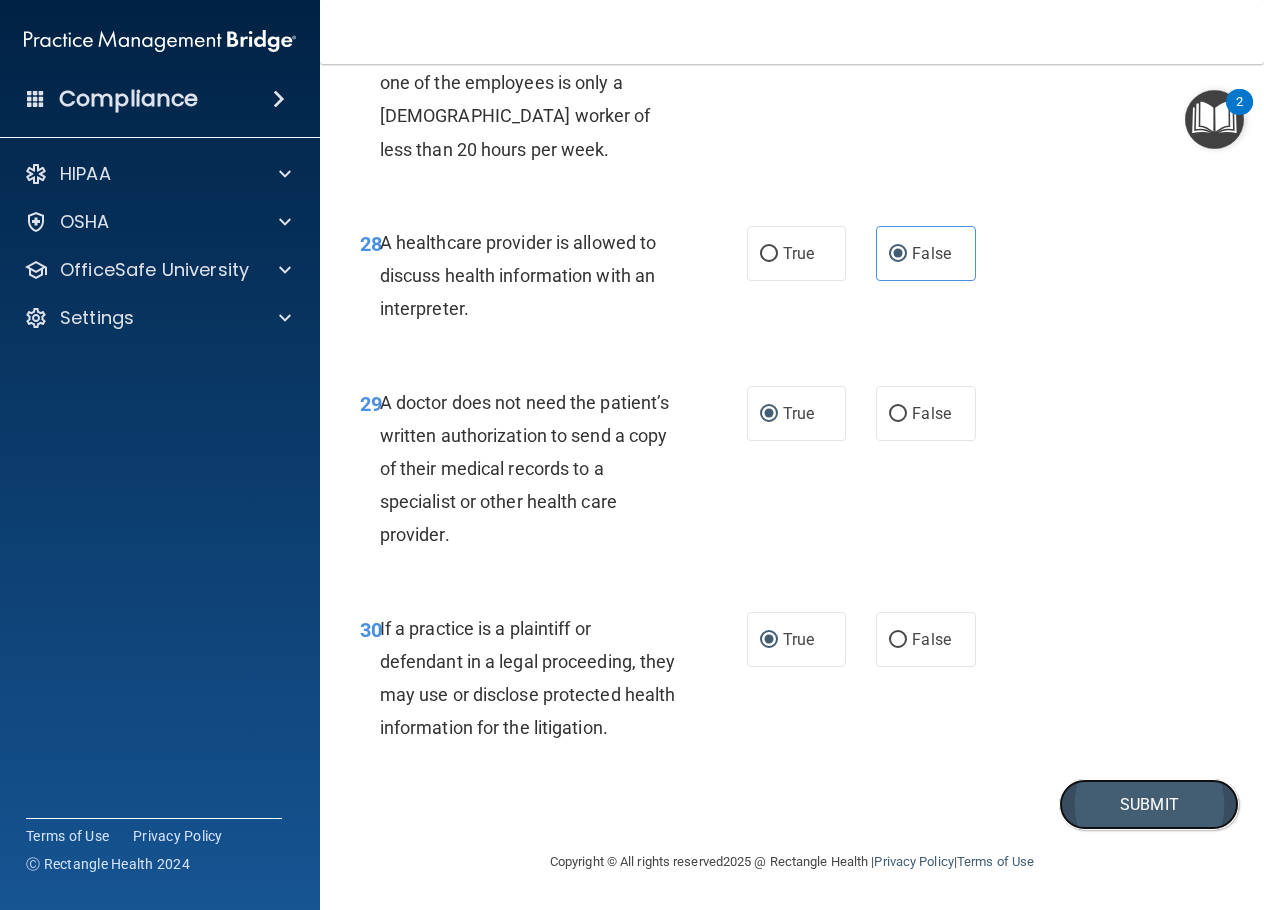 drag, startPoint x: 1103, startPoint y: 823, endPoint x: 1081, endPoint y: 808, distance: 26.627054 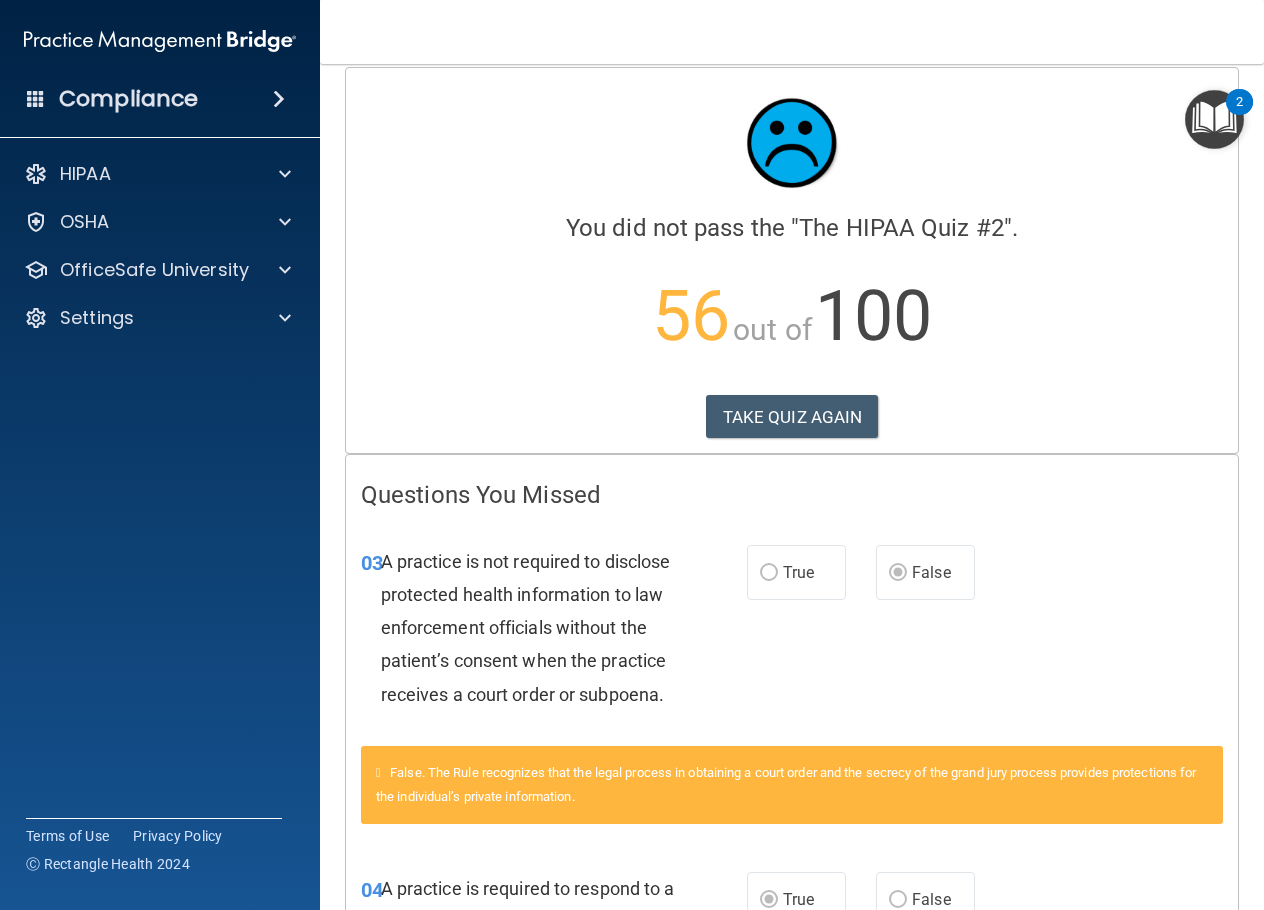 scroll, scrollTop: 0, scrollLeft: 0, axis: both 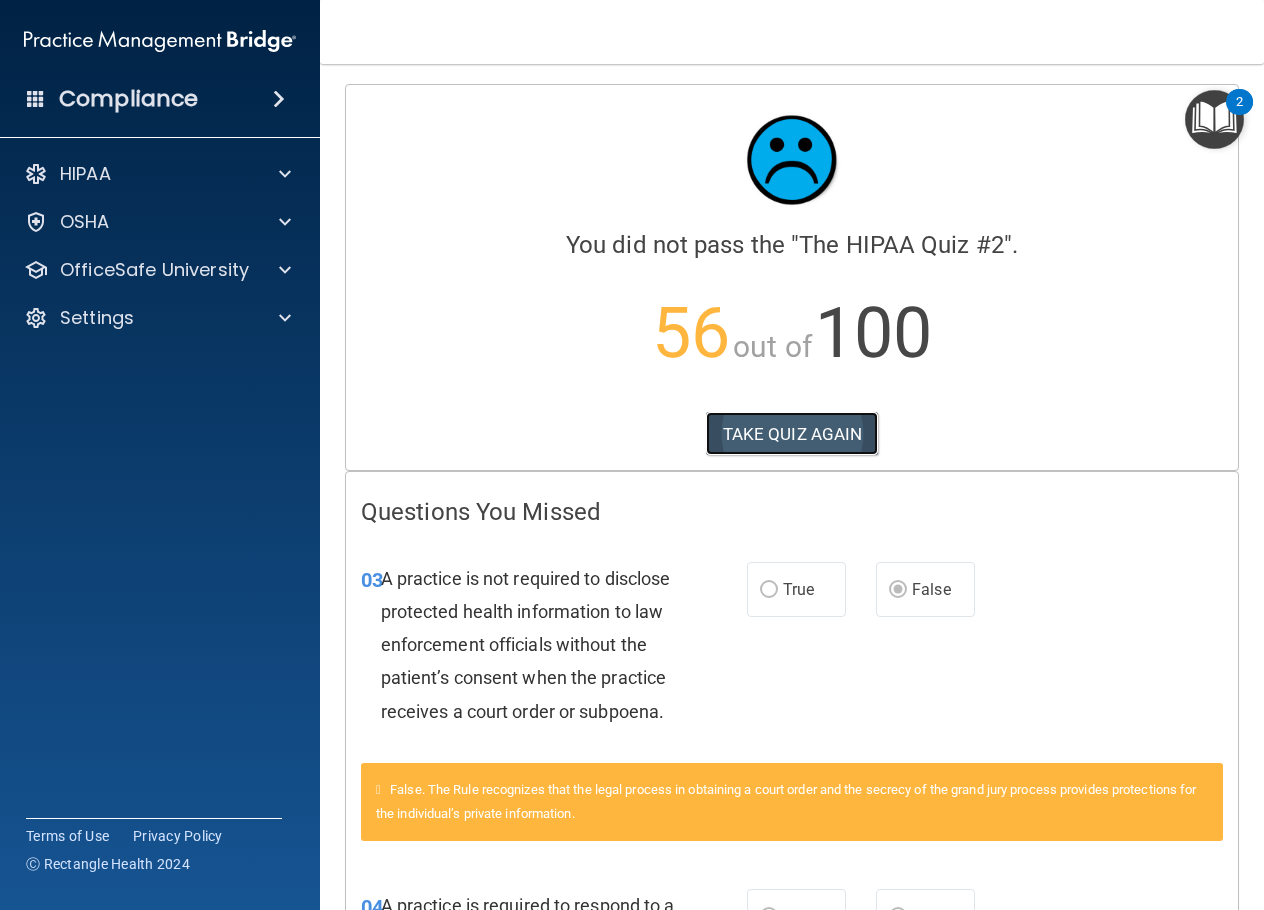 click on "TAKE QUIZ AGAIN" at bounding box center [792, 434] 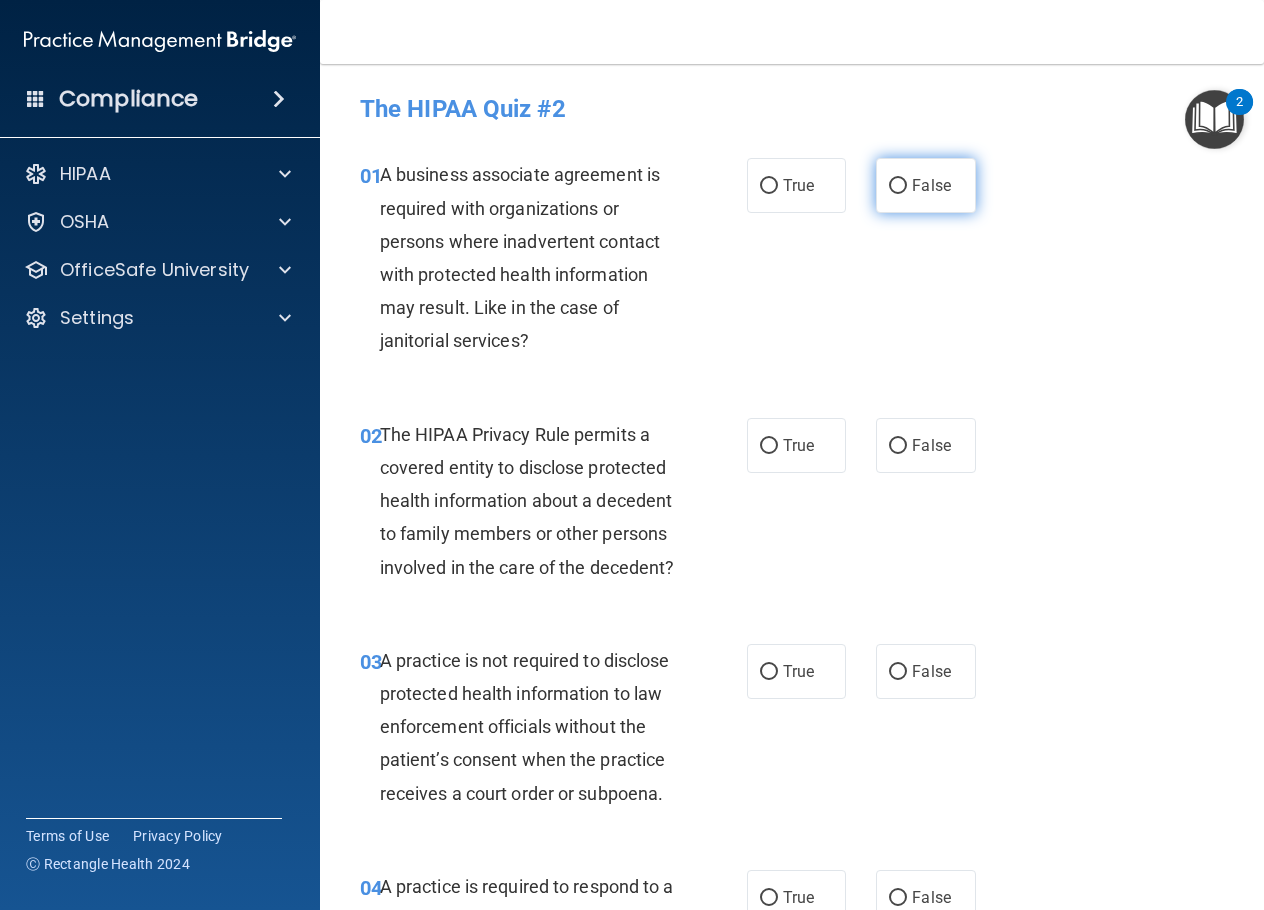 click on "False" at bounding box center [898, 186] 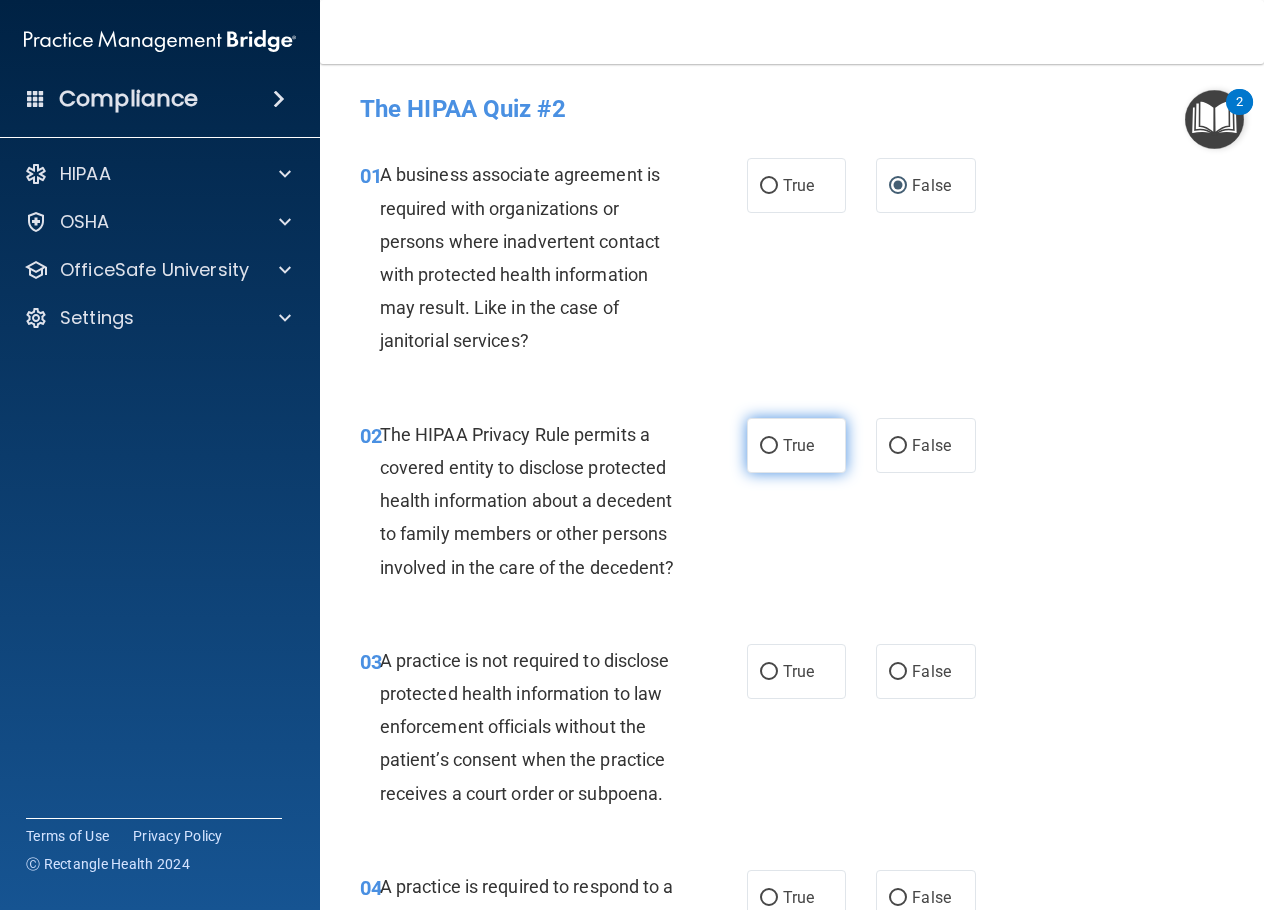 click on "True" at bounding box center (796, 445) 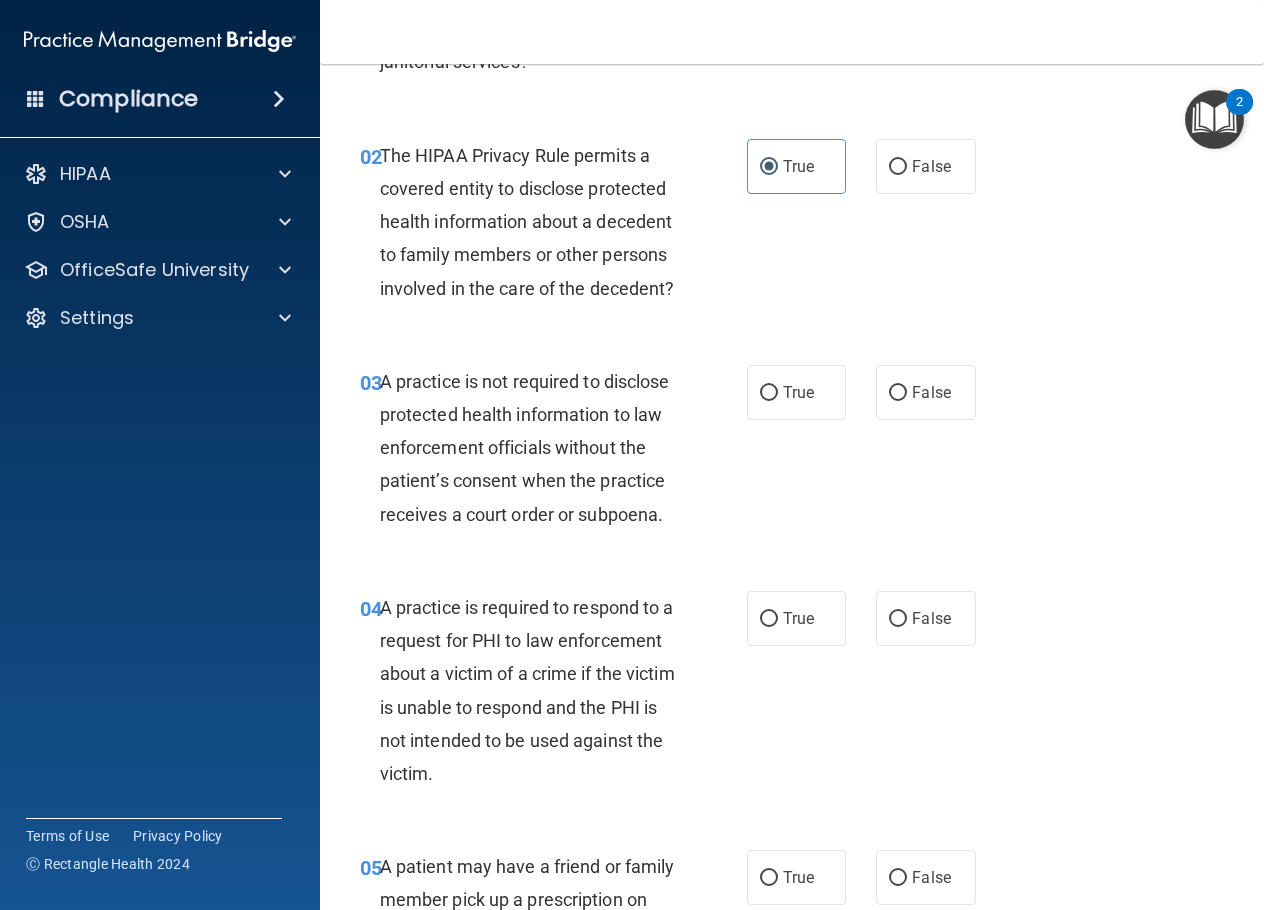 scroll, scrollTop: 300, scrollLeft: 0, axis: vertical 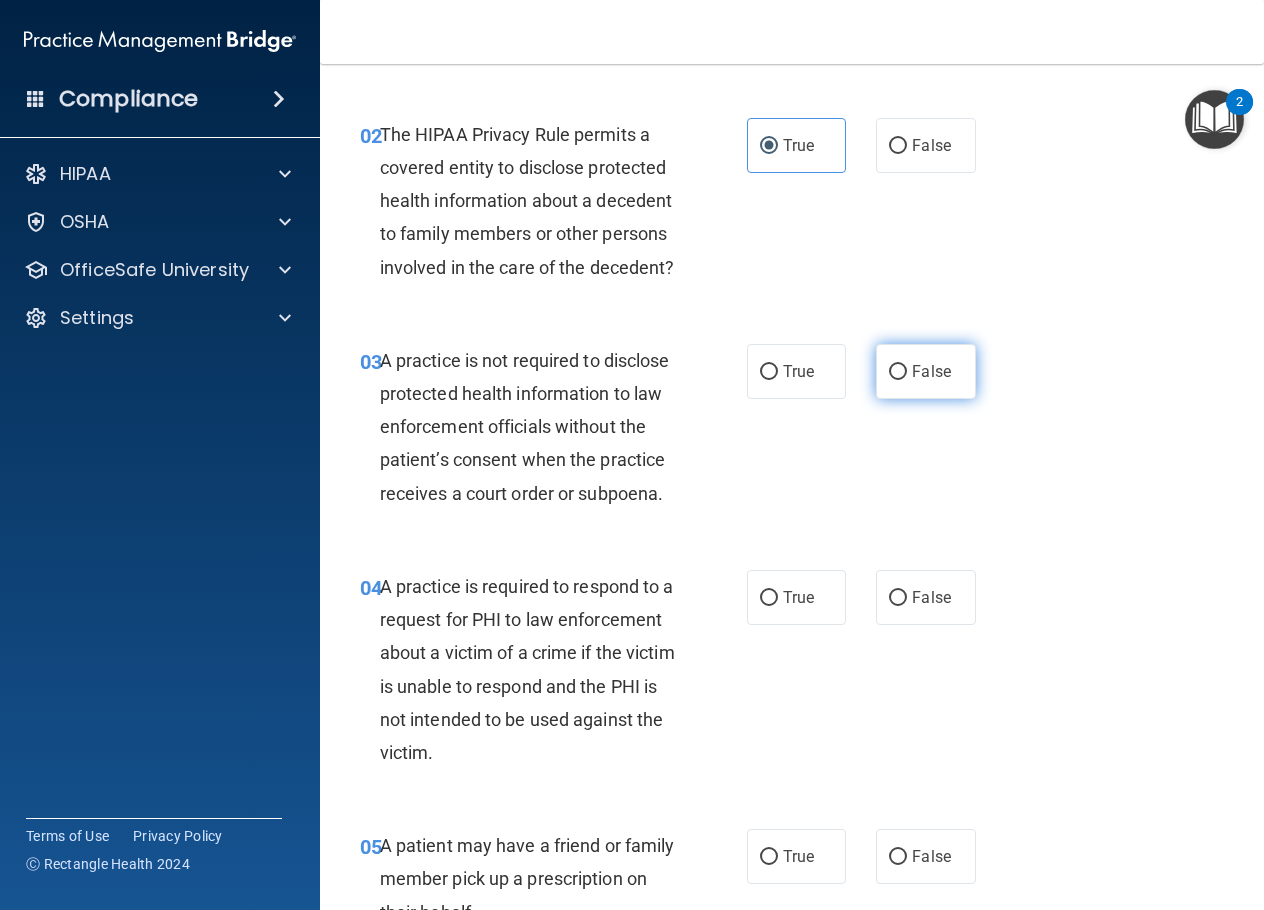 click on "False" at bounding box center (898, 372) 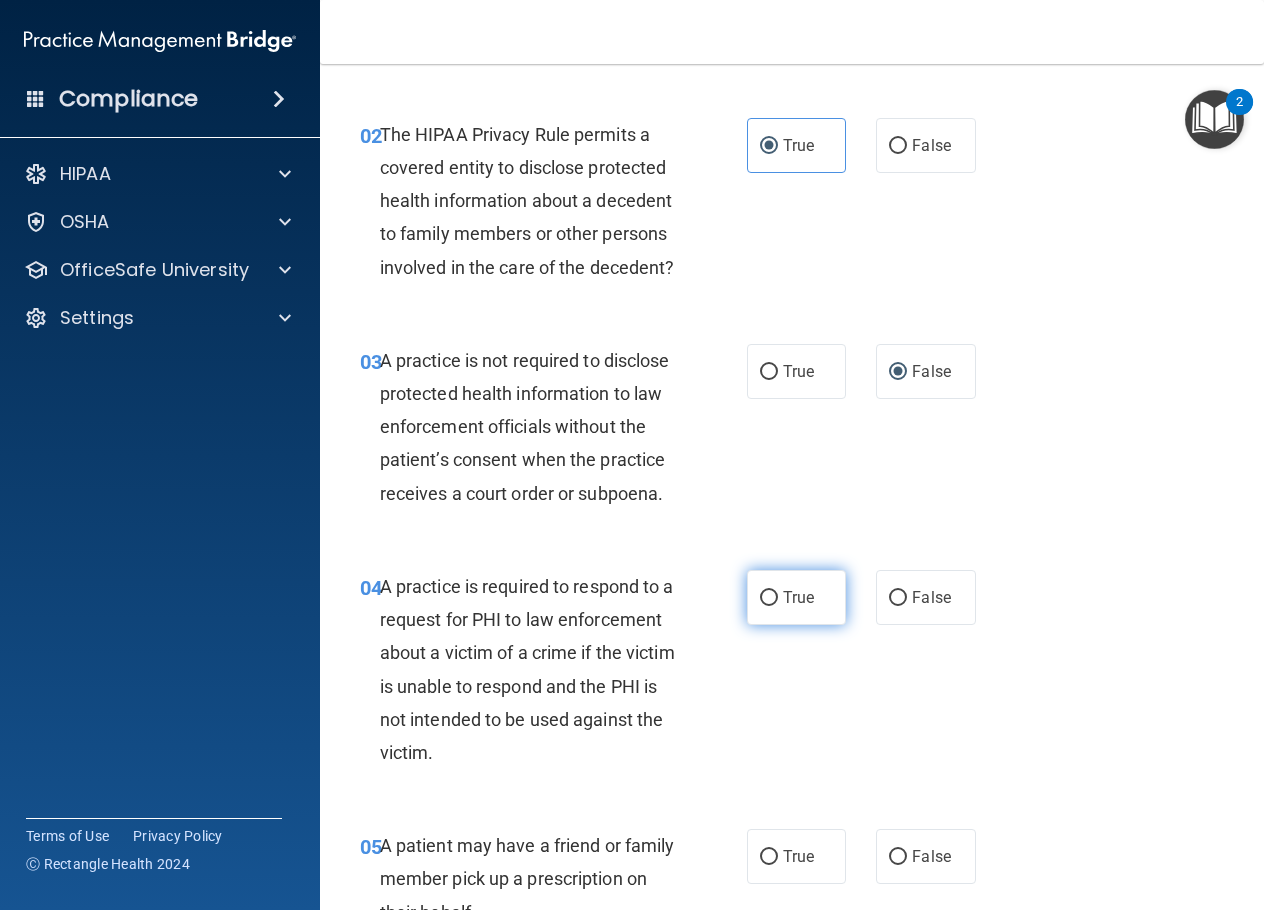 click on "True" at bounding box center [769, 598] 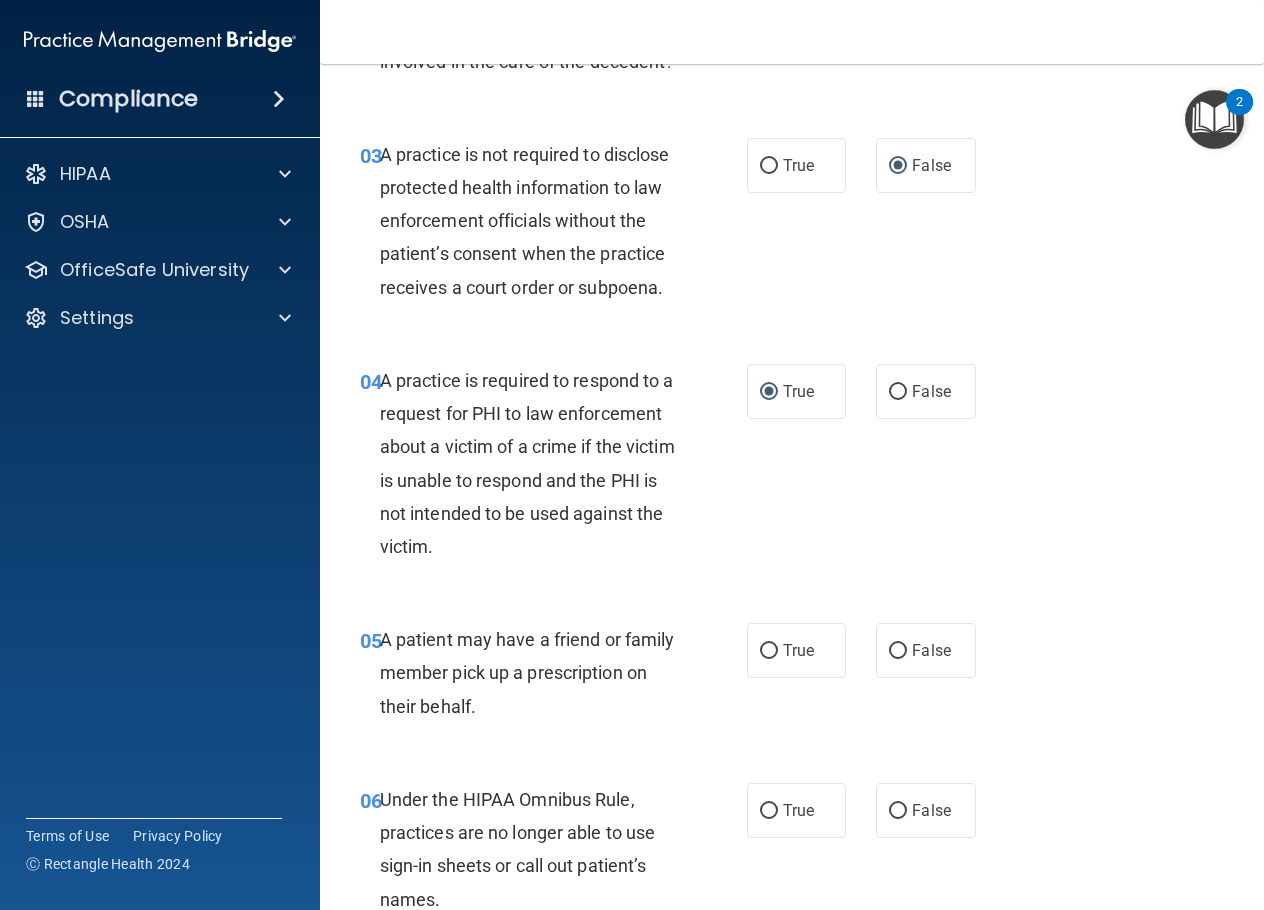 scroll, scrollTop: 600, scrollLeft: 0, axis: vertical 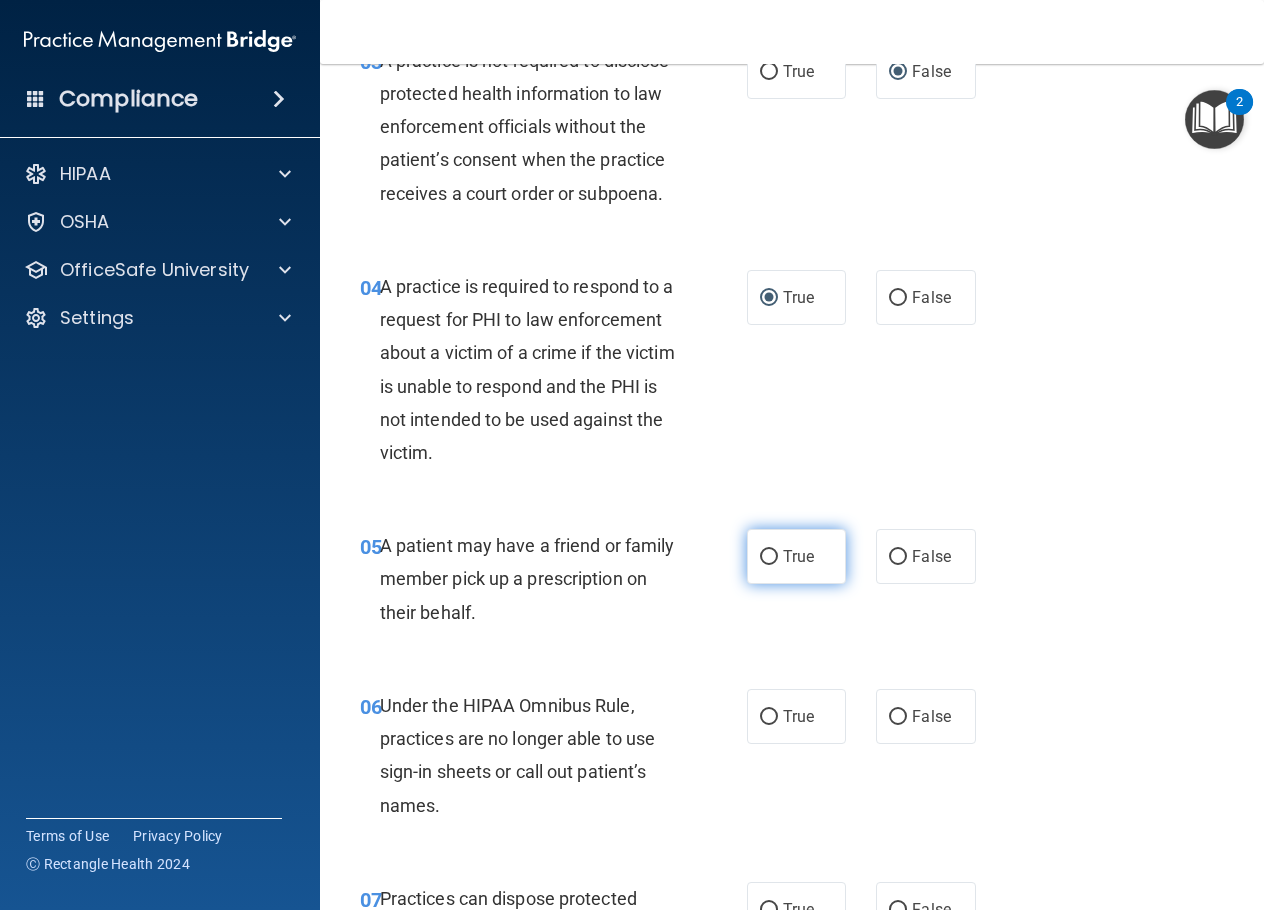 click on "True" at bounding box center (769, 557) 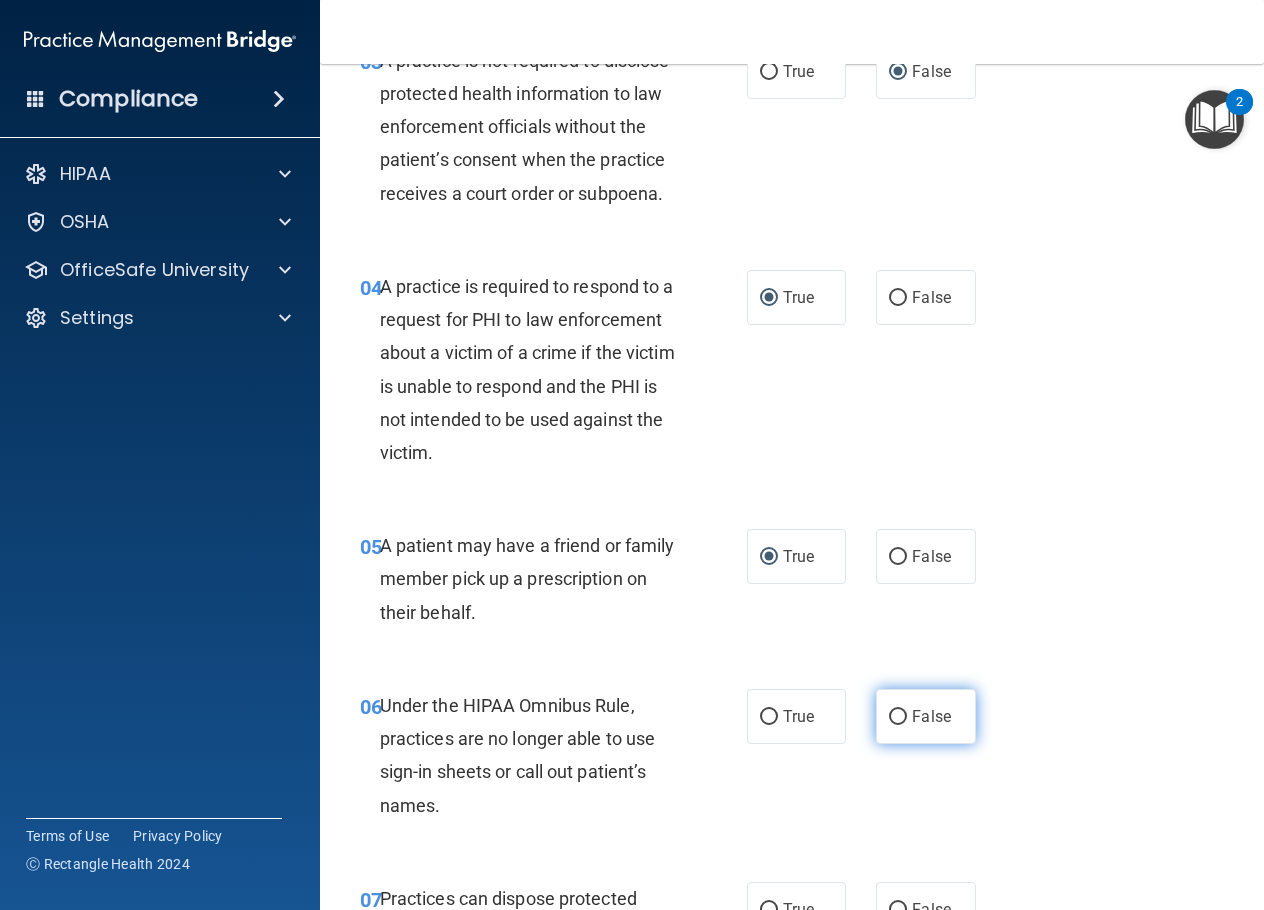 click on "False" at bounding box center [898, 717] 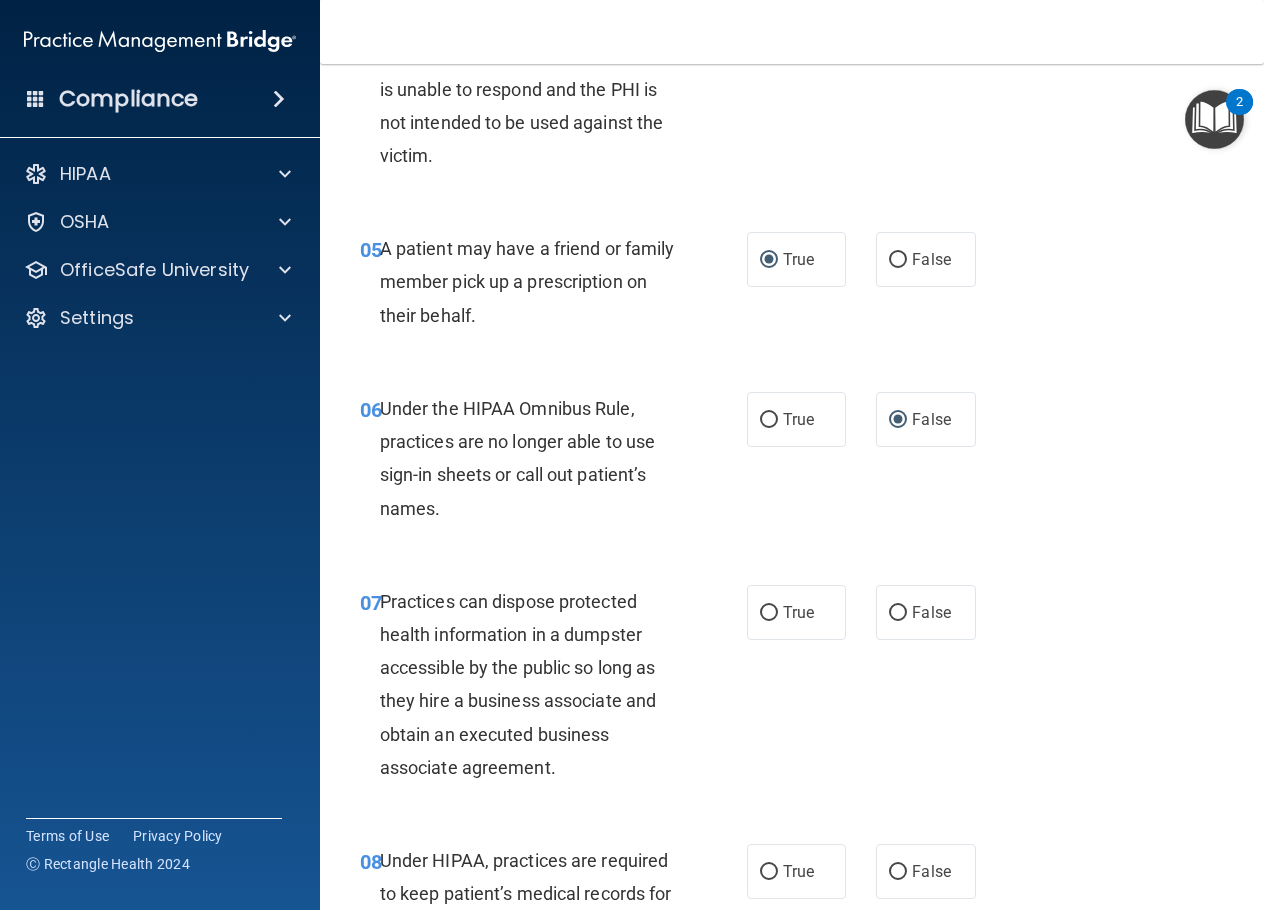 scroll, scrollTop: 900, scrollLeft: 0, axis: vertical 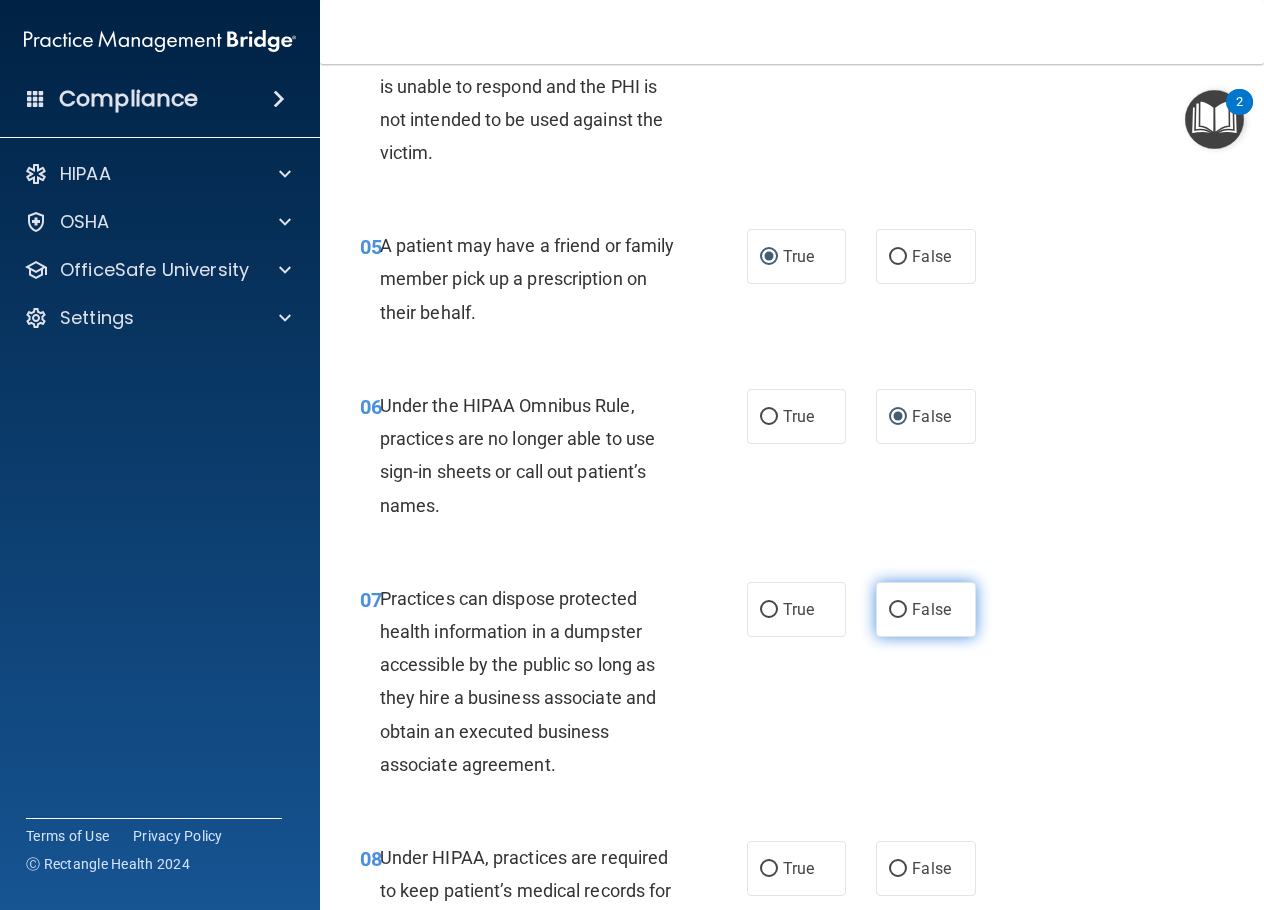 click on "False" at bounding box center [898, 610] 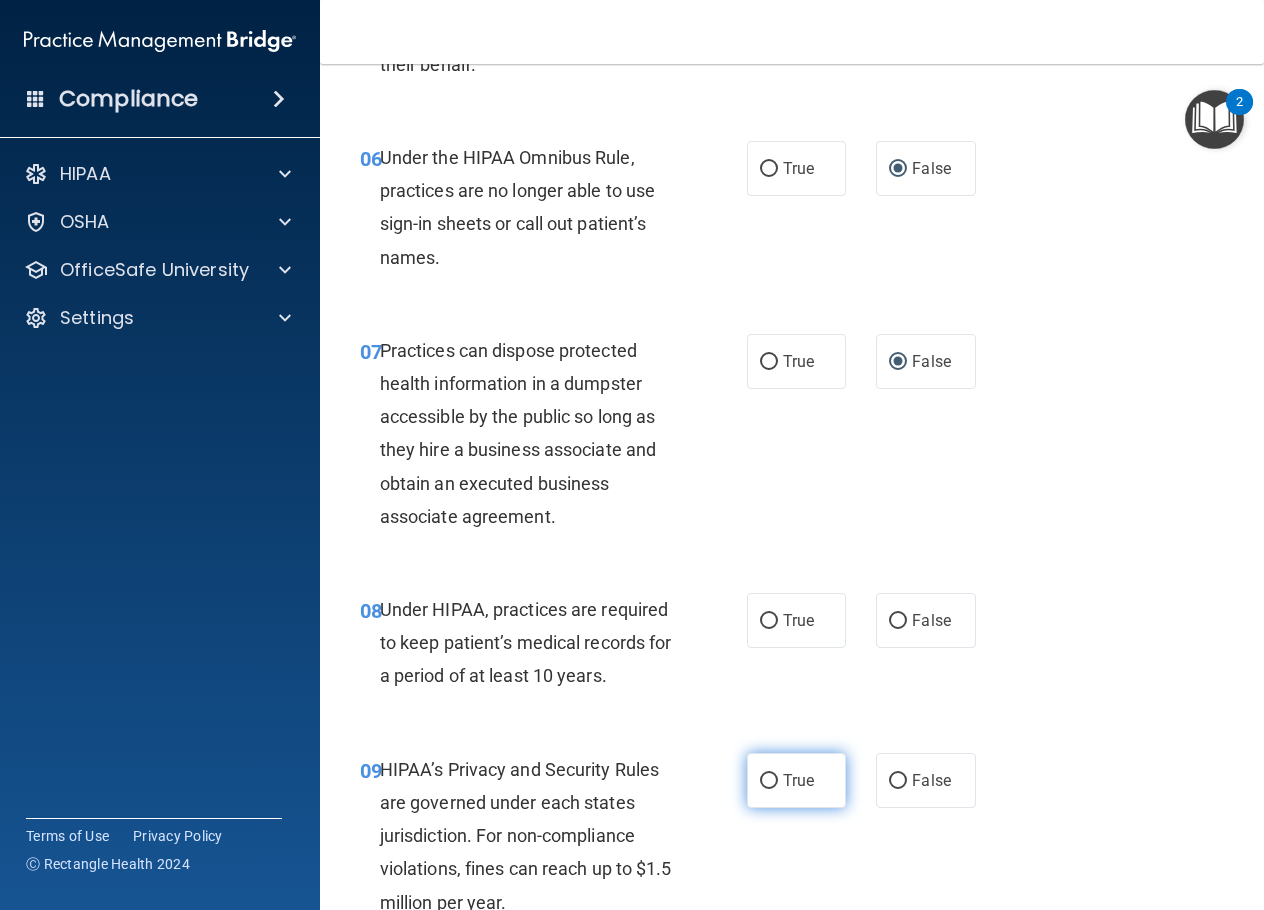 scroll, scrollTop: 1200, scrollLeft: 0, axis: vertical 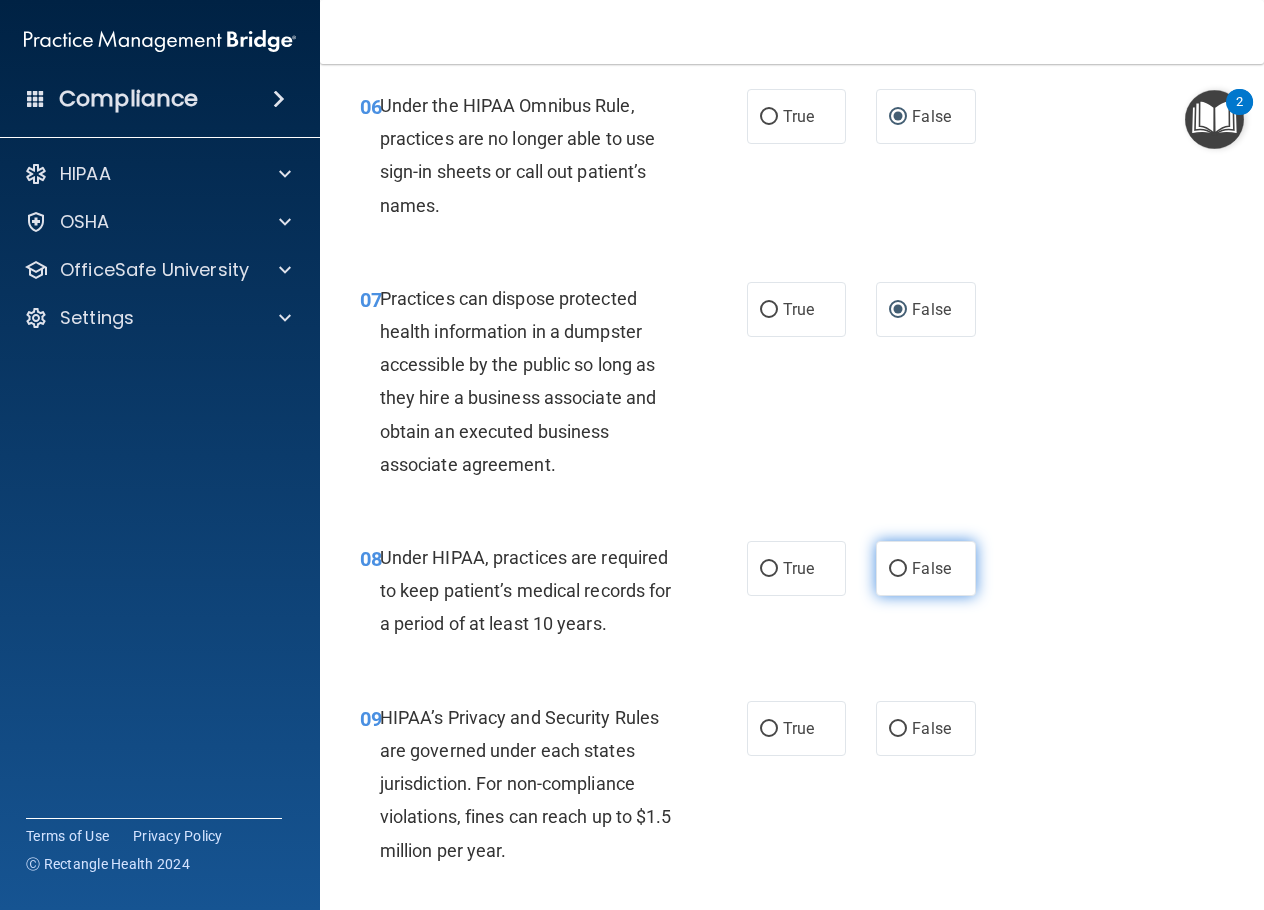 click on "False" at bounding box center (925, 568) 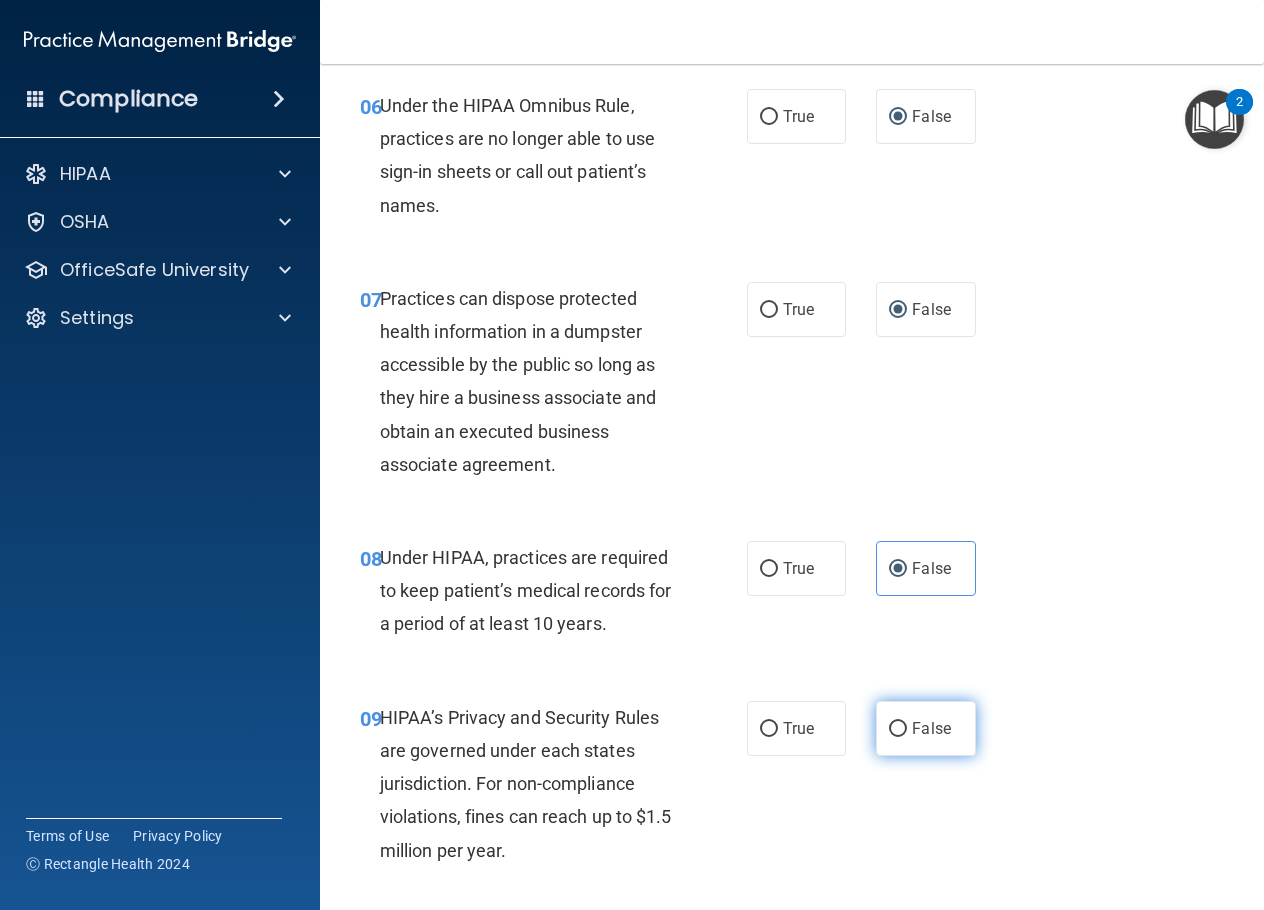 click on "False" at bounding box center (898, 729) 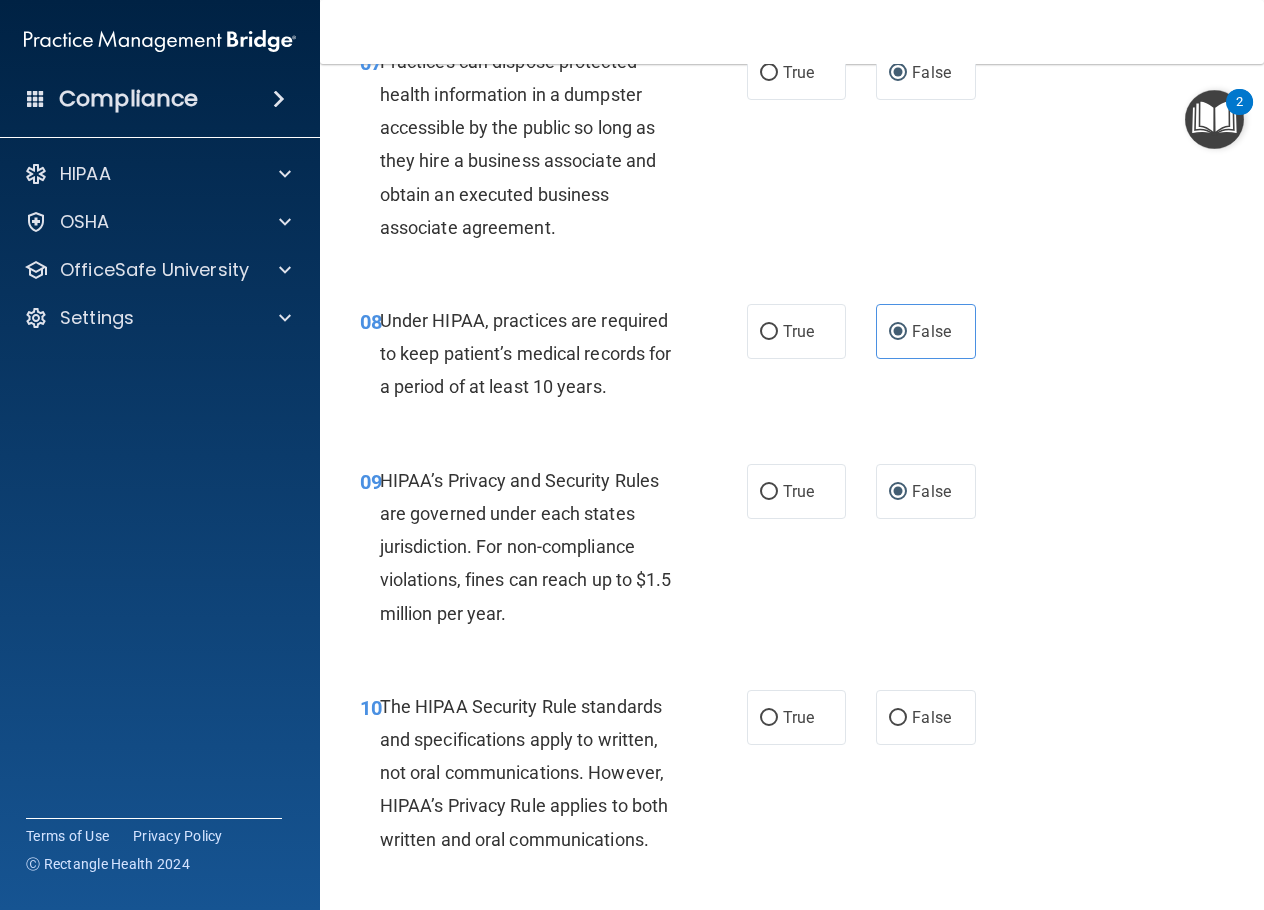 scroll, scrollTop: 1500, scrollLeft: 0, axis: vertical 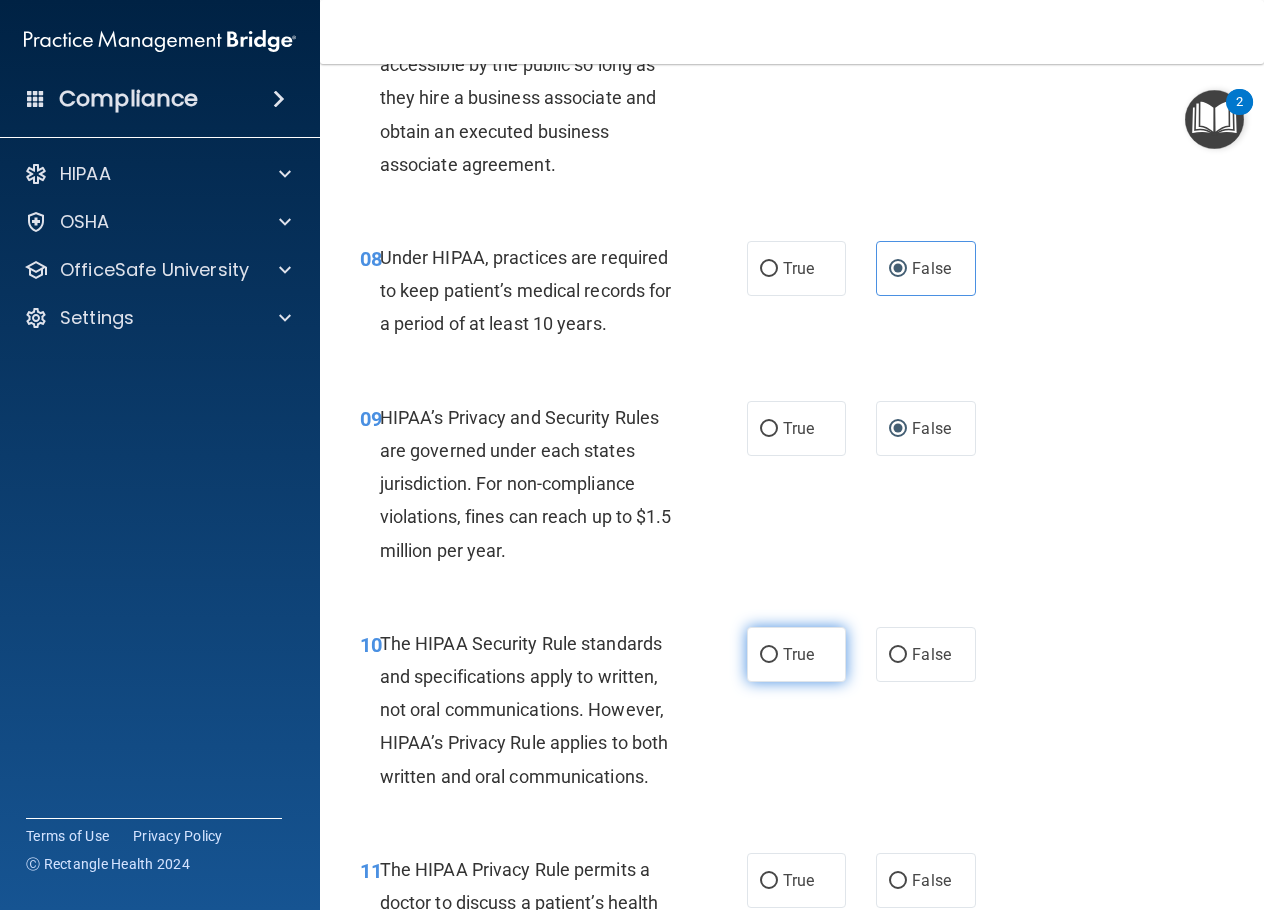 click on "True" at bounding box center (796, 654) 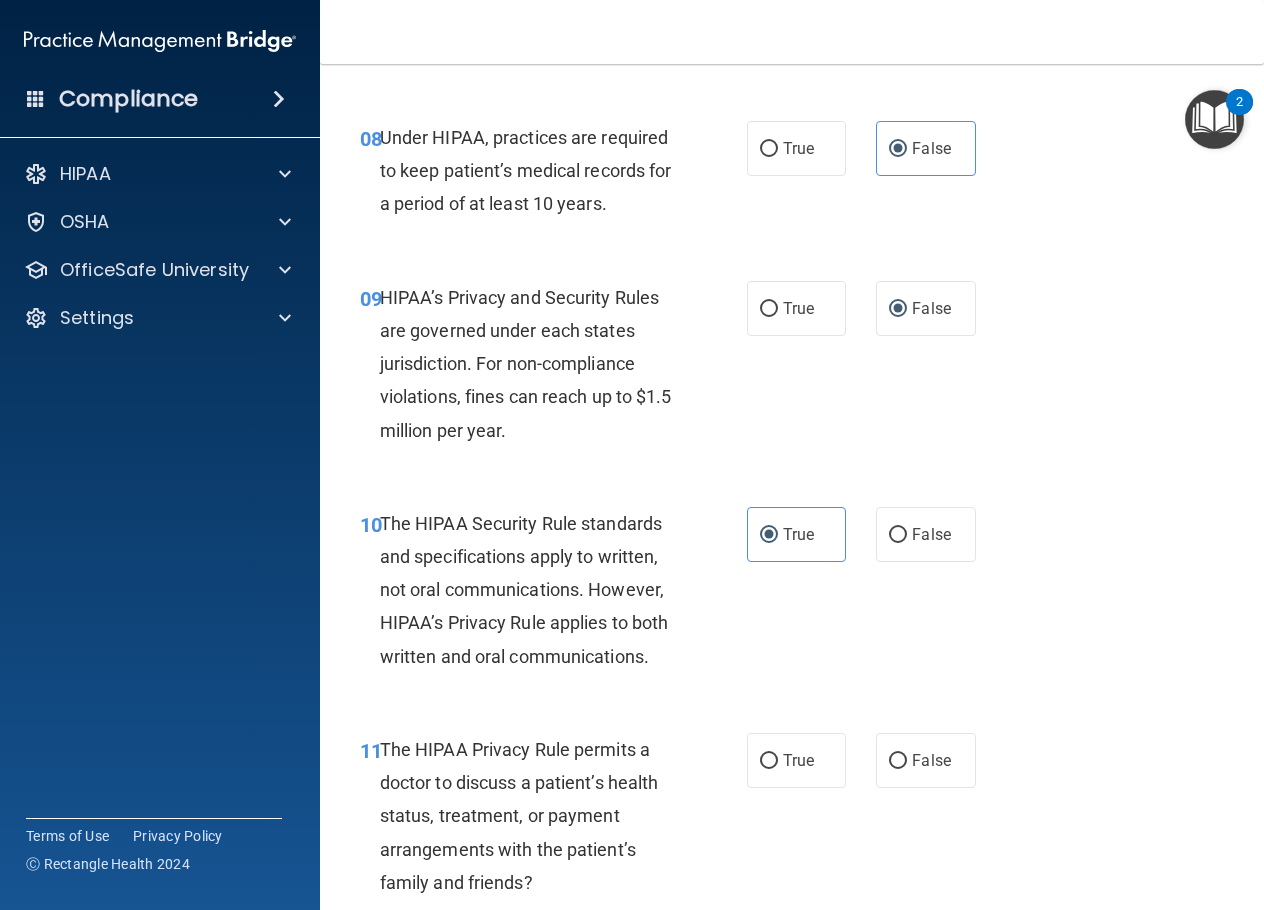 scroll, scrollTop: 1700, scrollLeft: 0, axis: vertical 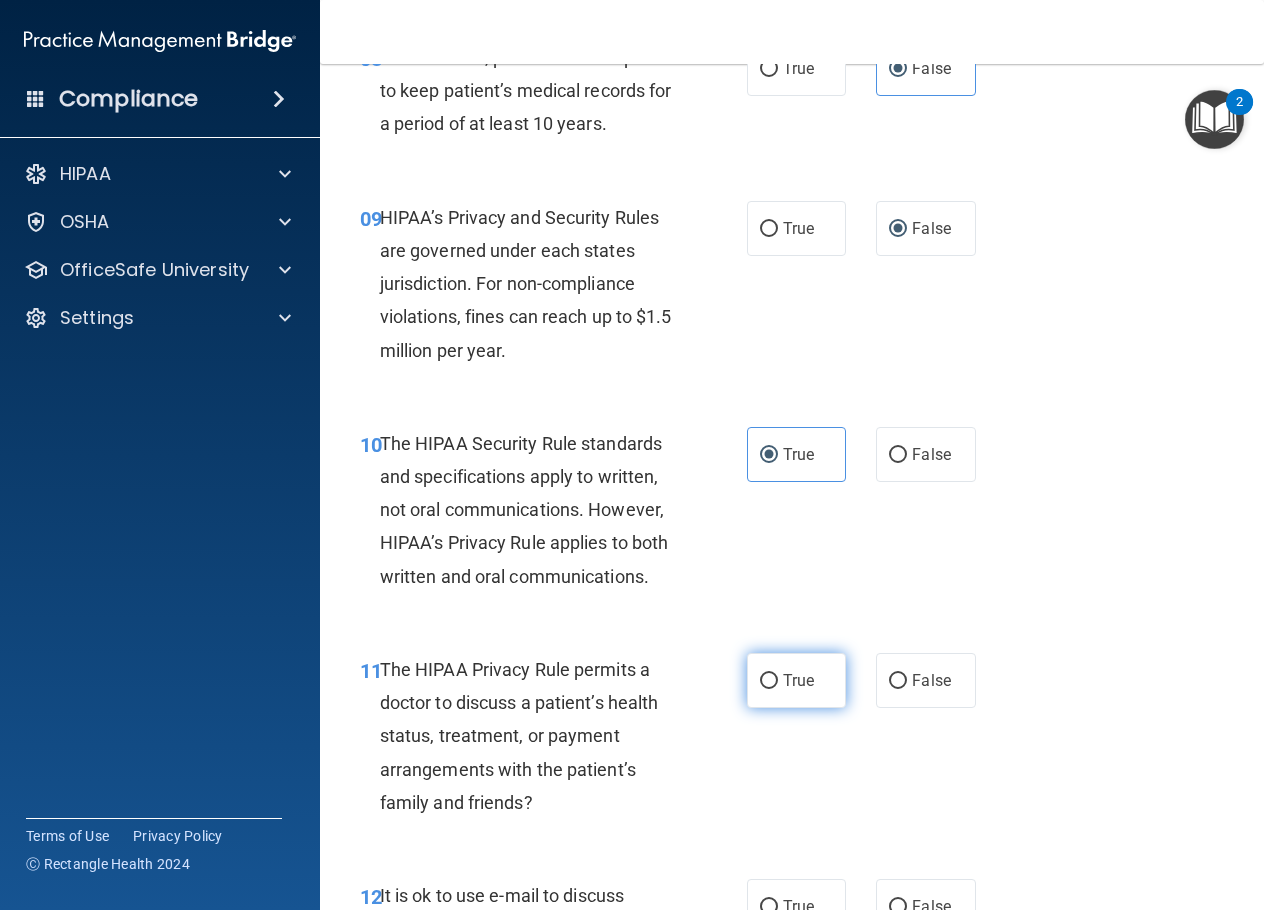 click on "True" at bounding box center [796, 680] 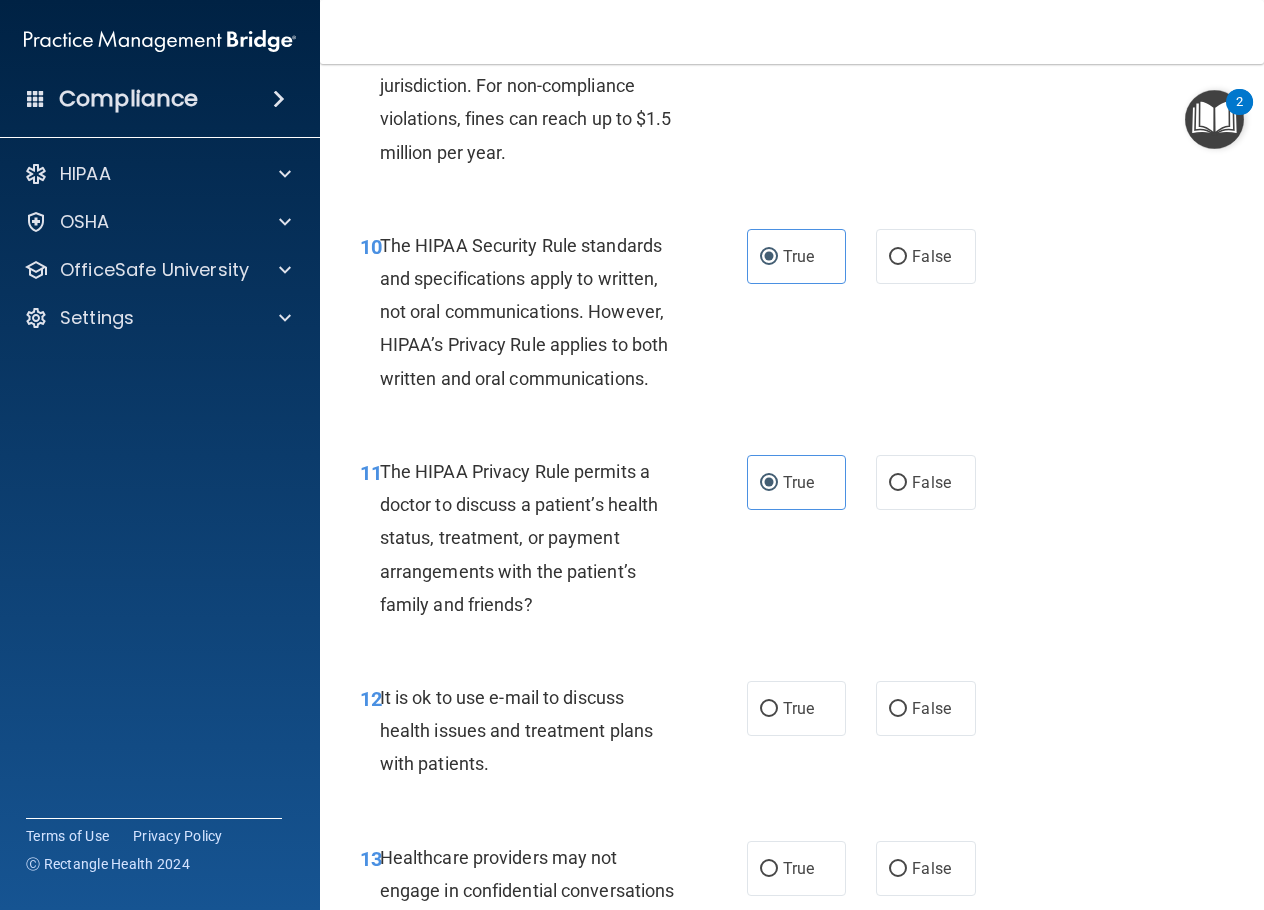 scroll, scrollTop: 1900, scrollLeft: 0, axis: vertical 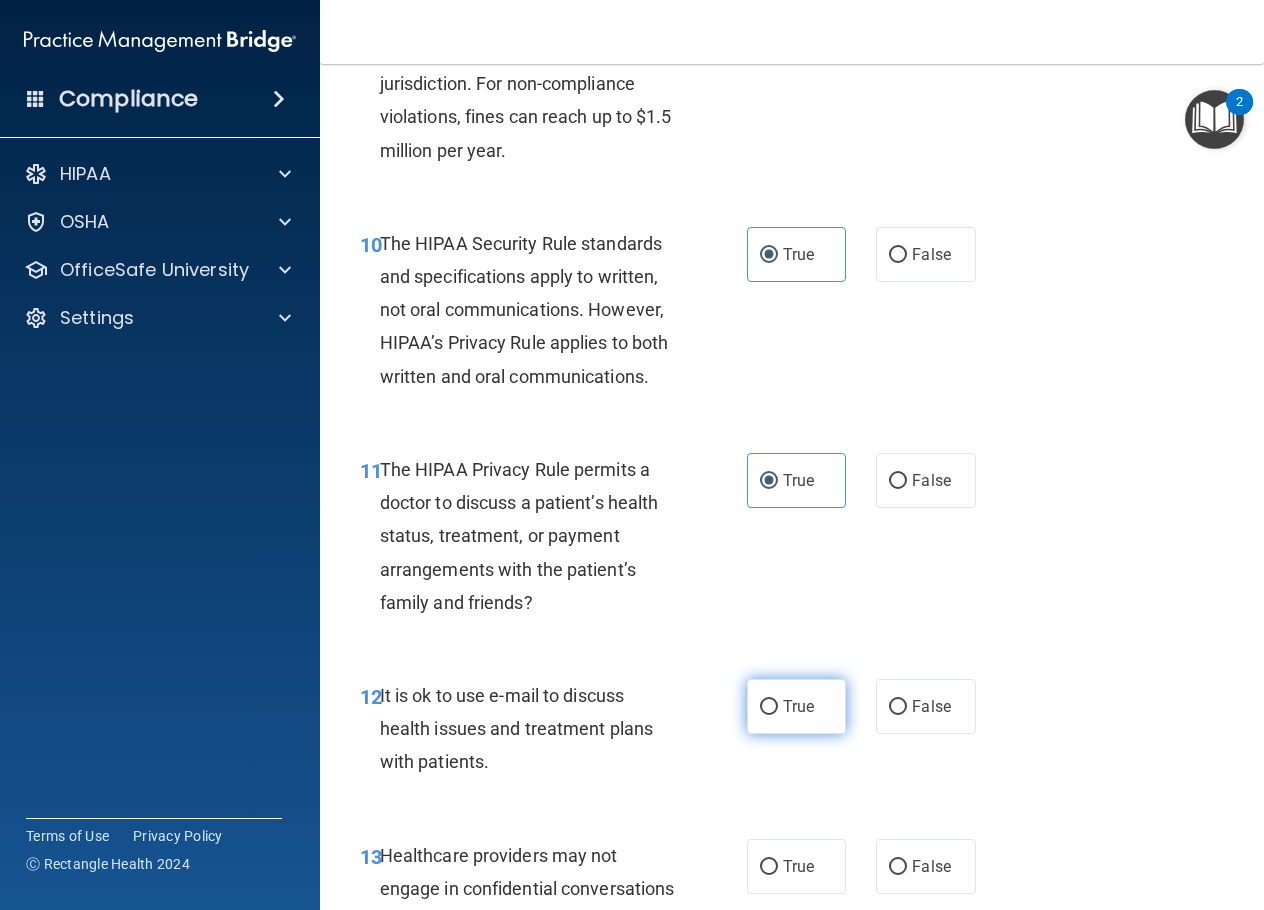 click on "True" at bounding box center (798, 706) 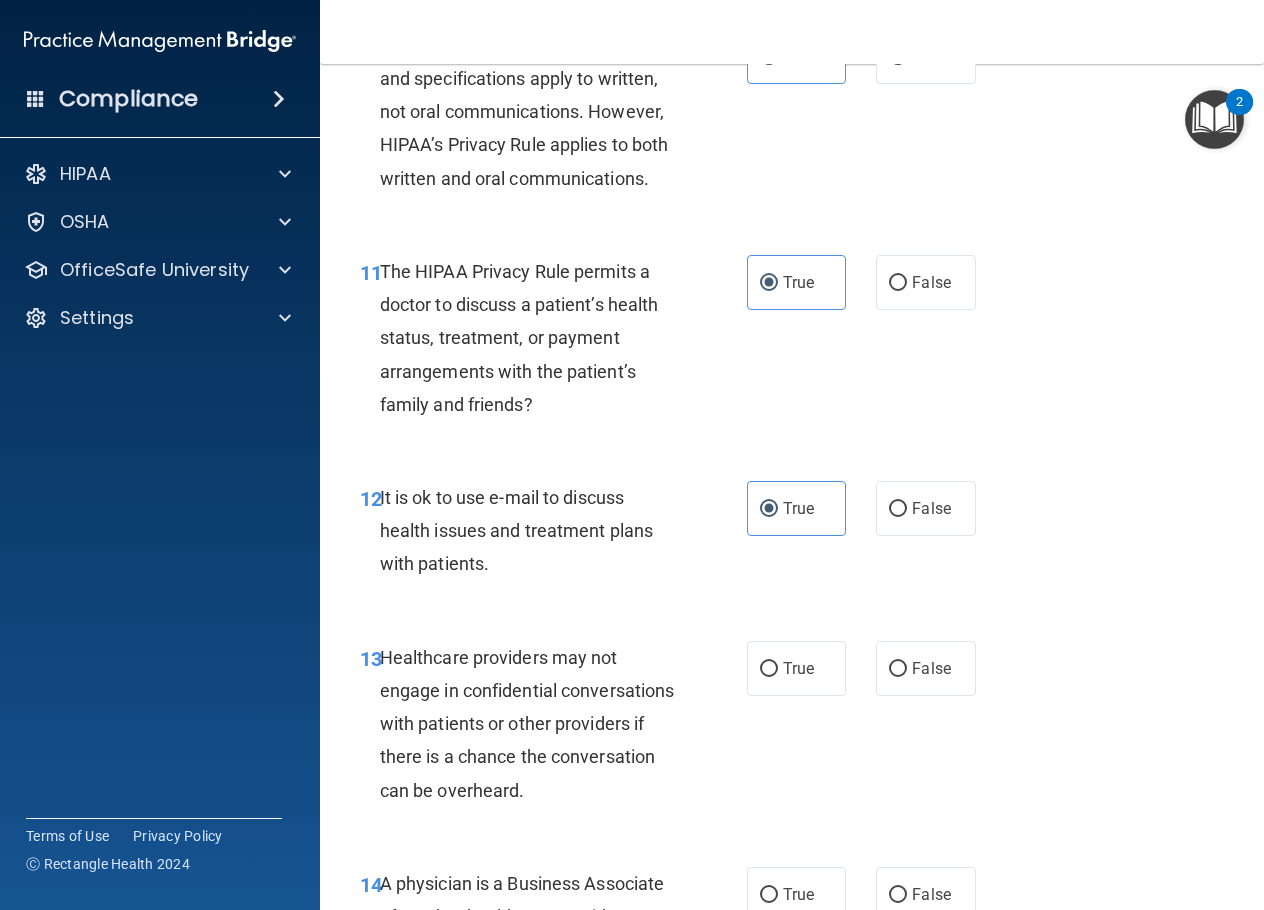 scroll, scrollTop: 2100, scrollLeft: 0, axis: vertical 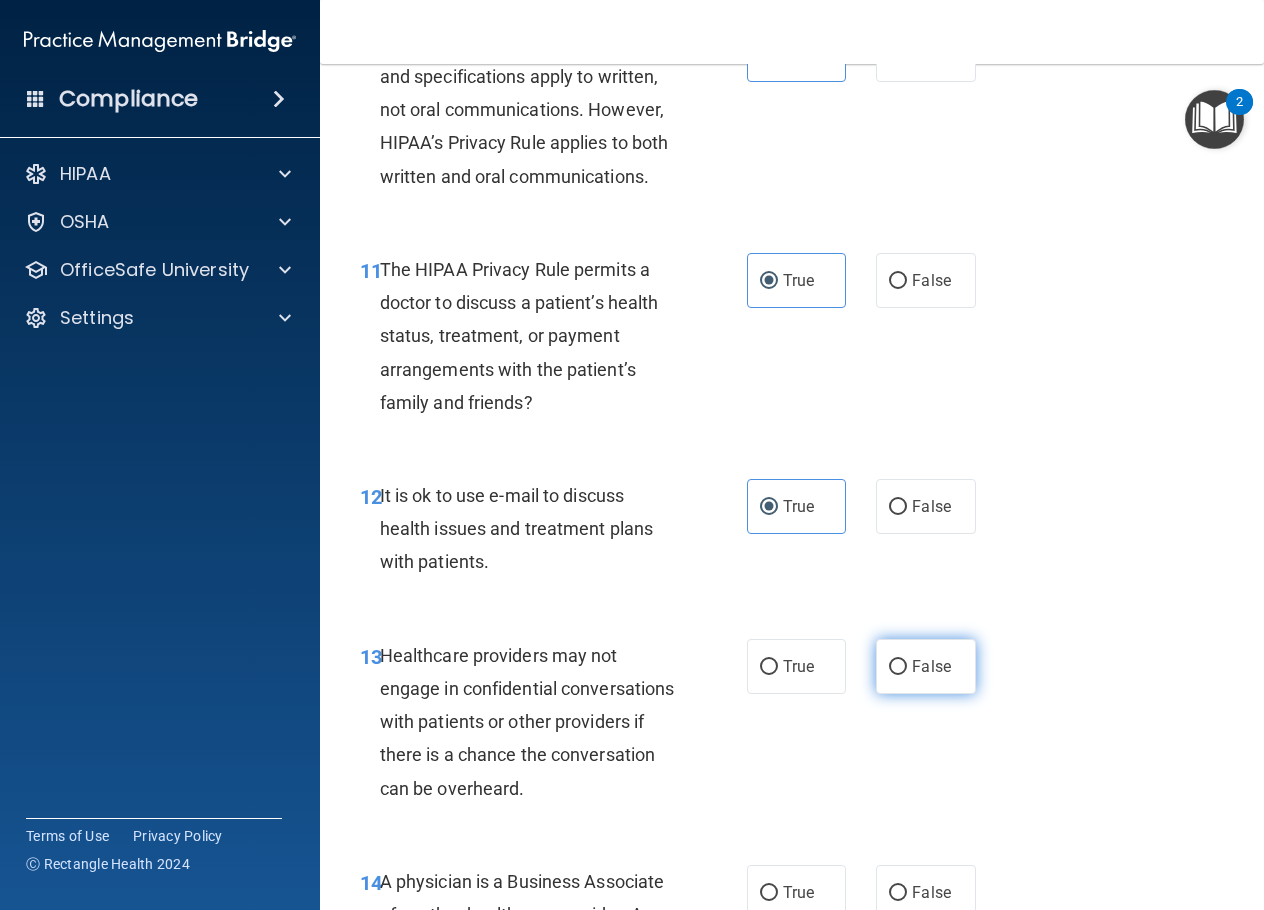 click on "False" at bounding box center (925, 666) 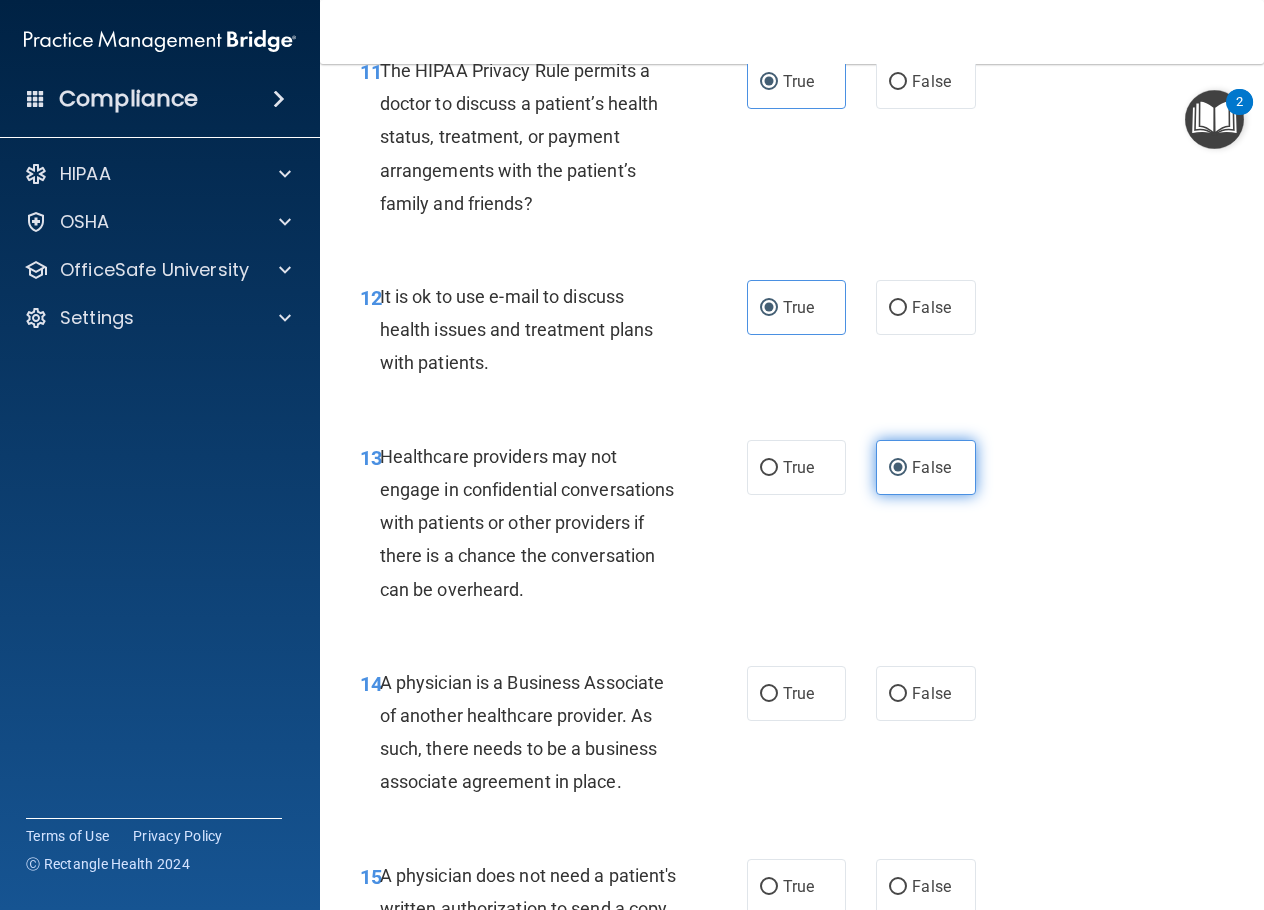 scroll, scrollTop: 2300, scrollLeft: 0, axis: vertical 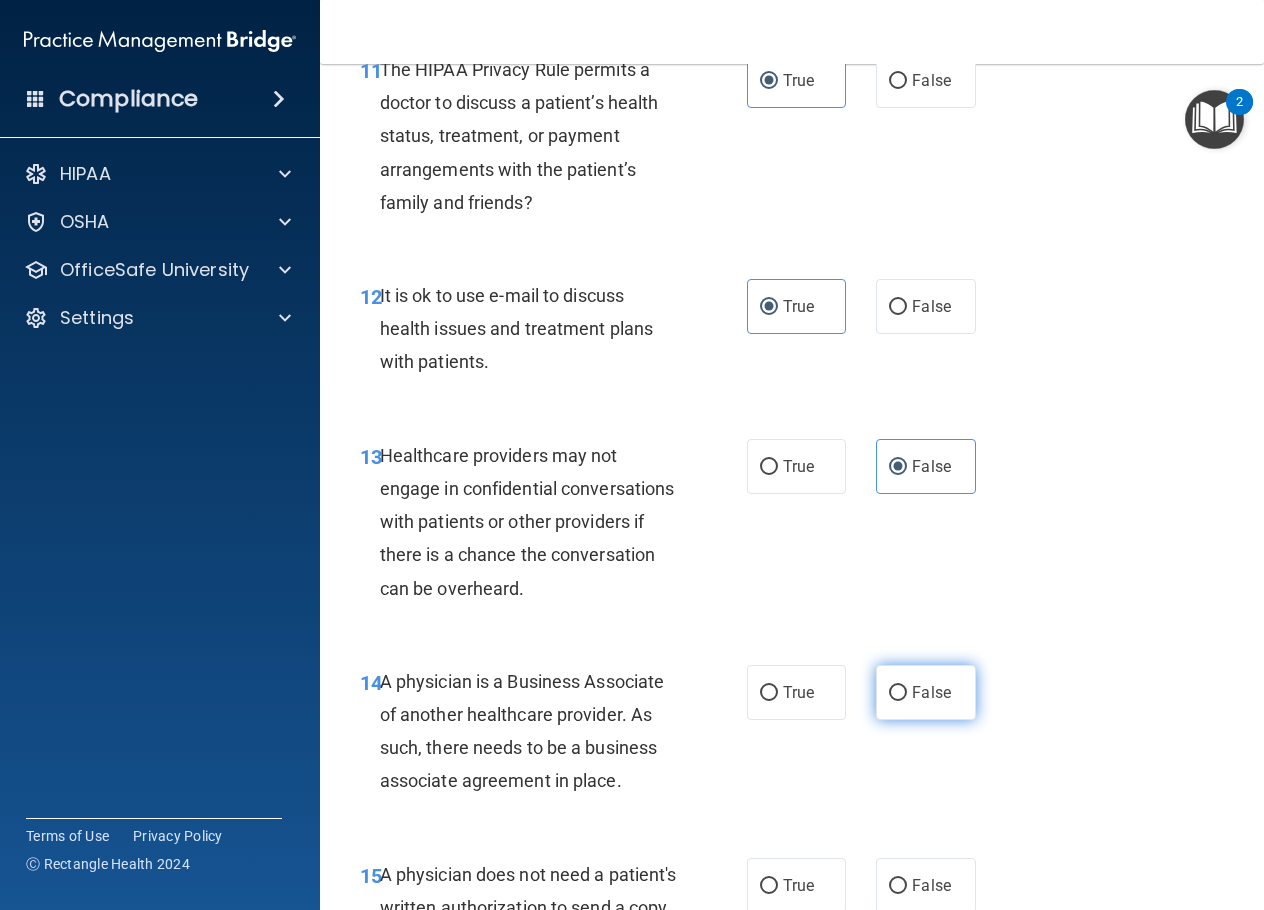 click on "False" at bounding box center (898, 693) 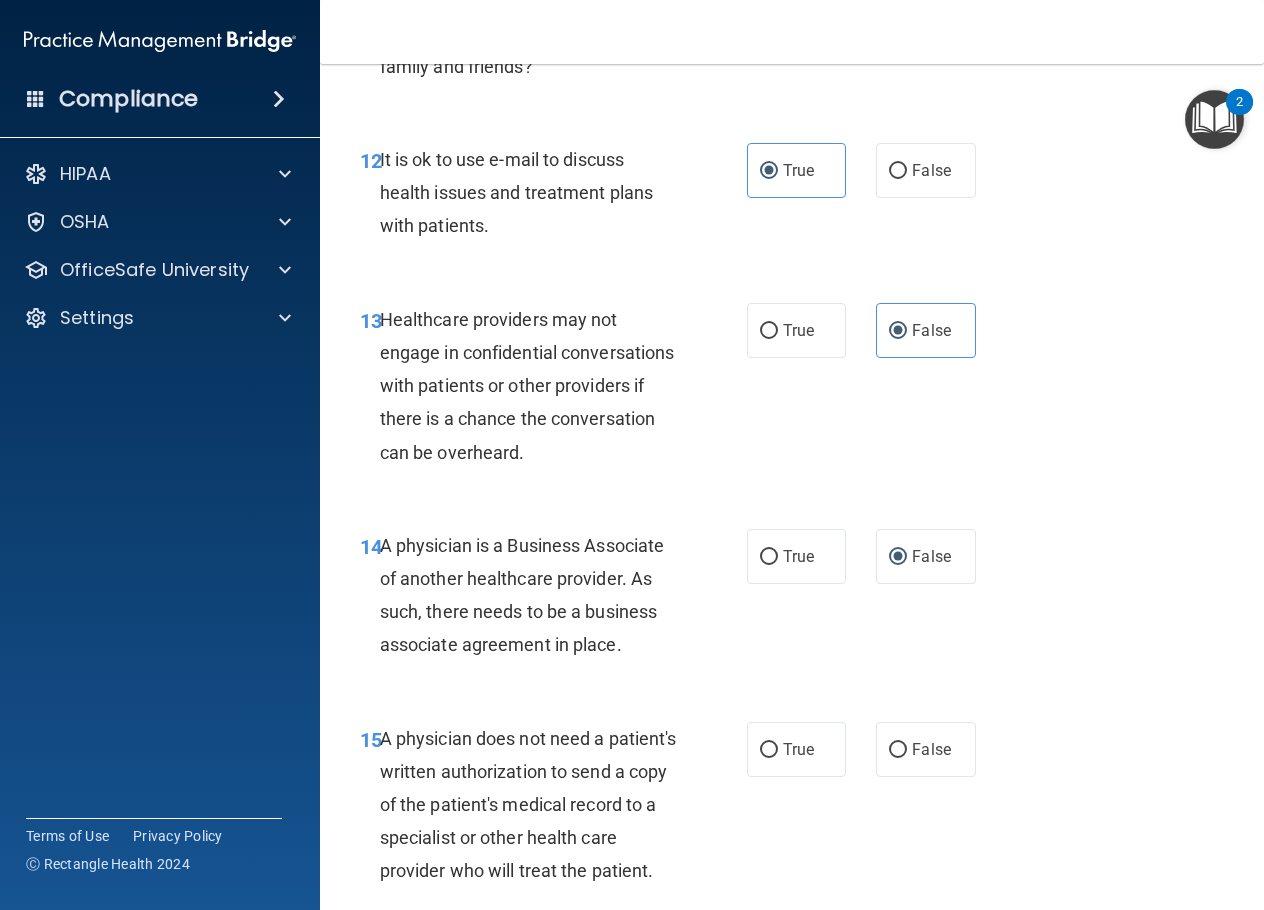 scroll, scrollTop: 2500, scrollLeft: 0, axis: vertical 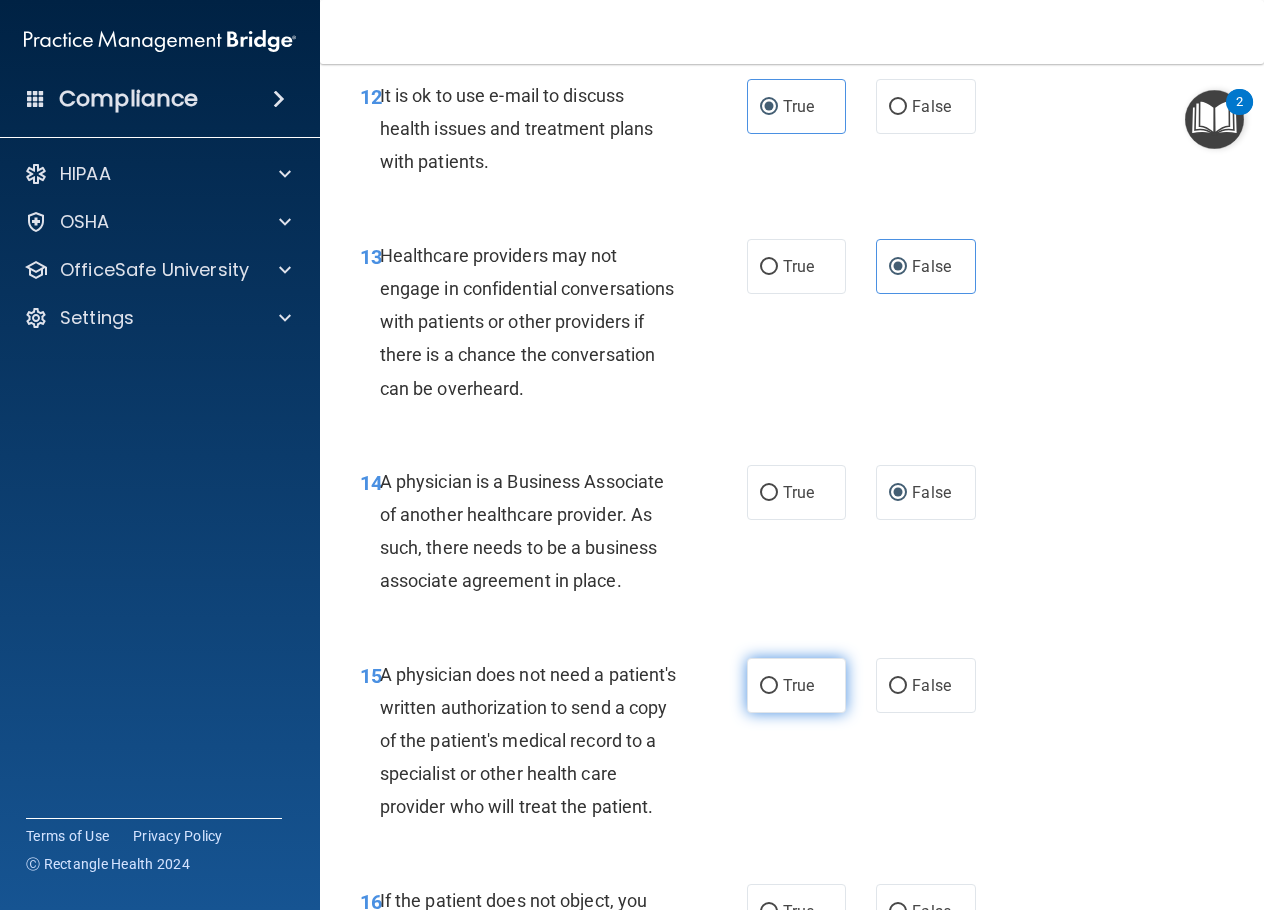 click on "True" at bounding box center [769, 686] 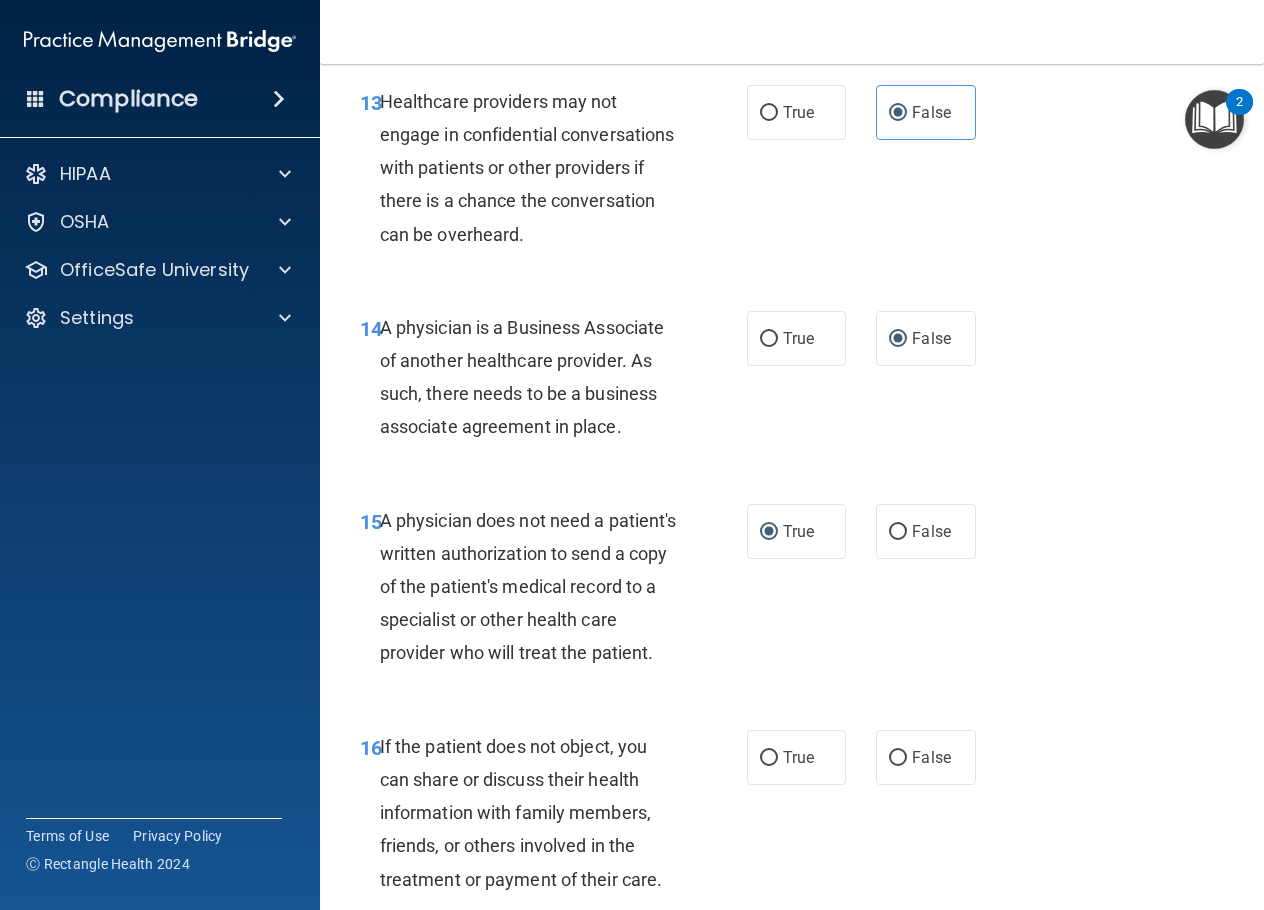 scroll, scrollTop: 2700, scrollLeft: 0, axis: vertical 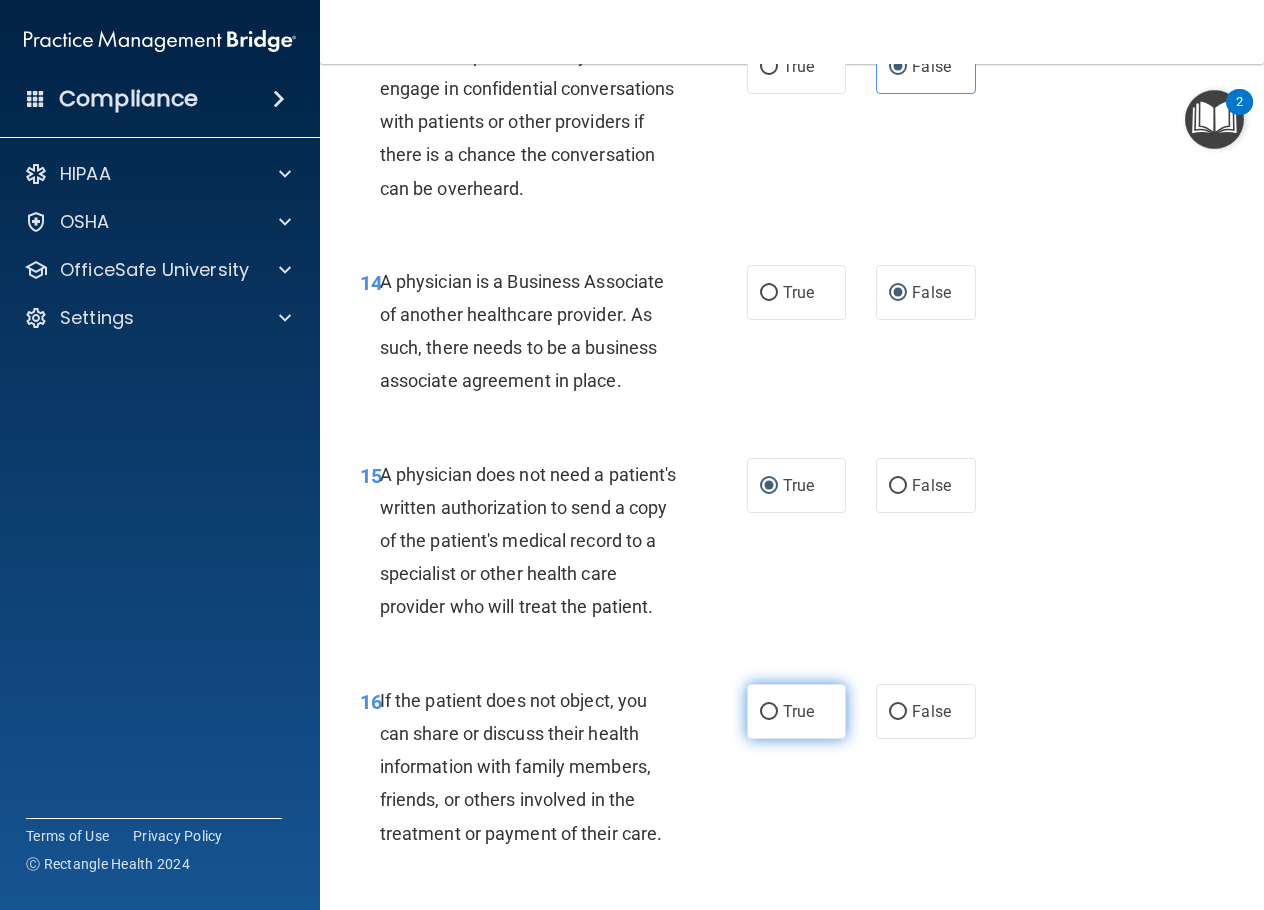 click on "True" at bounding box center (796, 711) 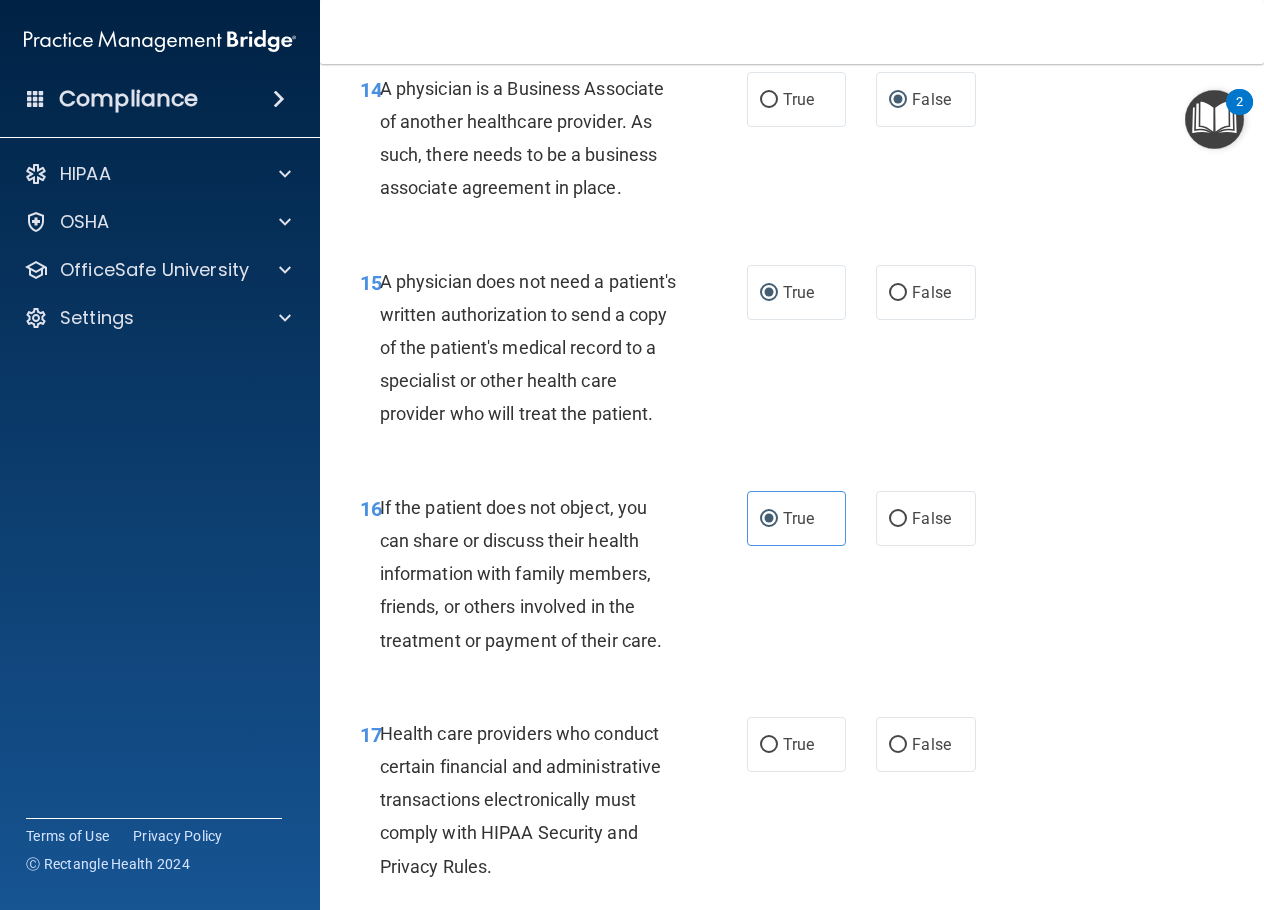 scroll, scrollTop: 2900, scrollLeft: 0, axis: vertical 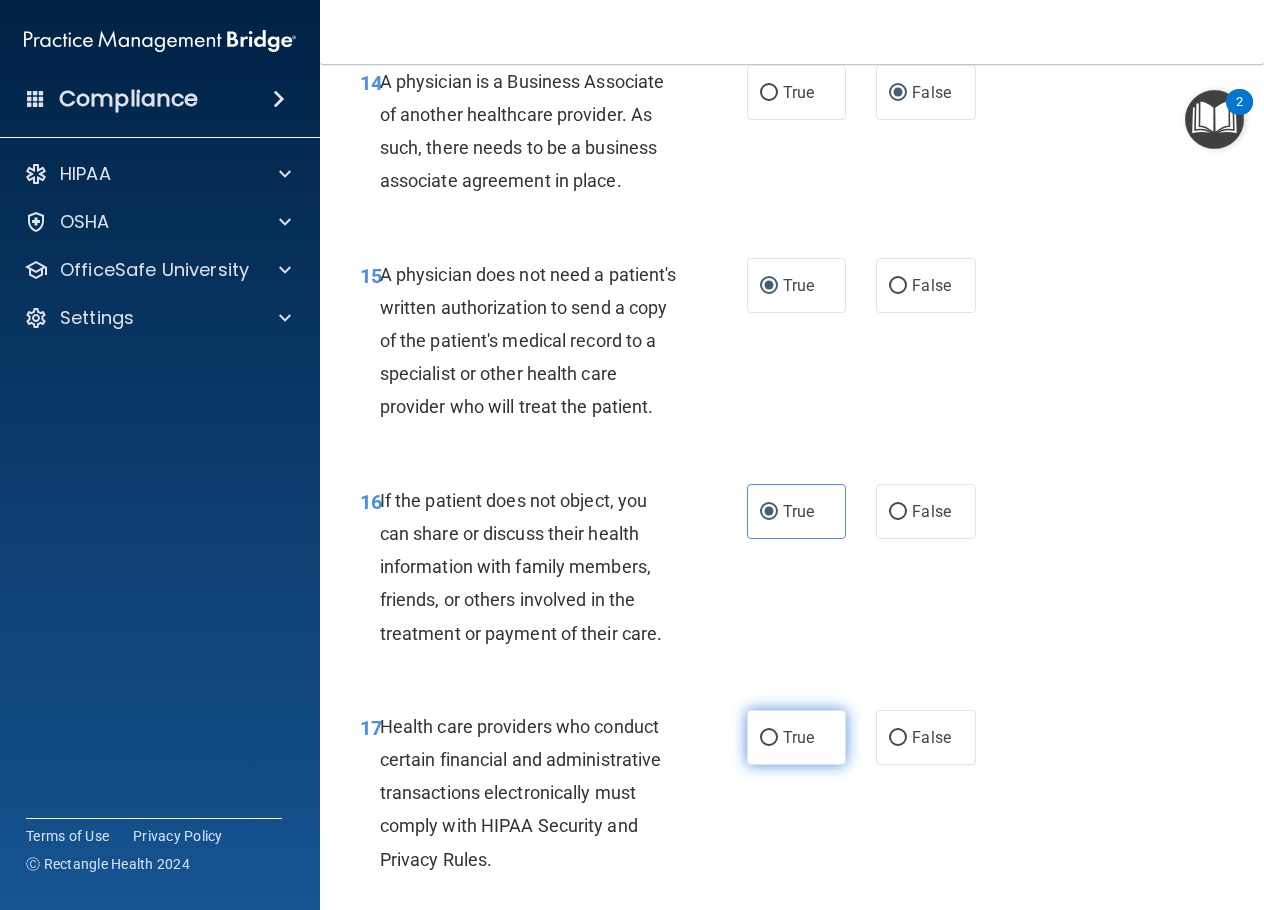 click on "True" at bounding box center [796, 737] 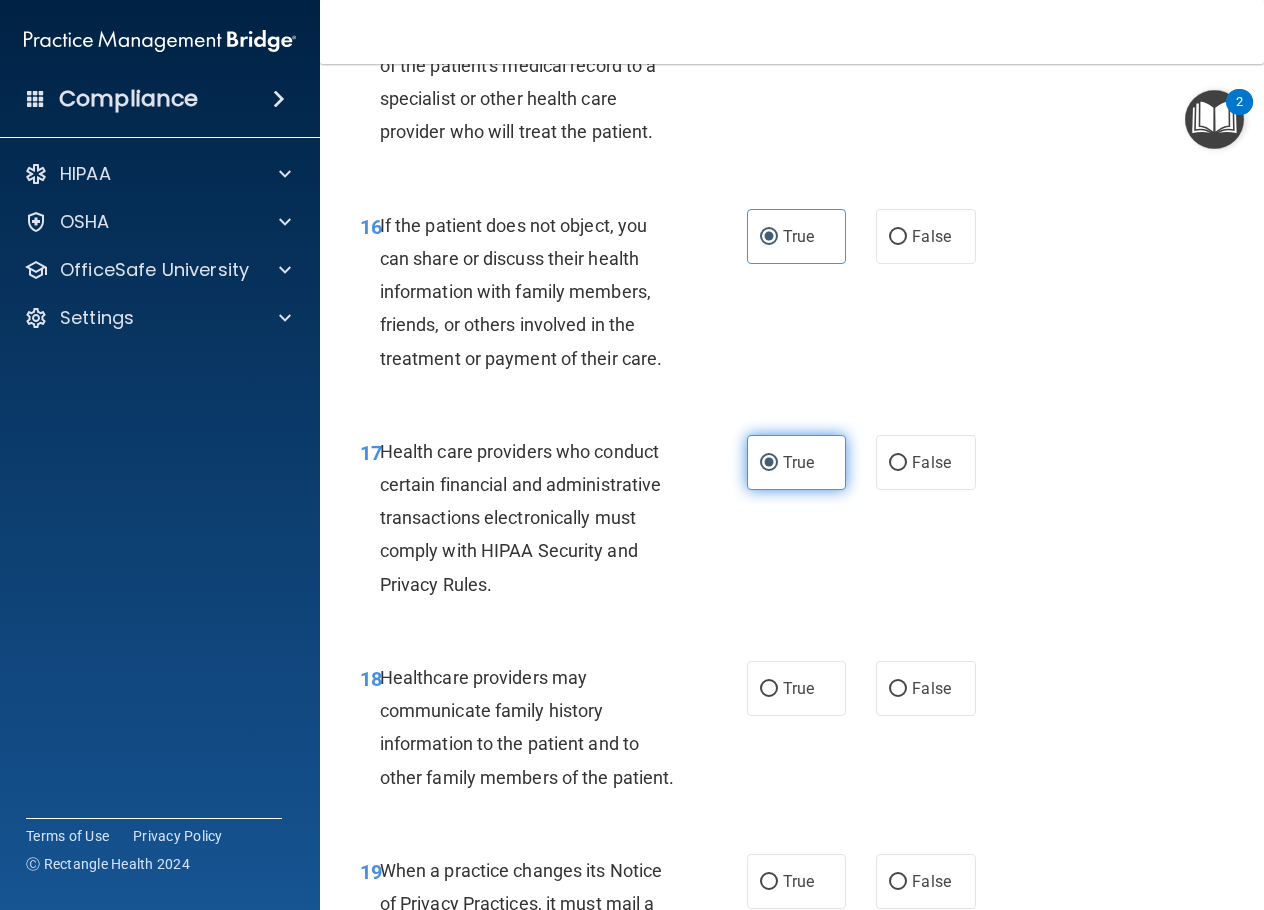 scroll, scrollTop: 3200, scrollLeft: 0, axis: vertical 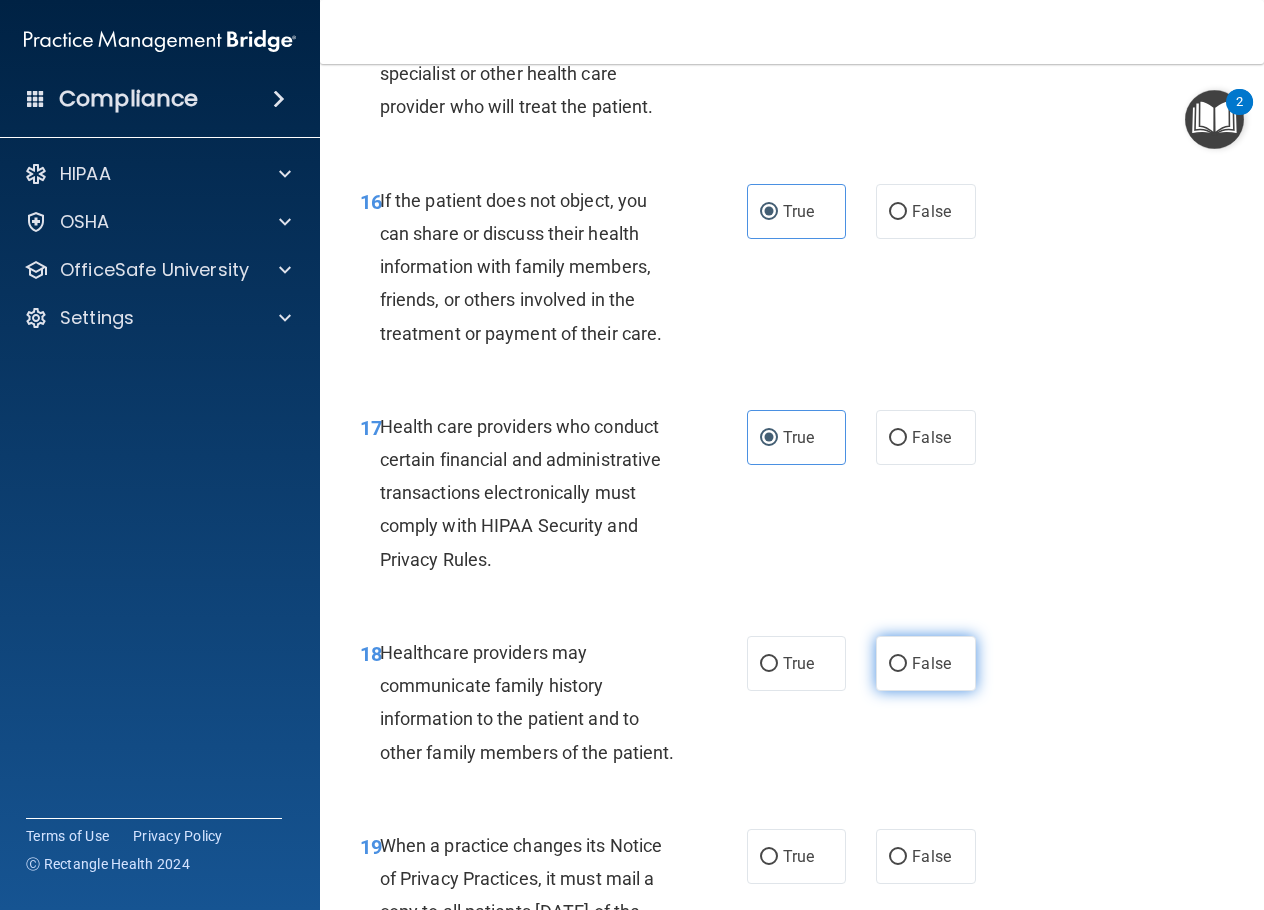 click on "False" at bounding box center (931, 663) 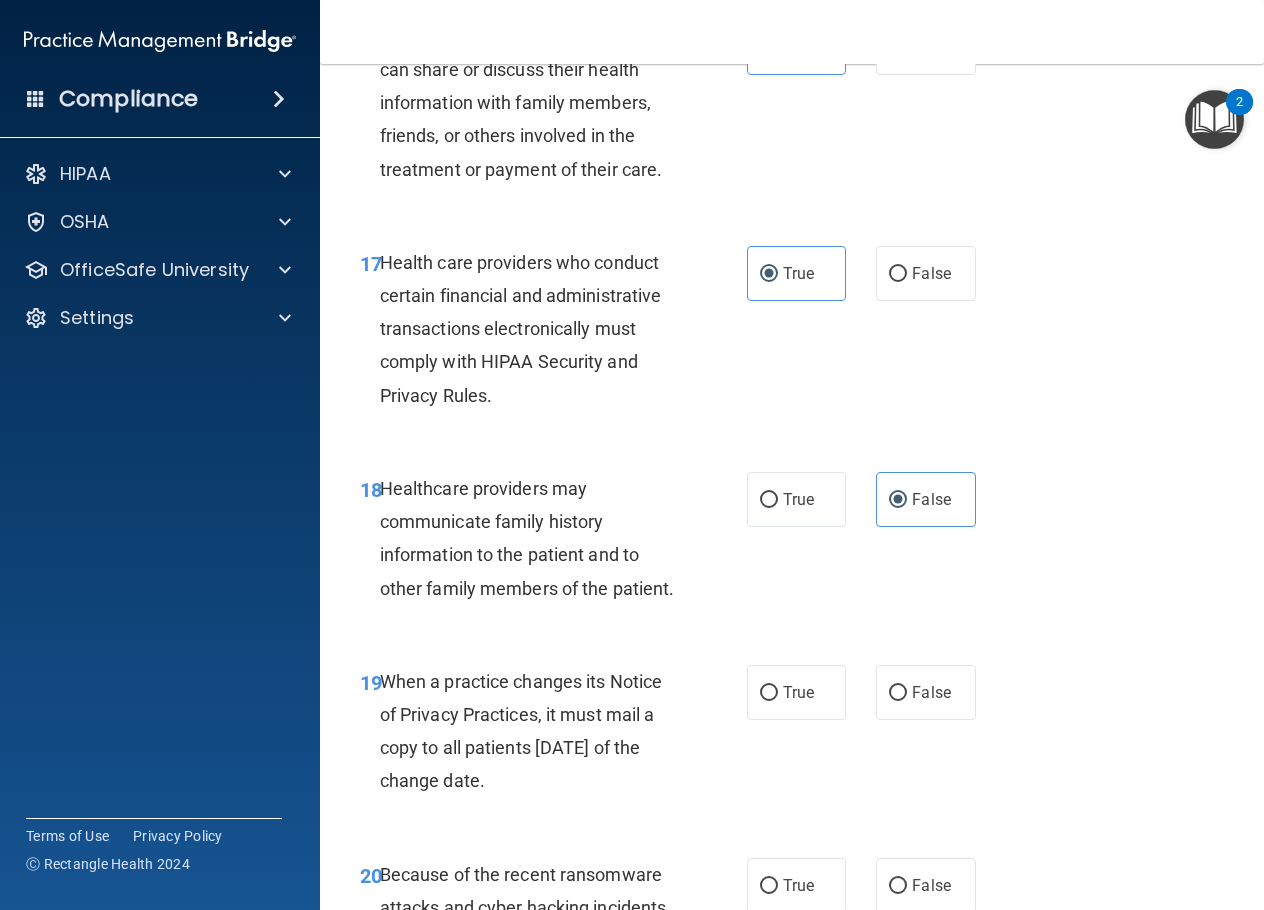 scroll, scrollTop: 3400, scrollLeft: 0, axis: vertical 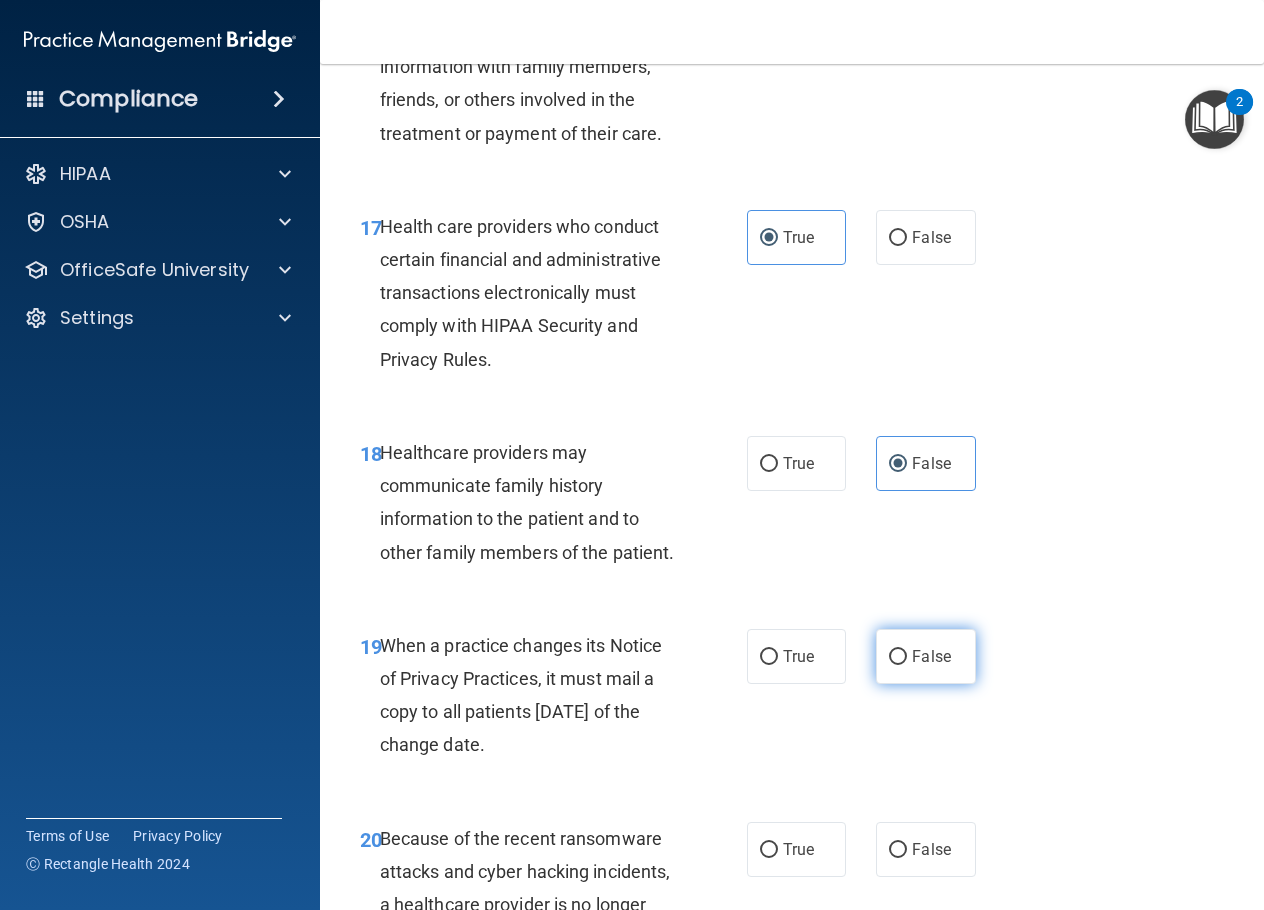 click on "False" at bounding box center (925, 656) 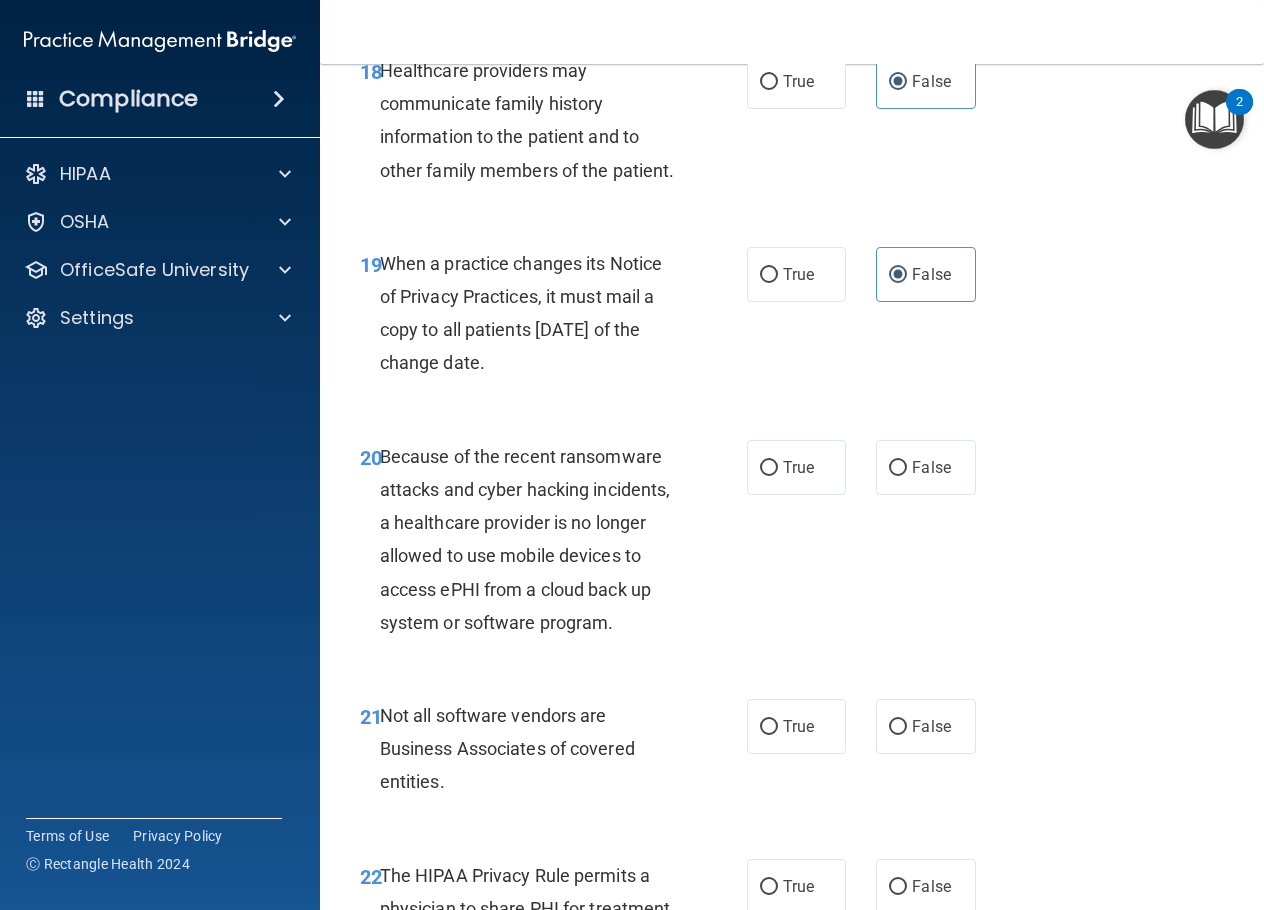scroll, scrollTop: 3800, scrollLeft: 0, axis: vertical 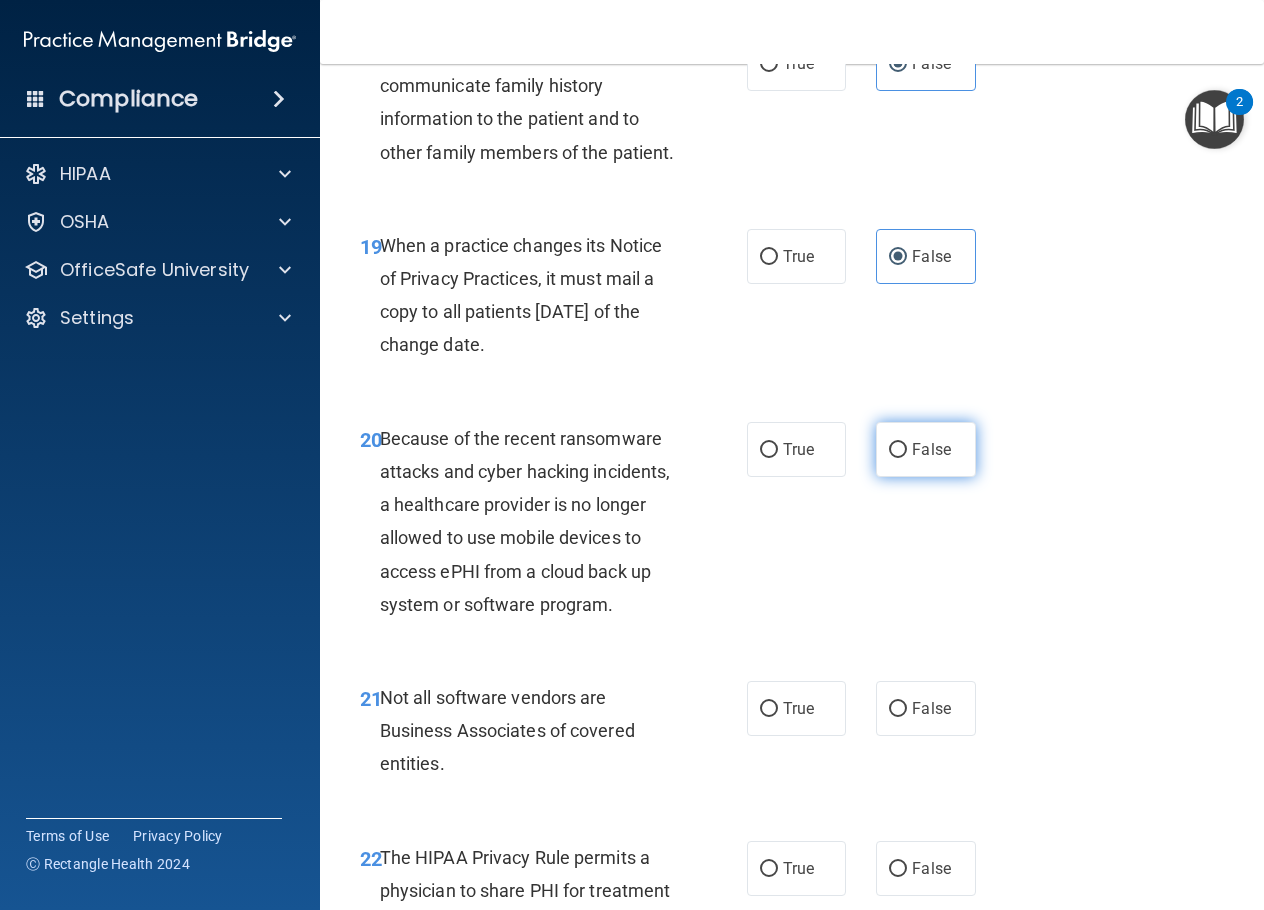 drag, startPoint x: 894, startPoint y: 582, endPoint x: 895, endPoint y: 598, distance: 16.03122 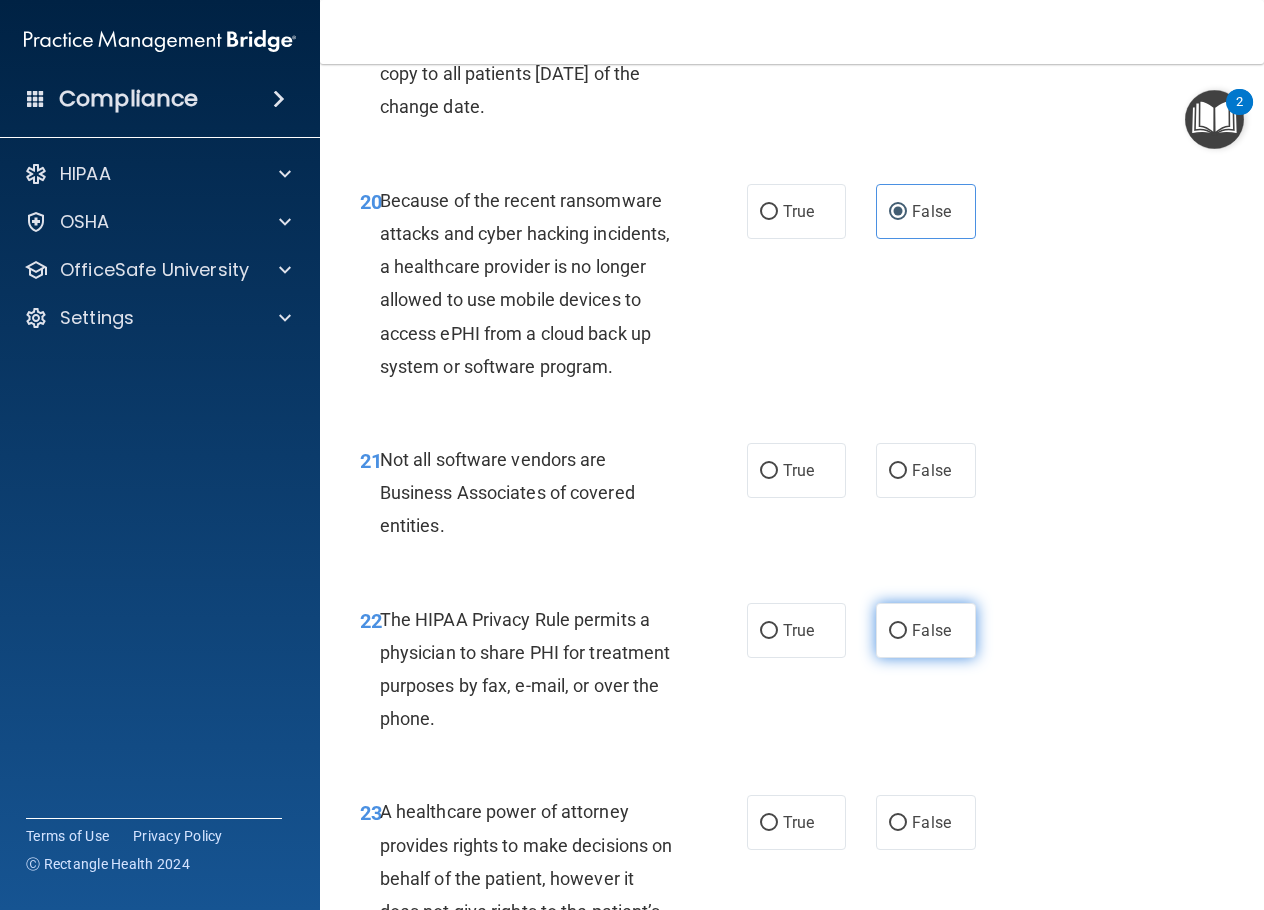 scroll, scrollTop: 4100, scrollLeft: 0, axis: vertical 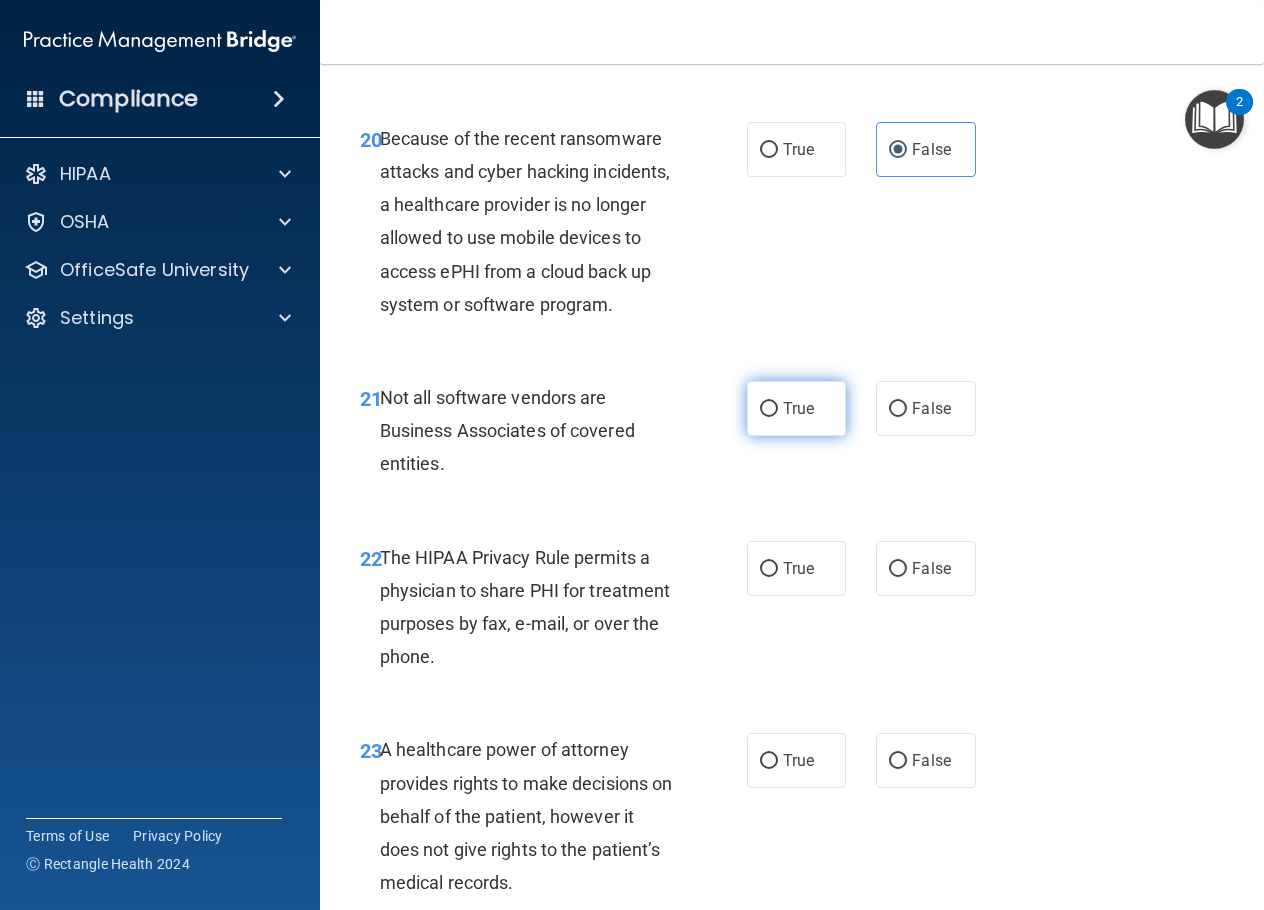 drag, startPoint x: 754, startPoint y: 583, endPoint x: 764, endPoint y: 602, distance: 21.470911 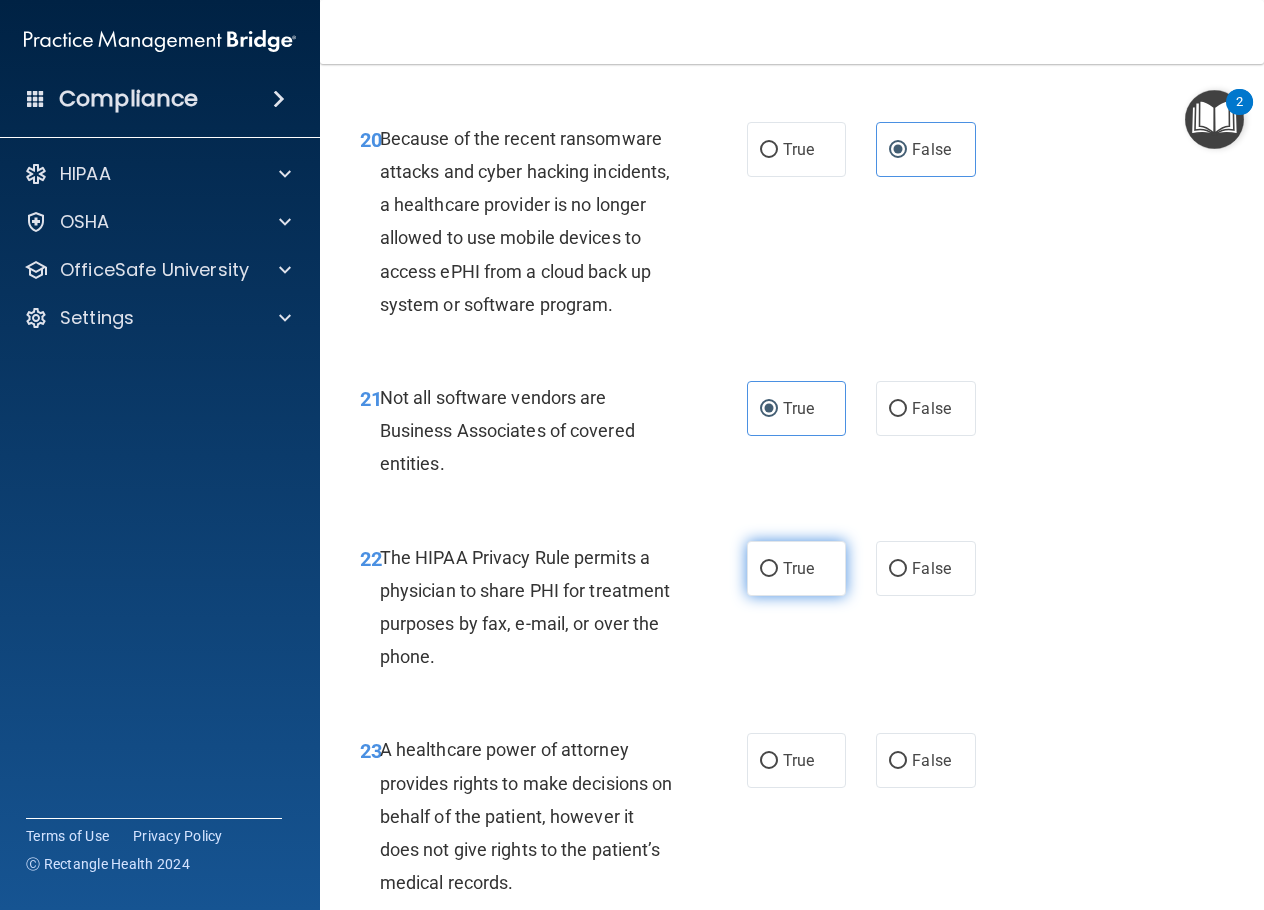 click on "True" at bounding box center (769, 569) 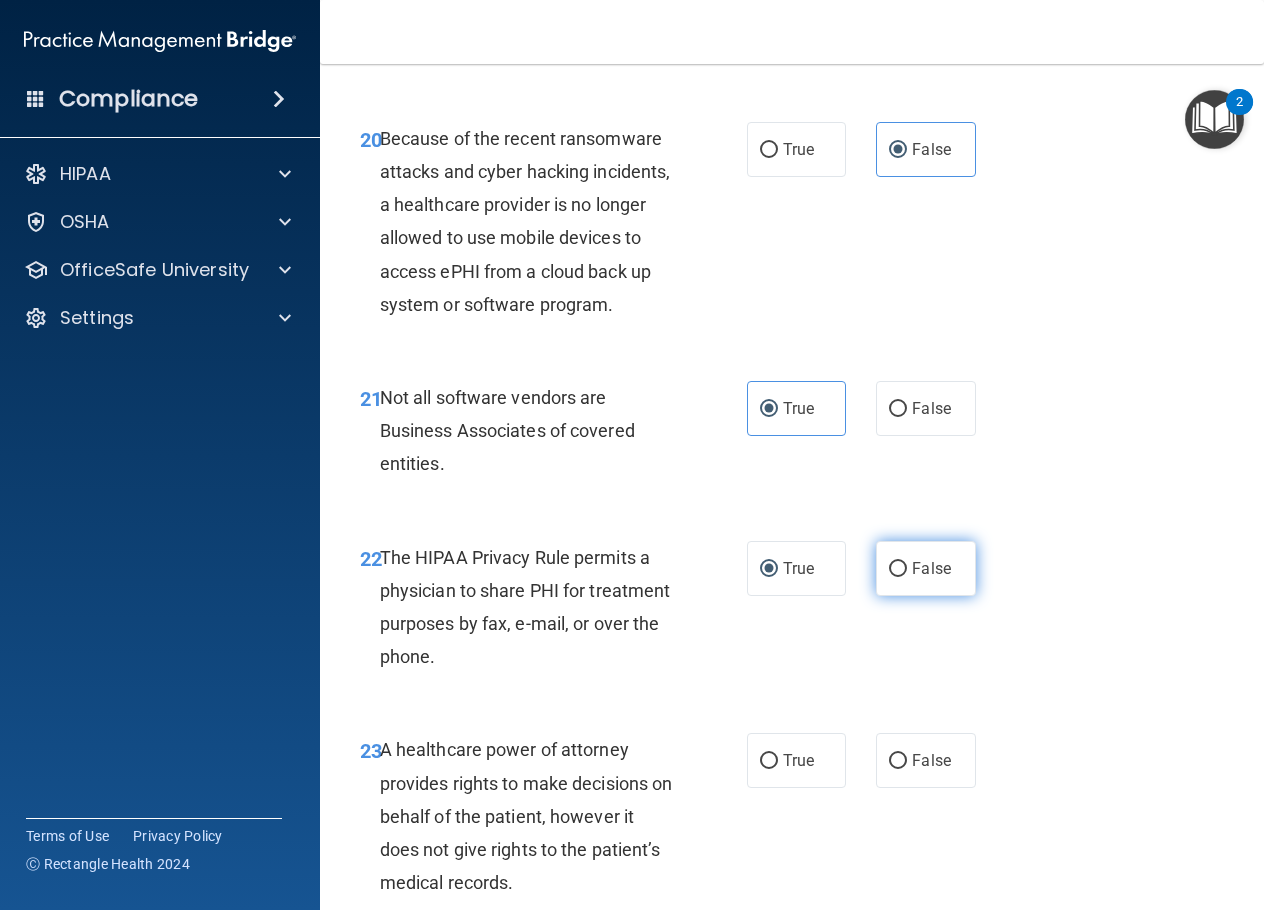 click on "False" at bounding box center (931, 568) 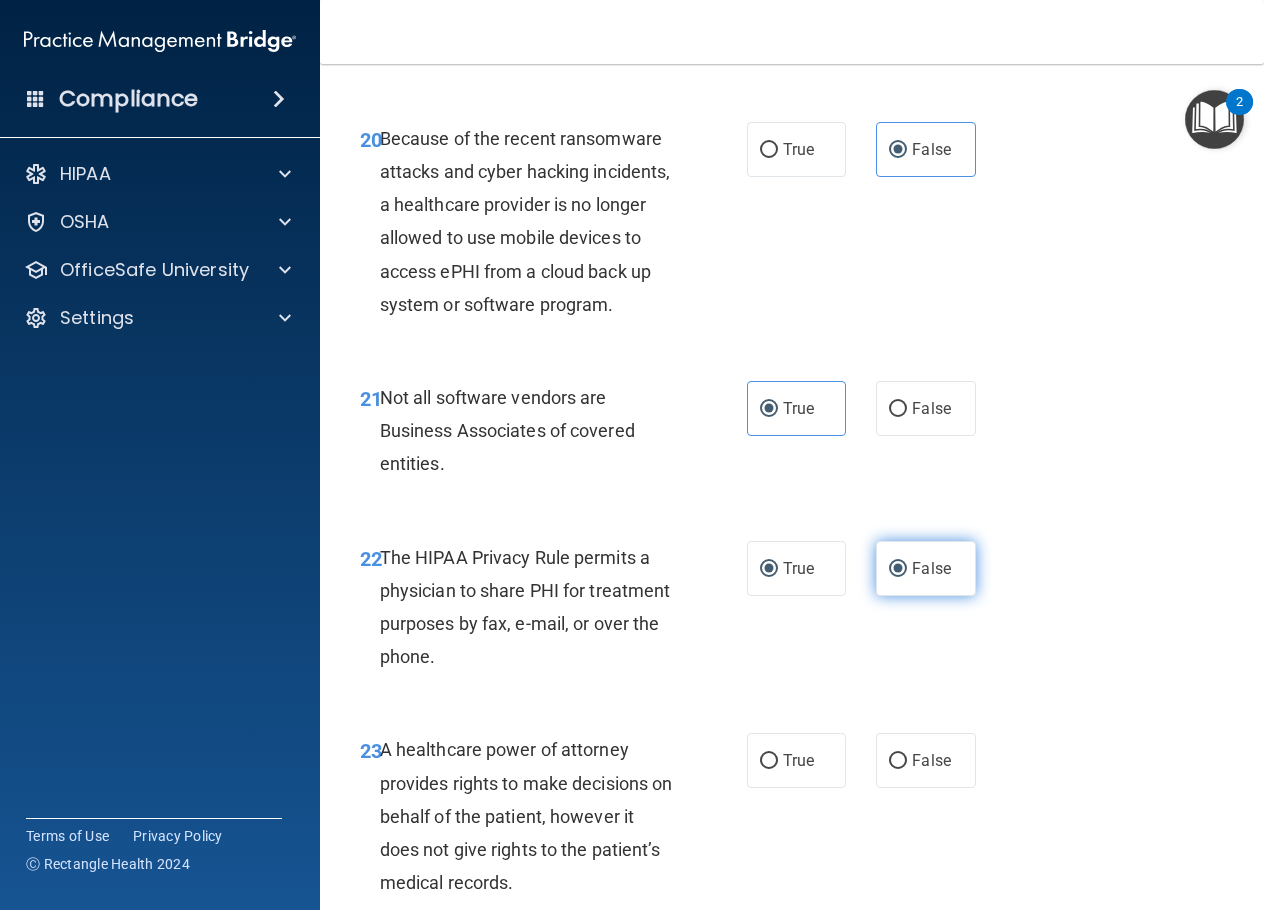 radio on "false" 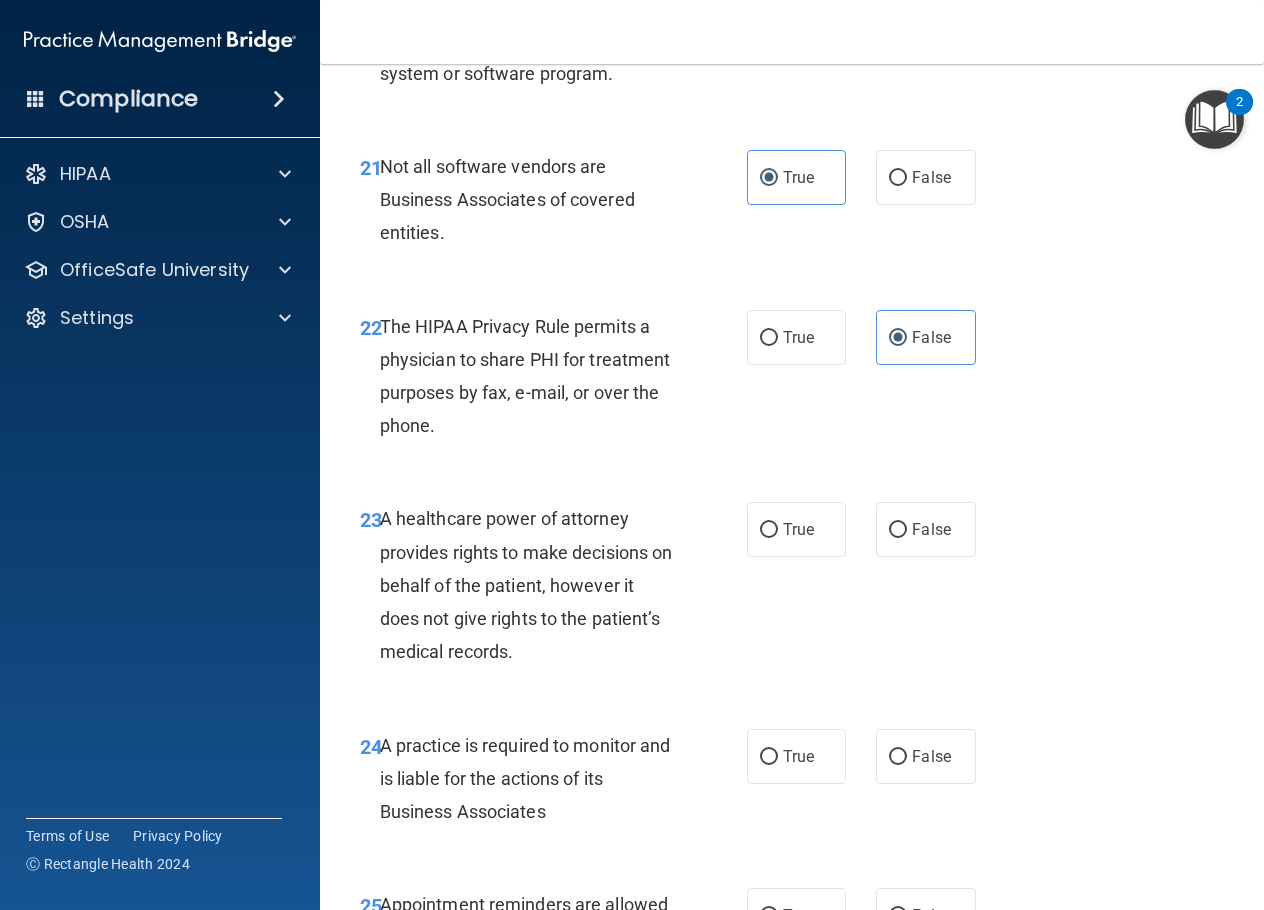 scroll, scrollTop: 4400, scrollLeft: 0, axis: vertical 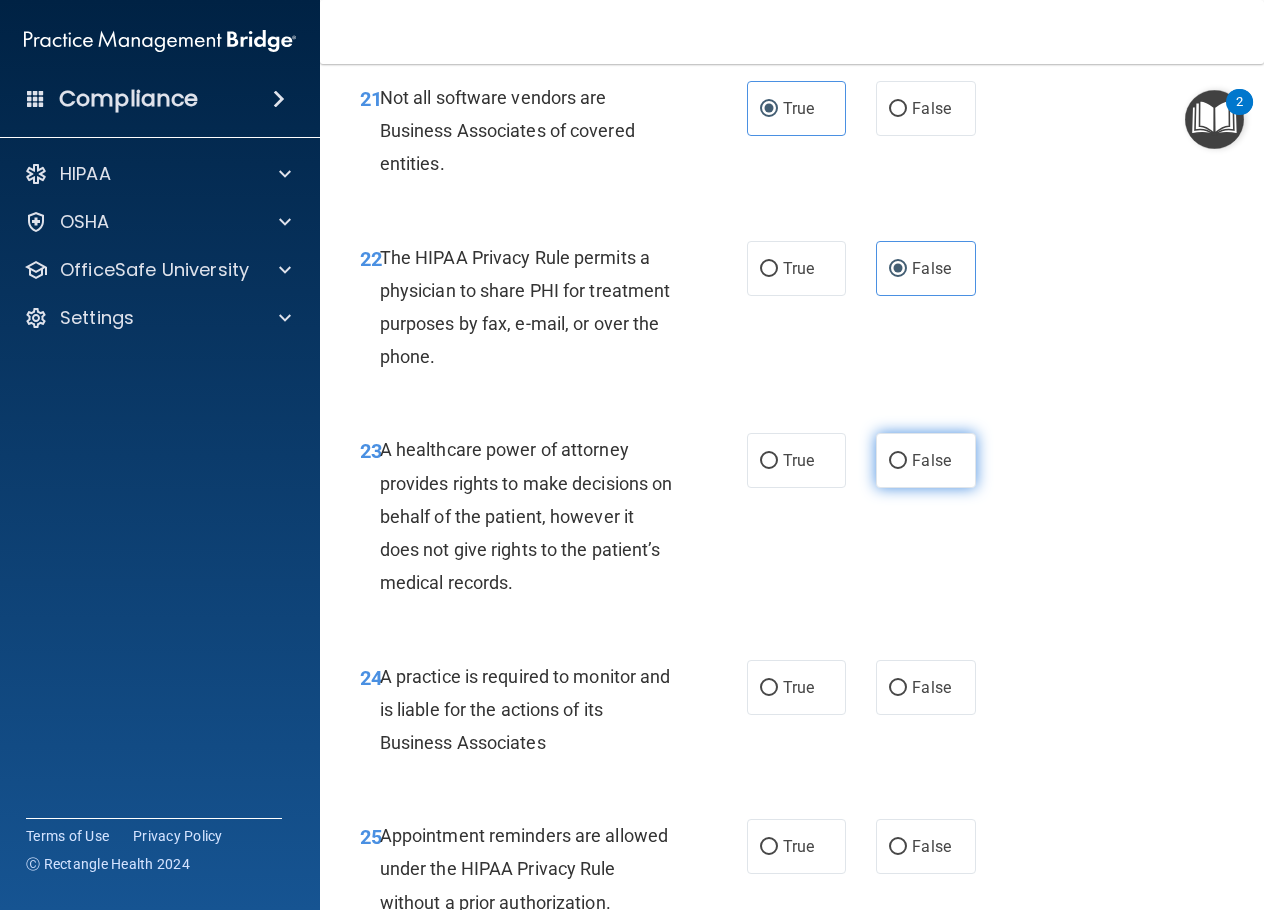 click on "False" at bounding box center [925, 460] 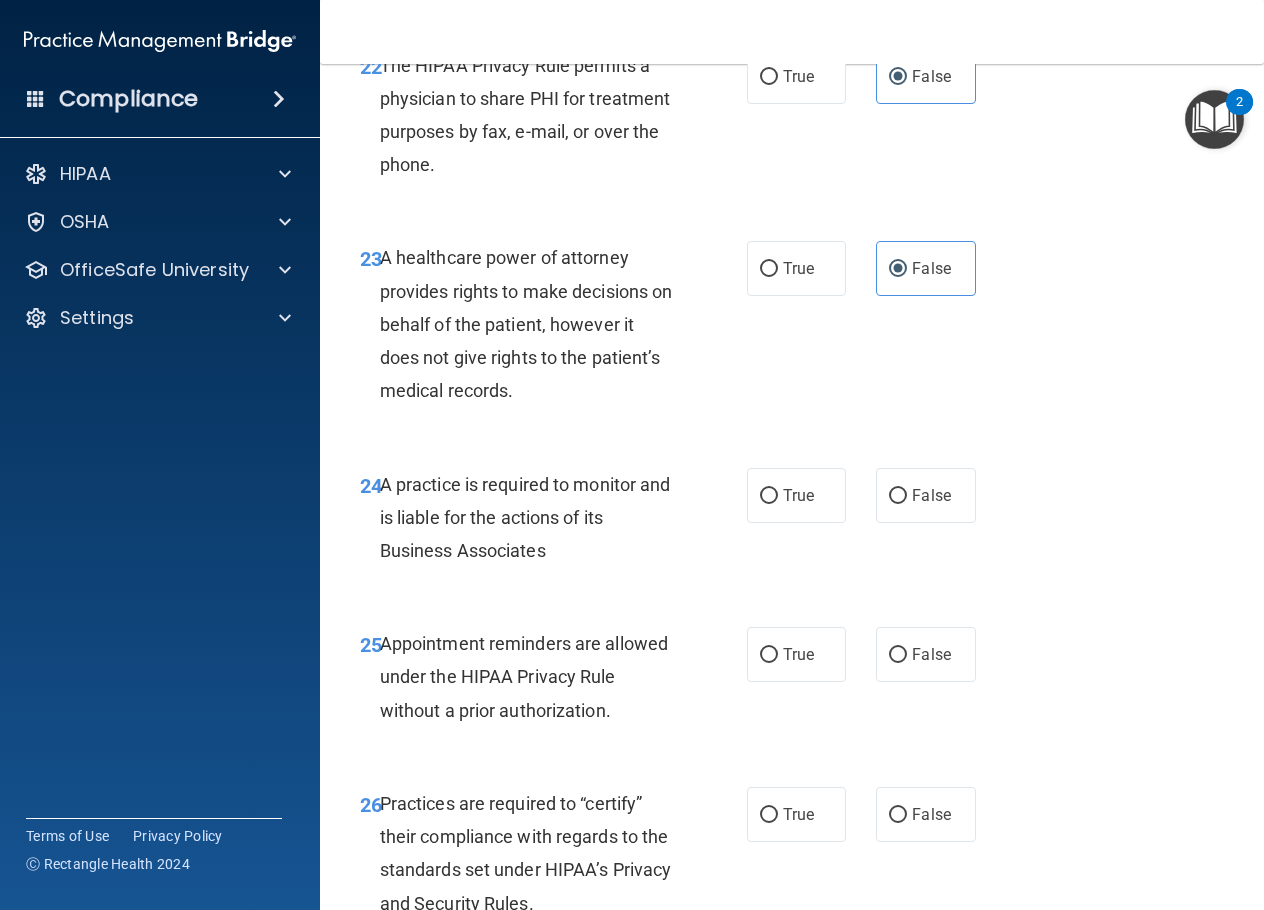 scroll, scrollTop: 4600, scrollLeft: 0, axis: vertical 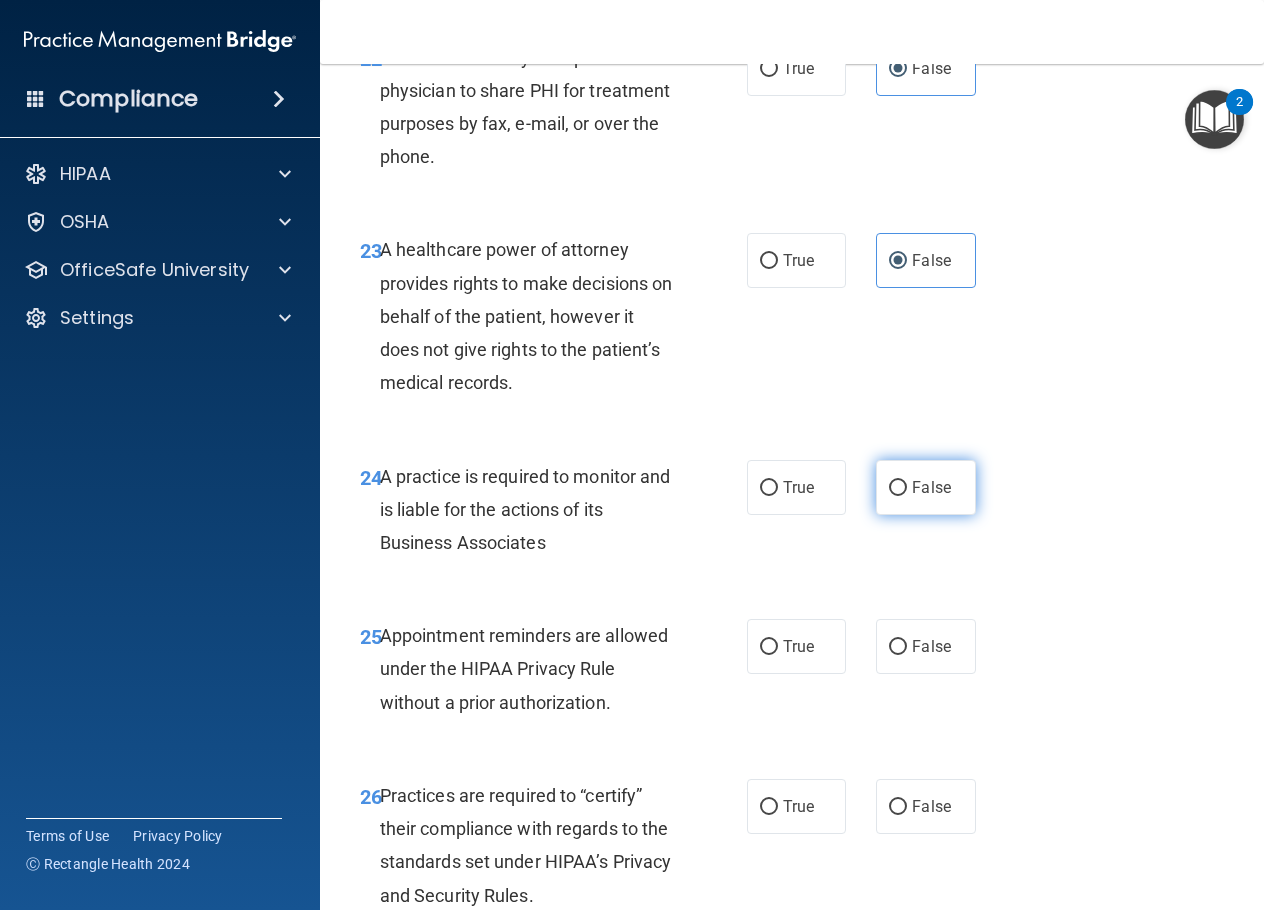 click on "False" at bounding box center [931, 487] 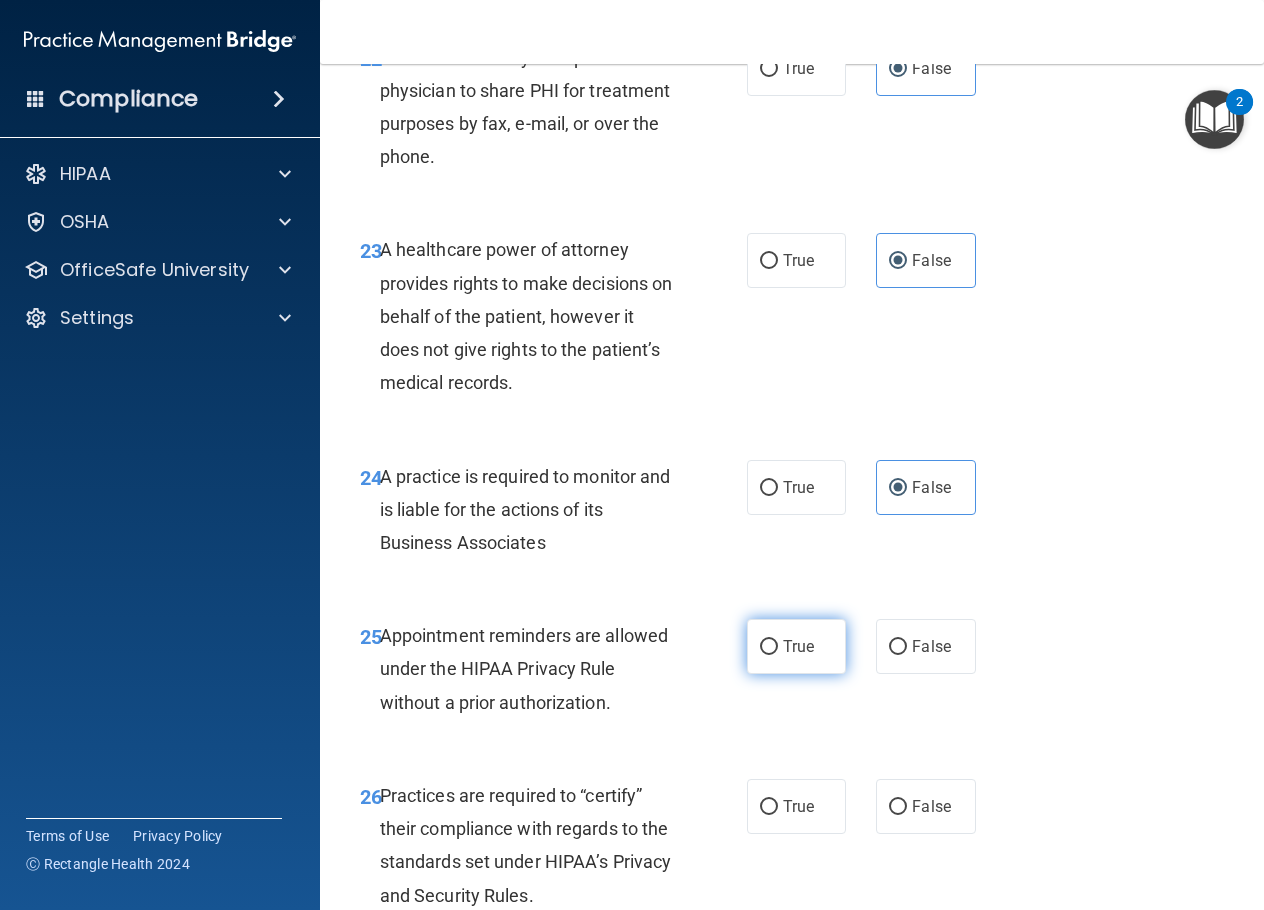 click on "True" at bounding box center (796, 646) 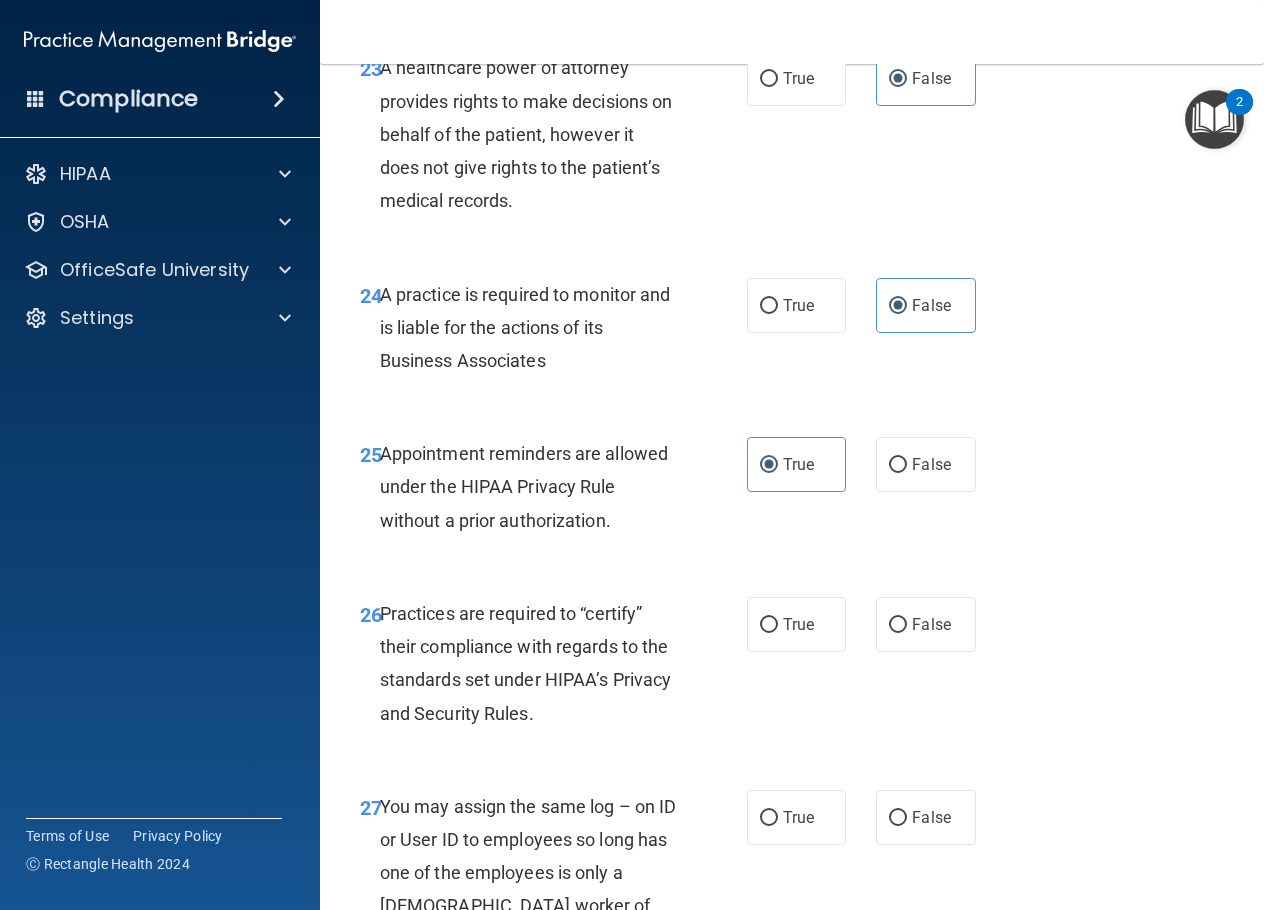 scroll, scrollTop: 4800, scrollLeft: 0, axis: vertical 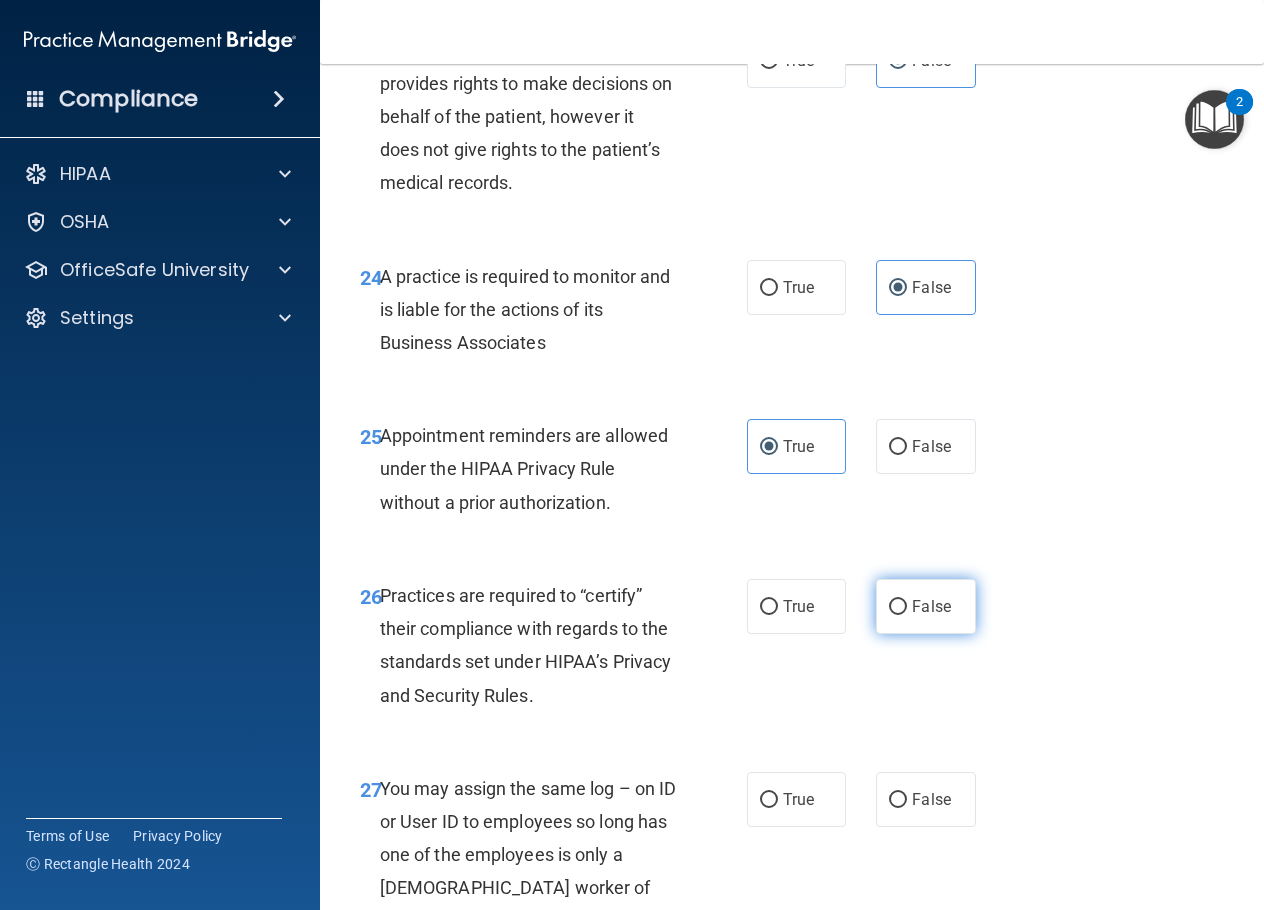 drag, startPoint x: 912, startPoint y: 767, endPoint x: 911, endPoint y: 787, distance: 20.024984 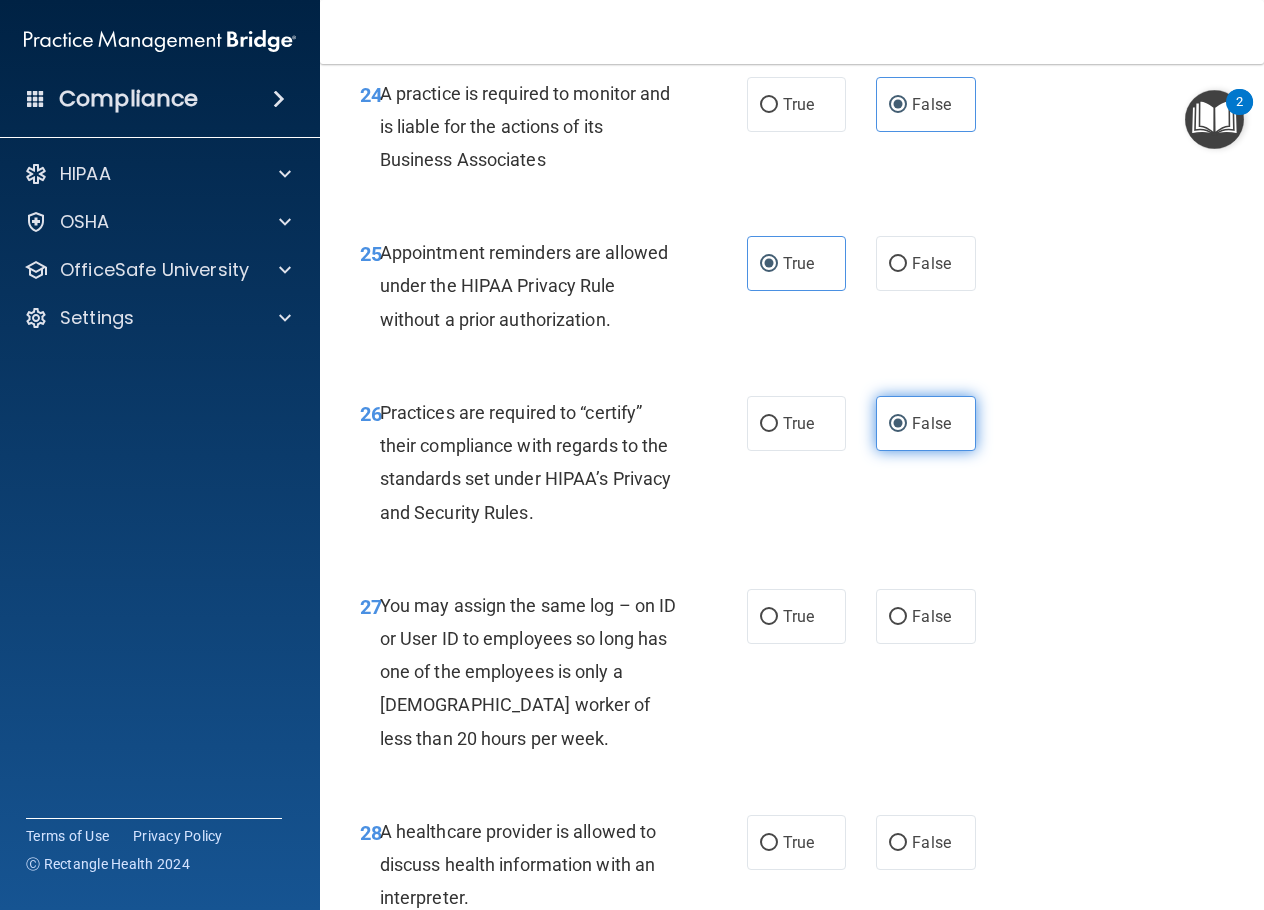 scroll, scrollTop: 5000, scrollLeft: 0, axis: vertical 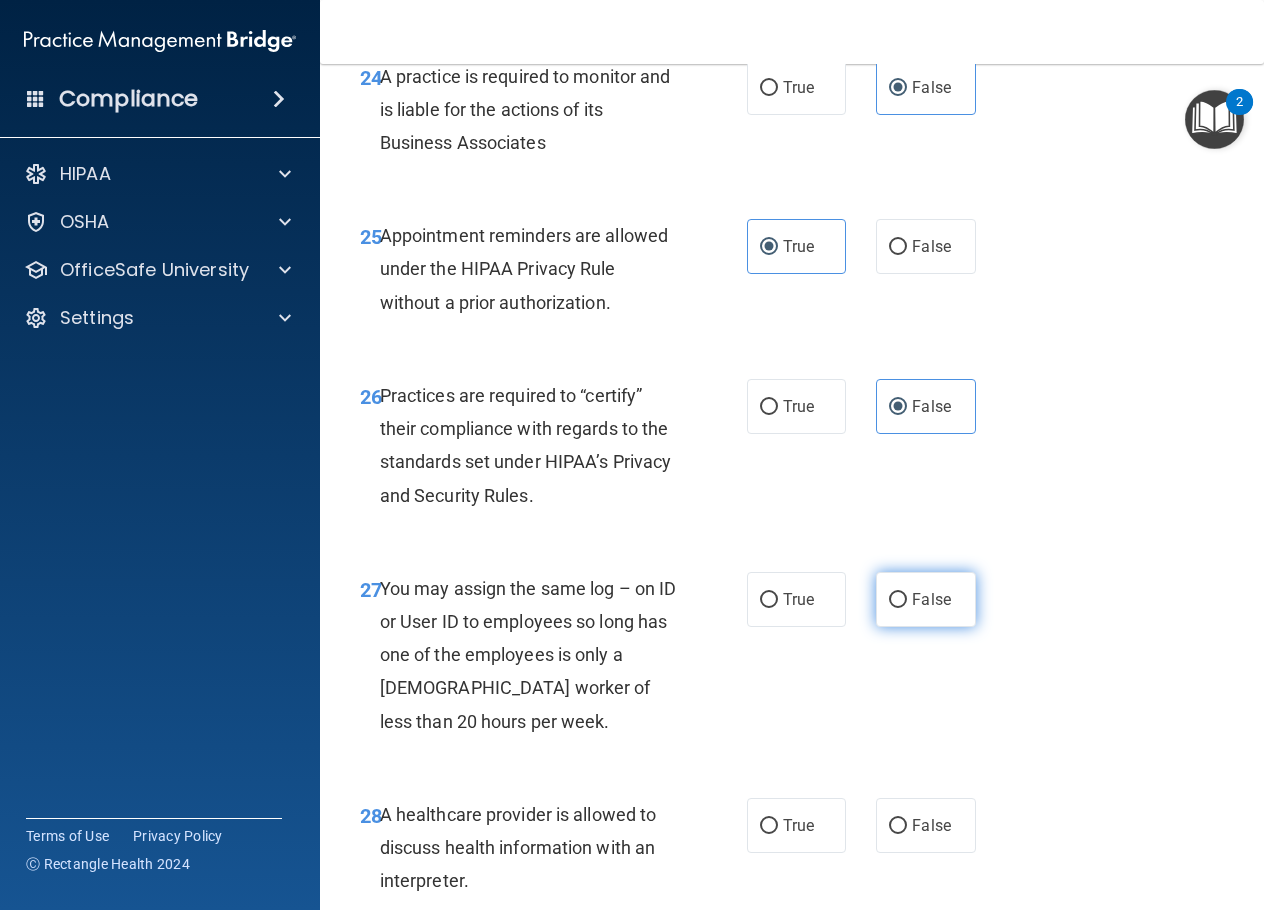 click on "False" at bounding box center [898, 600] 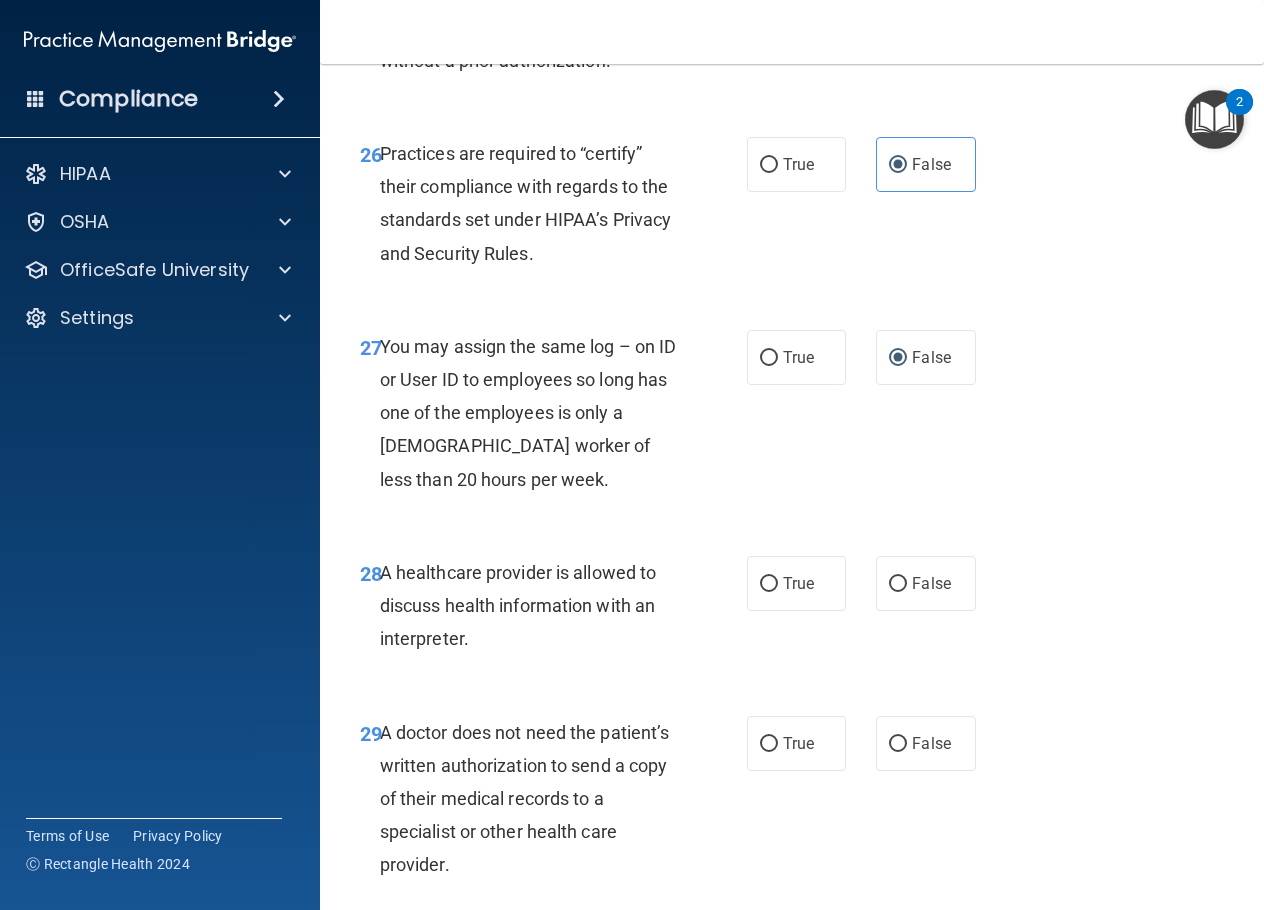 scroll, scrollTop: 5300, scrollLeft: 0, axis: vertical 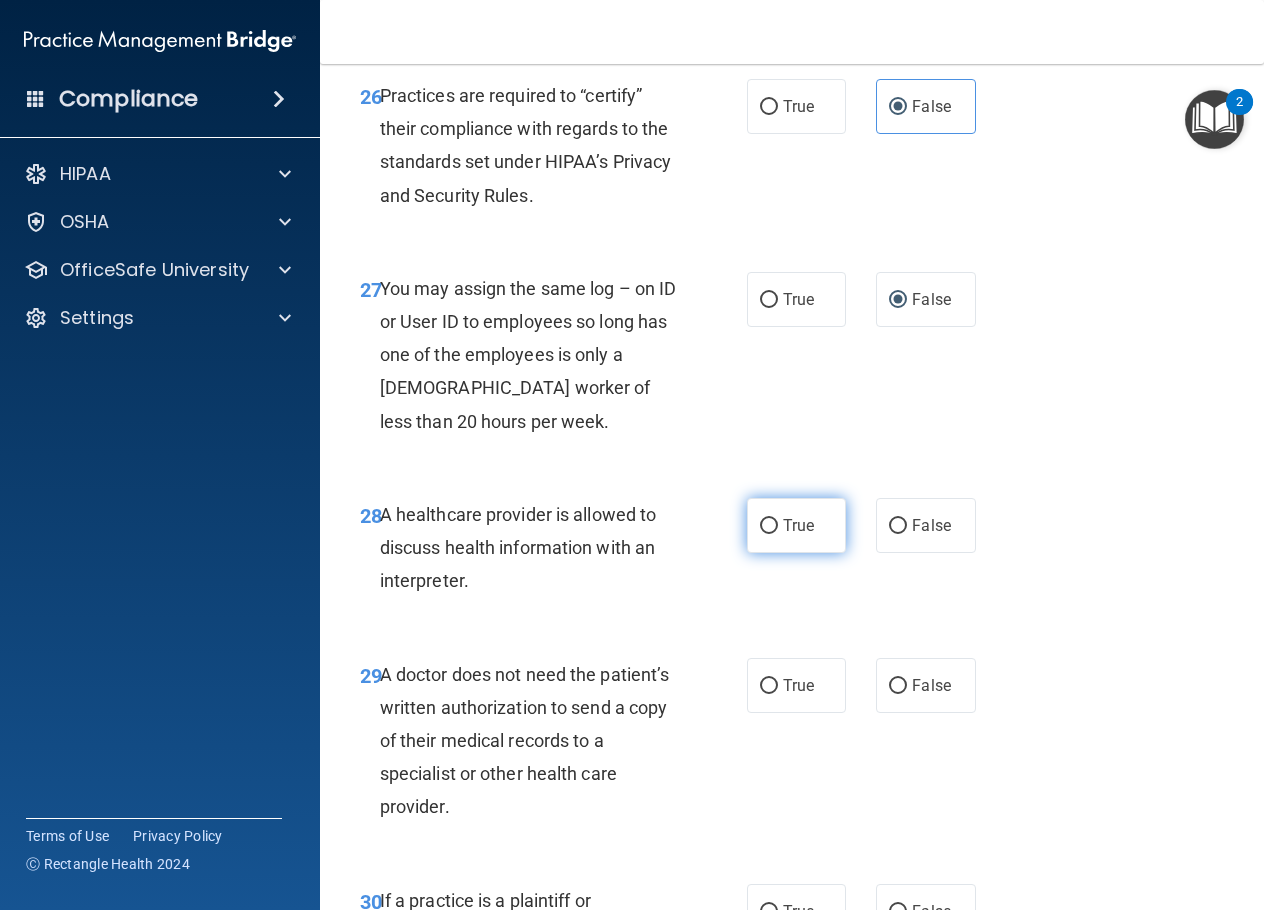 click on "True" at bounding box center [796, 525] 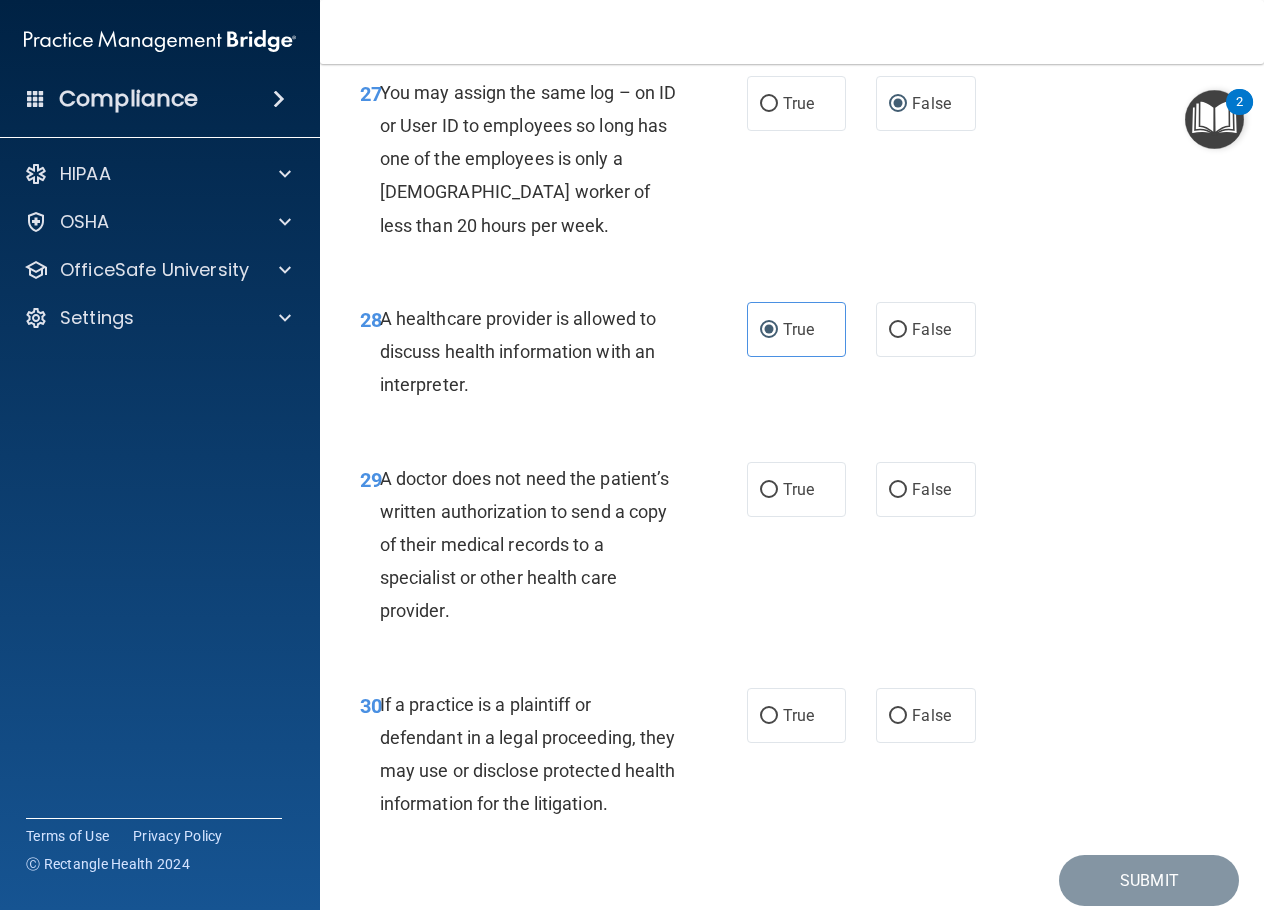 scroll, scrollTop: 5500, scrollLeft: 0, axis: vertical 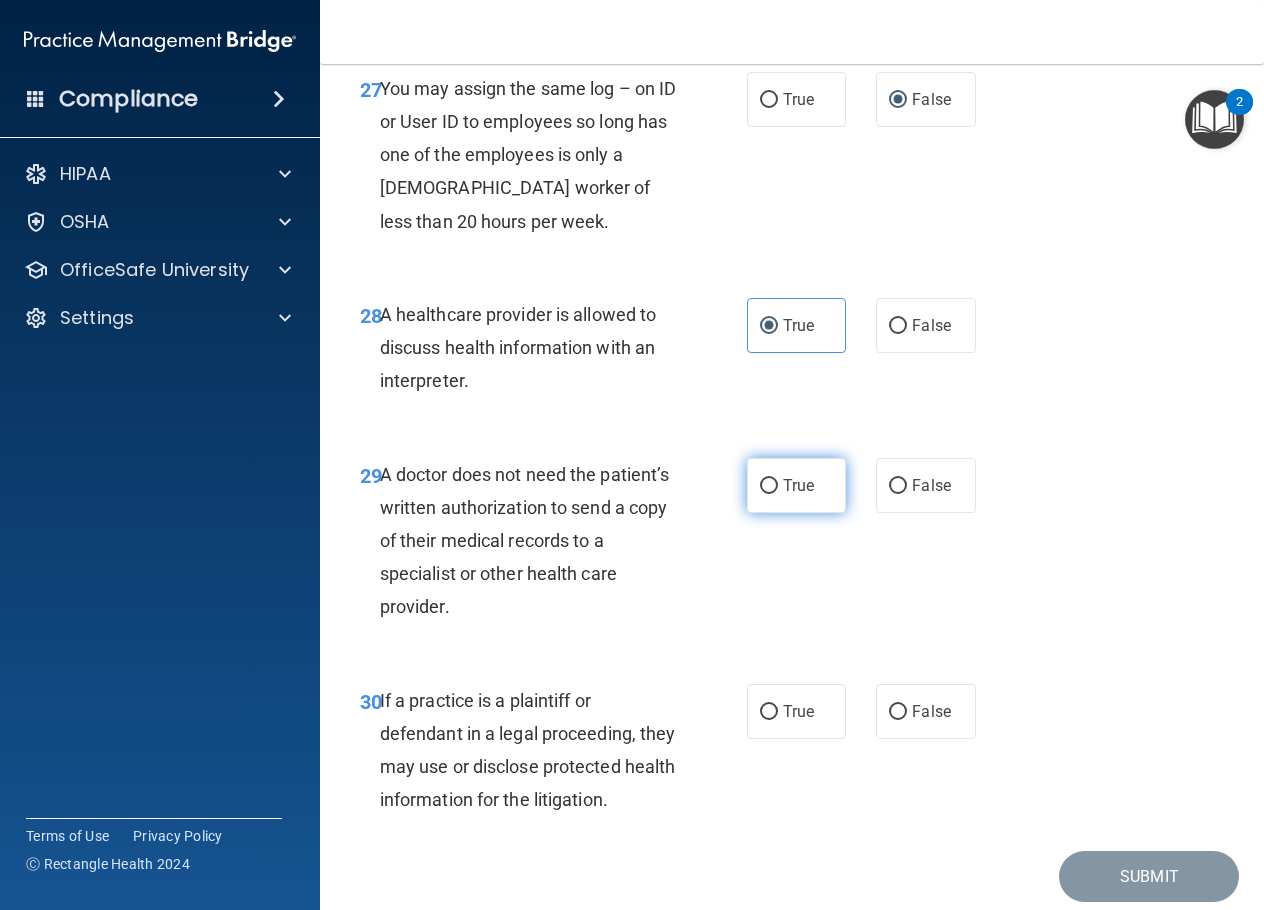 click on "True" at bounding box center (769, 486) 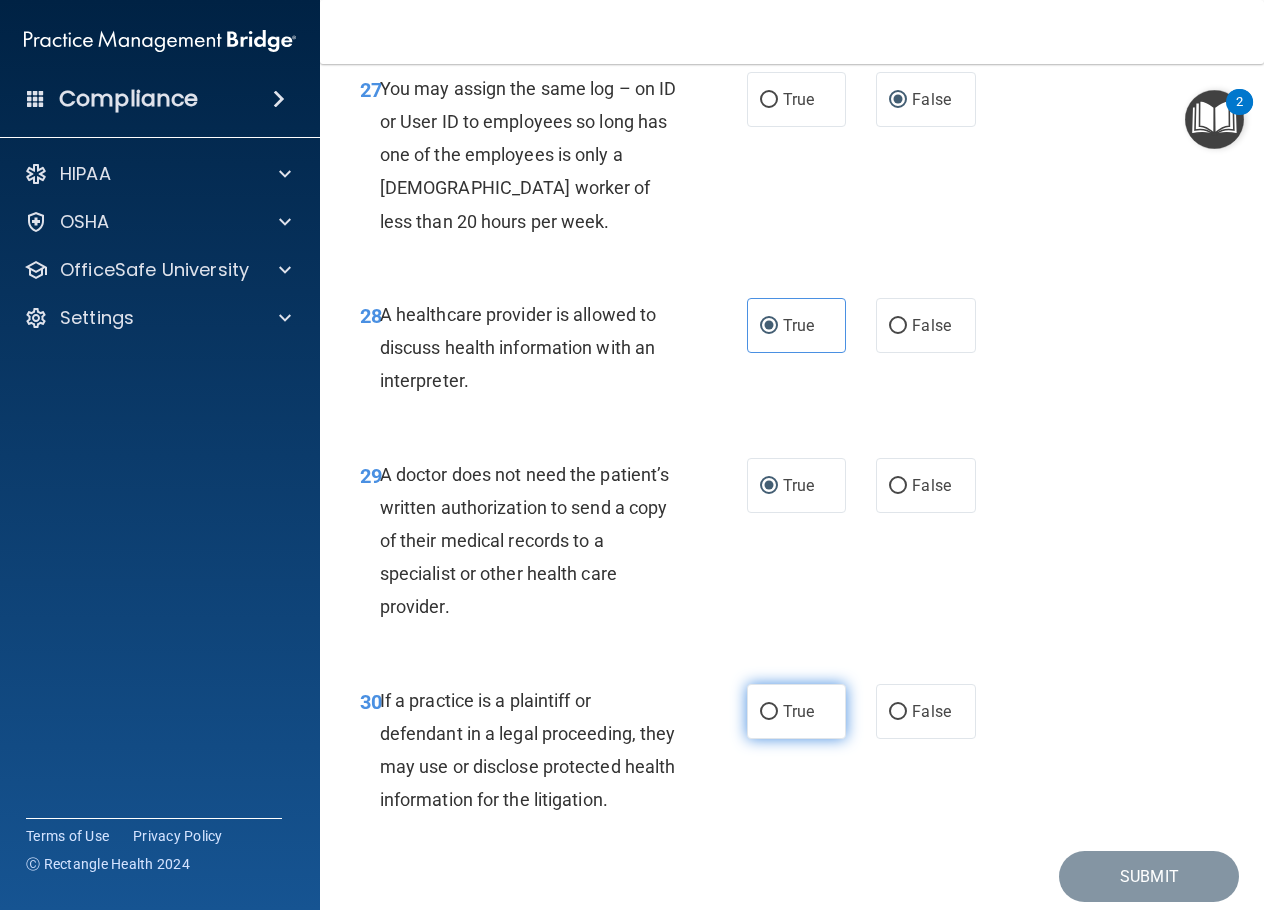 click on "True" at bounding box center [769, 712] 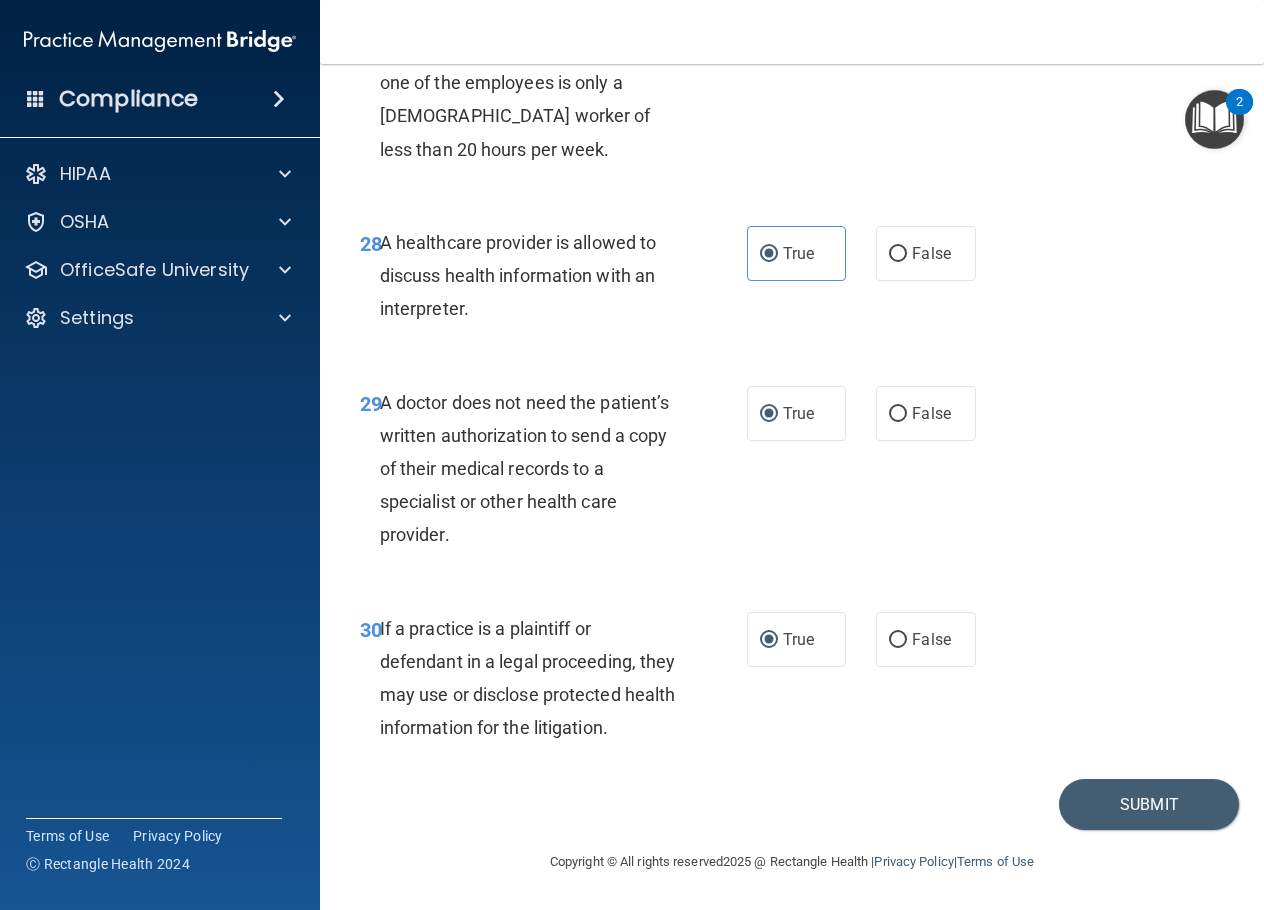 scroll, scrollTop: 5738, scrollLeft: 0, axis: vertical 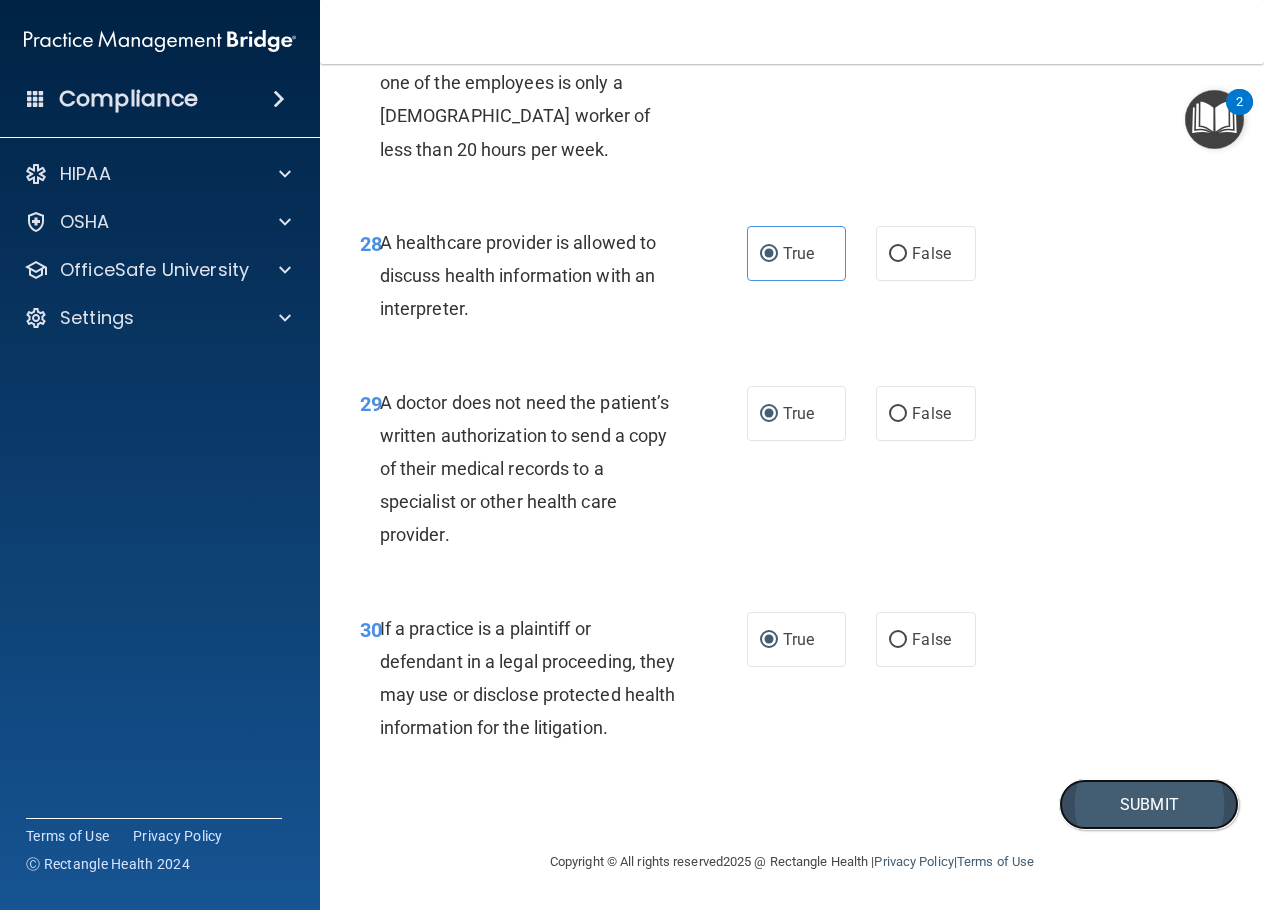click on "Submit" at bounding box center [1149, 804] 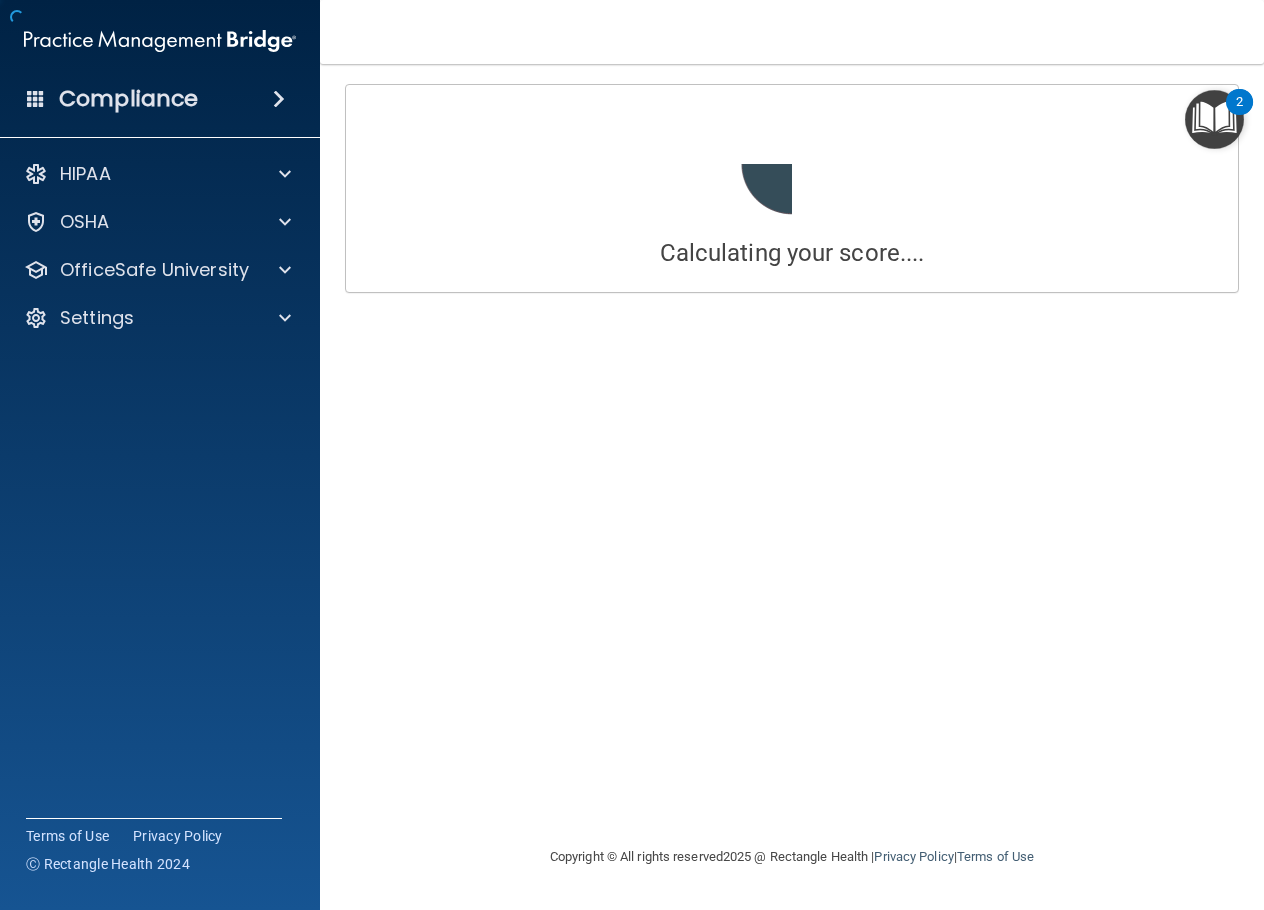 scroll, scrollTop: 0, scrollLeft: 0, axis: both 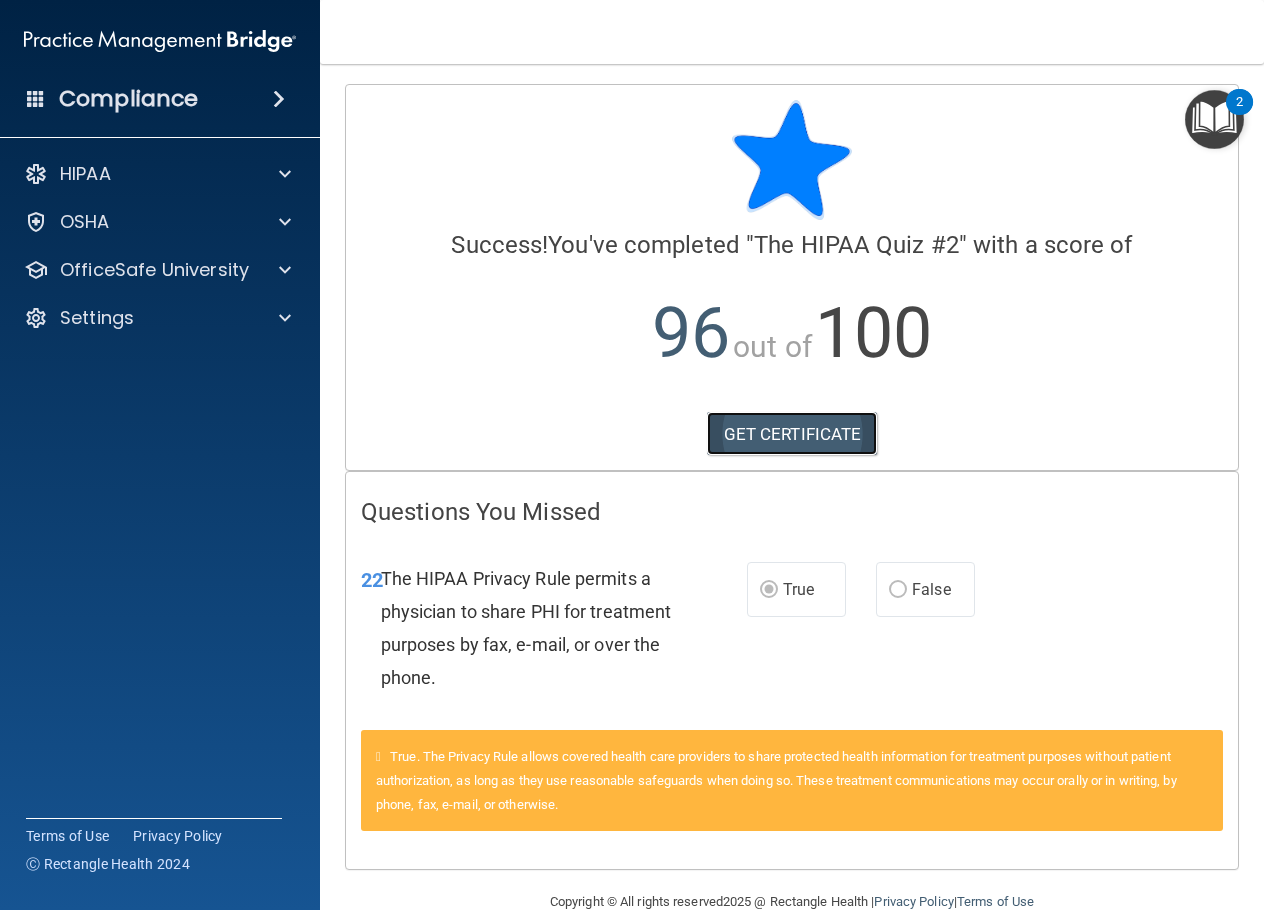click on "GET CERTIFICATE" at bounding box center [792, 434] 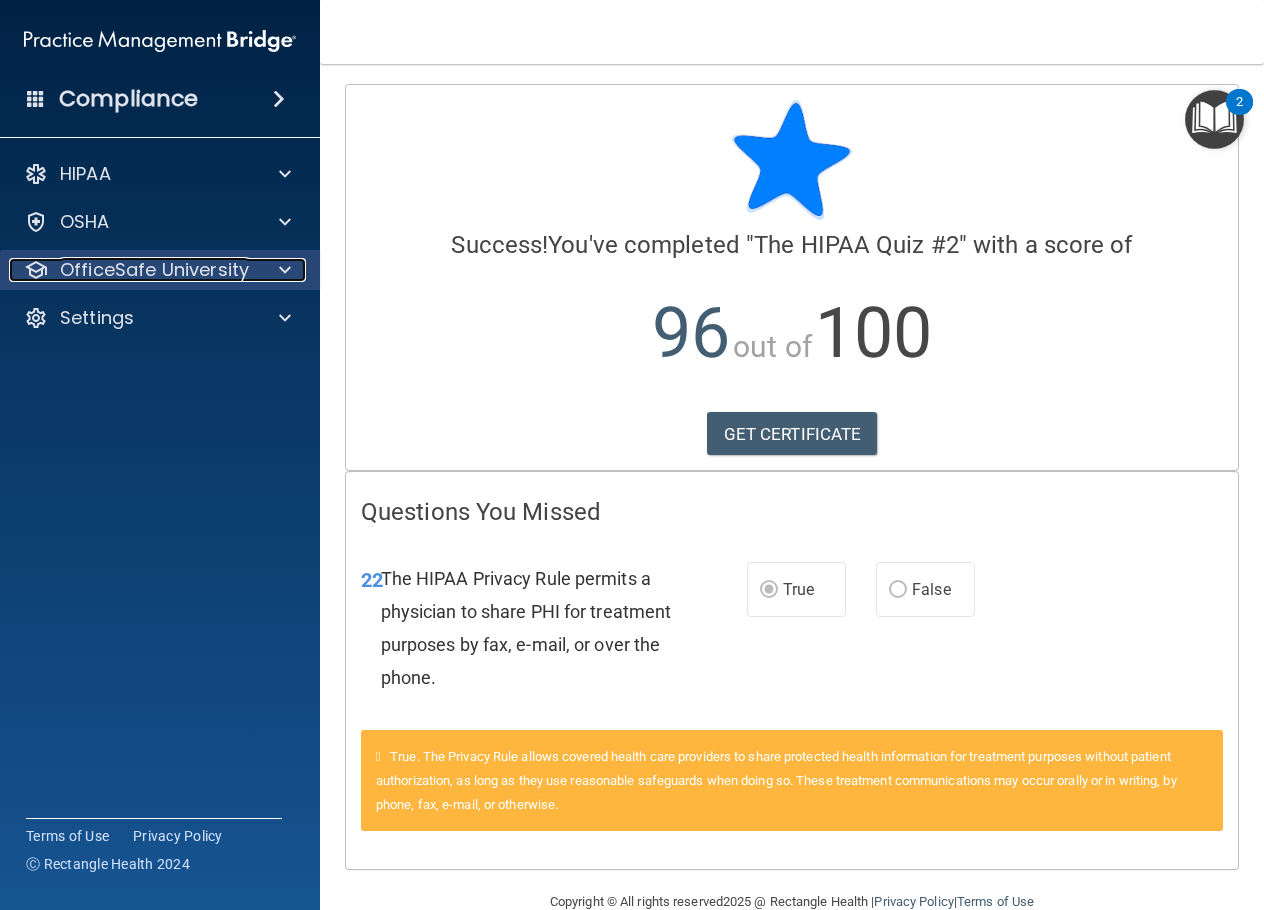 click on "OfficeSafe University" at bounding box center [154, 270] 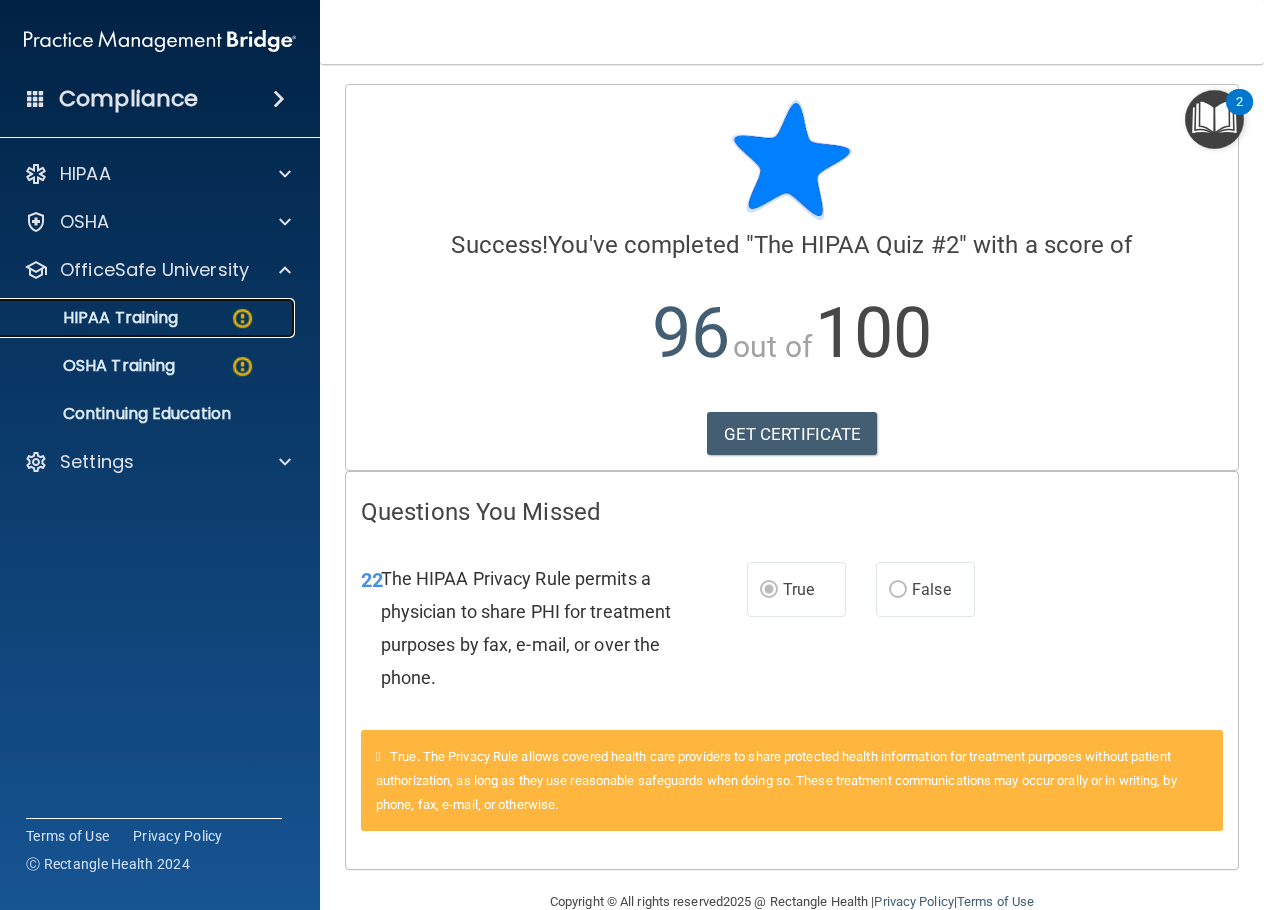 click on "HIPAA Training" at bounding box center (95, 318) 